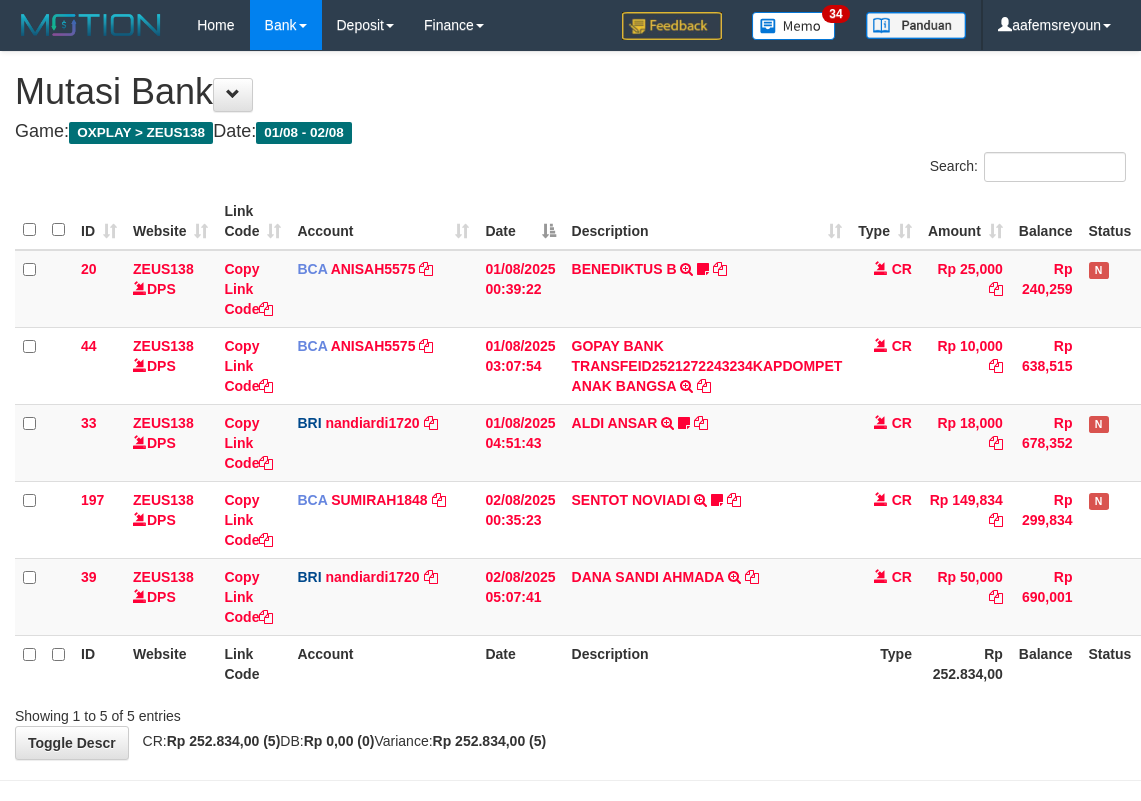 scroll, scrollTop: 72, scrollLeft: 0, axis: vertical 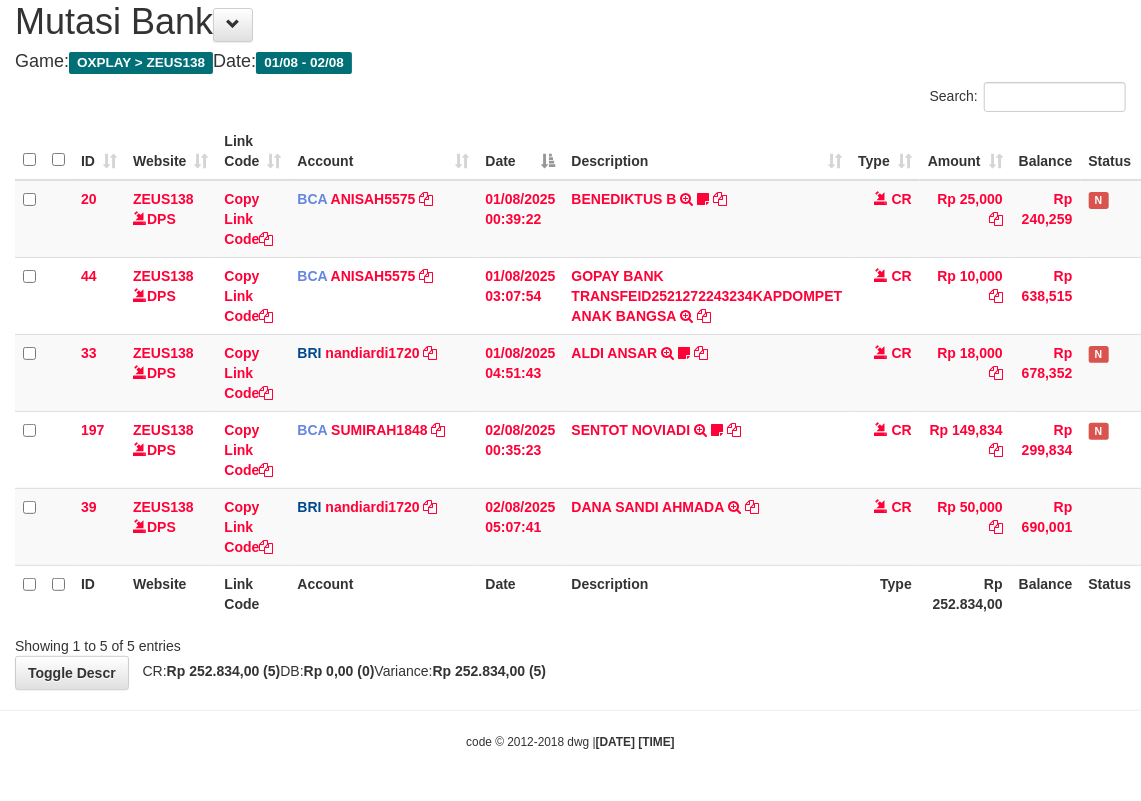 click on "**********" at bounding box center [570, 335] 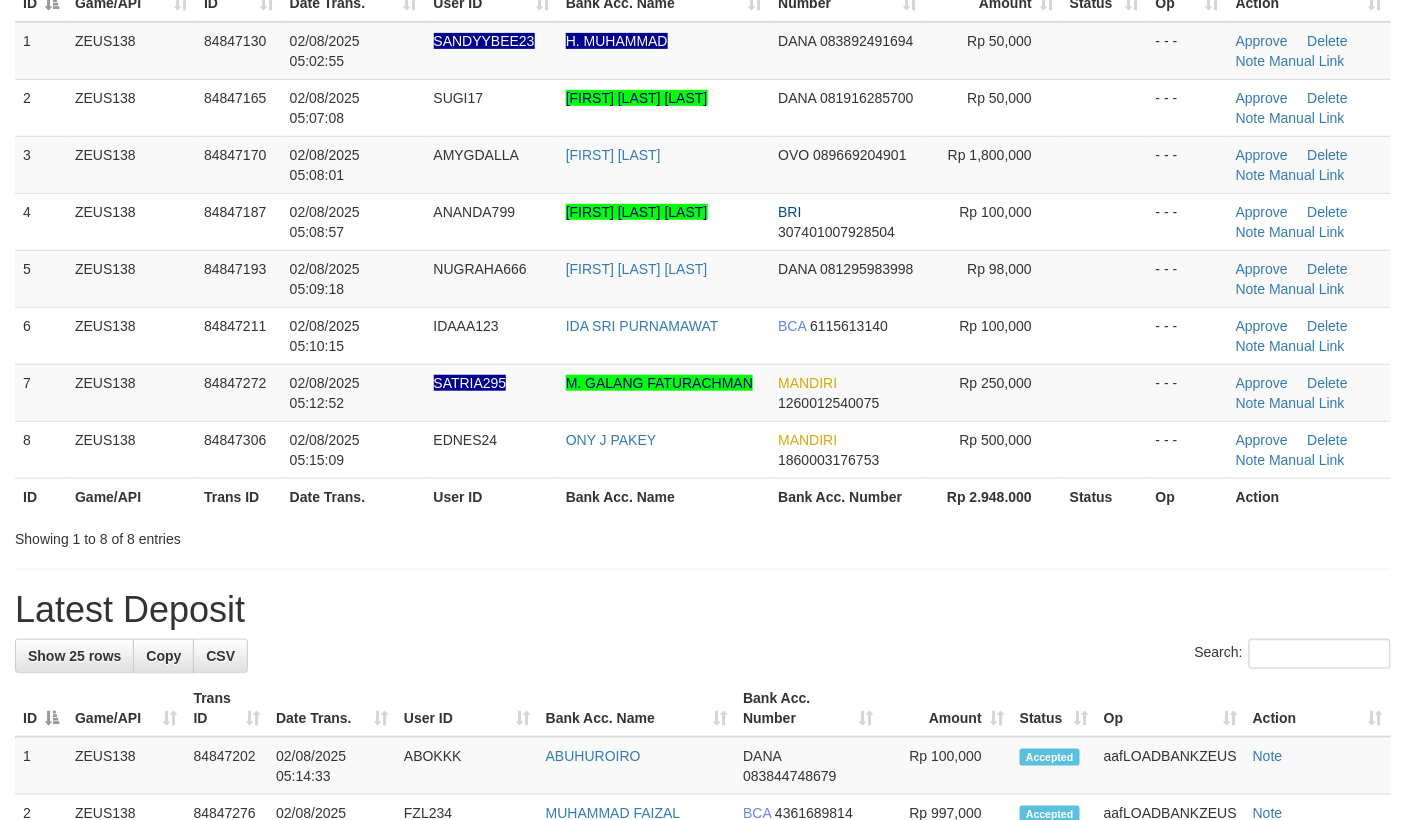 click on "**********" at bounding box center (703, 1050) 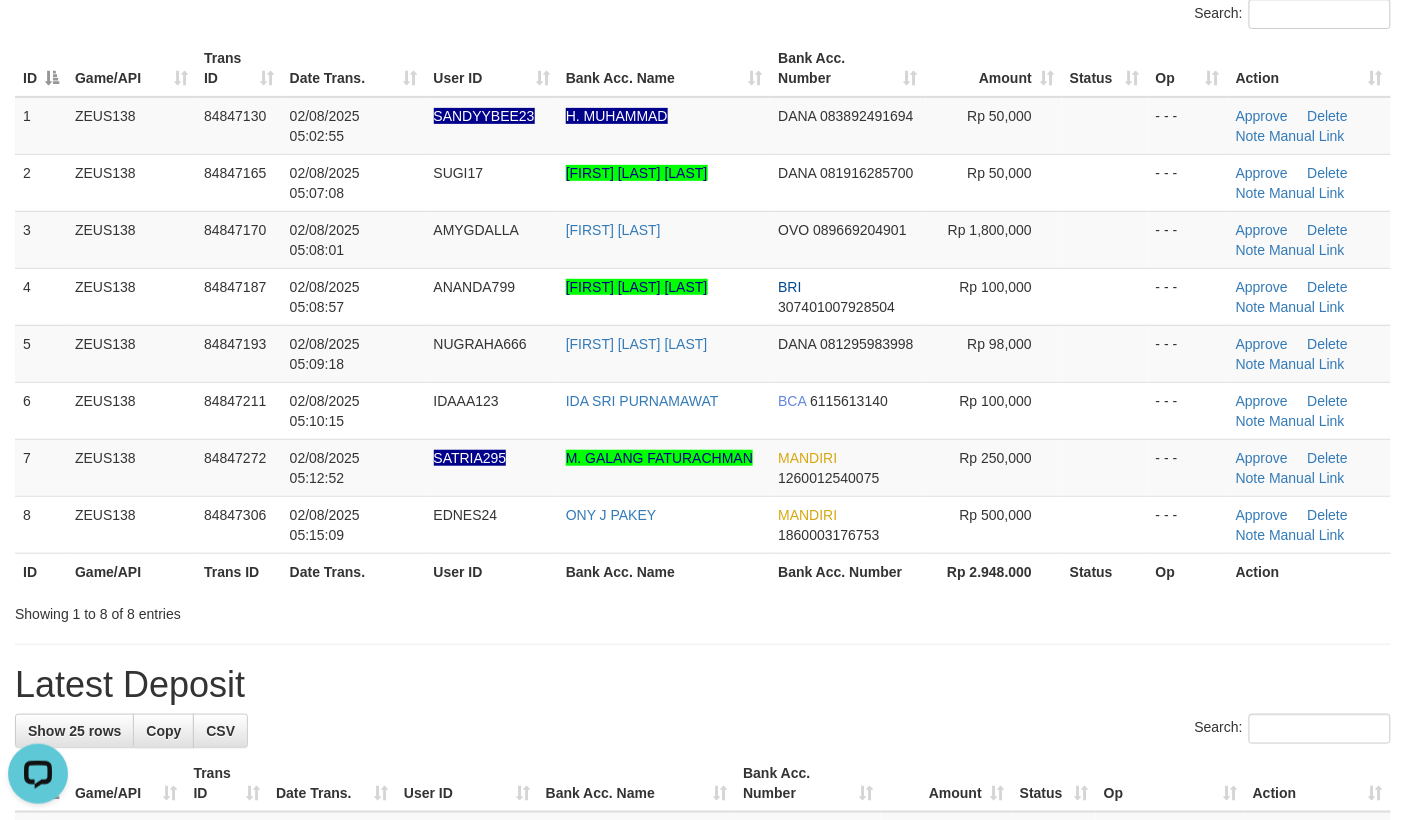 scroll, scrollTop: 0, scrollLeft: 0, axis: both 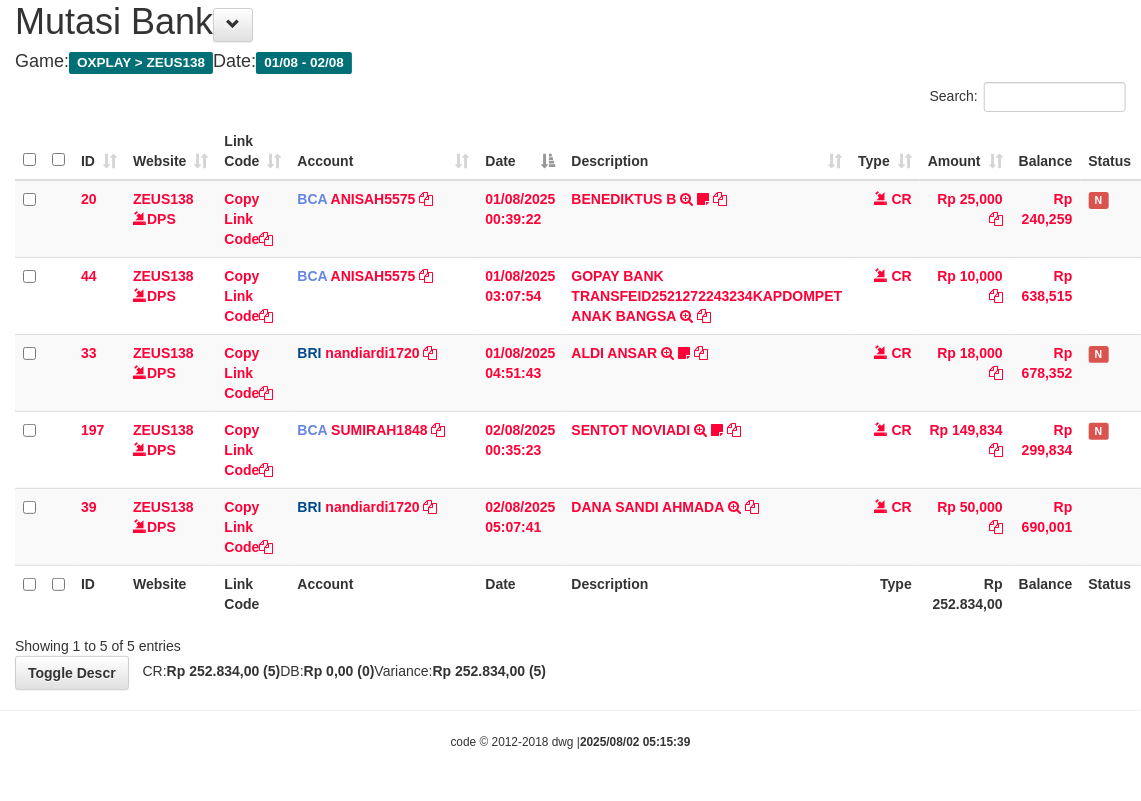 click on "Description" at bounding box center (707, 593) 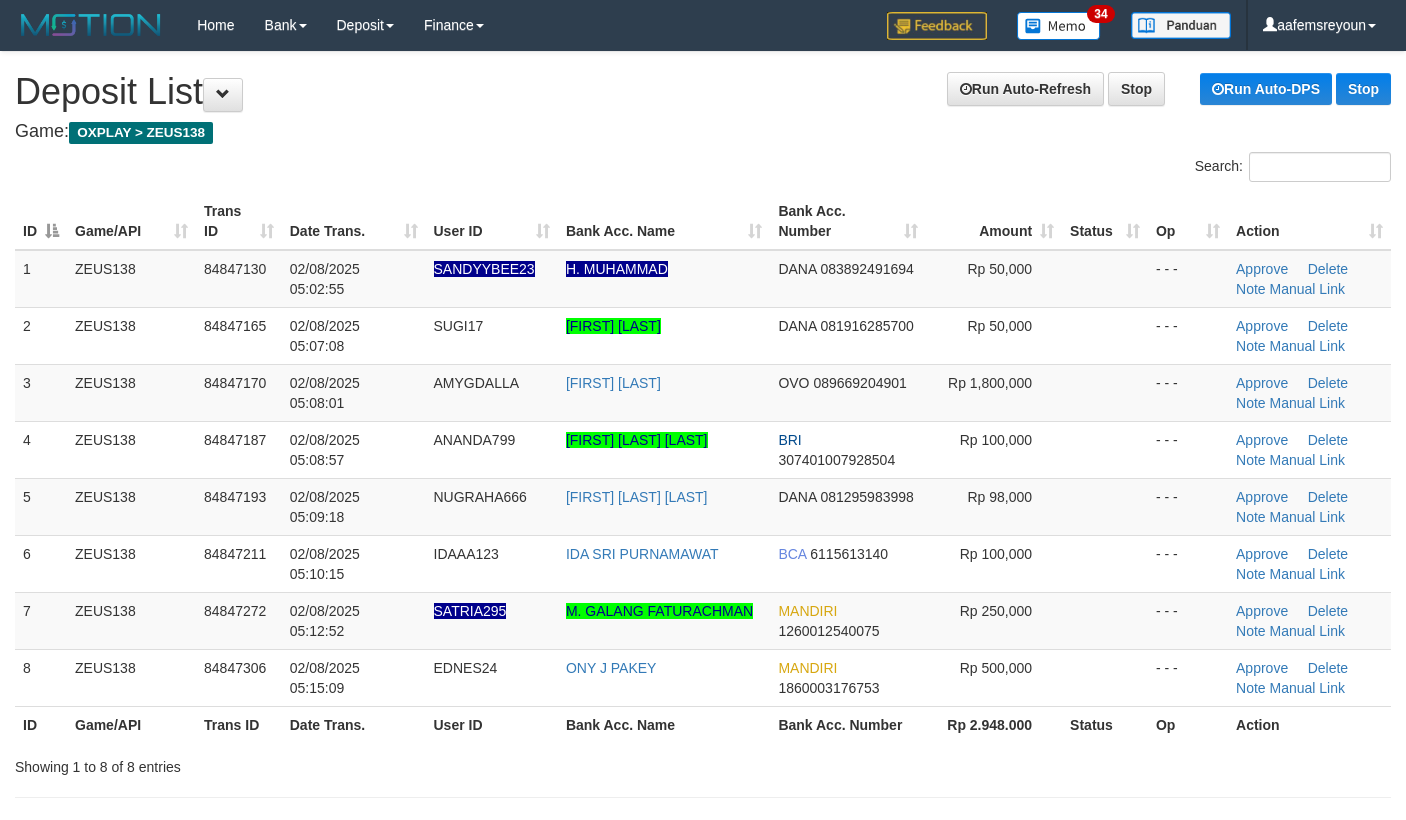 scroll, scrollTop: 228, scrollLeft: 0, axis: vertical 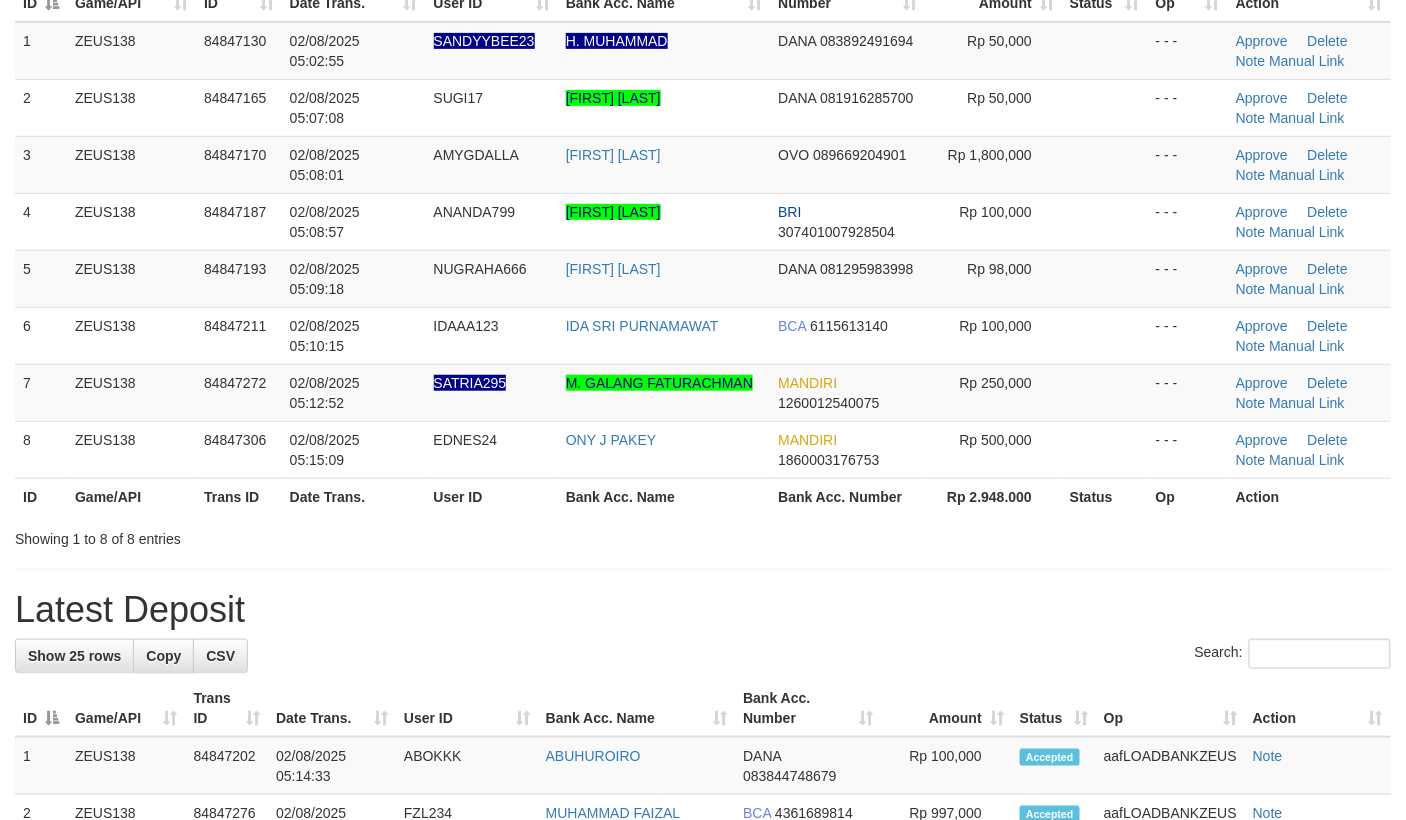 drag, startPoint x: 829, startPoint y: 632, endPoint x: 884, endPoint y: 630, distance: 55.03635 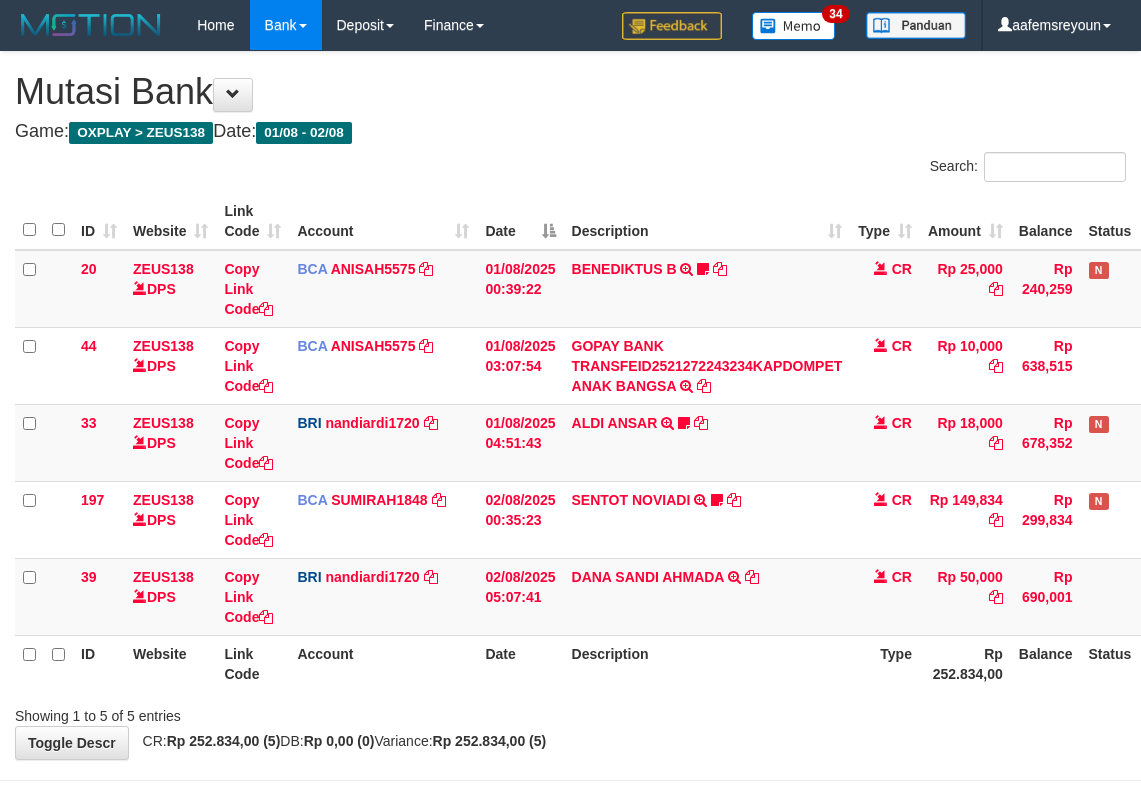 scroll, scrollTop: 72, scrollLeft: 0, axis: vertical 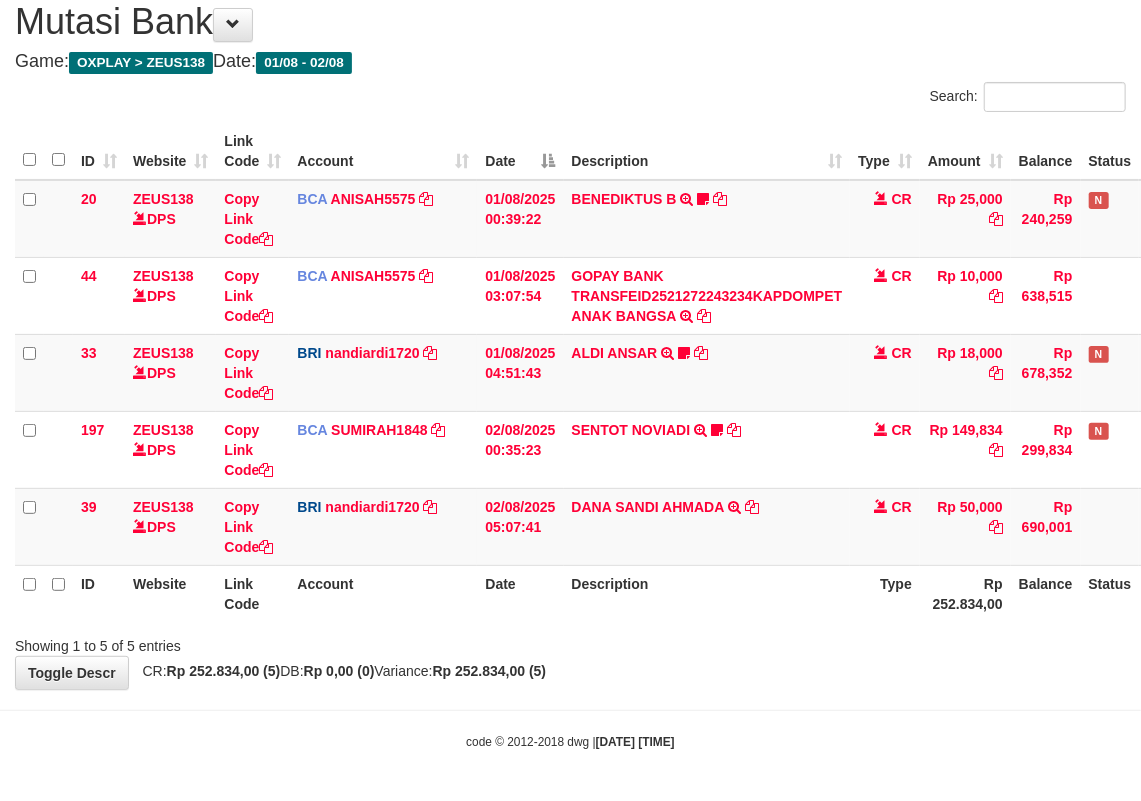 drag, startPoint x: 405, startPoint y: 649, endPoint x: 773, endPoint y: 648, distance: 368.00137 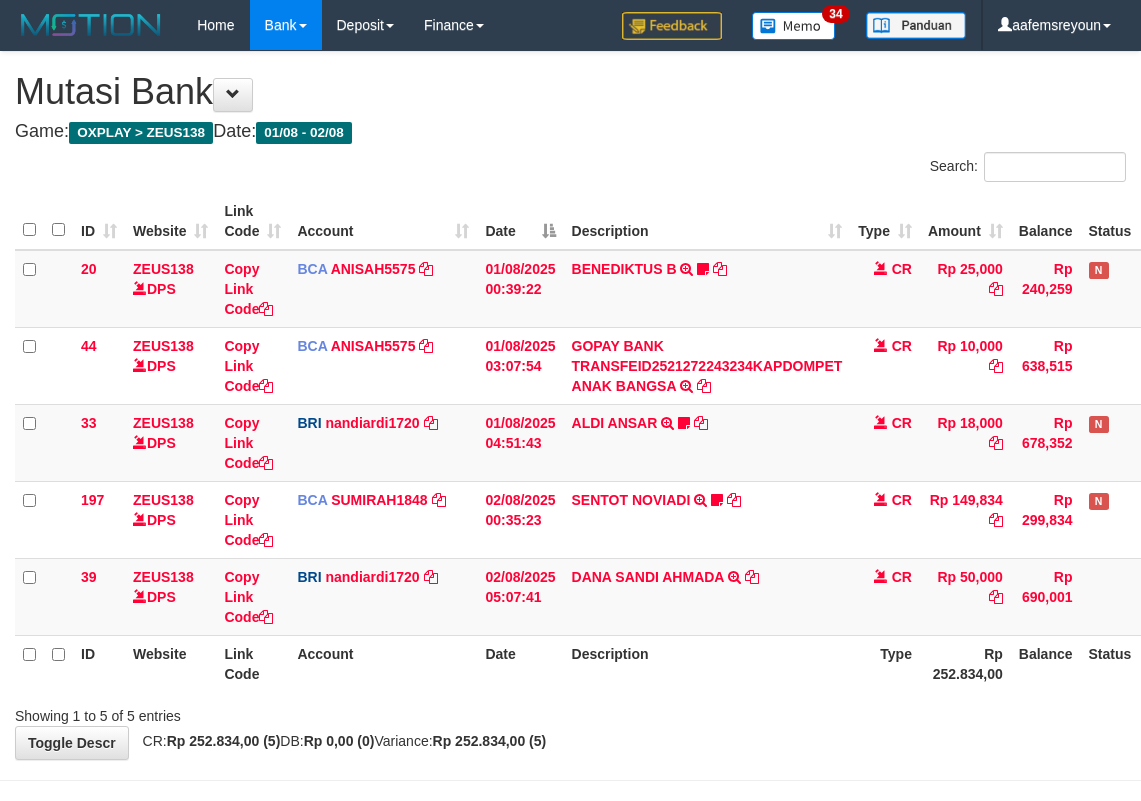 scroll, scrollTop: 72, scrollLeft: 0, axis: vertical 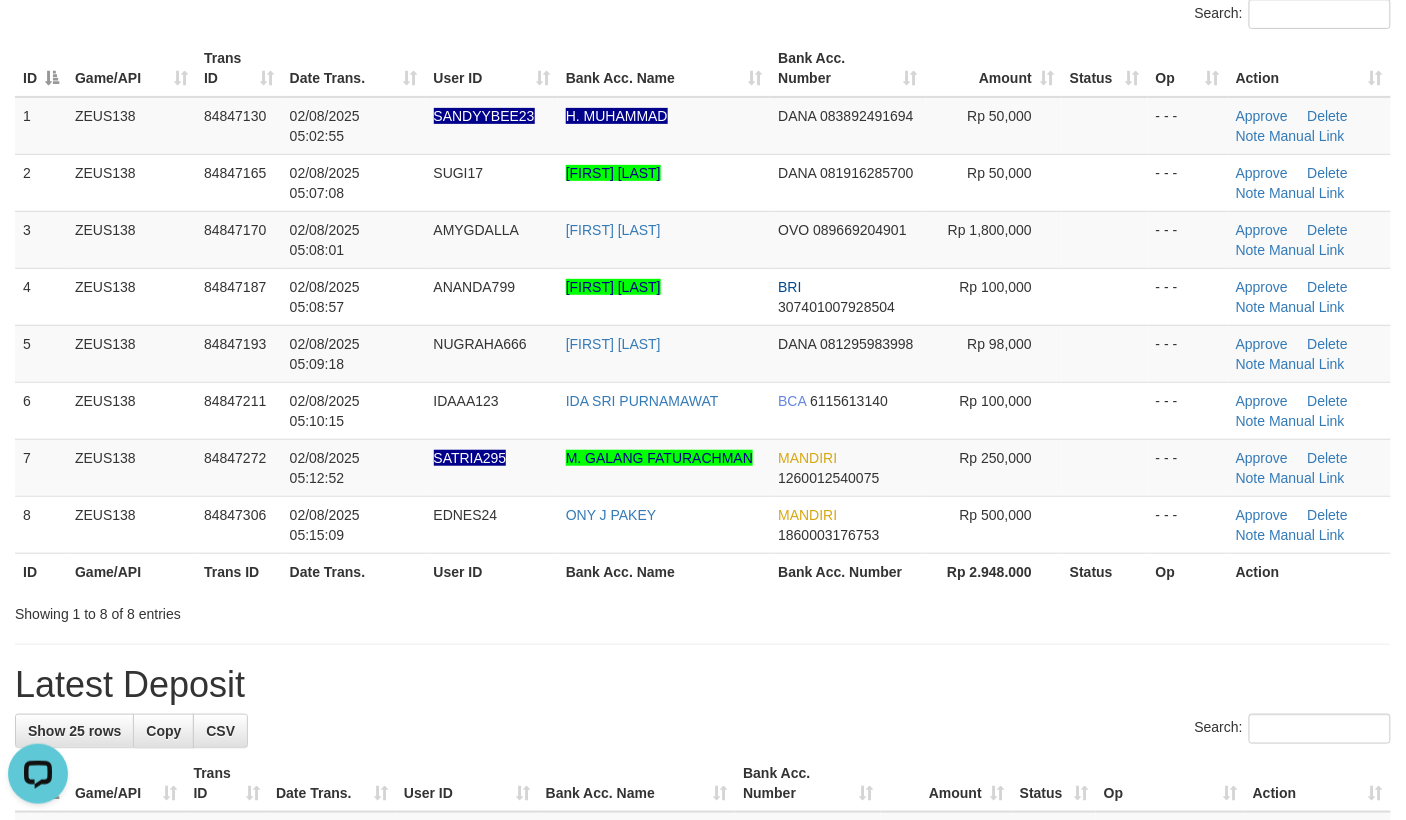 drag, startPoint x: 1045, startPoint y: 604, endPoint x: 1070, endPoint y: 608, distance: 25.317978 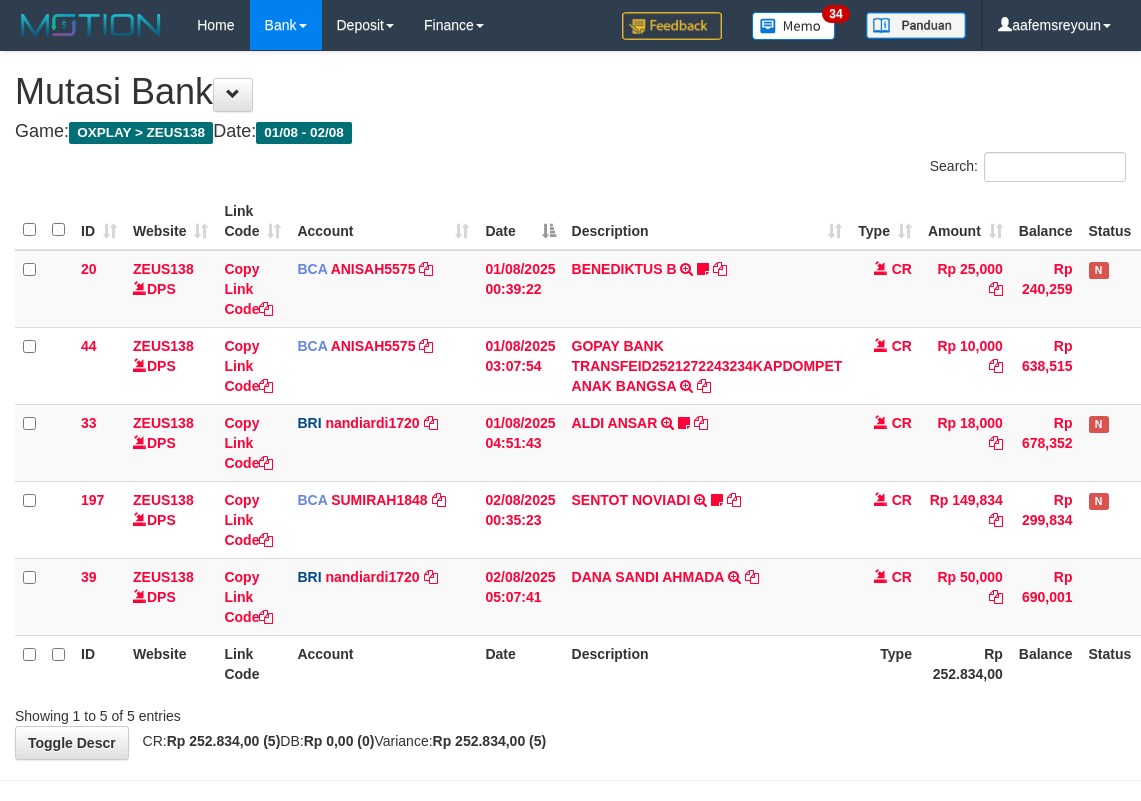 scroll, scrollTop: 72, scrollLeft: 0, axis: vertical 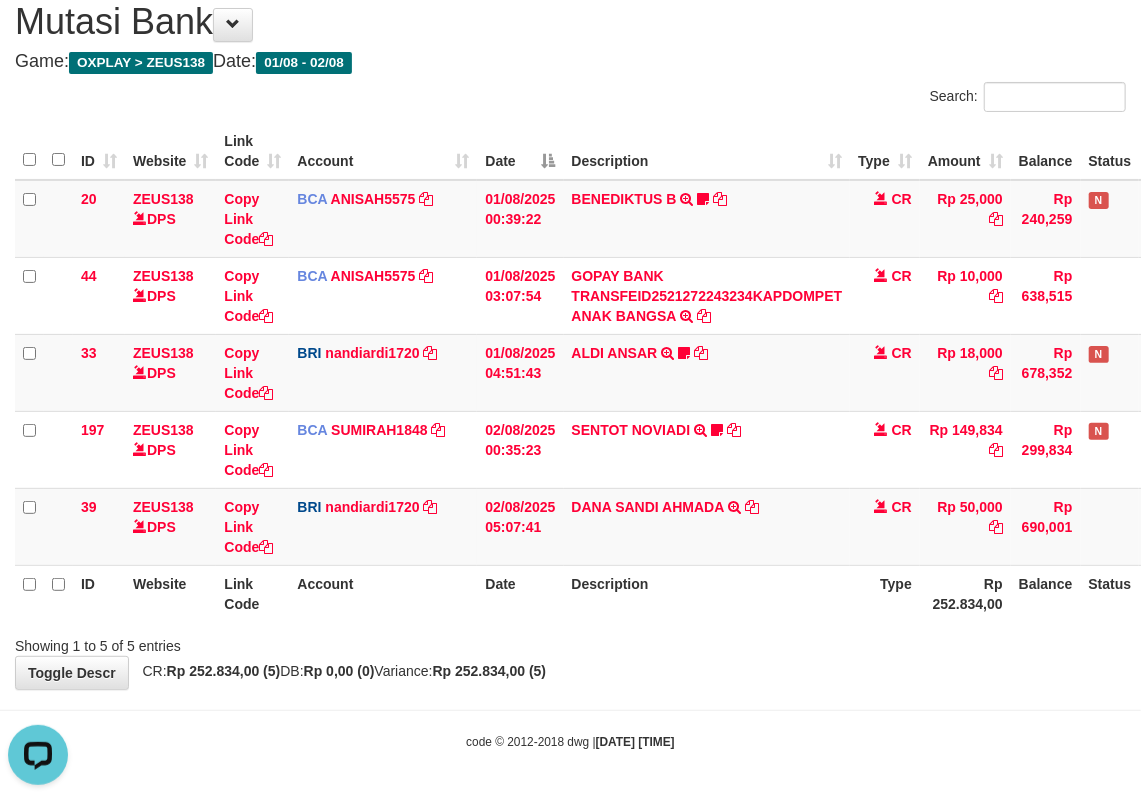click on "Account" at bounding box center [383, 593] 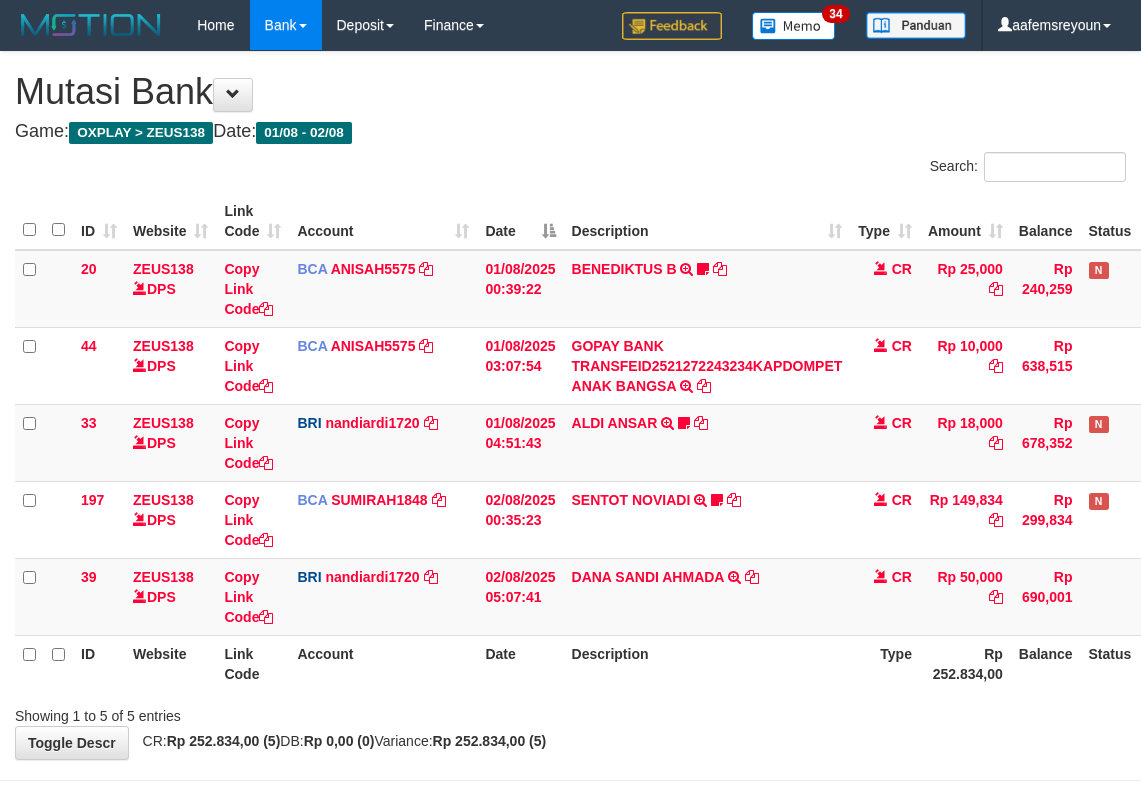 scroll, scrollTop: 72, scrollLeft: 0, axis: vertical 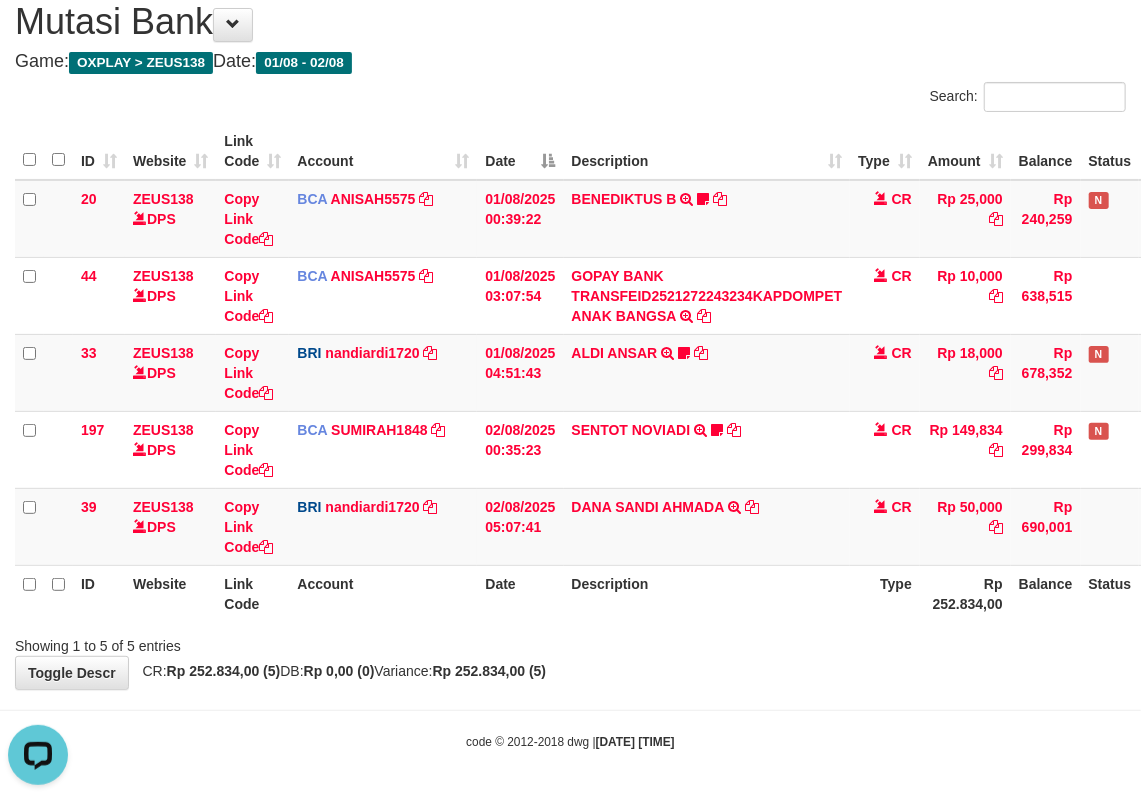 drag, startPoint x: 486, startPoint y: 656, endPoint x: 624, endPoint y: 656, distance: 138 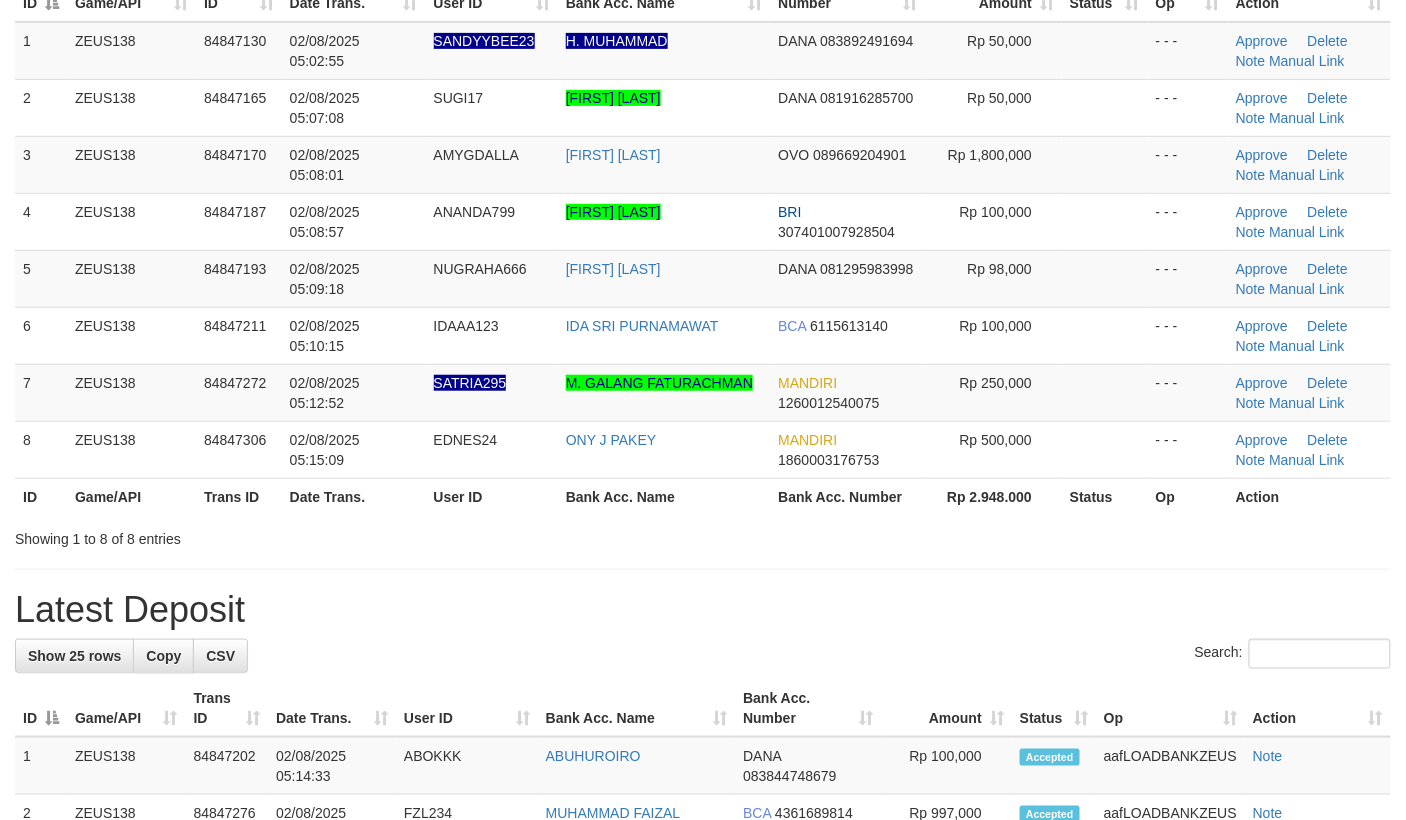 scroll, scrollTop: 153, scrollLeft: 0, axis: vertical 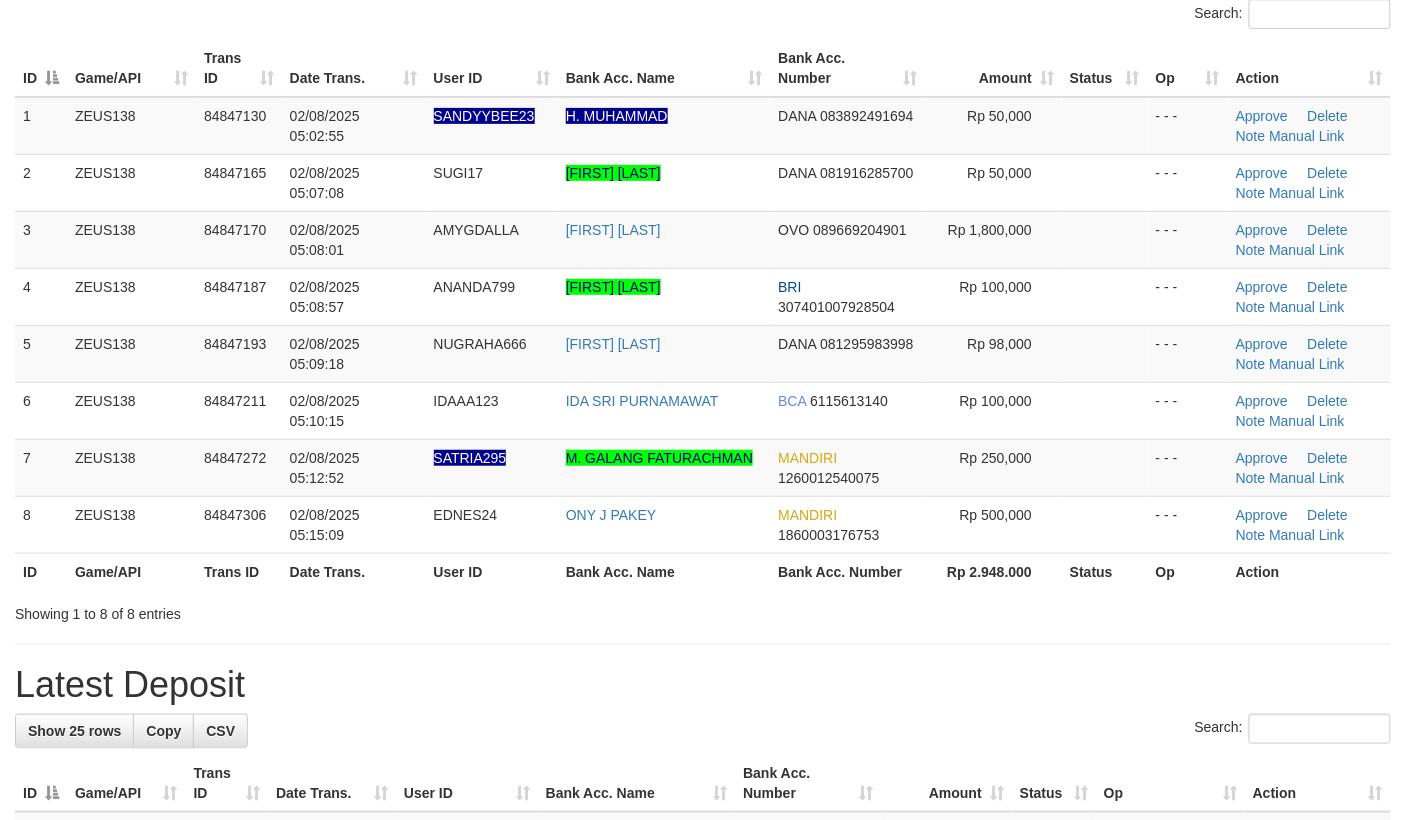 drag, startPoint x: 865, startPoint y: 589, endPoint x: 876, endPoint y: 593, distance: 11.7046995 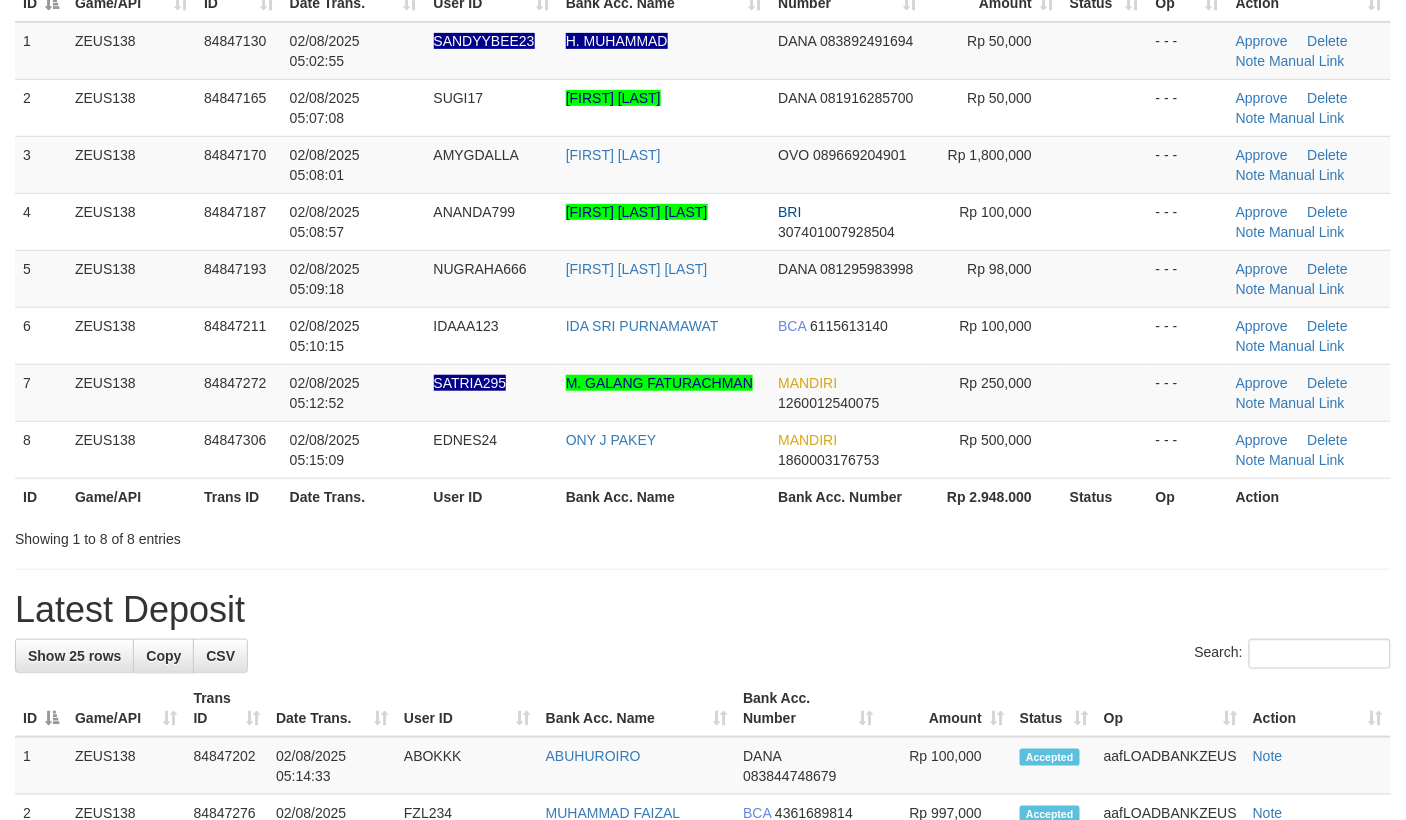 scroll, scrollTop: 153, scrollLeft: 0, axis: vertical 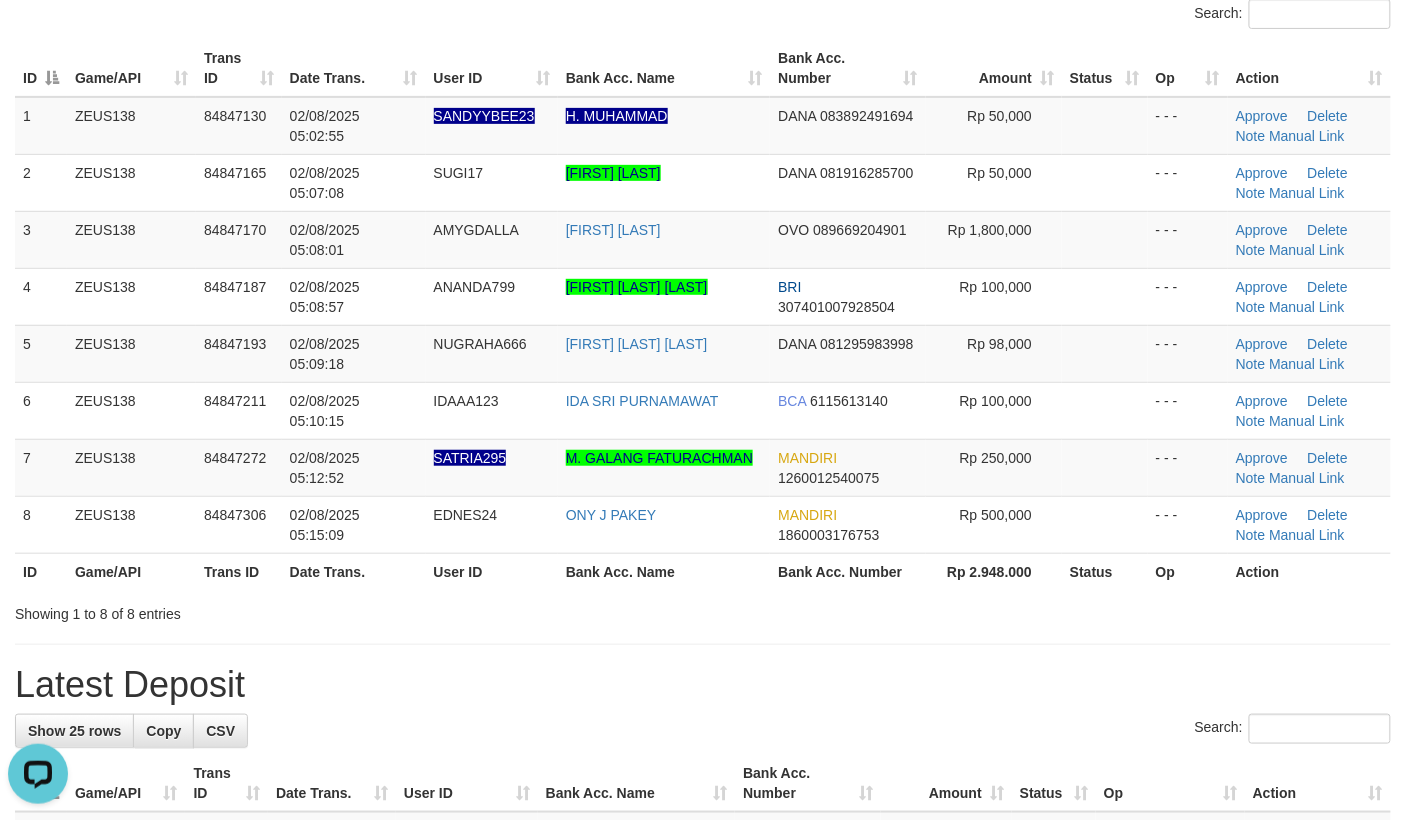 drag, startPoint x: 1112, startPoint y: 656, endPoint x: 1424, endPoint y: 665, distance: 312.1298 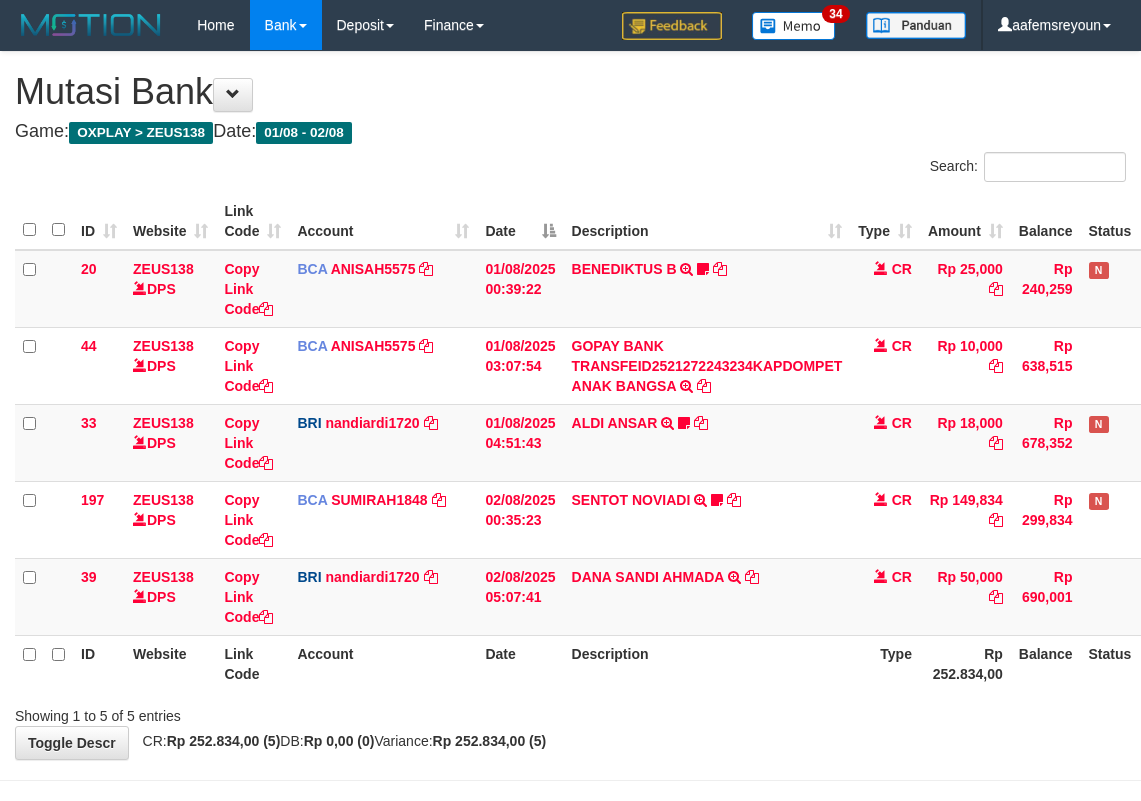 scroll, scrollTop: 72, scrollLeft: 0, axis: vertical 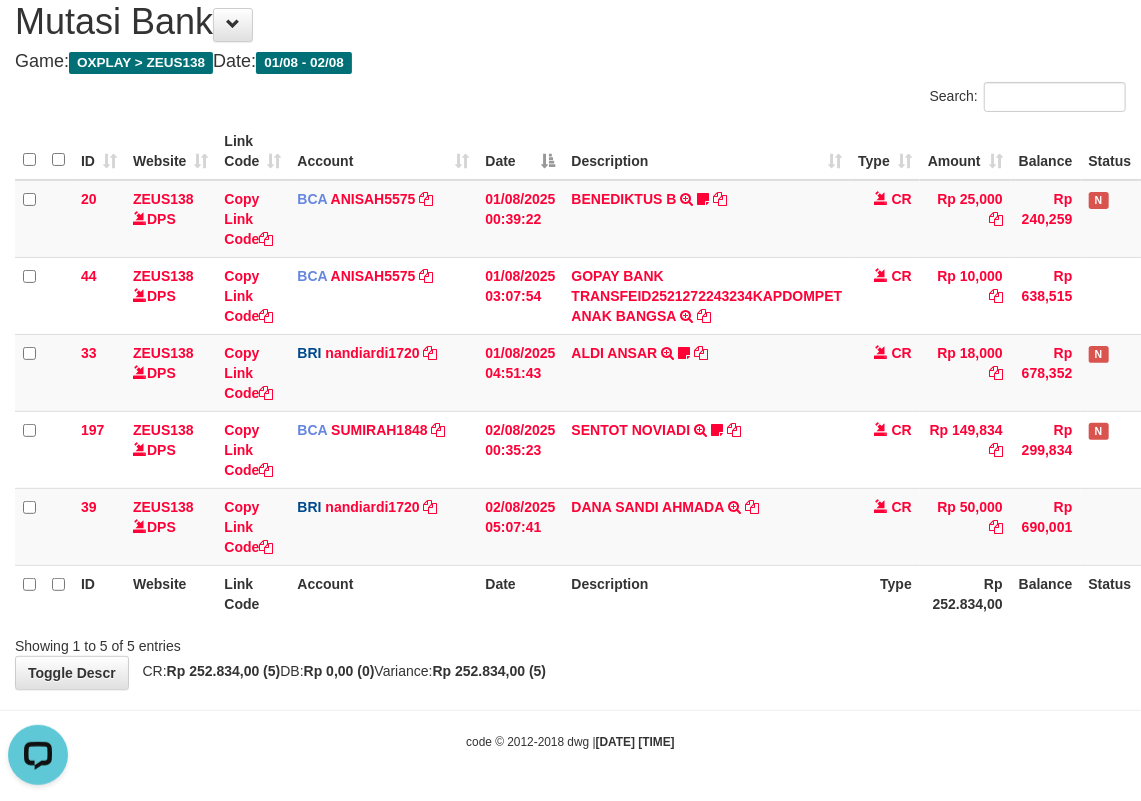 drag, startPoint x: 802, startPoint y: 713, endPoint x: 12, endPoint y: 673, distance: 791.012 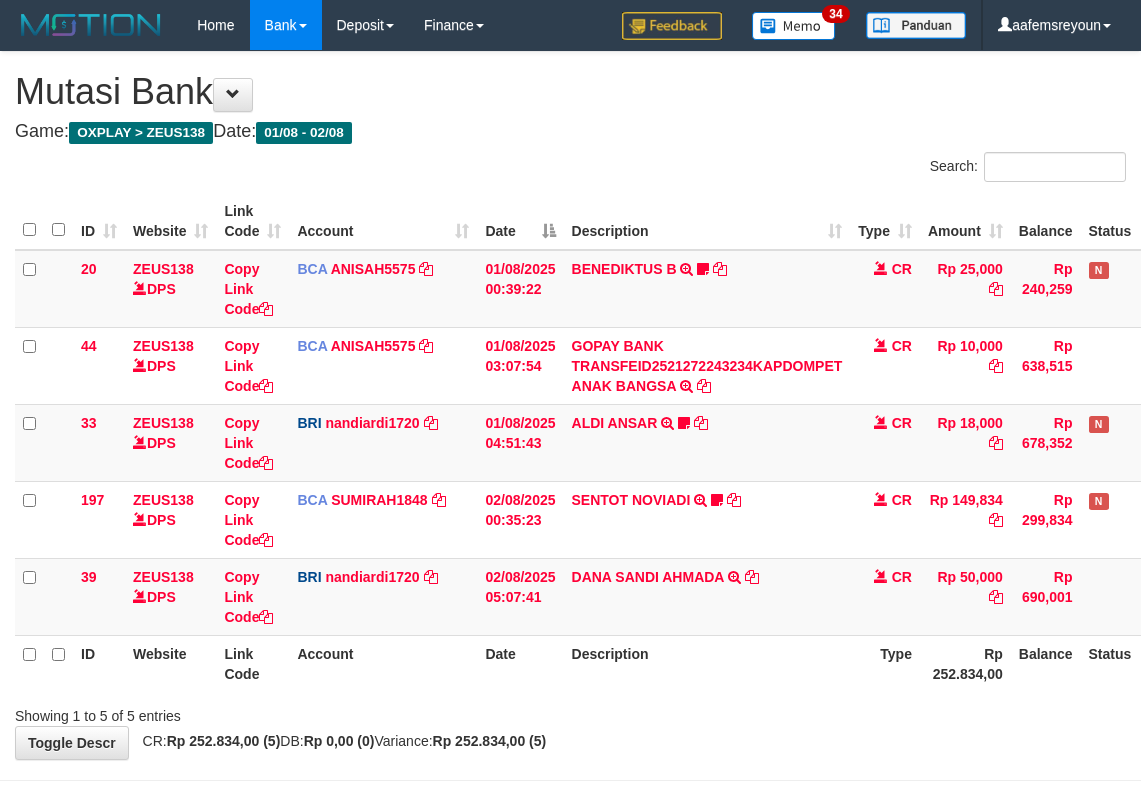 scroll, scrollTop: 72, scrollLeft: 0, axis: vertical 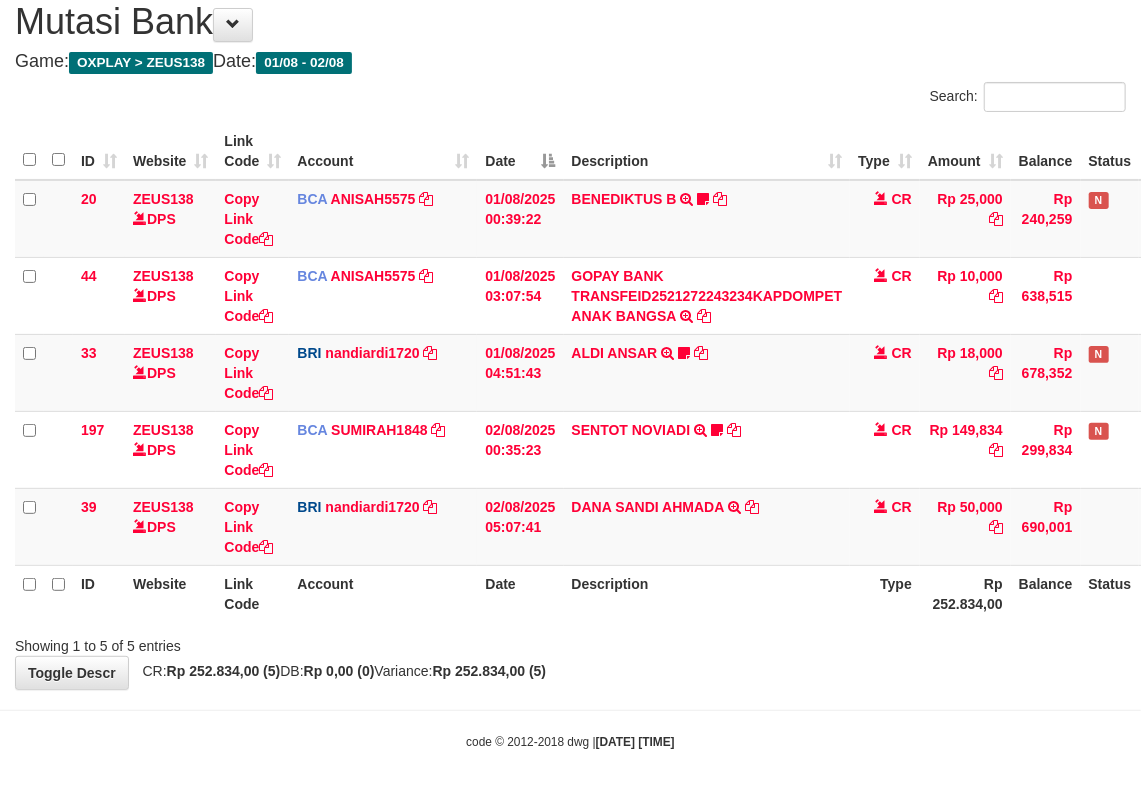 click on "**********" at bounding box center (570, 335) 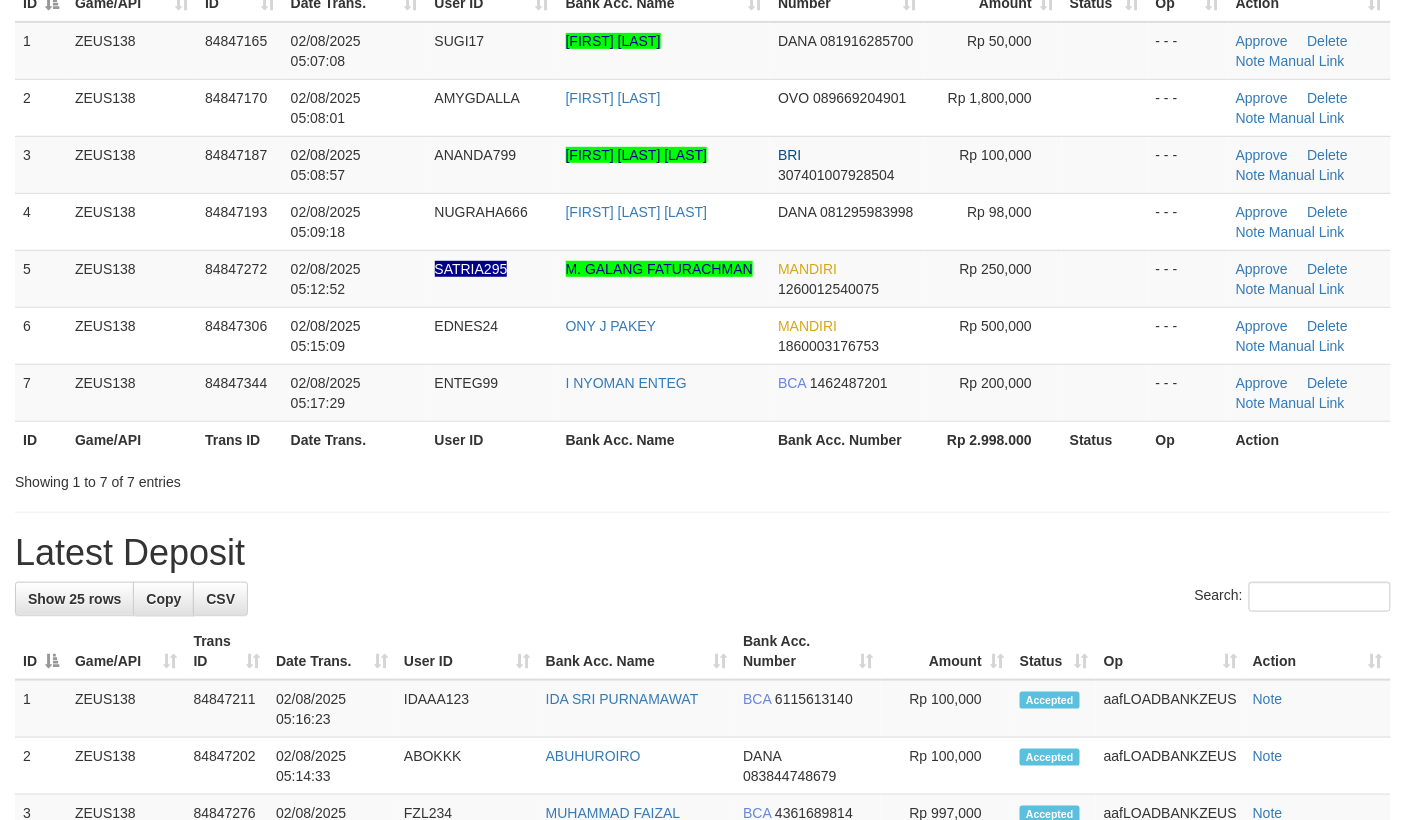 scroll, scrollTop: 153, scrollLeft: 0, axis: vertical 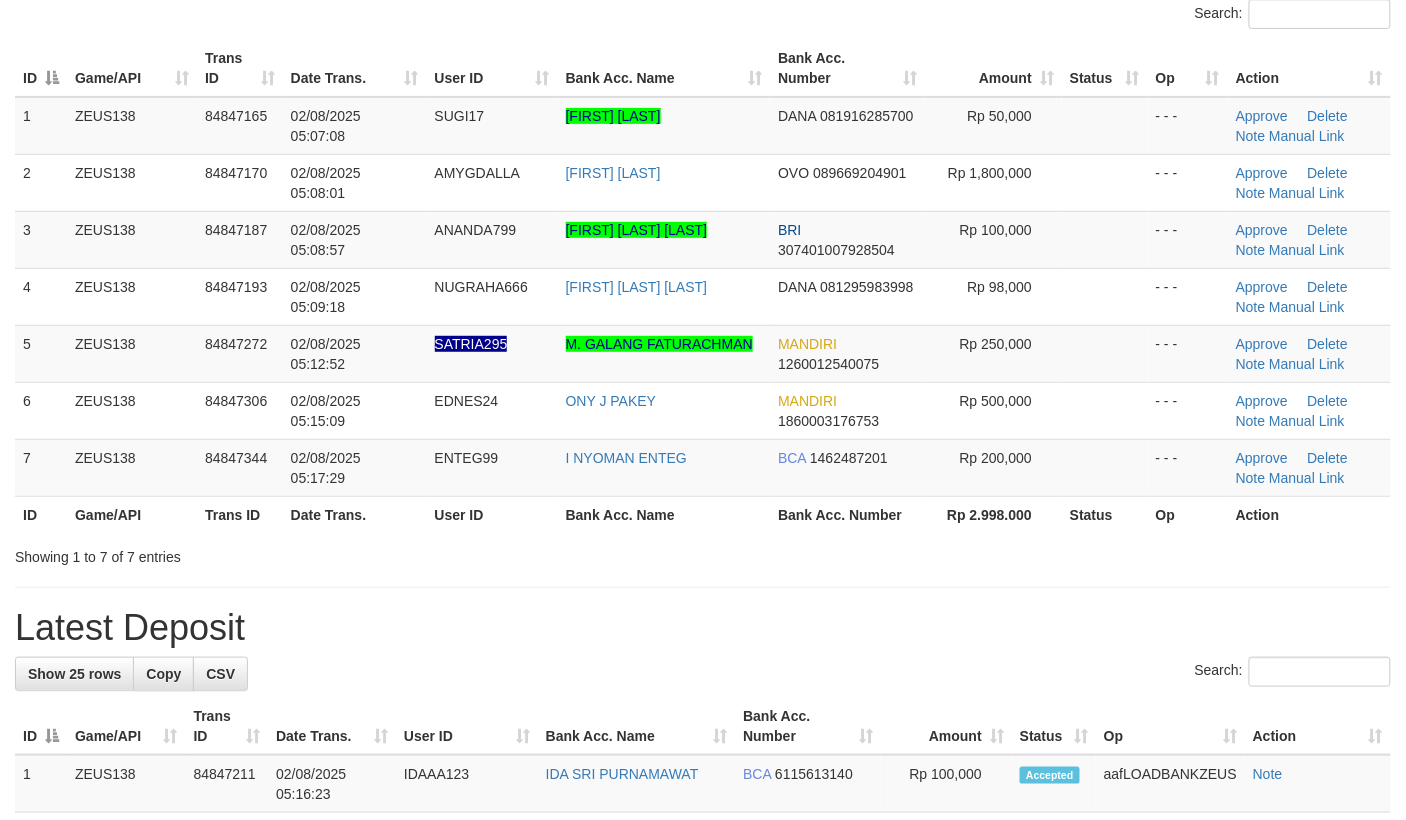 click on "Latest Deposit" at bounding box center [703, 628] 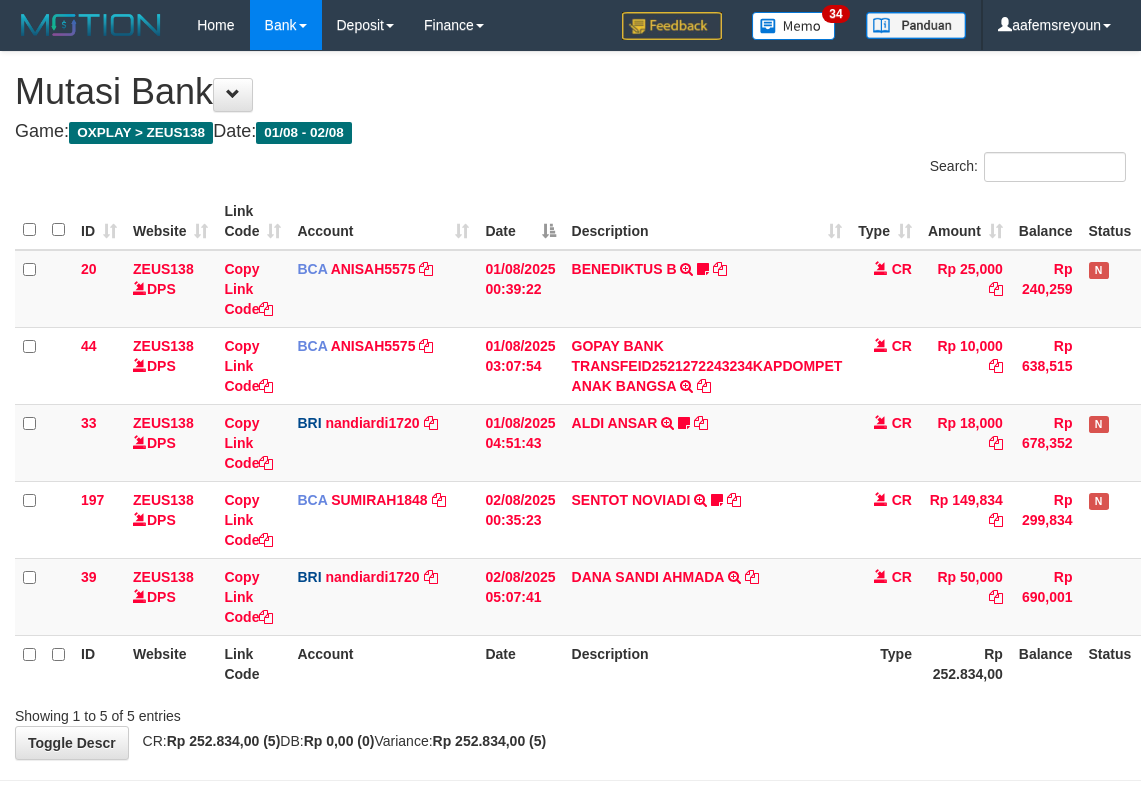 scroll, scrollTop: 72, scrollLeft: 0, axis: vertical 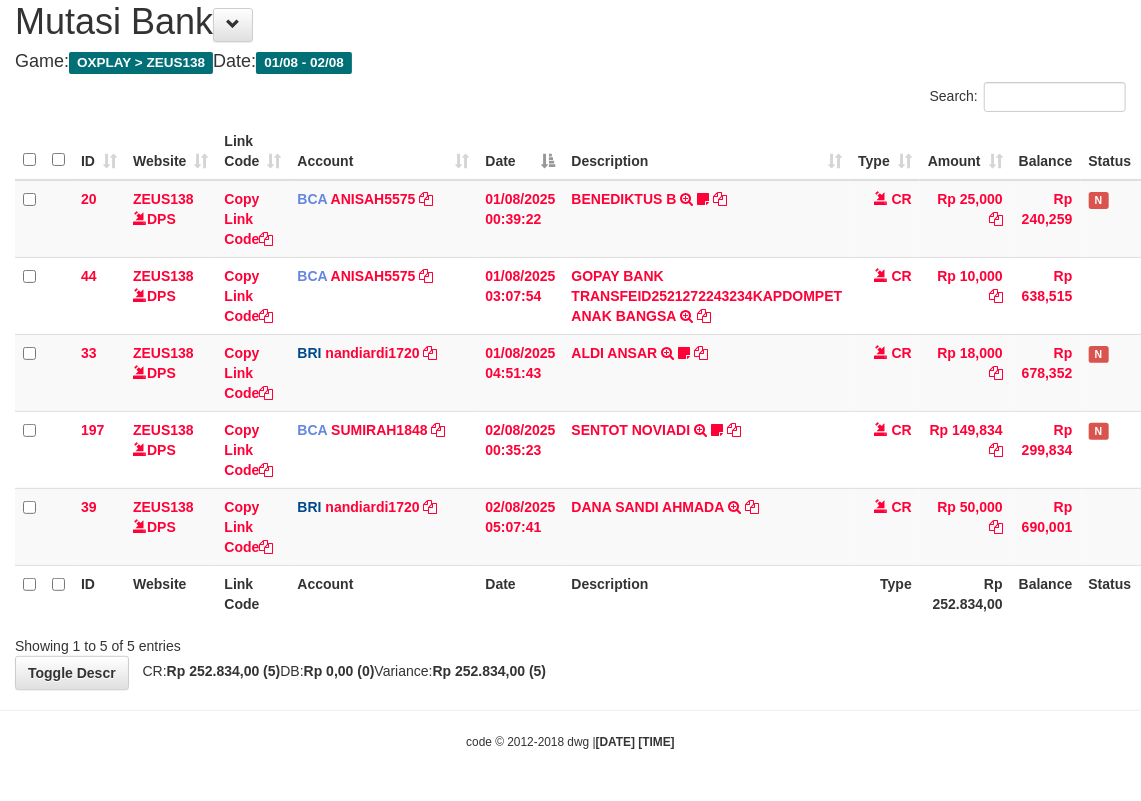 click on "**********" at bounding box center (570, 335) 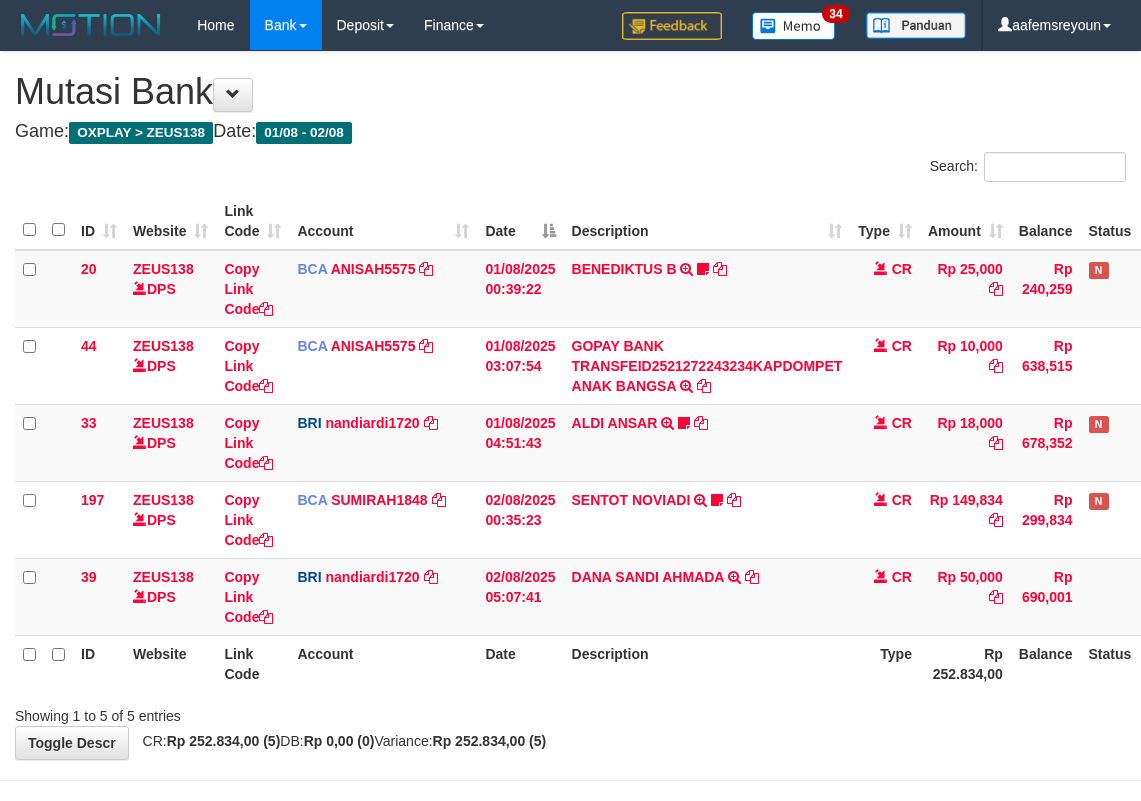 scroll, scrollTop: 72, scrollLeft: 0, axis: vertical 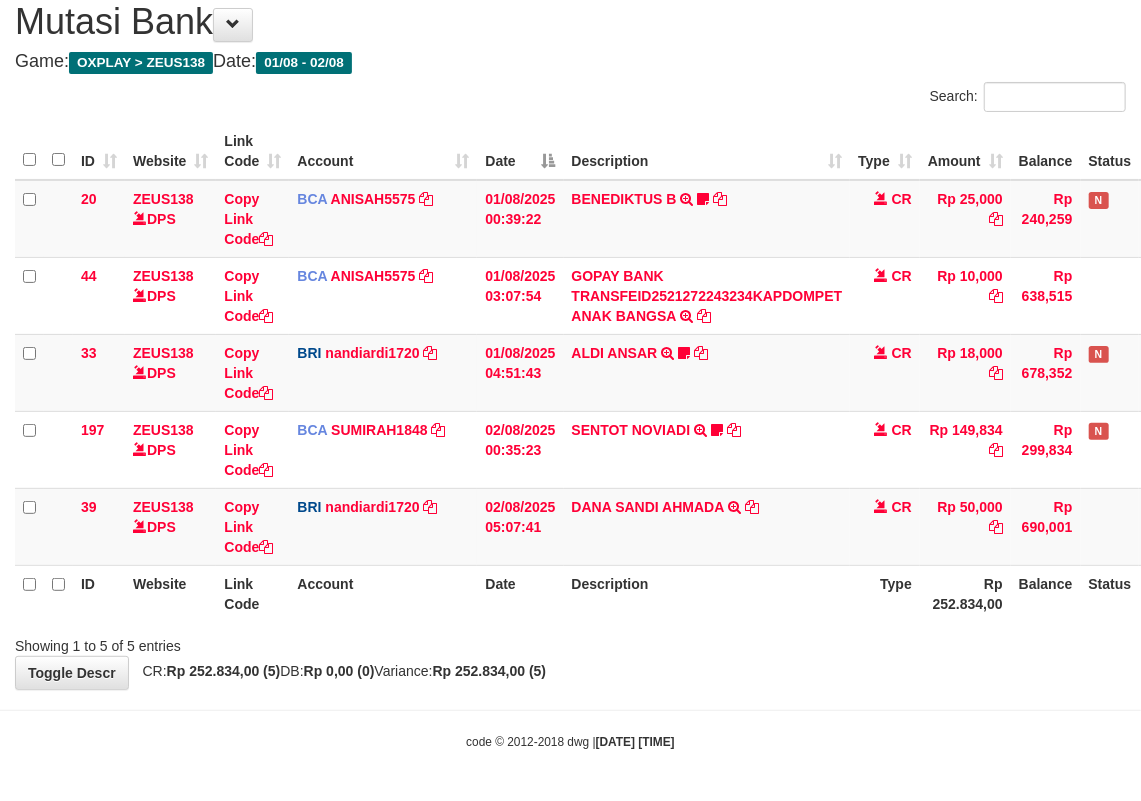 click on "Showing 1 to 5 of 5 entries" at bounding box center [570, 642] 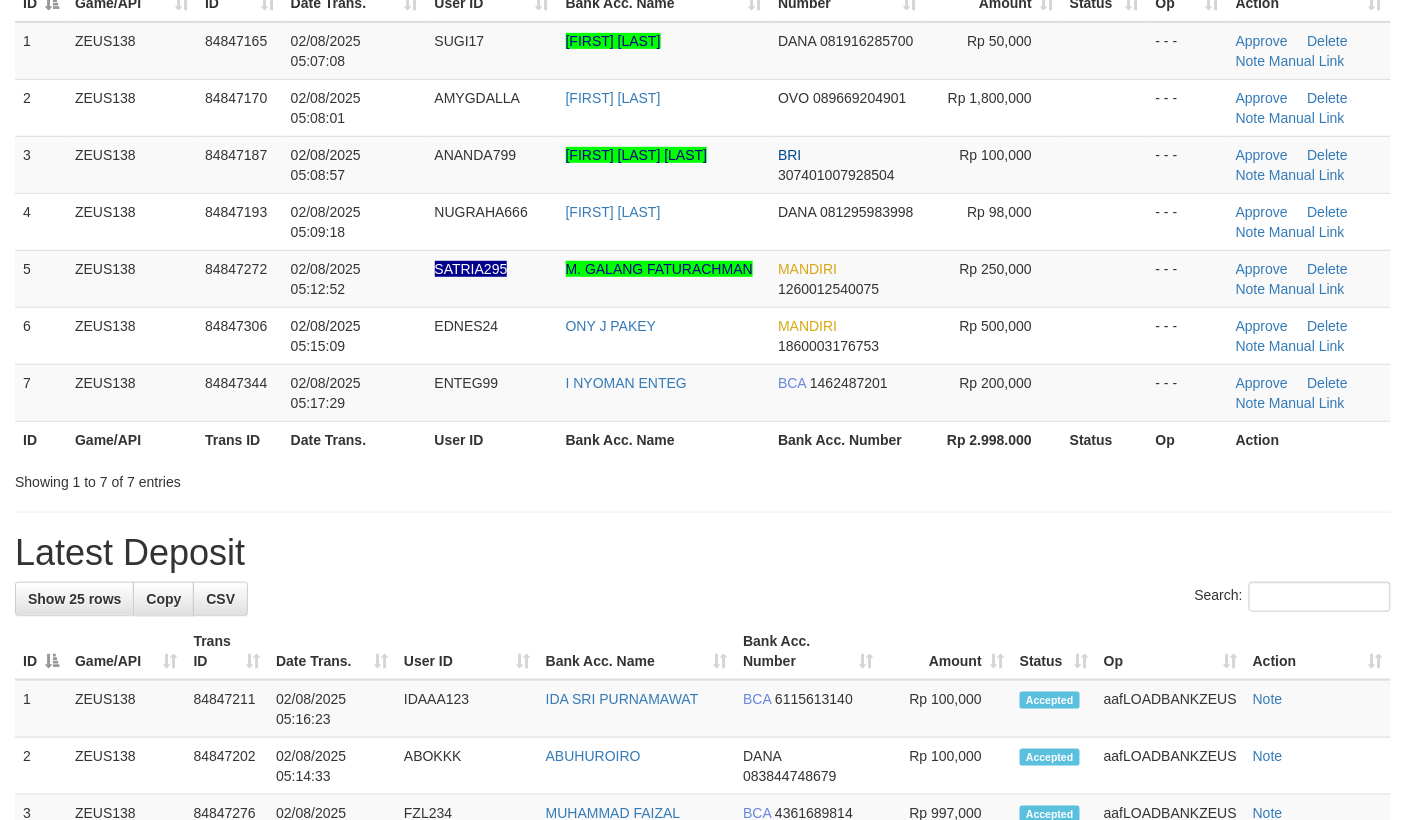 scroll, scrollTop: 153, scrollLeft: 0, axis: vertical 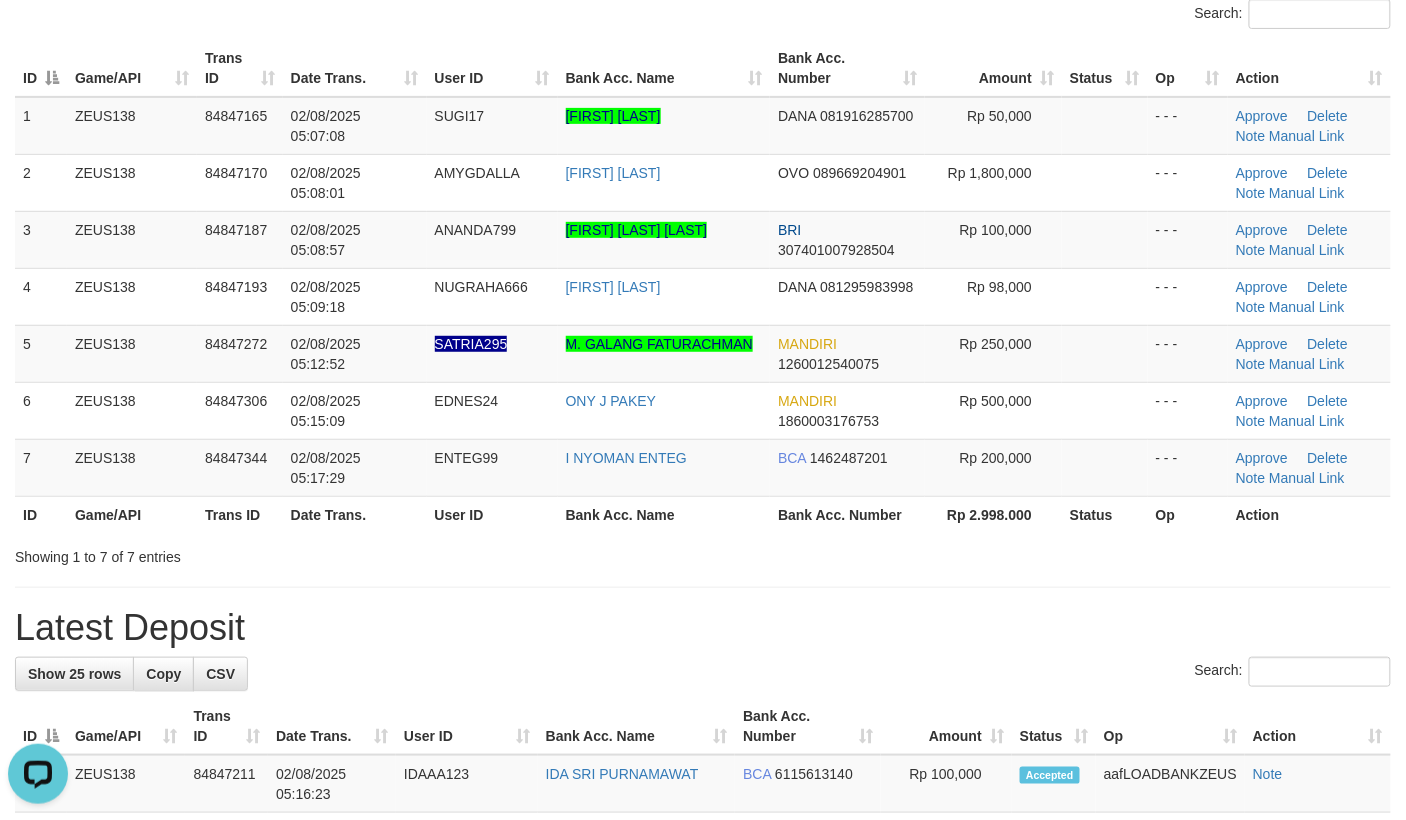 drag, startPoint x: 924, startPoint y: 633, endPoint x: 1425, endPoint y: 666, distance: 502.08566 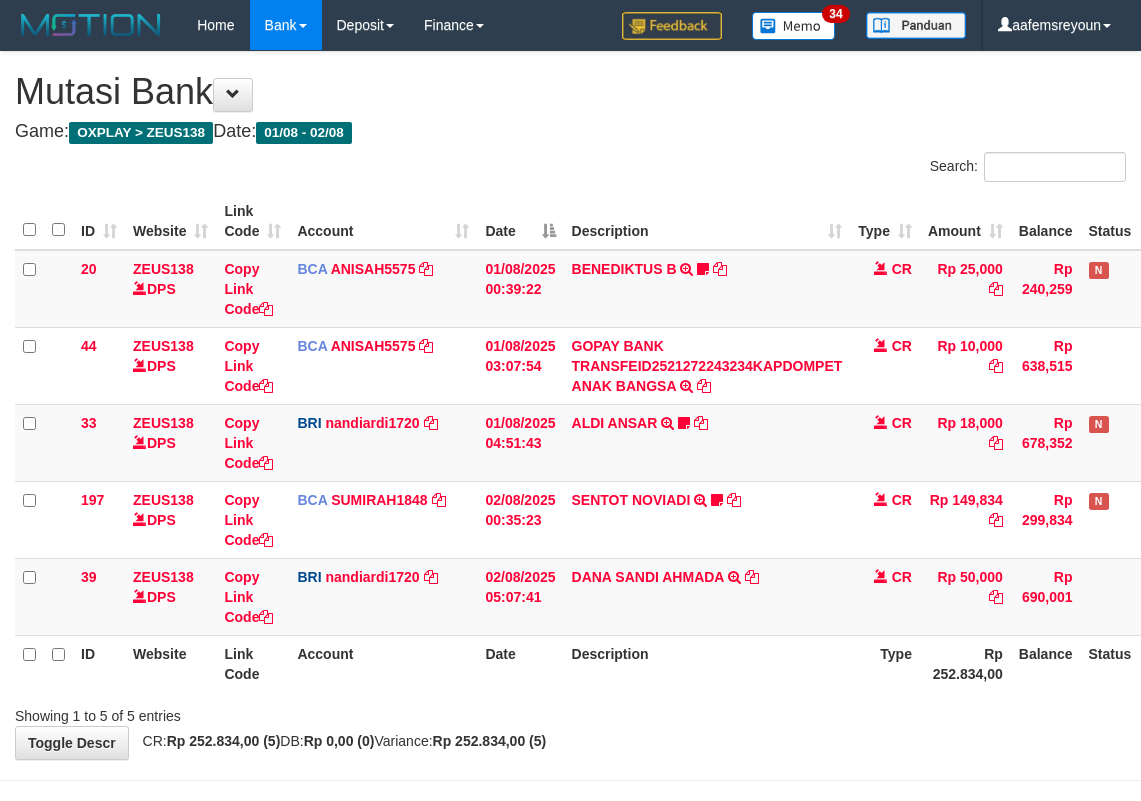 scroll, scrollTop: 72, scrollLeft: 0, axis: vertical 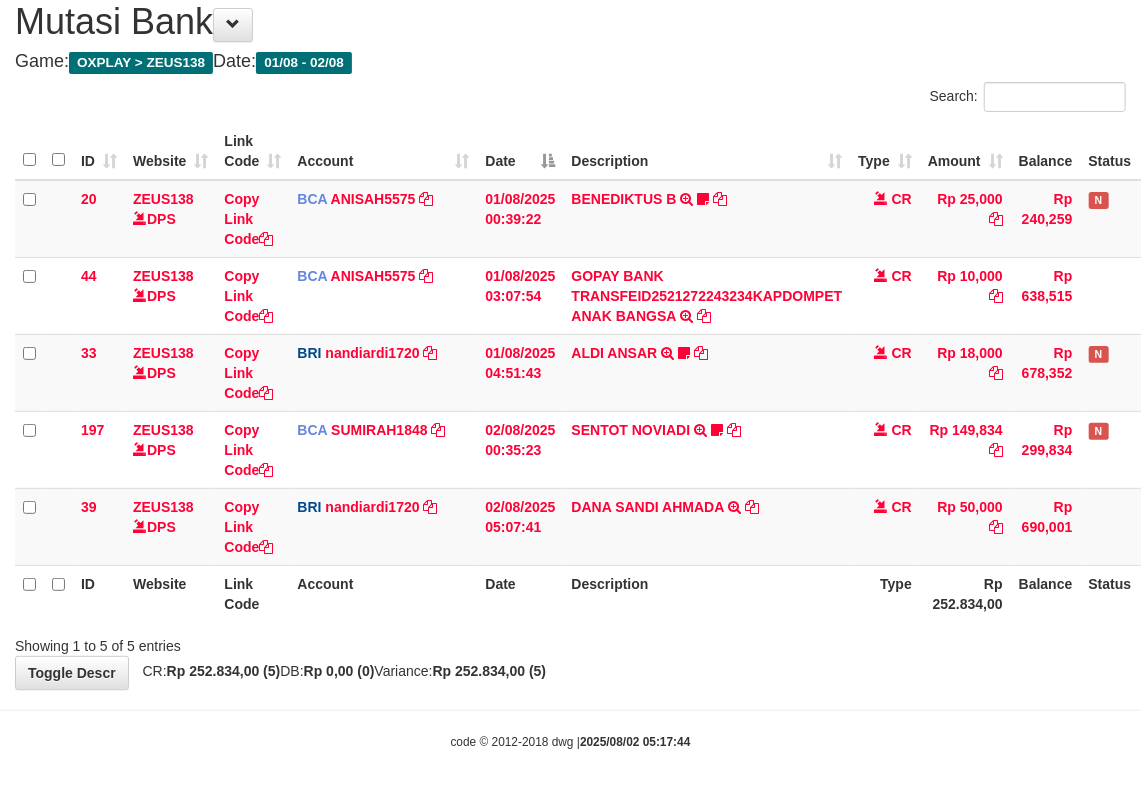 click on "Toggle navigation
Home
Bank
Account List
Mutasi Bank
Search
Sync
Note Mutasi
Deposit
DPS Fetch
DPS List
History
Note DPS
Finance
Financial Data
aafemsreyoun
My Profile
Log Out" at bounding box center [570, 365] 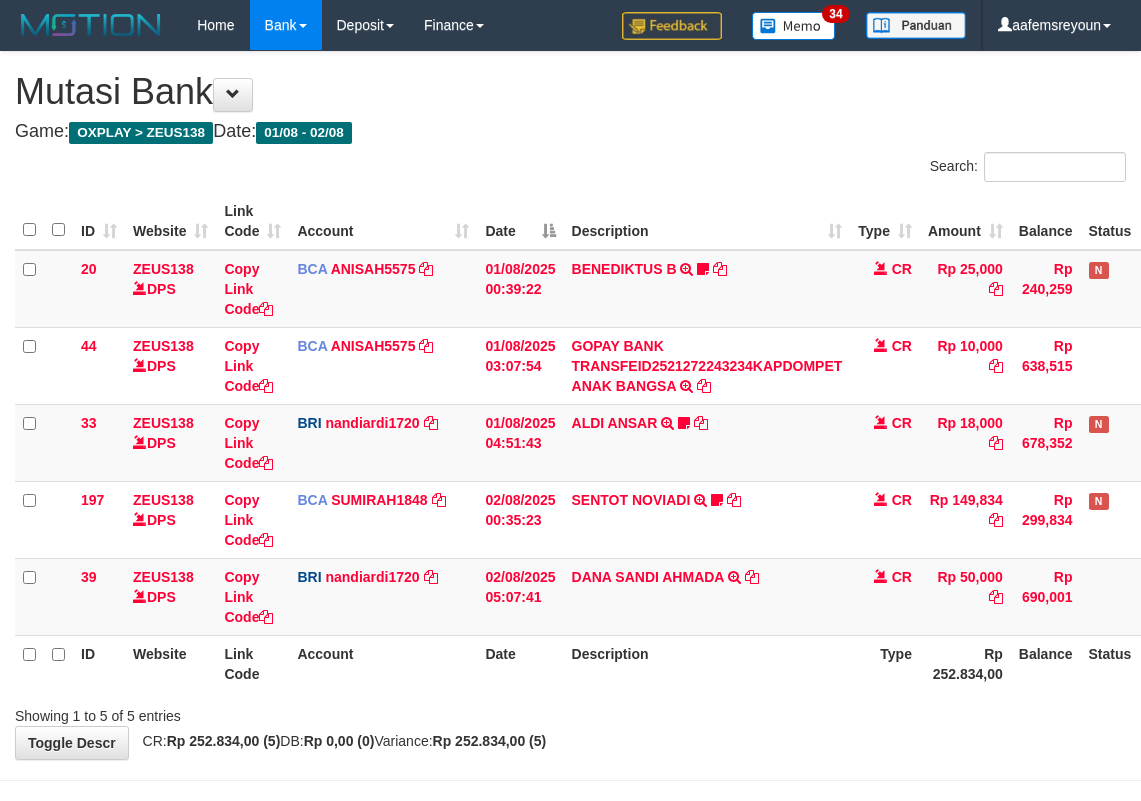 scroll, scrollTop: 72, scrollLeft: 0, axis: vertical 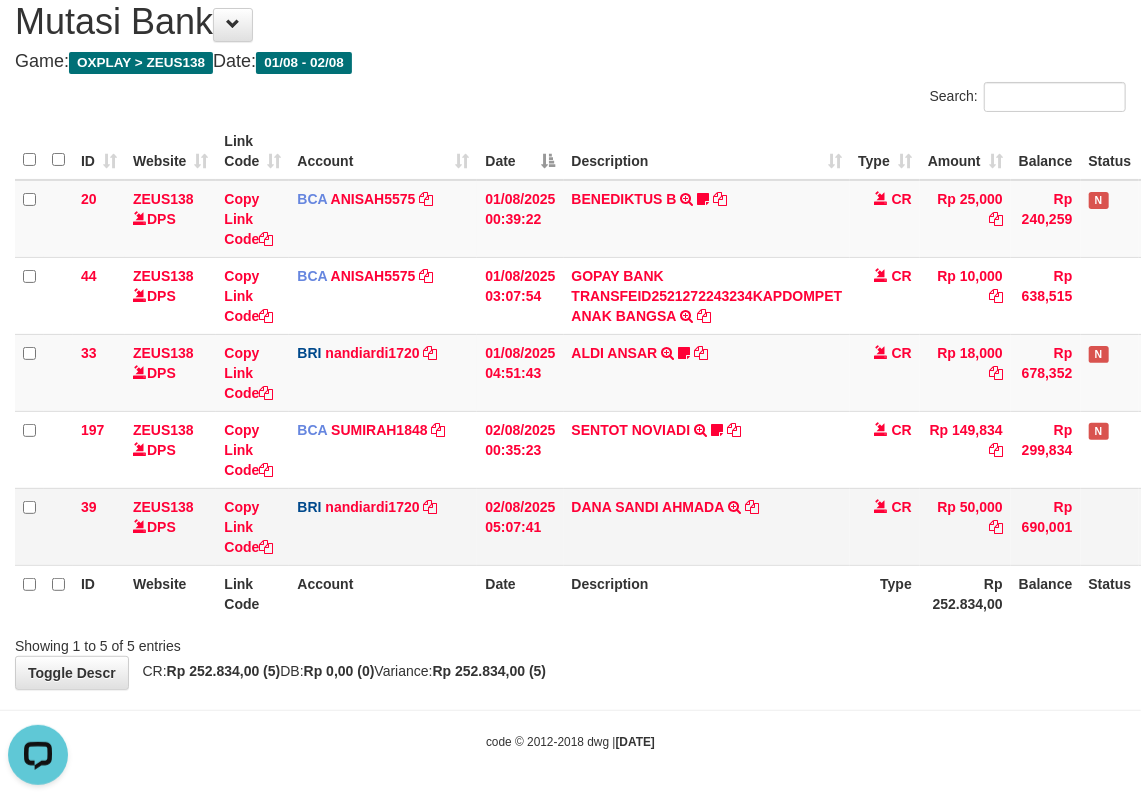 click on "[FIRST] [LAST] AHMADA TRANSFER NBMB [FIRST] [LAST] AHMADA TO [FIRST] [LAST] ARDIANSYAH" at bounding box center [707, 526] 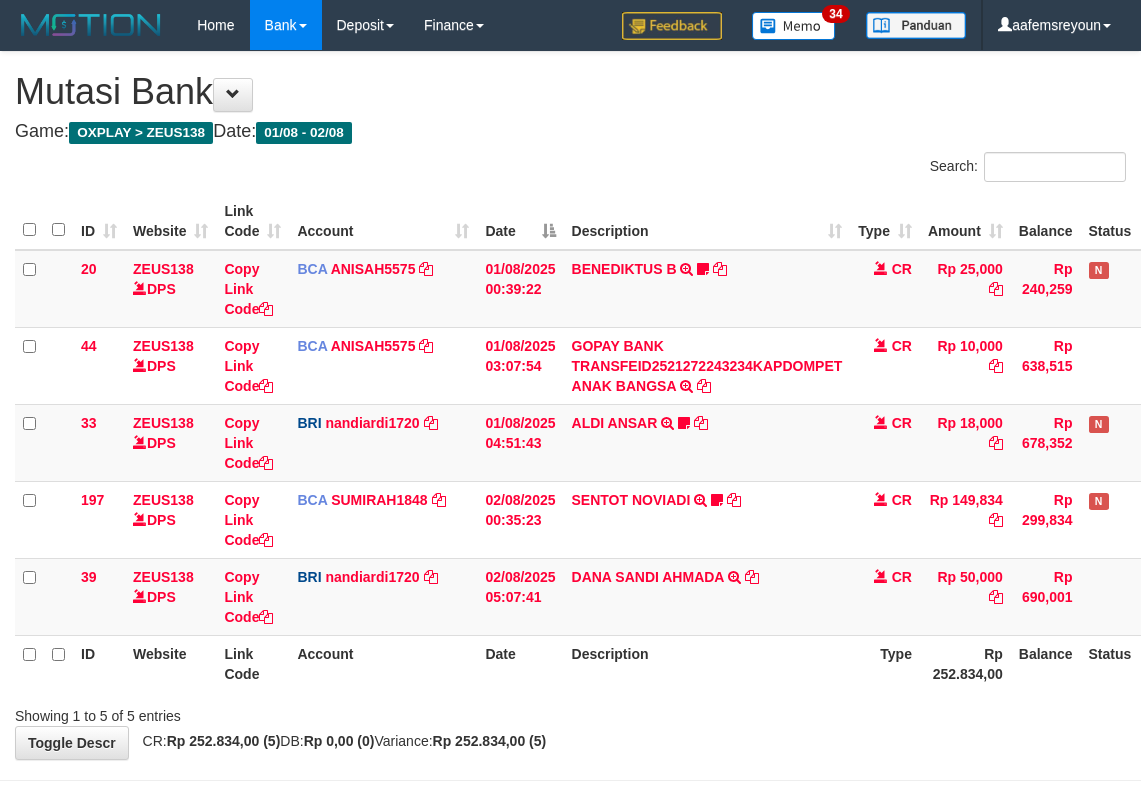 scroll, scrollTop: 72, scrollLeft: 0, axis: vertical 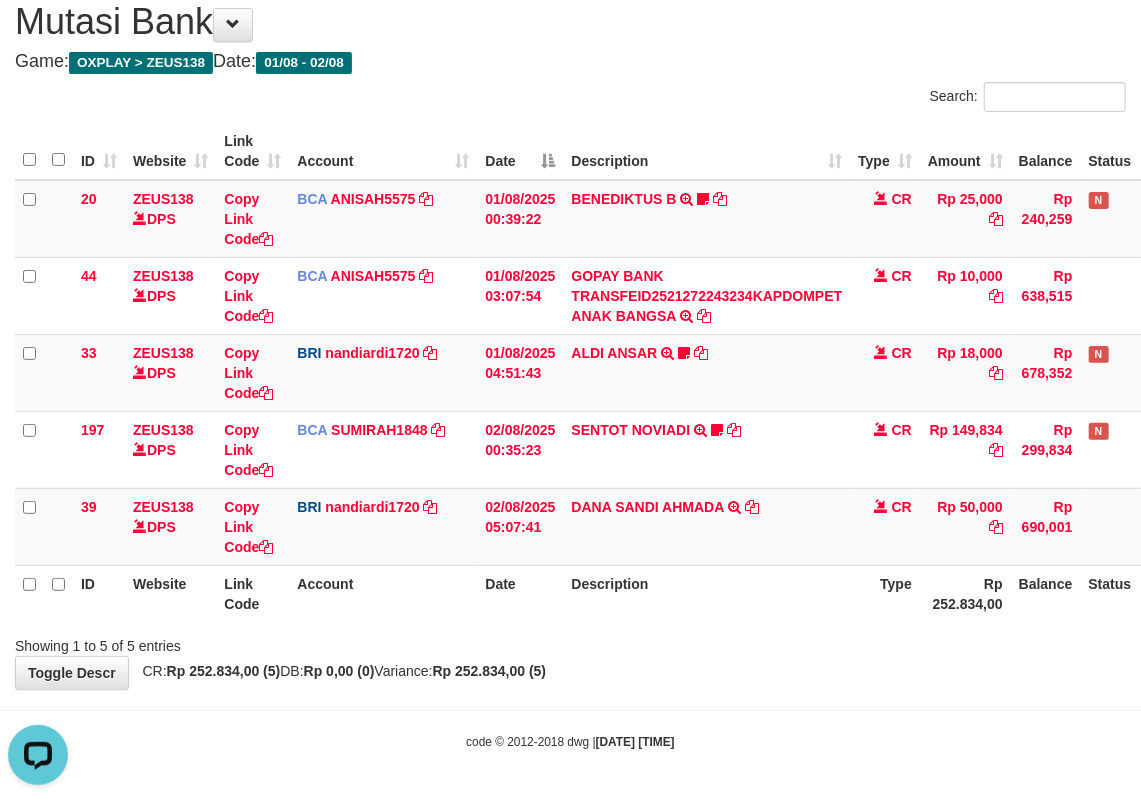 drag, startPoint x: 581, startPoint y: 692, endPoint x: 305, endPoint y: 666, distance: 277.22192 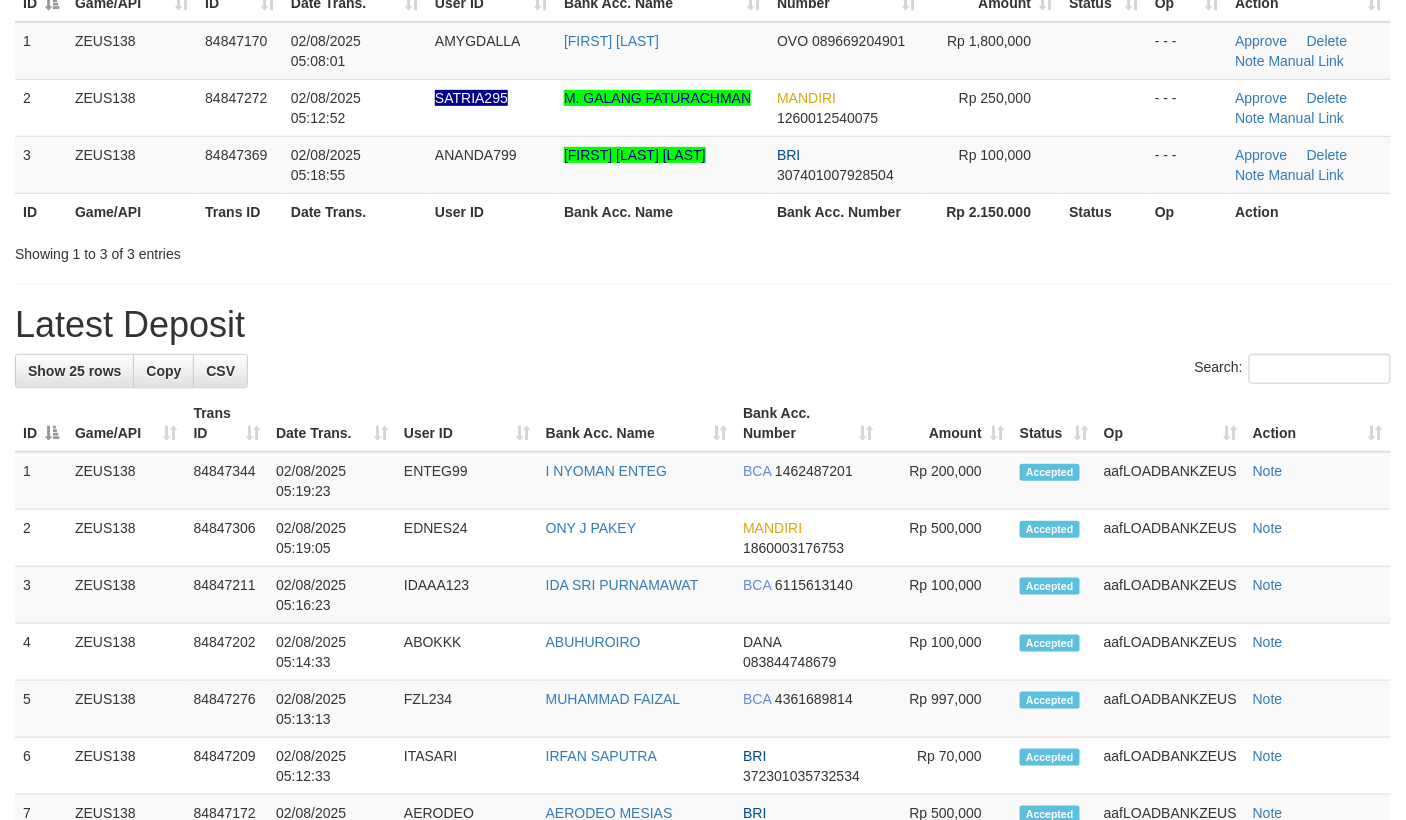 click on "Rp 100,000" at bounding box center [946, 595] 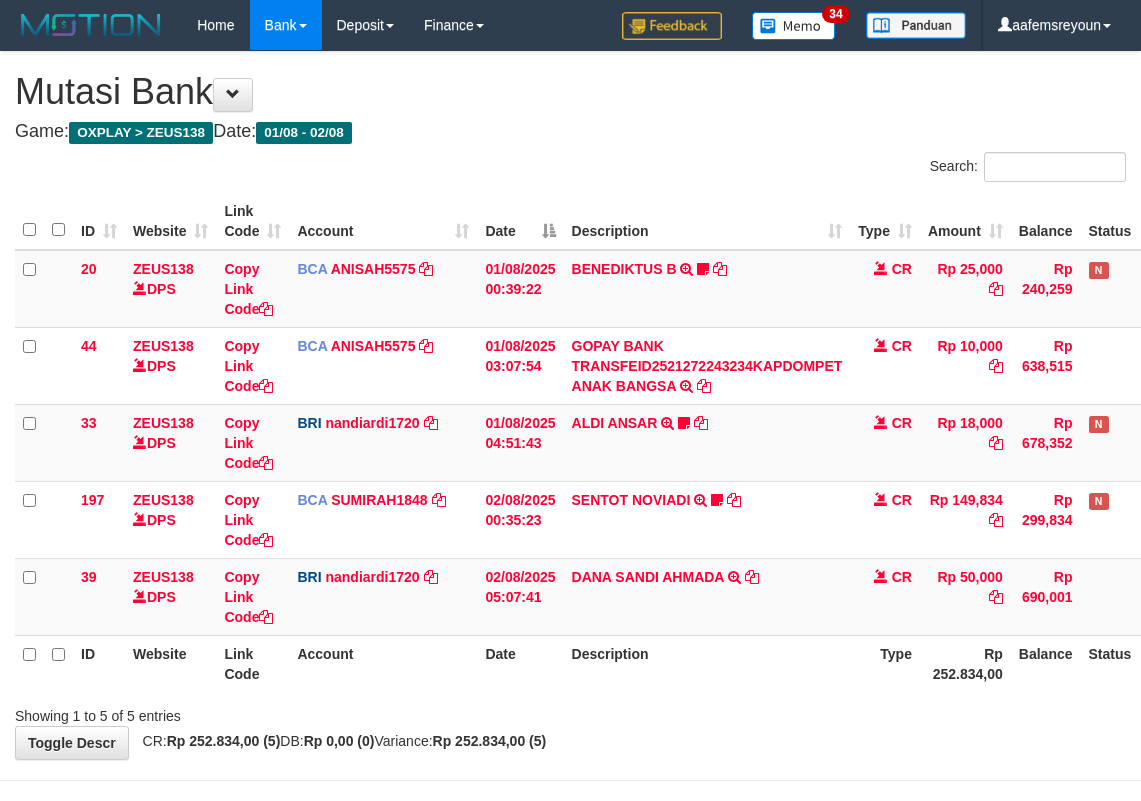 scroll, scrollTop: 72, scrollLeft: 0, axis: vertical 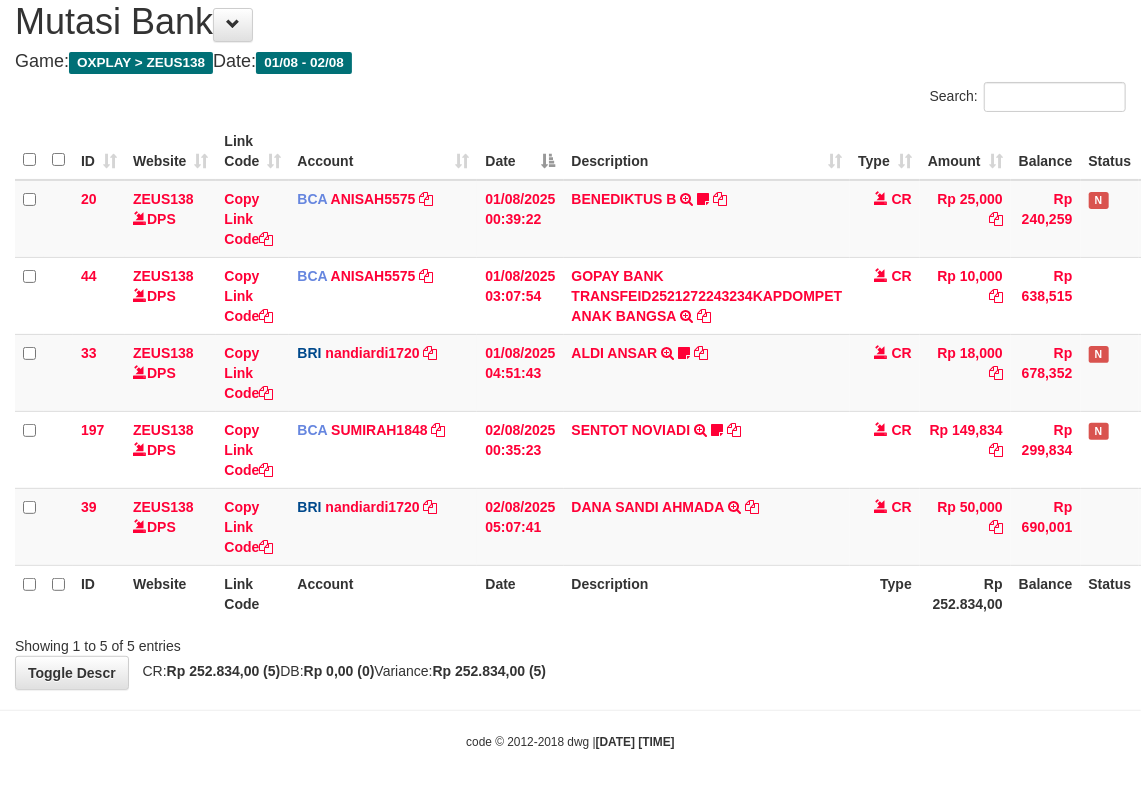 click on "Description" at bounding box center (707, 593) 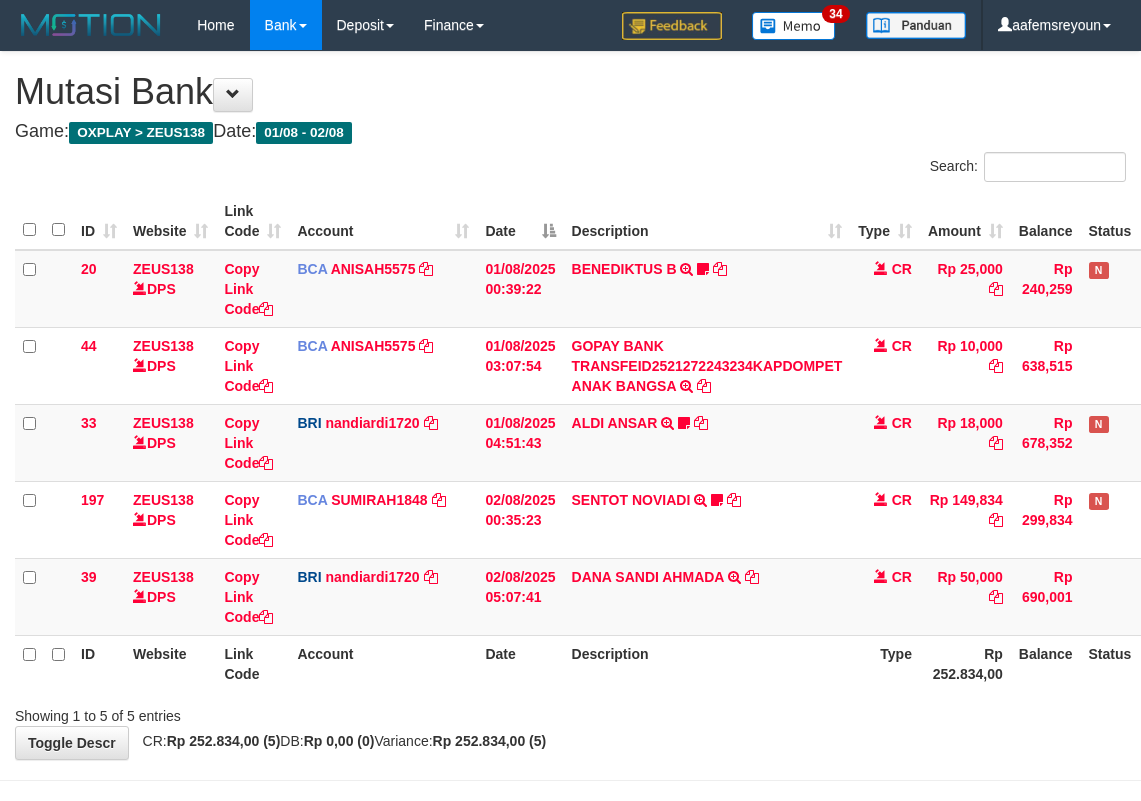 scroll, scrollTop: 72, scrollLeft: 0, axis: vertical 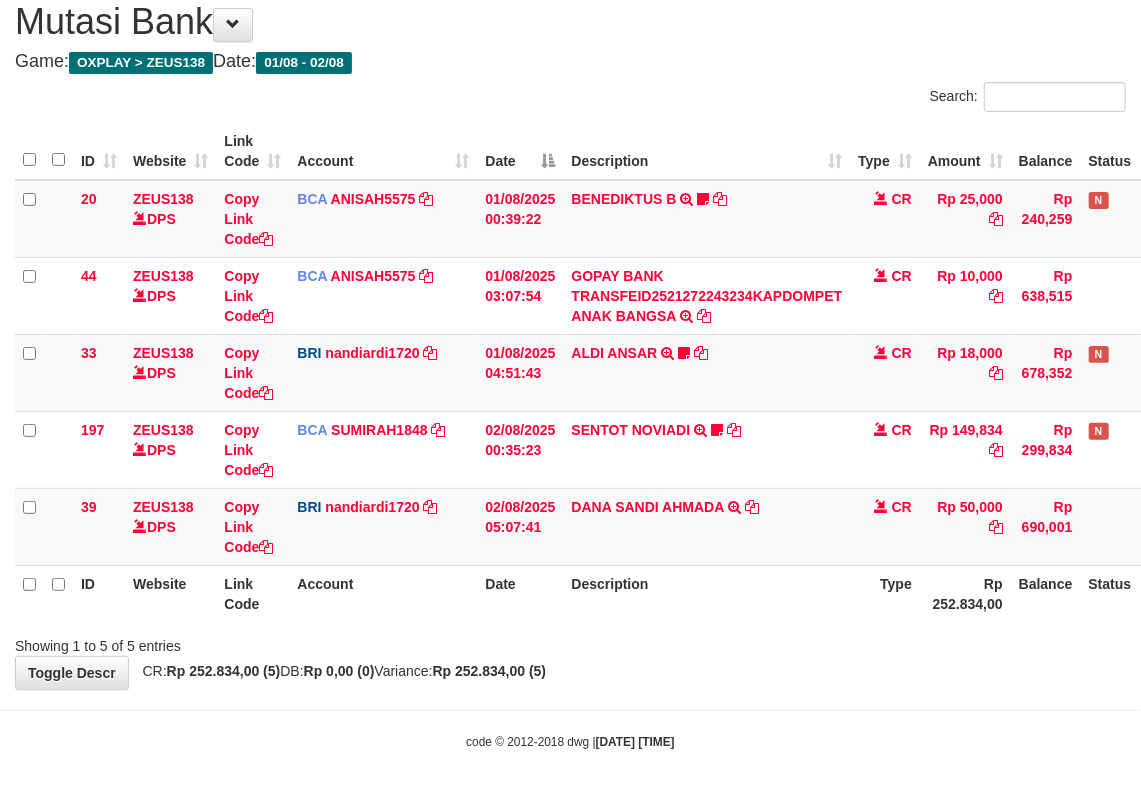 drag, startPoint x: 744, startPoint y: 658, endPoint x: 758, endPoint y: 656, distance: 14.142136 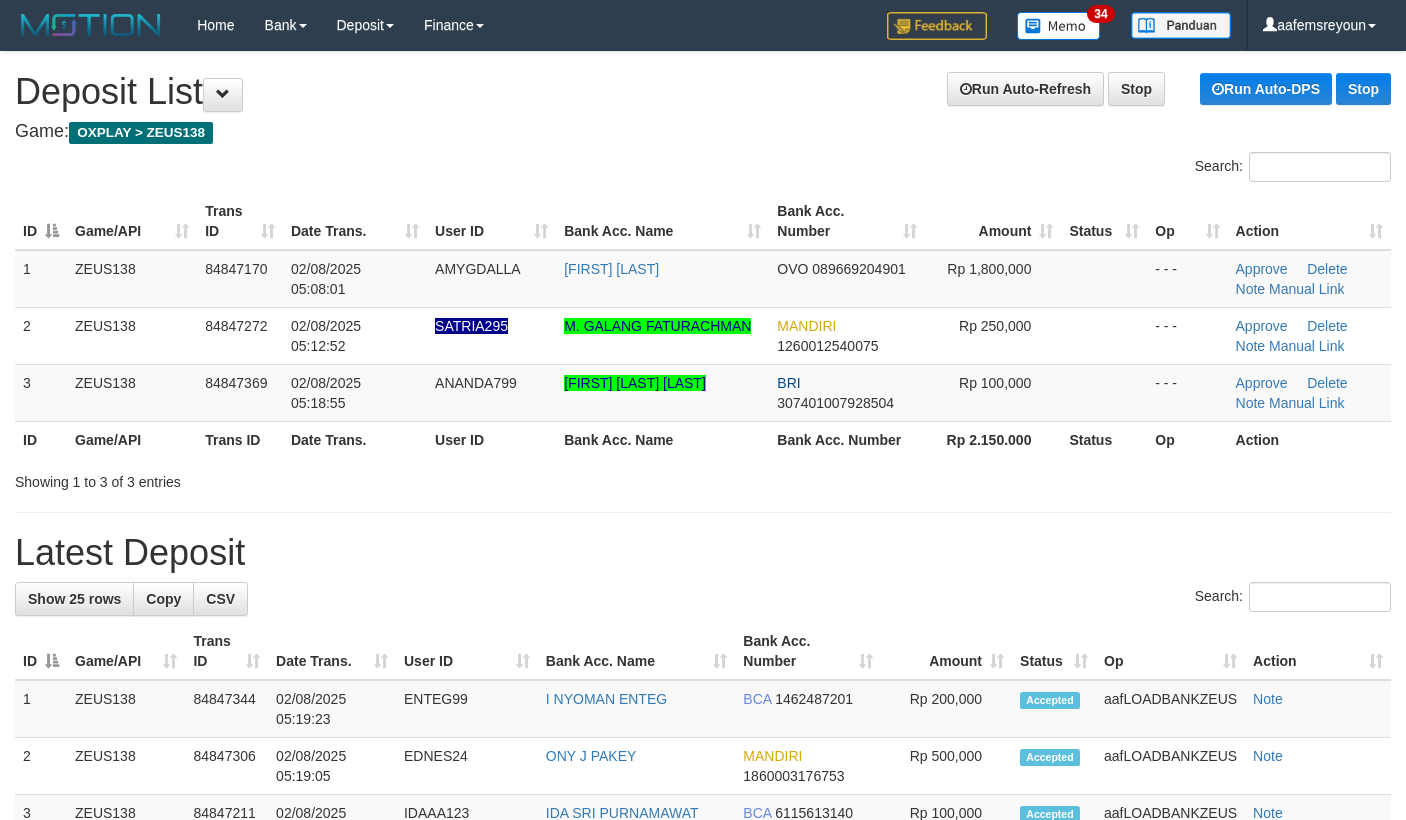 scroll, scrollTop: 0, scrollLeft: 0, axis: both 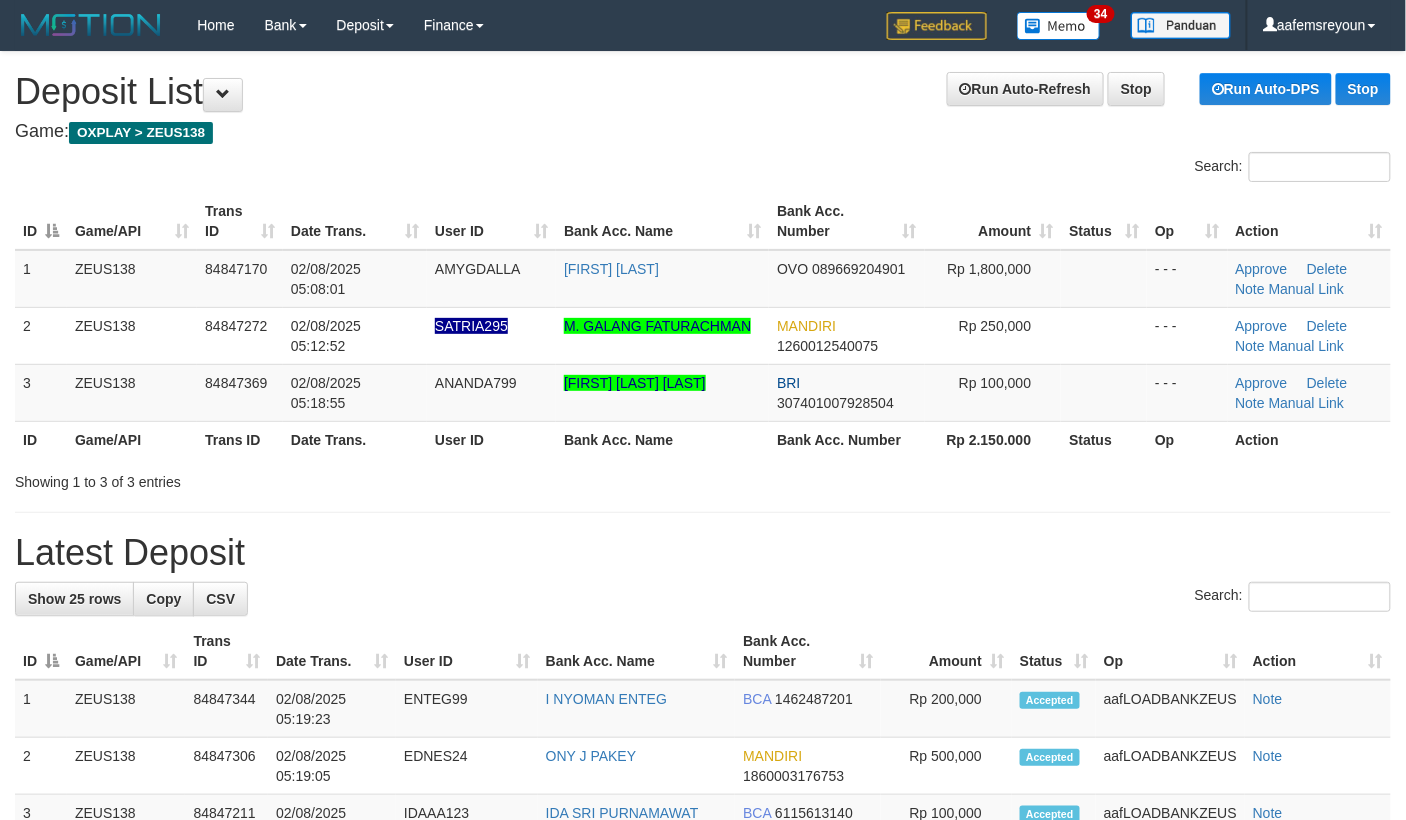 click on "**********" at bounding box center (703, 1135) 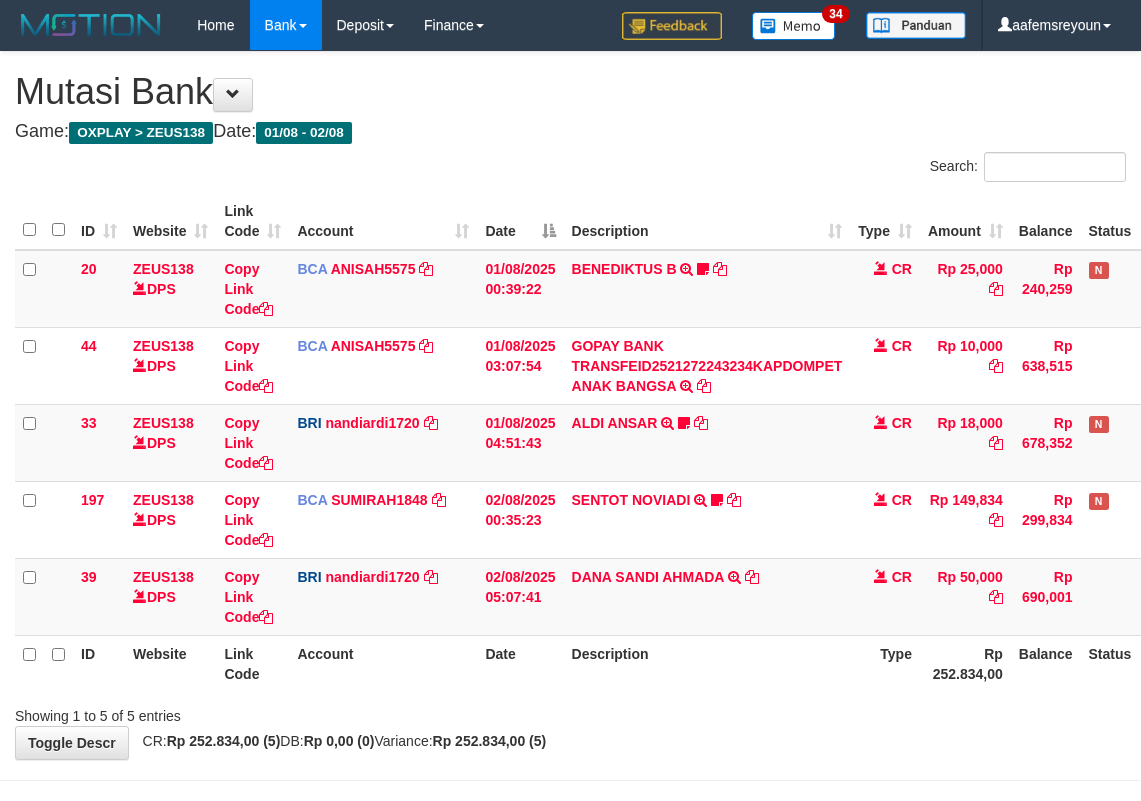 scroll, scrollTop: 72, scrollLeft: 0, axis: vertical 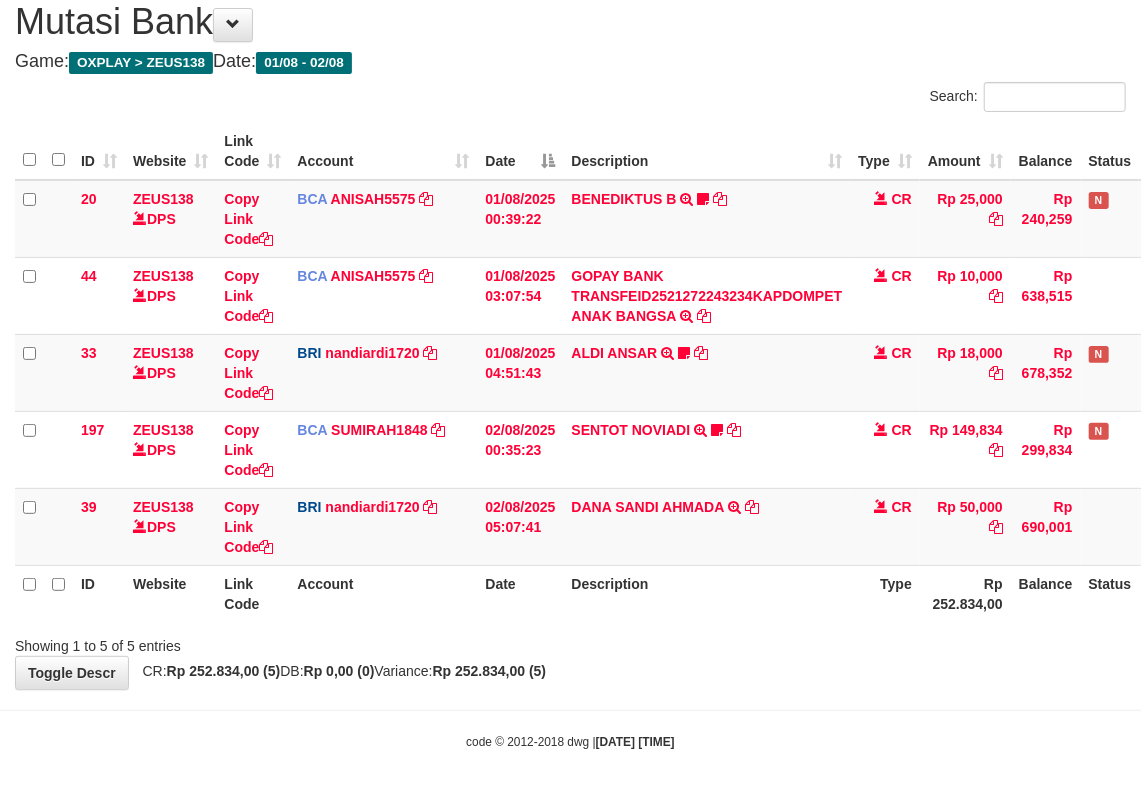 click on "Date" at bounding box center [520, 593] 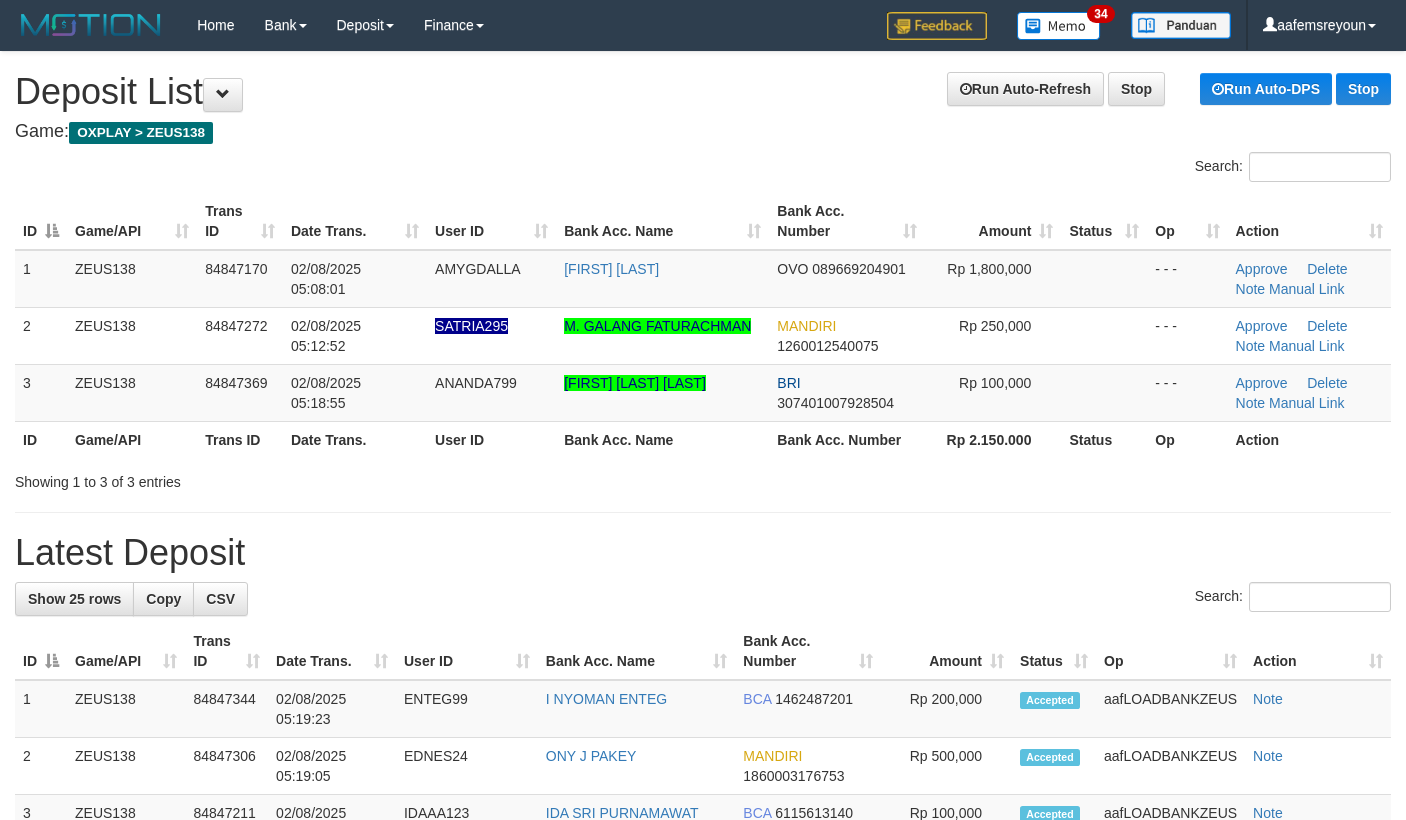 scroll, scrollTop: 0, scrollLeft: 0, axis: both 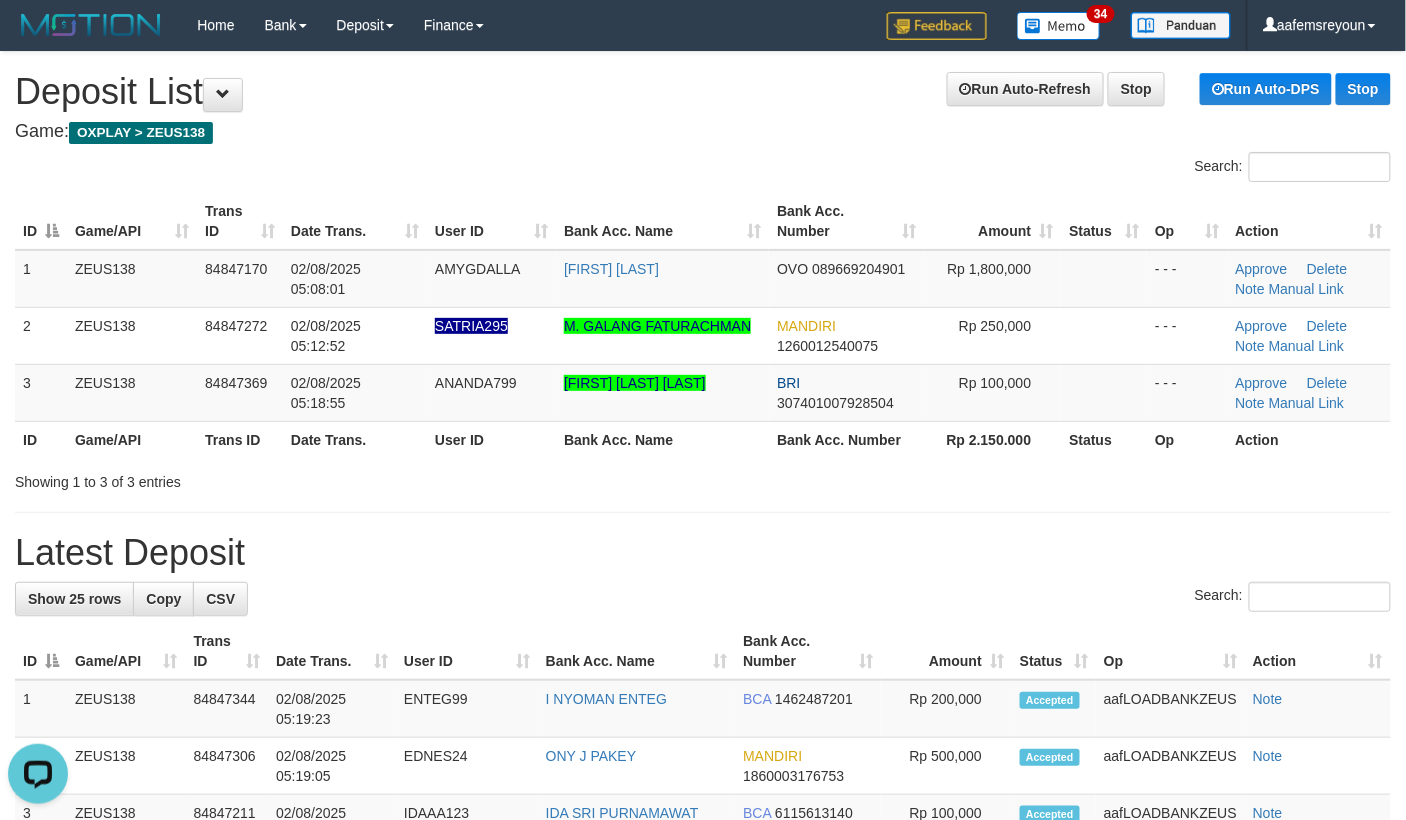 drag, startPoint x: 882, startPoint y: 537, endPoint x: 993, endPoint y: 556, distance: 112.61439 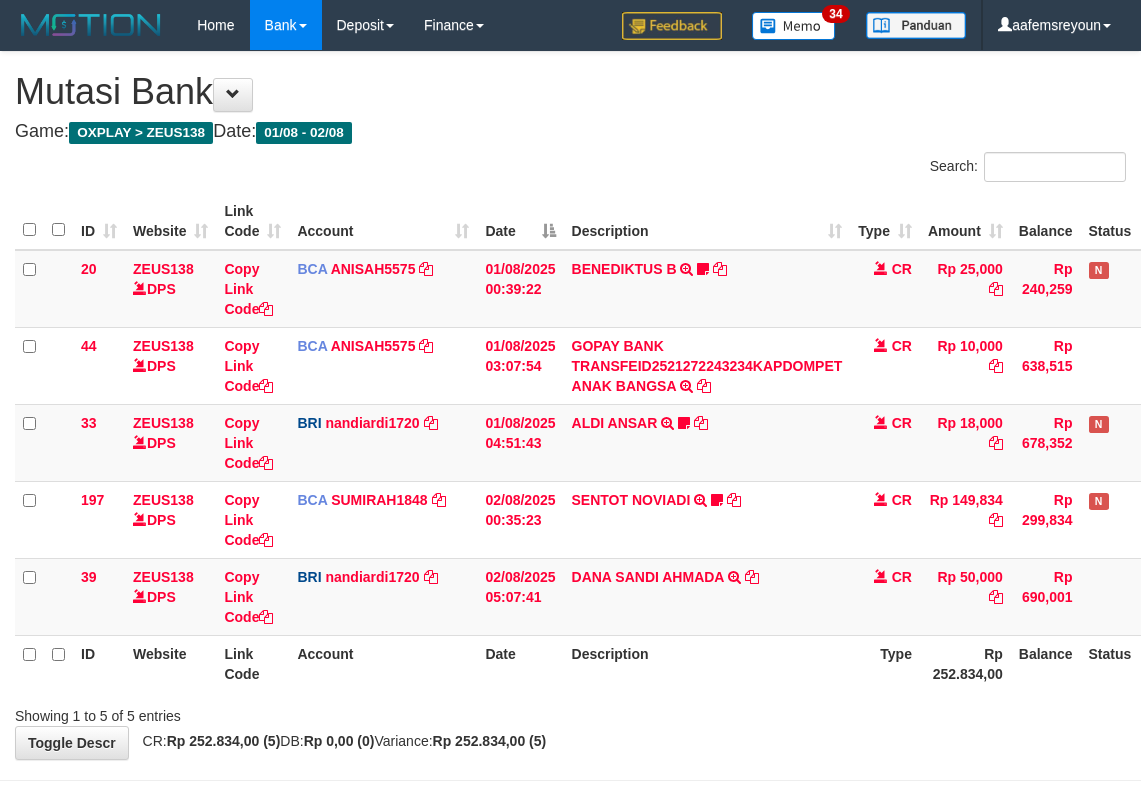 scroll, scrollTop: 72, scrollLeft: 0, axis: vertical 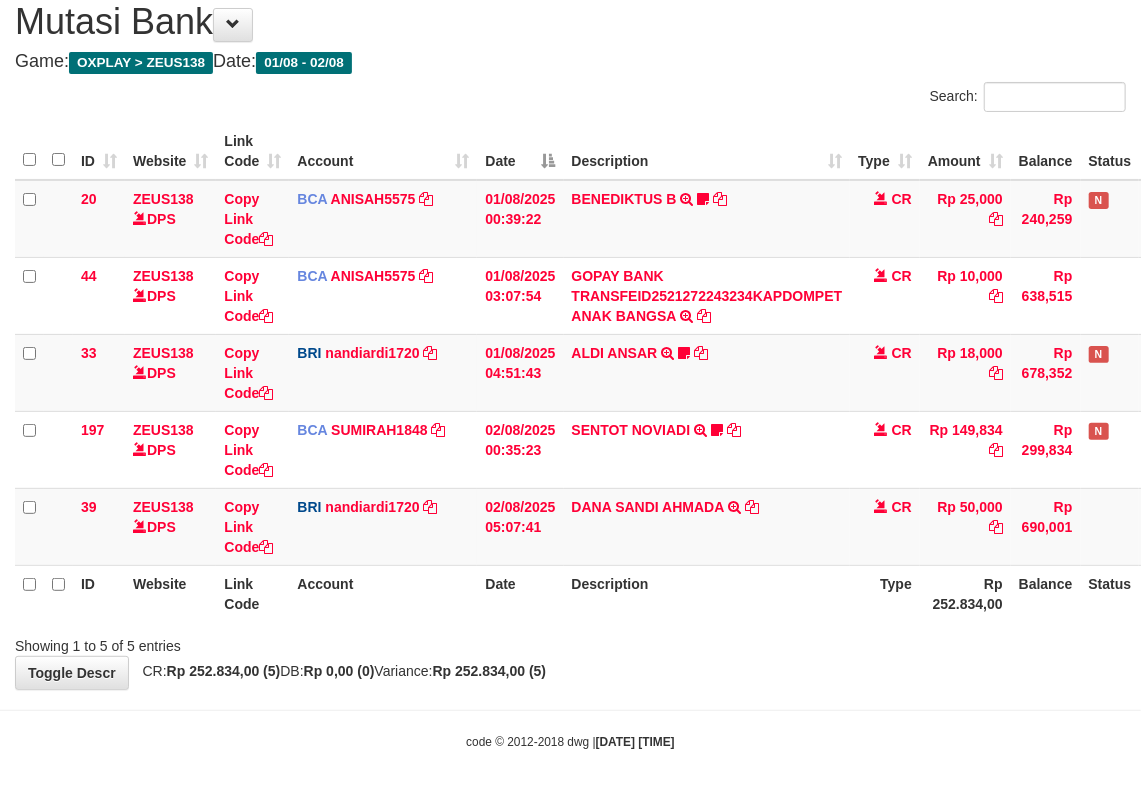 click on "Date" at bounding box center [520, 593] 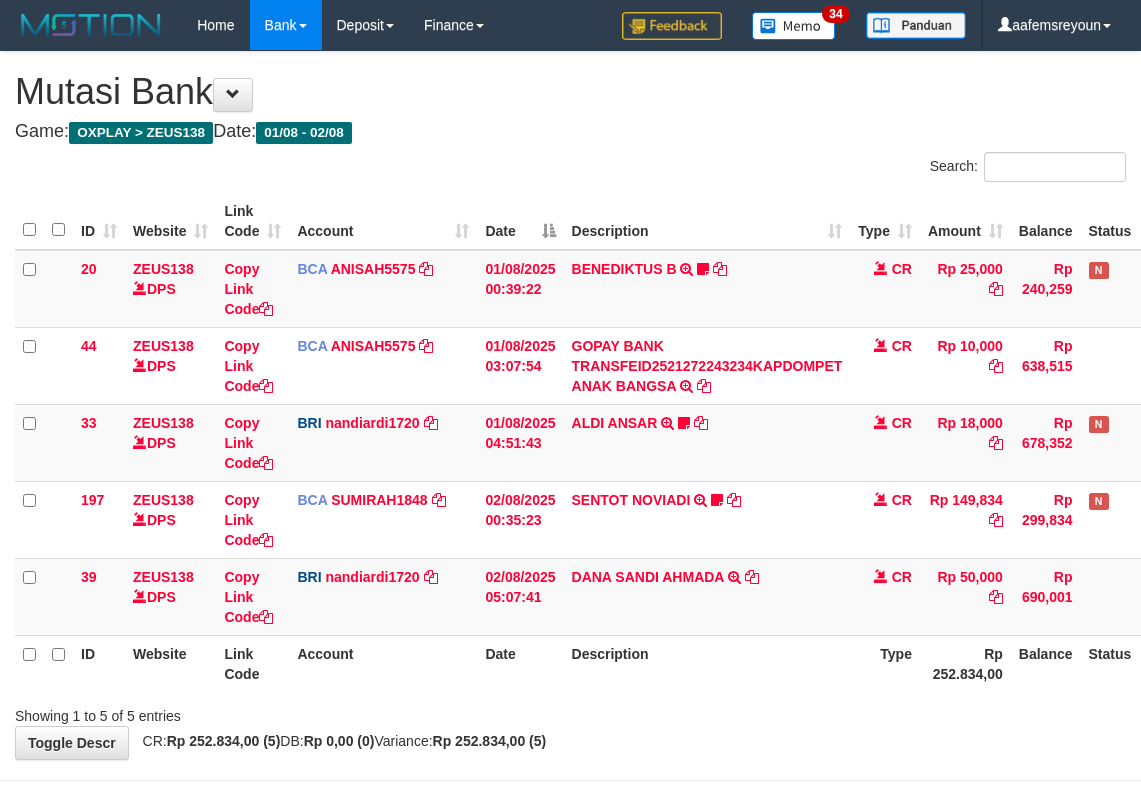 scroll, scrollTop: 72, scrollLeft: 0, axis: vertical 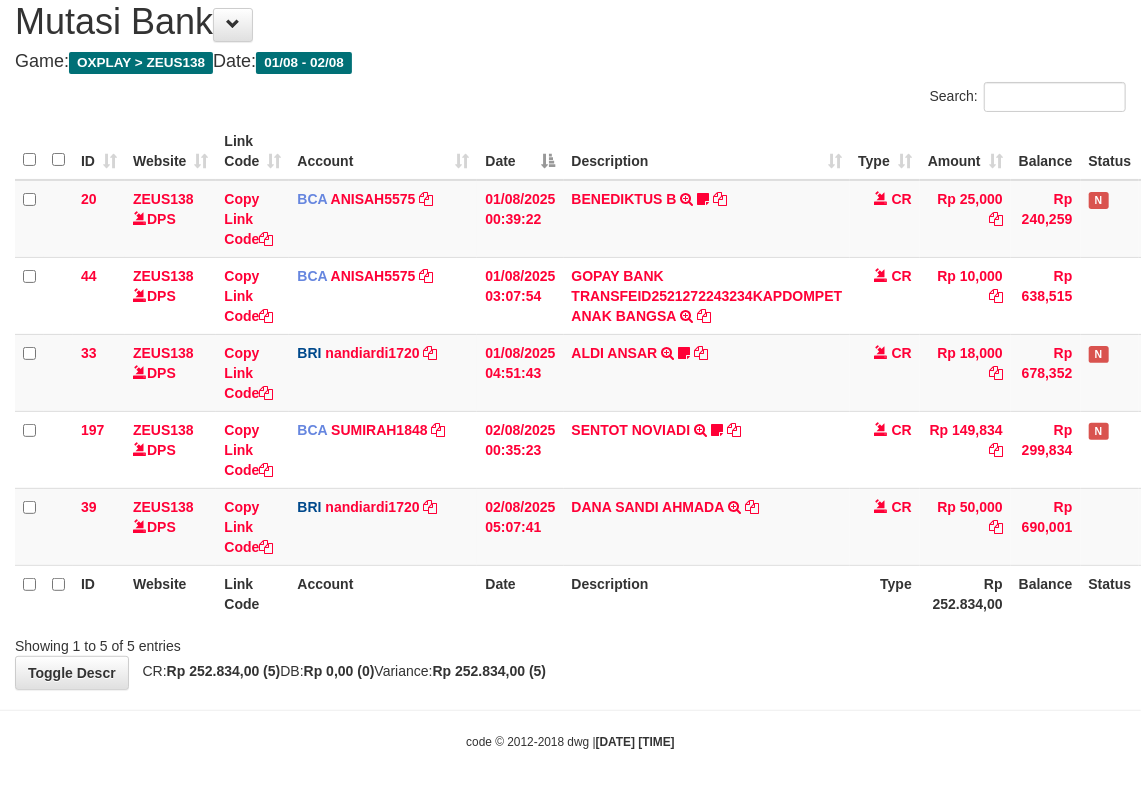 click on "Date" at bounding box center [520, 593] 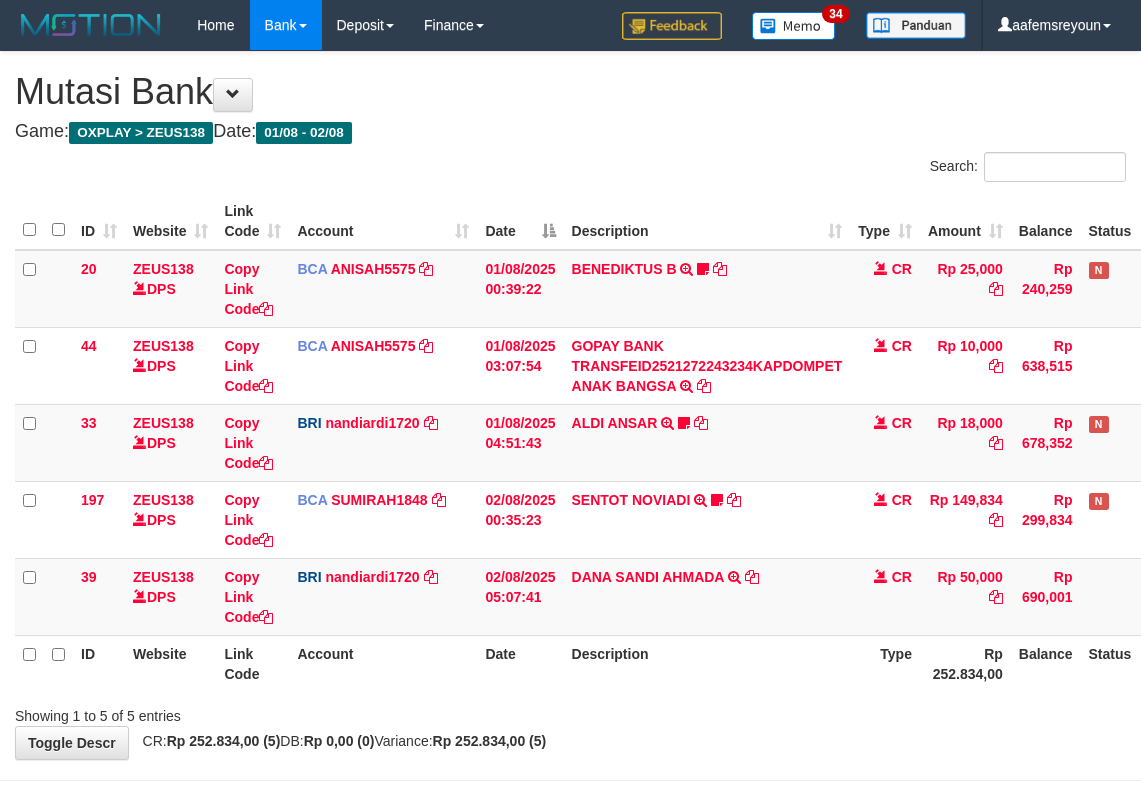 scroll, scrollTop: 72, scrollLeft: 0, axis: vertical 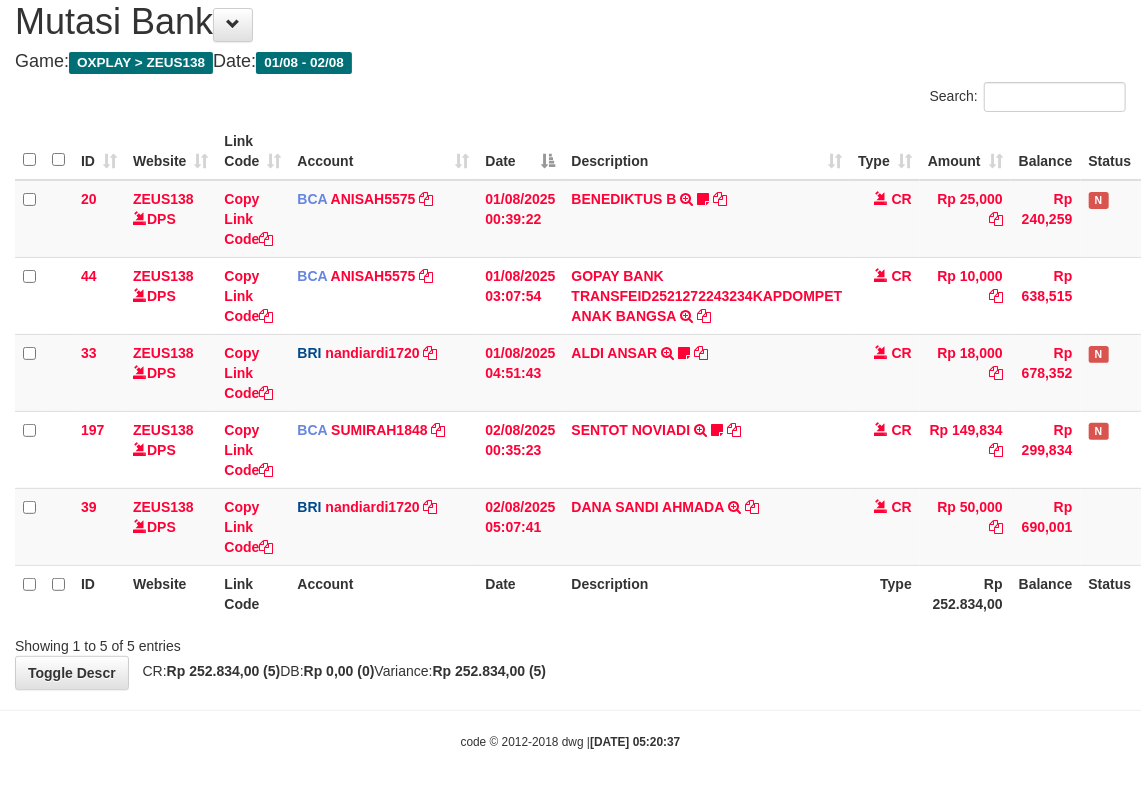 click on "ID Website Link Code Account Date Description Type Amount Balance Status Action
20
ZEUS138    DPS
Copy Link Code
BCA
[USERNAME]
DPS
[USERNAME]
mutasi_[DATE]_[NUMBER] | 20
mutasi_[DATE]_[NUMBER] | 20
[DATE] [TIME]
[FIRST] [LAST]            TRSF E-BANKING CR 0108/FTSCY/WS95051
25000.002025080185043947 TRFDN-[USERNAME] [BRAND] DEBIT INDONE    Asuk86 bantu bukti tf
CR
Rp 25,000
Rp 240,259
N
Note
44
ZEUS138    DPS
Copy Link Code
BCA
[USERNAME]" at bounding box center [570, 372] 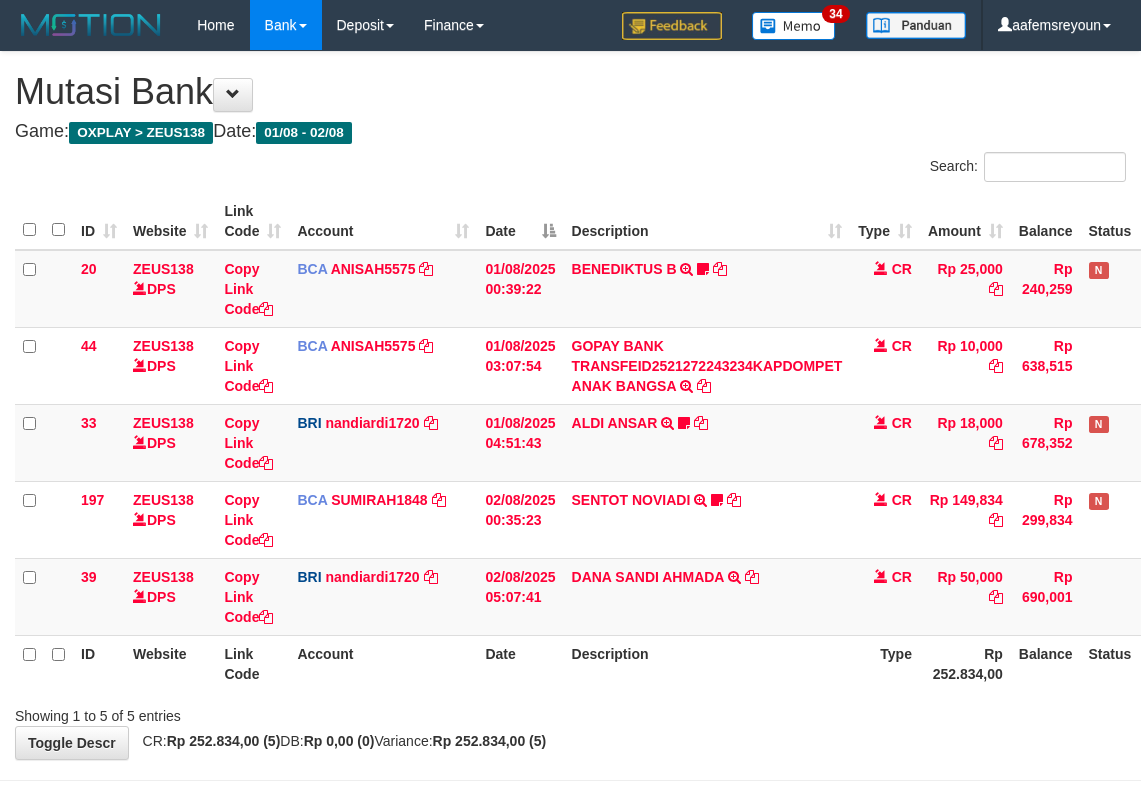 scroll, scrollTop: 72, scrollLeft: 0, axis: vertical 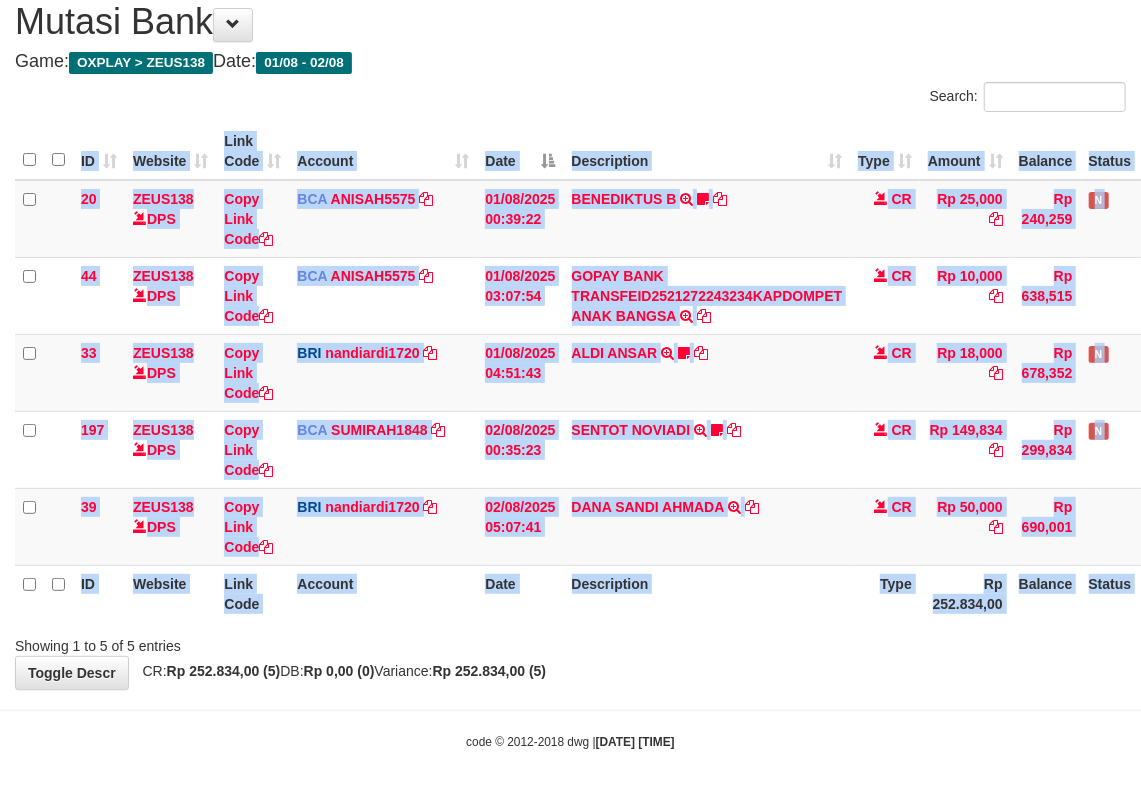 click on "ID Website Link Code Account Date Description Type Amount Balance Status Action
20
ZEUS138    DPS
Copy Link Code
BCA
[USERNAME]
DPS
[USERNAME]
mutasi_[DATE]_[NUMBER] | 20
mutasi_[DATE]_[NUMBER] | 20
[DATE] [TIME]
[FIRST] [LAST]            TRSF E-BANKING CR 0108/FTSCY/WS95051
25000.002025080185043947 TRFDN-[USERNAME] [BRAND] DEBIT INDONE    Asuk86 bantu bukti tf
CR
Rp 25,000
Rp 240,259
N
Note
44
ZEUS138    DPS
Copy Link Code
BCA
[USERNAME]" at bounding box center (570, 372) 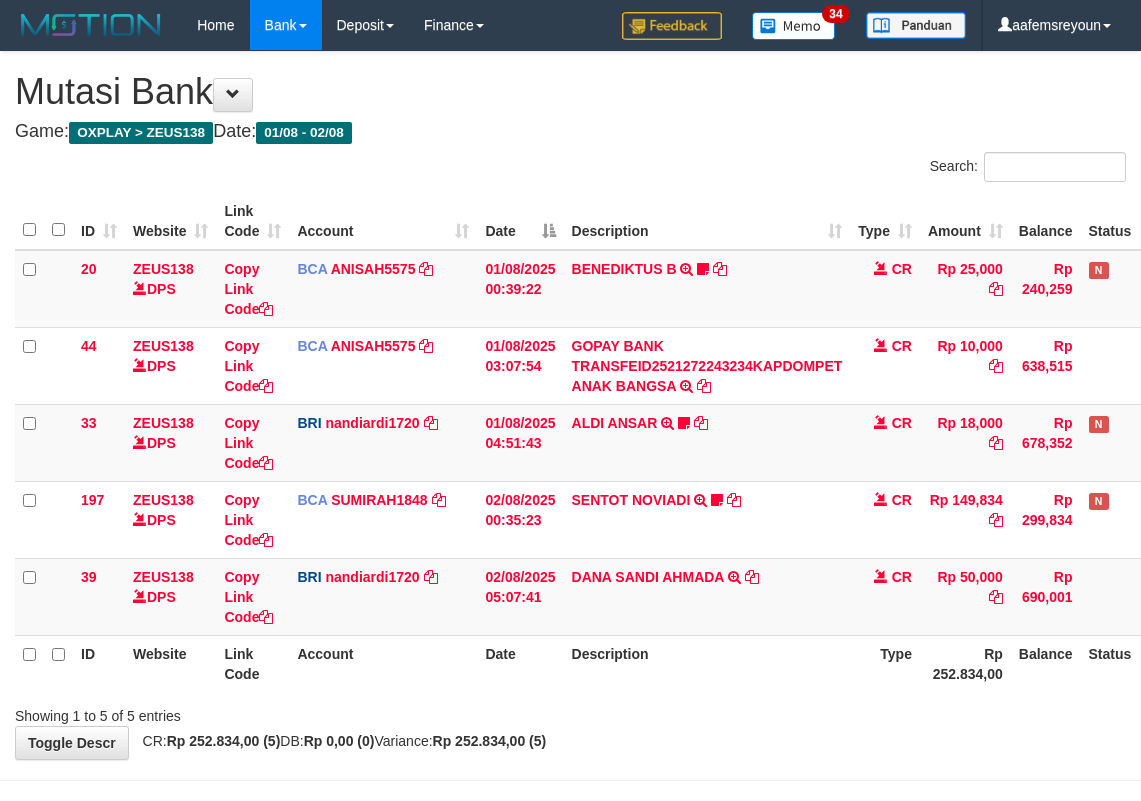 scroll, scrollTop: 72, scrollLeft: 0, axis: vertical 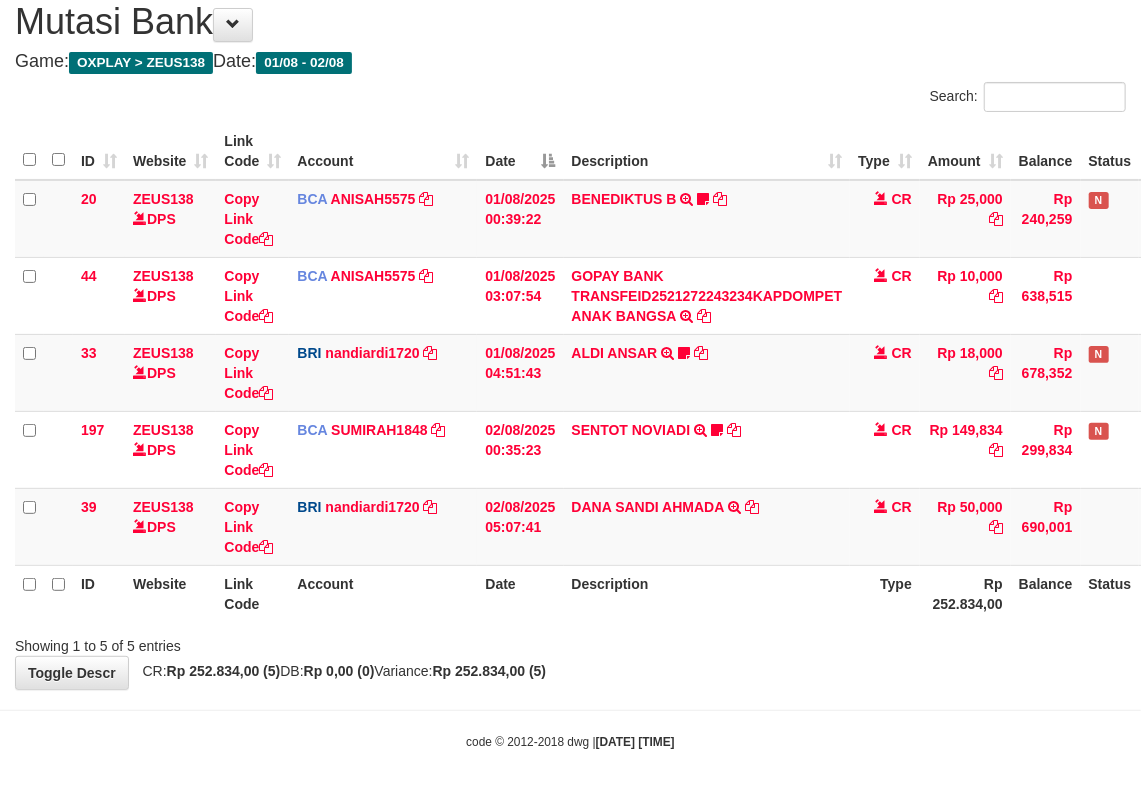 click on "Showing 1 to 5 of 5 entries" at bounding box center [570, 642] 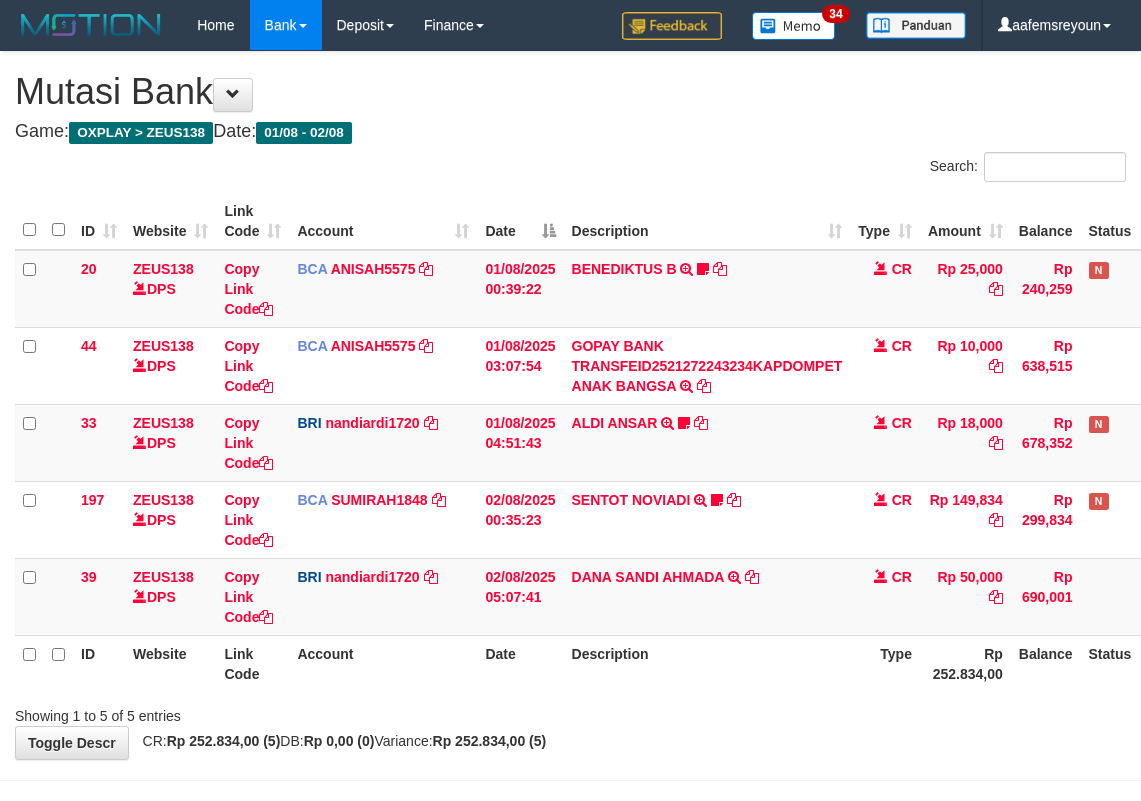 scroll, scrollTop: 72, scrollLeft: 0, axis: vertical 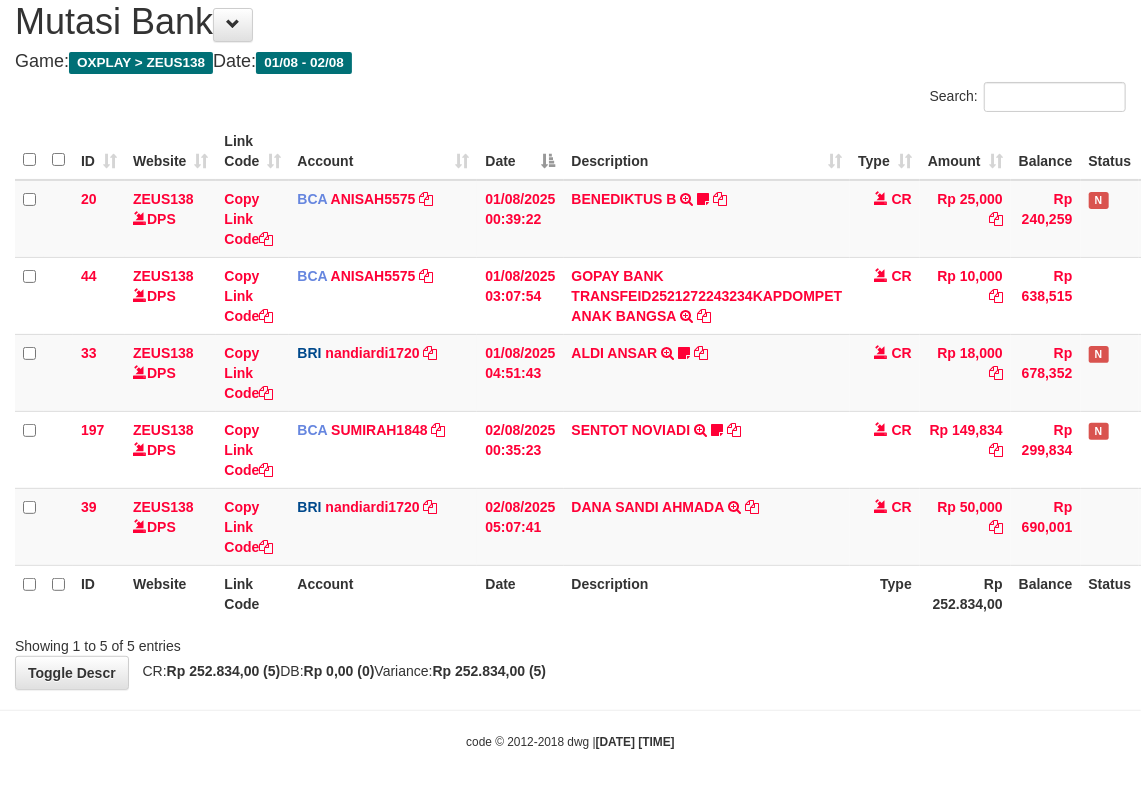 drag, startPoint x: 605, startPoint y: 633, endPoint x: 6, endPoint y: 573, distance: 601.9975 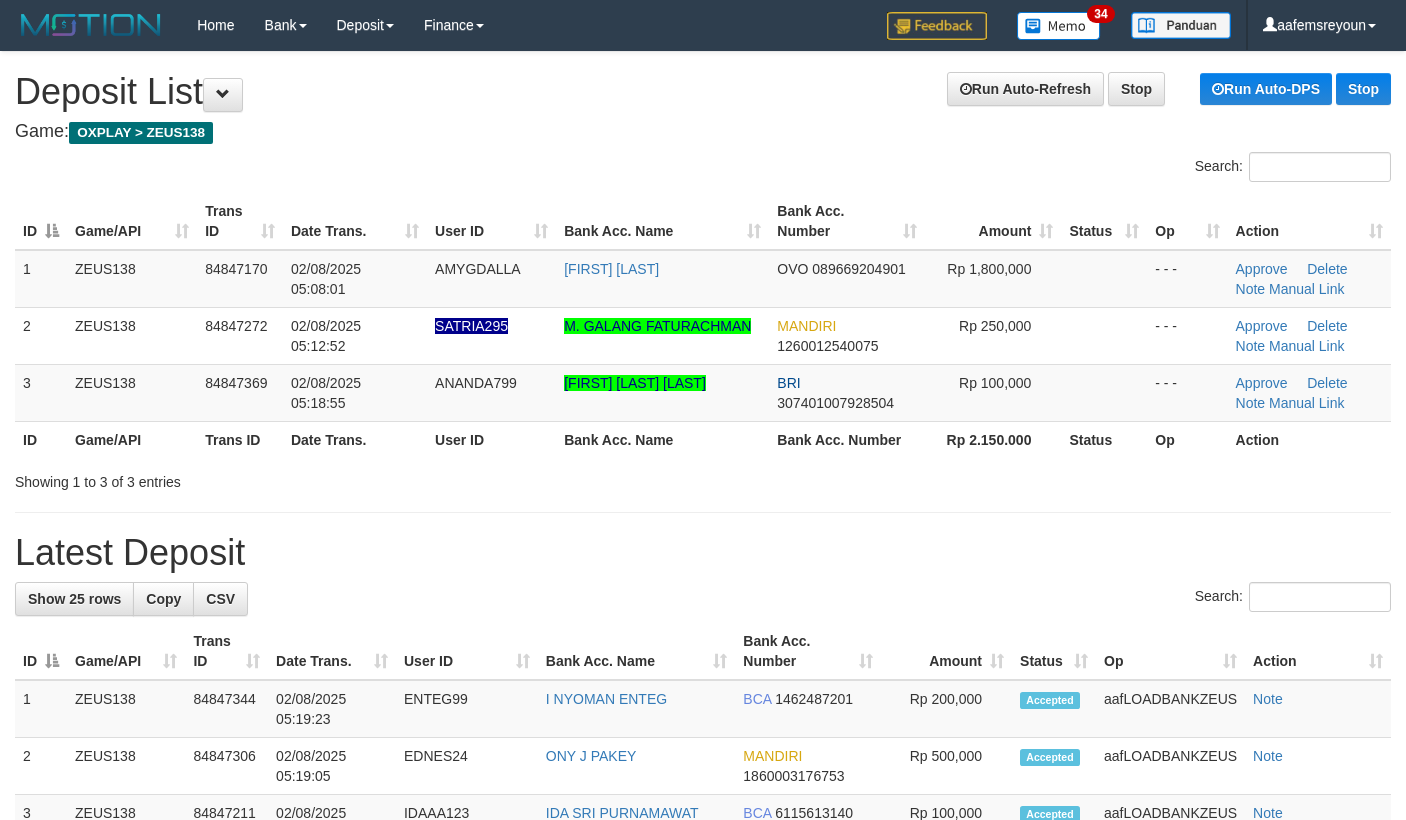scroll, scrollTop: 0, scrollLeft: 0, axis: both 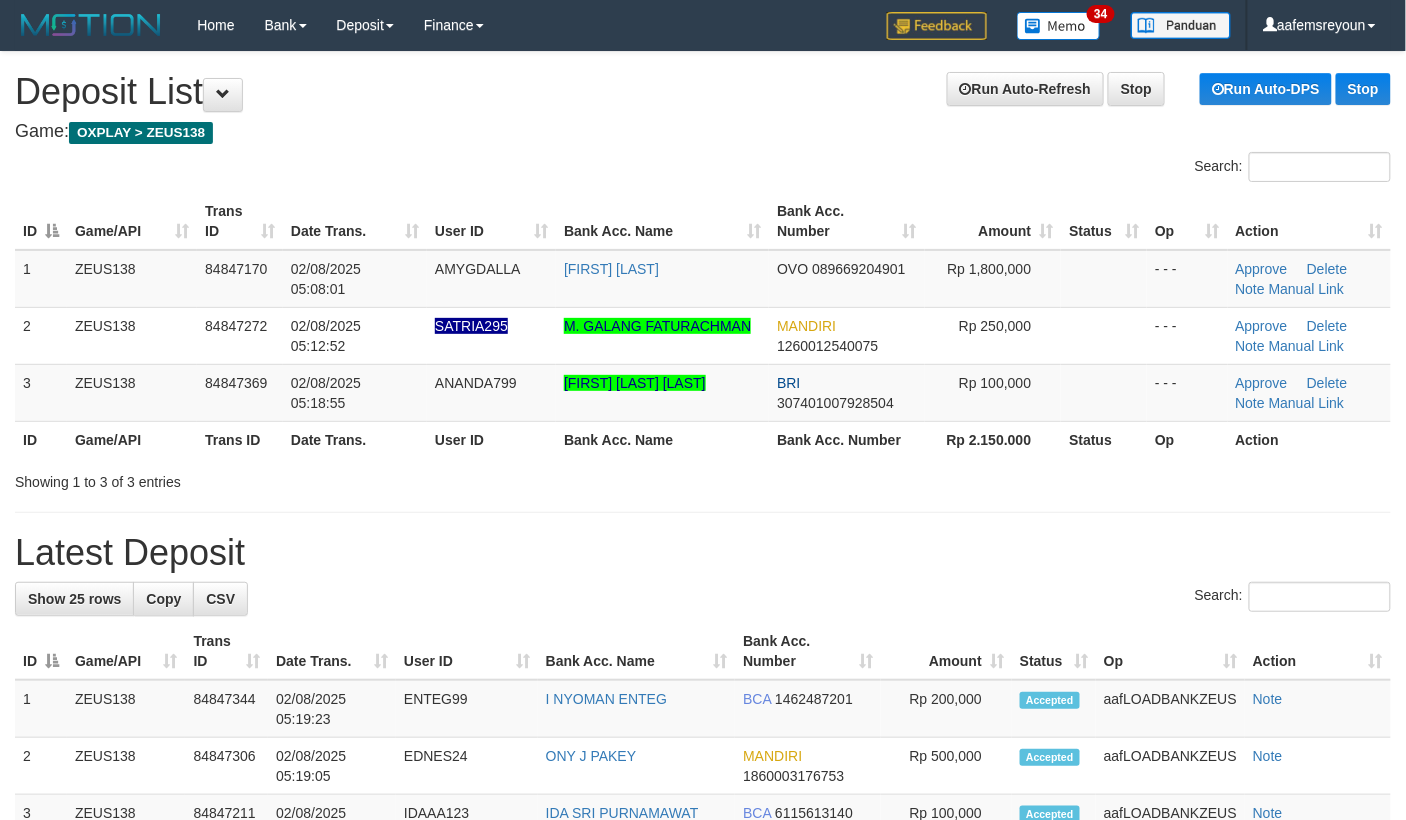 click on "**********" at bounding box center (703, 1135) 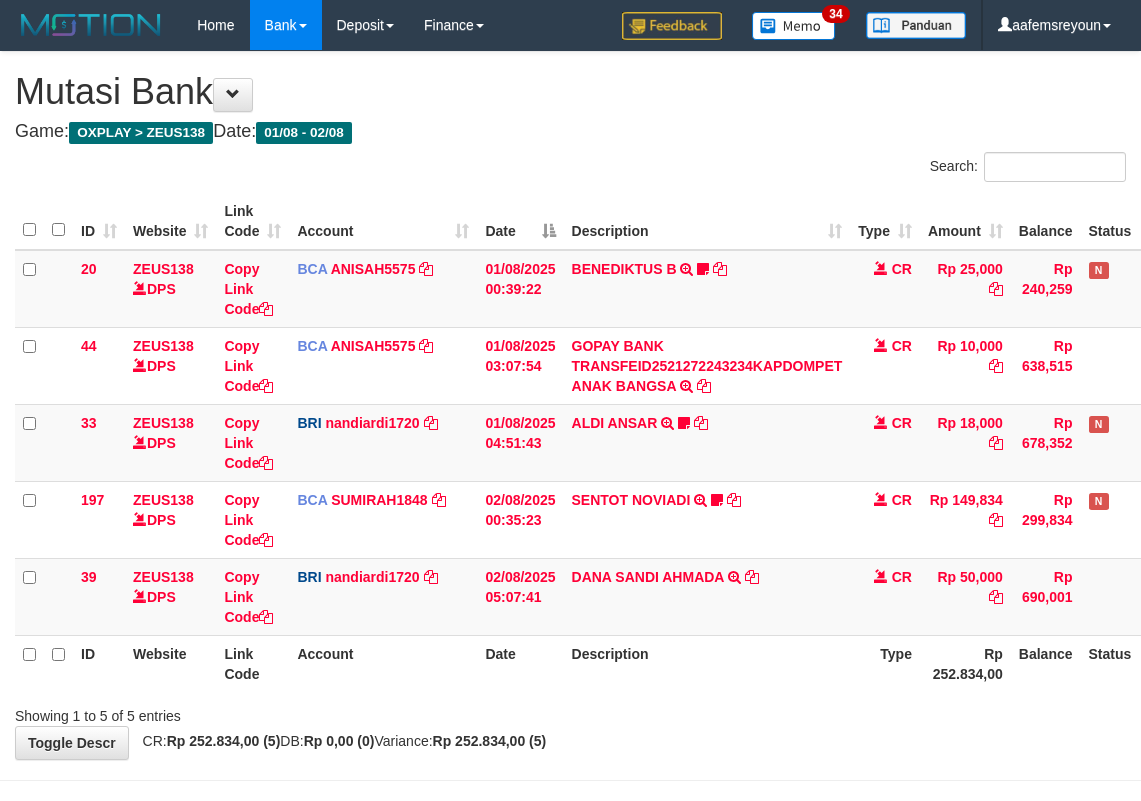 scroll, scrollTop: 72, scrollLeft: 0, axis: vertical 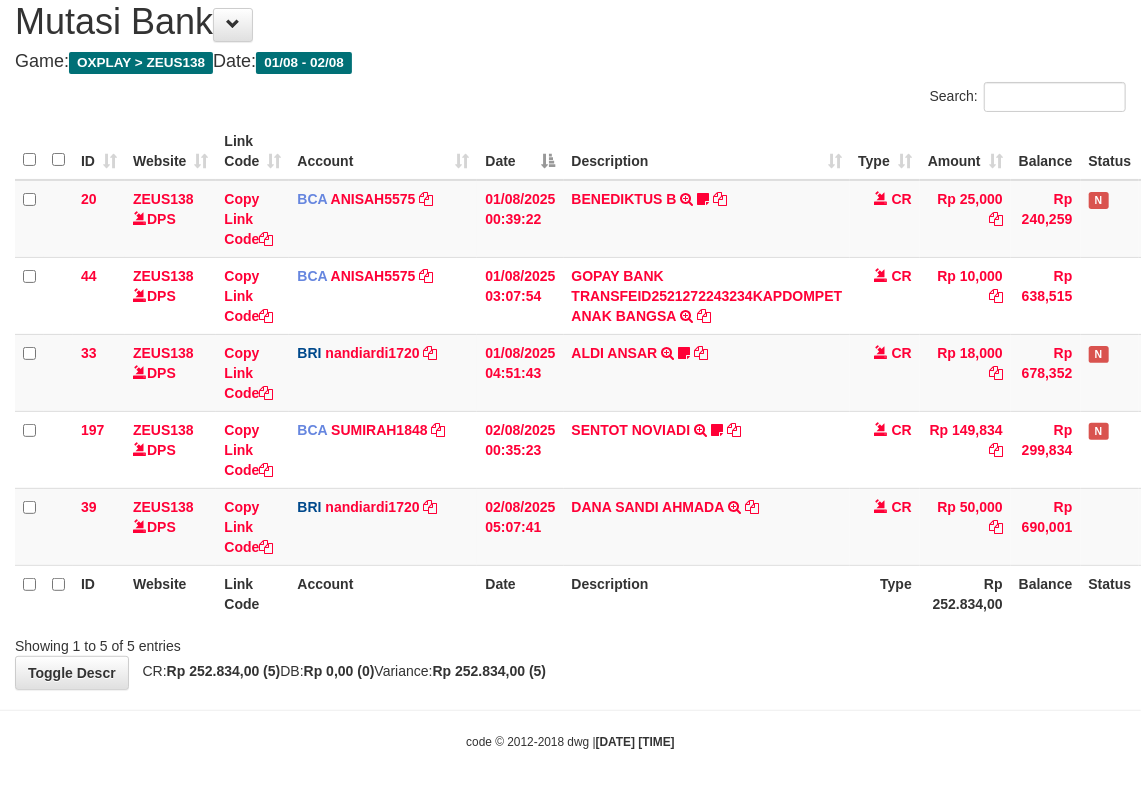 drag, startPoint x: 778, startPoint y: 637, endPoint x: 4, endPoint y: 592, distance: 775.307 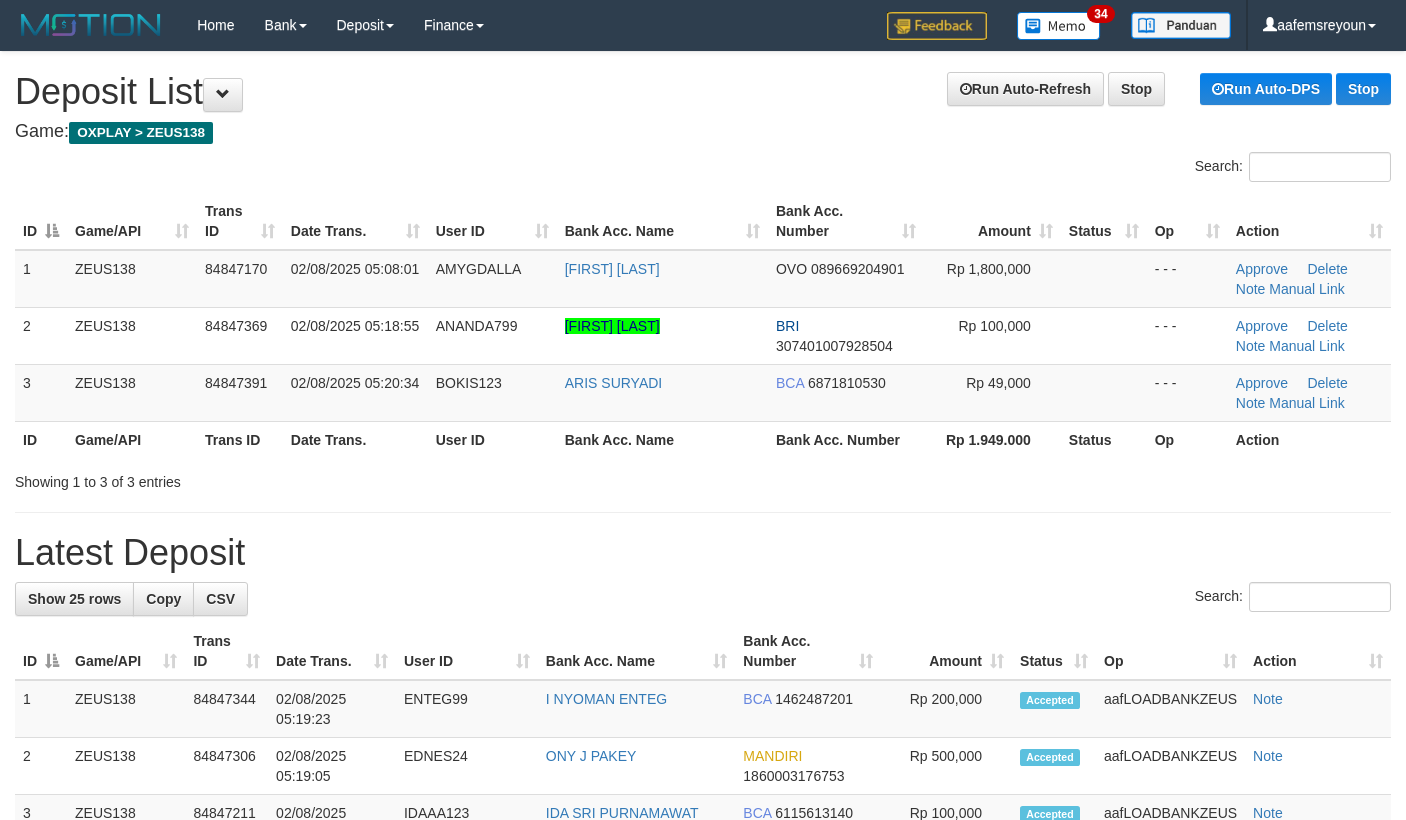 click on "Latest Deposit" at bounding box center [703, 553] 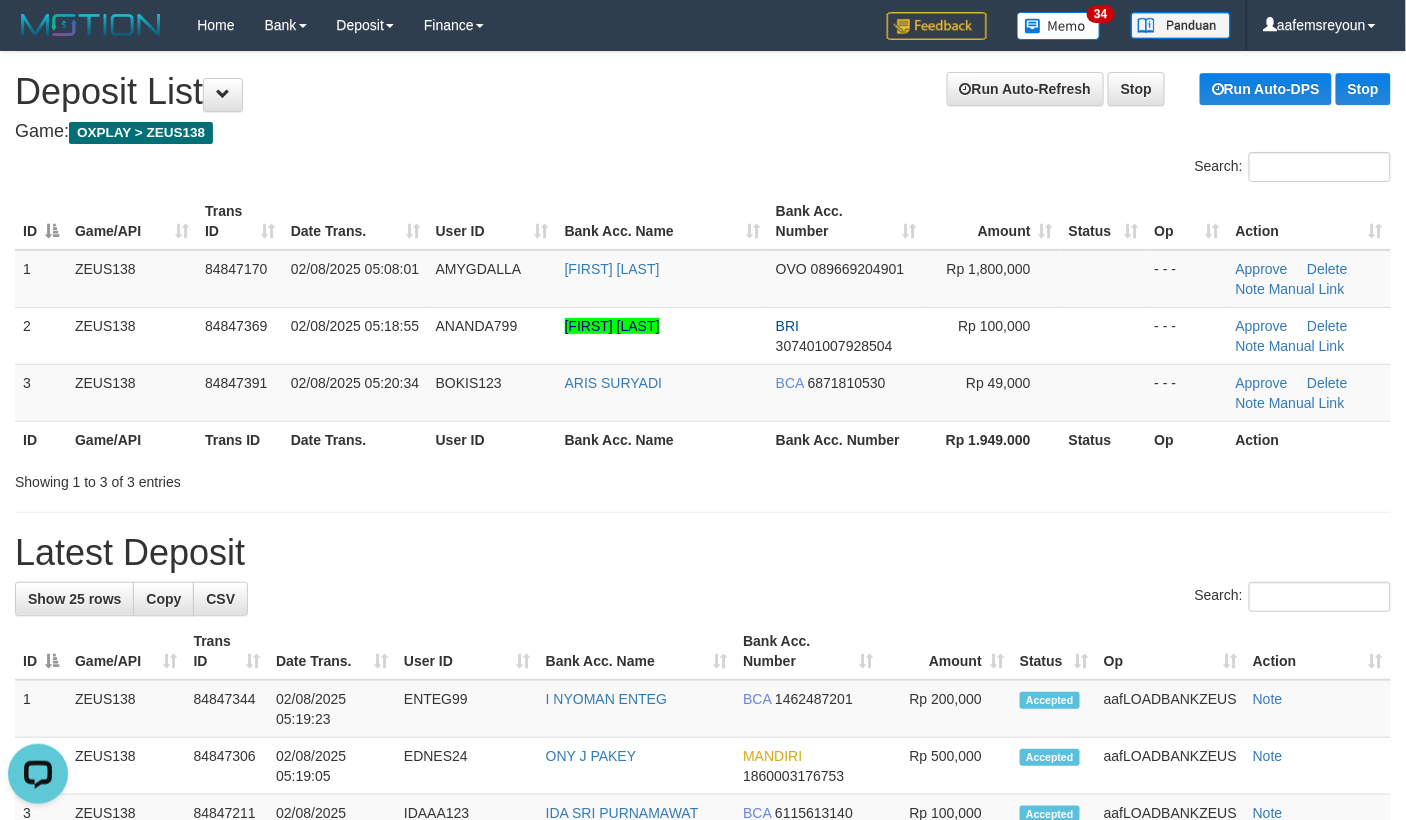 scroll, scrollTop: 0, scrollLeft: 0, axis: both 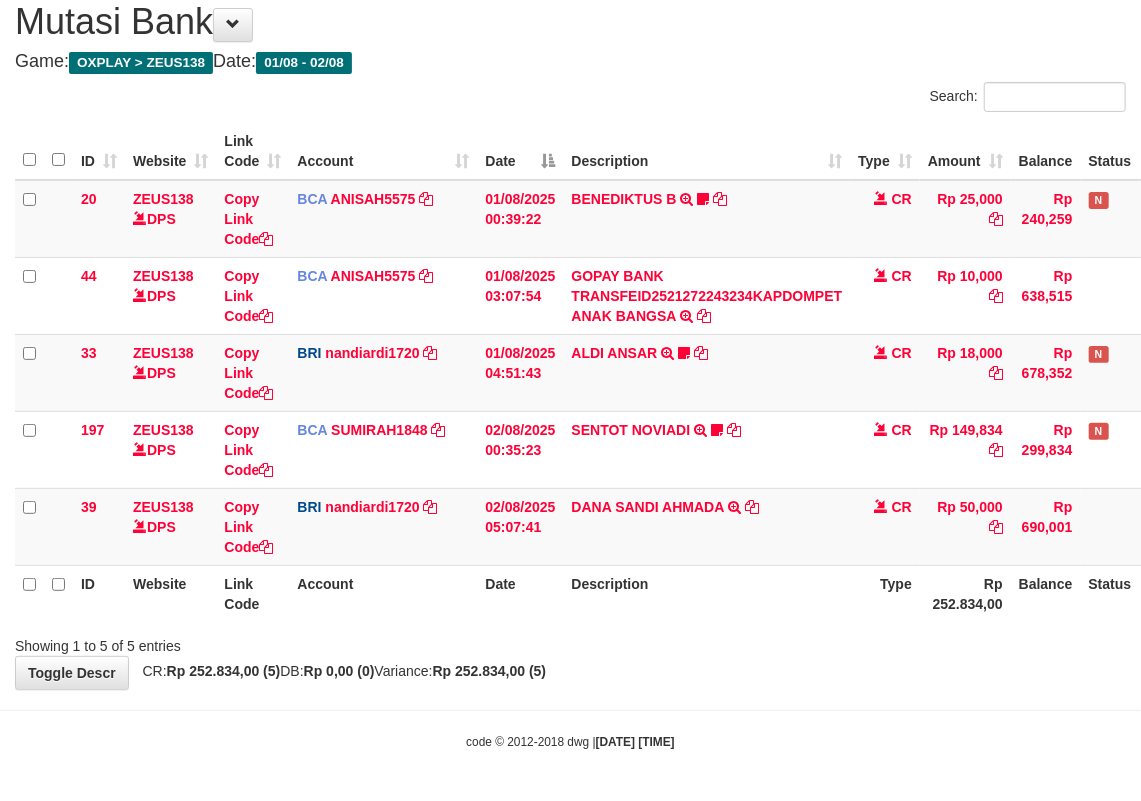 drag, startPoint x: 646, startPoint y: 600, endPoint x: 12, endPoint y: 586, distance: 634.15454 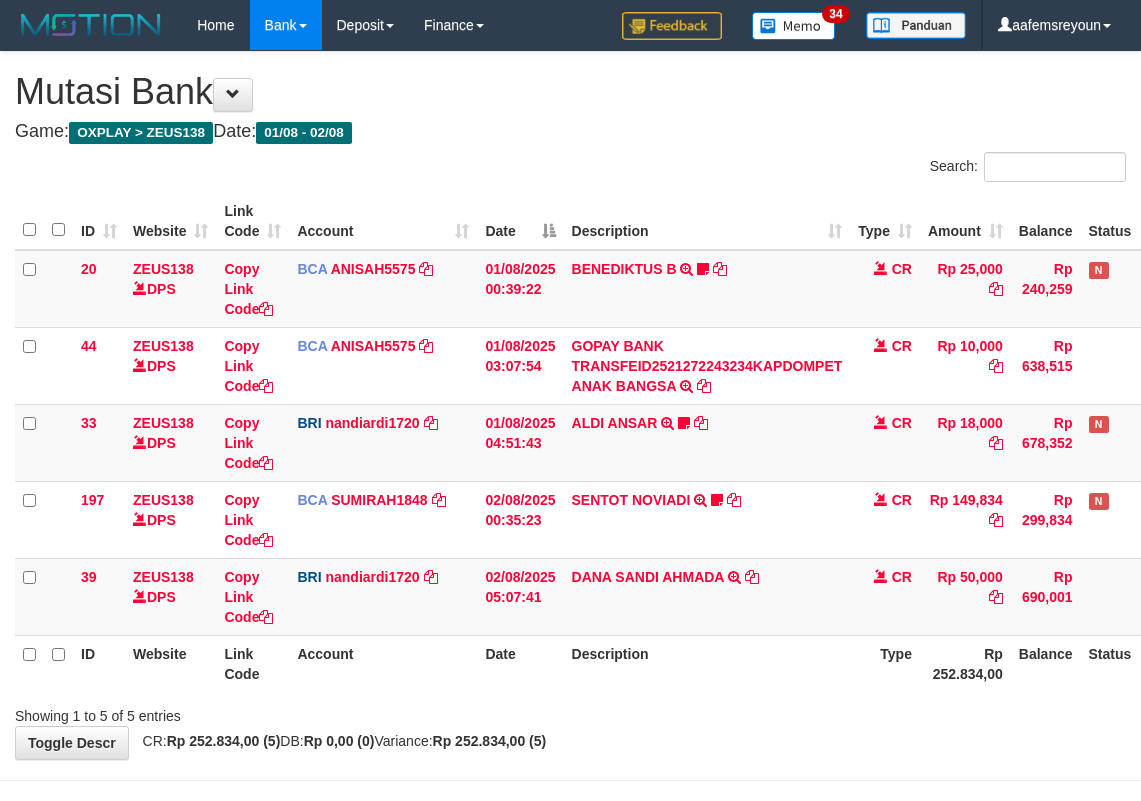 scroll, scrollTop: 72, scrollLeft: 0, axis: vertical 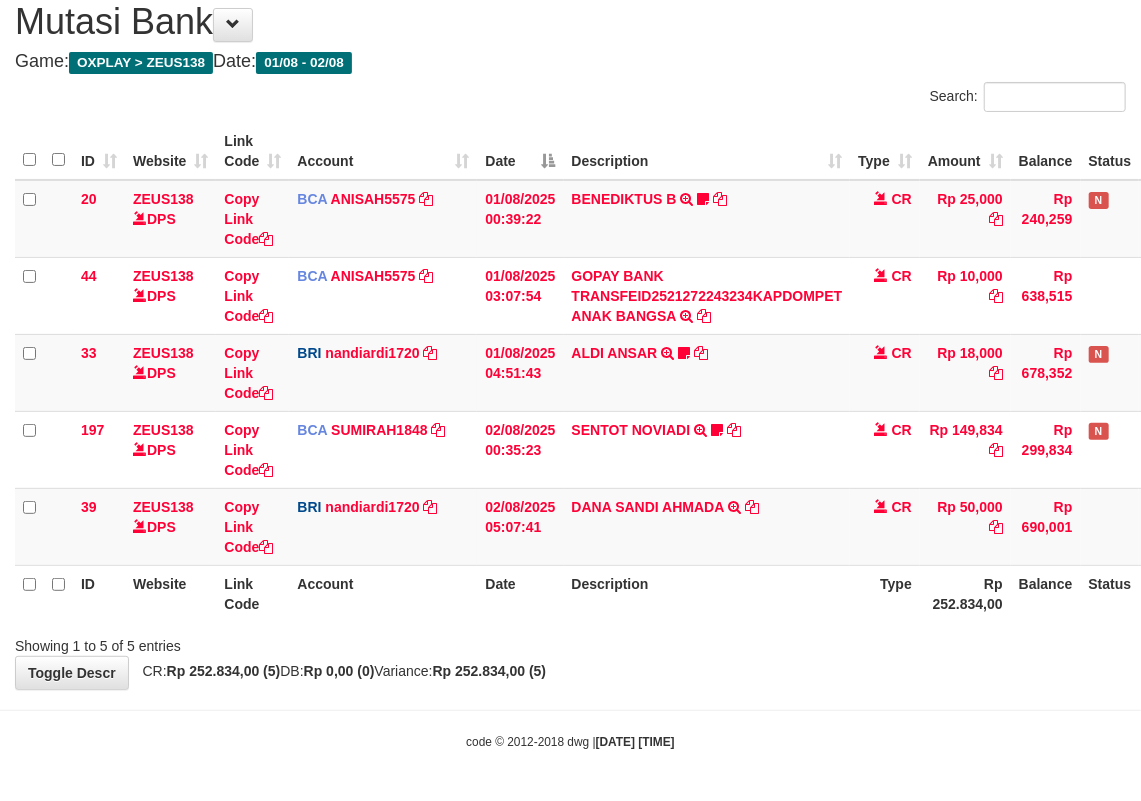 drag, startPoint x: 0, startPoint y: 0, endPoint x: 342, endPoint y: 654, distance: 738.0244 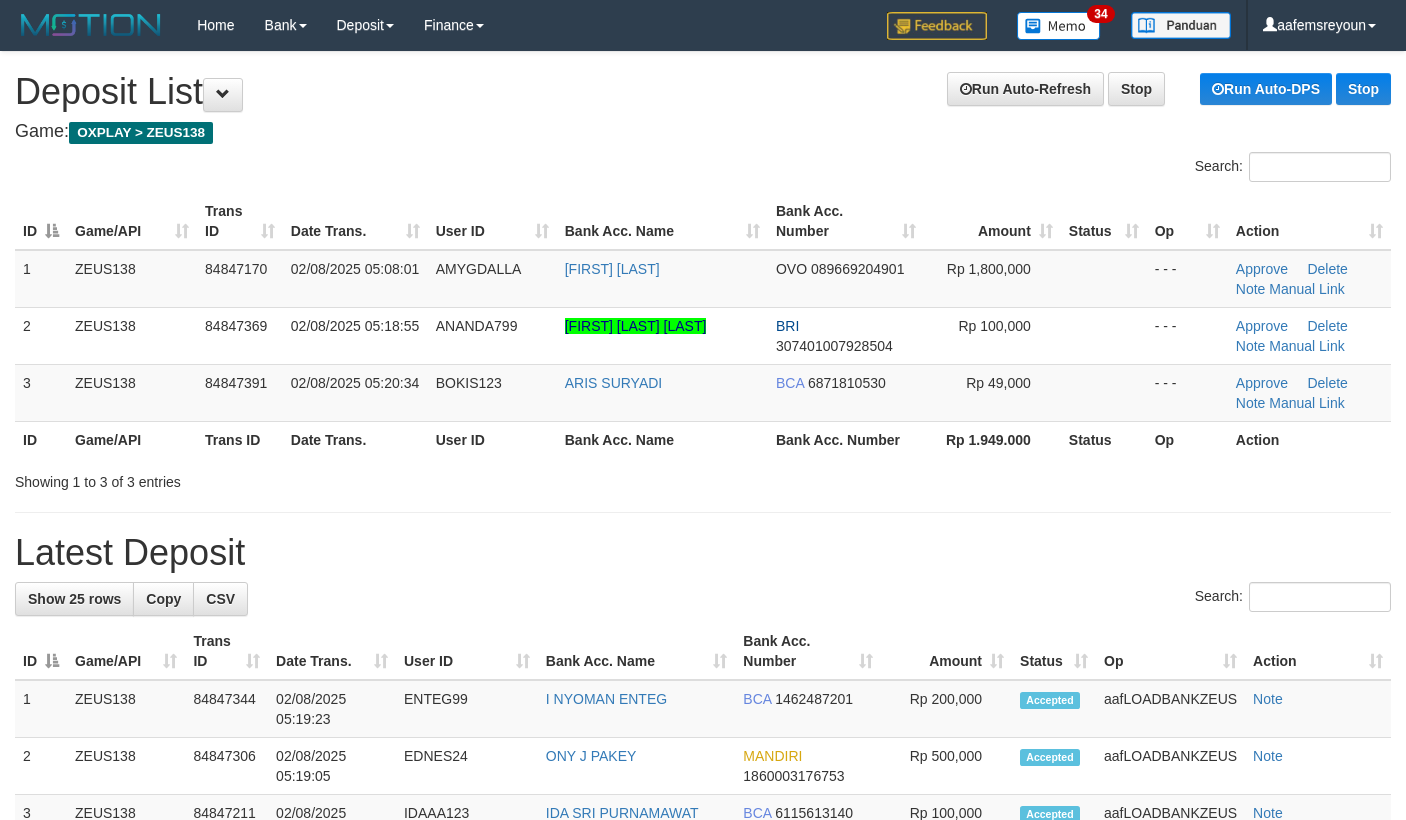 scroll, scrollTop: 0, scrollLeft: 0, axis: both 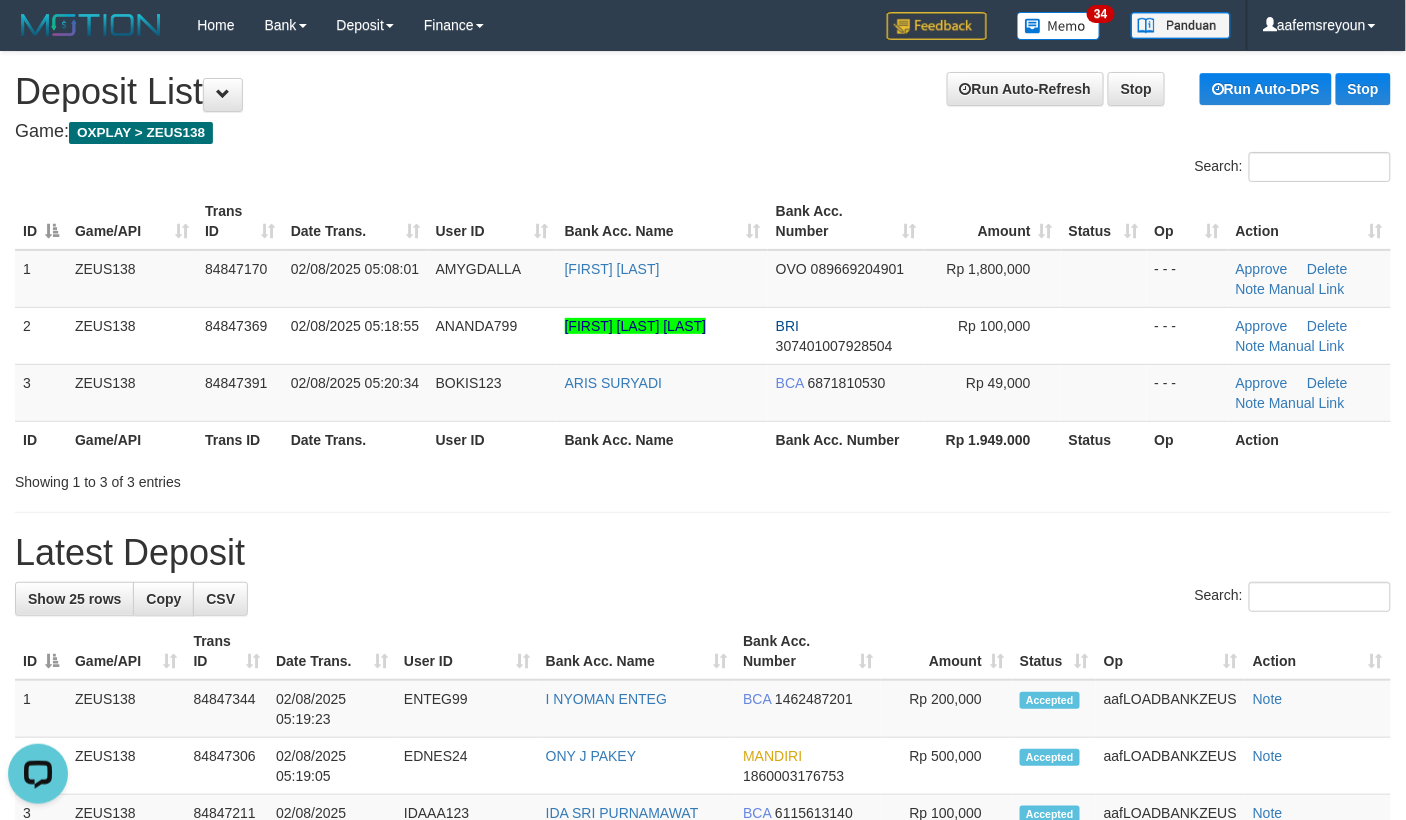 drag, startPoint x: 770, startPoint y: 582, endPoint x: 1413, endPoint y: 604, distance: 643.3762 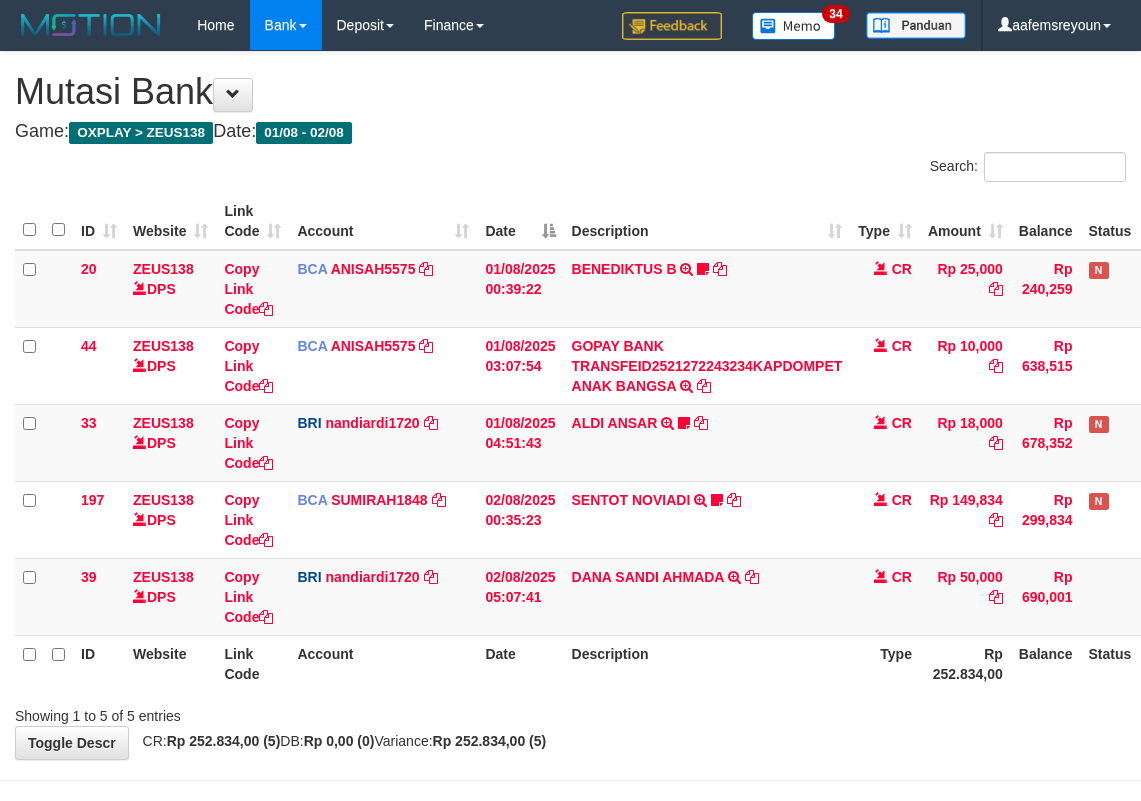 scroll, scrollTop: 72, scrollLeft: 0, axis: vertical 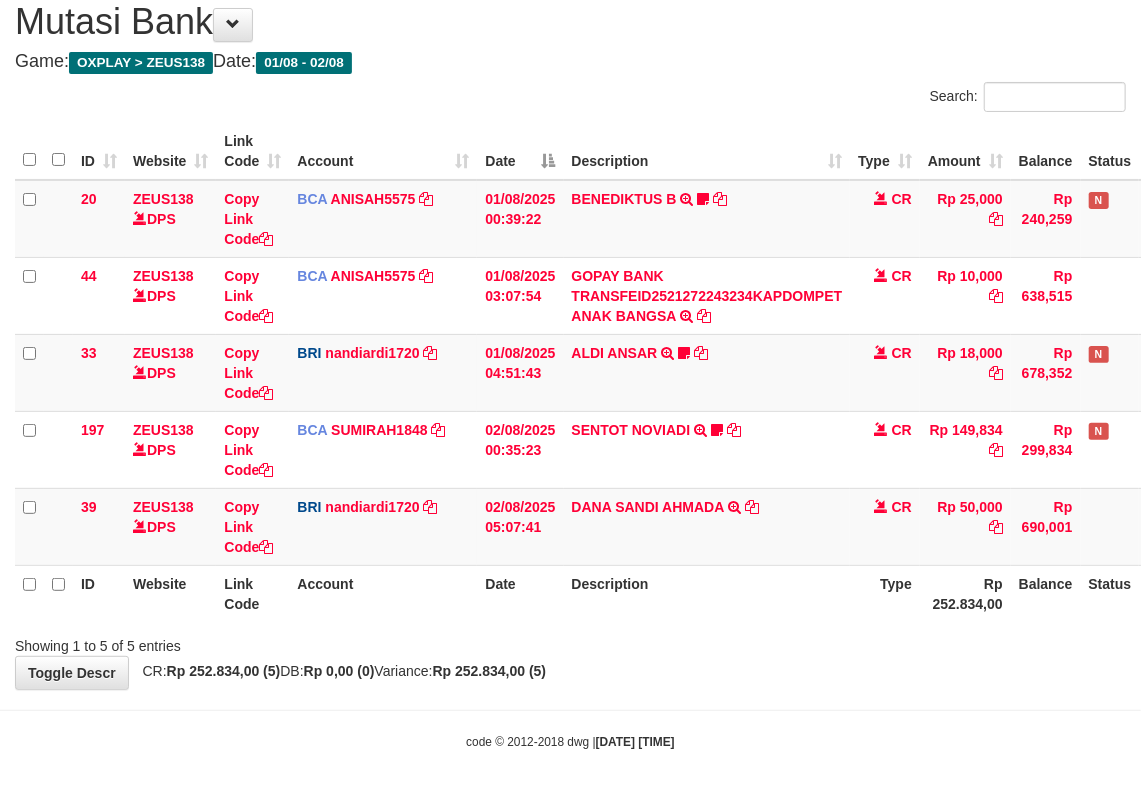 click on "**********" at bounding box center [570, 335] 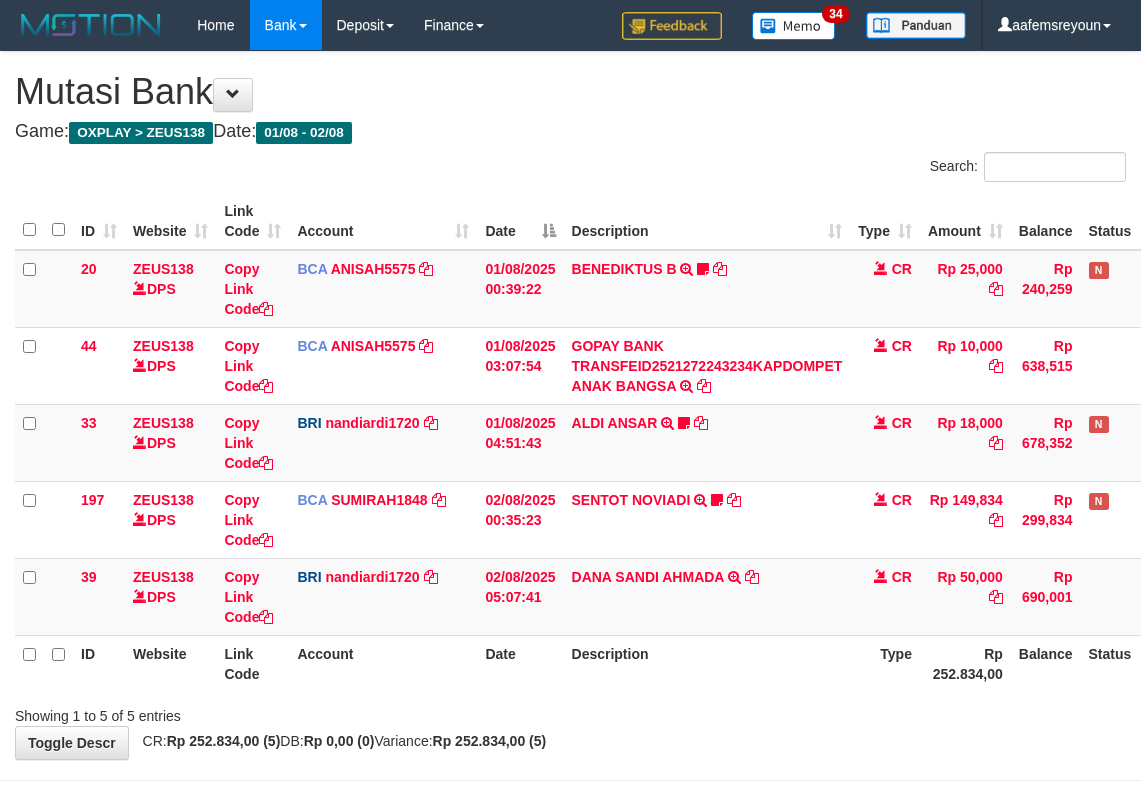 scroll, scrollTop: 72, scrollLeft: 0, axis: vertical 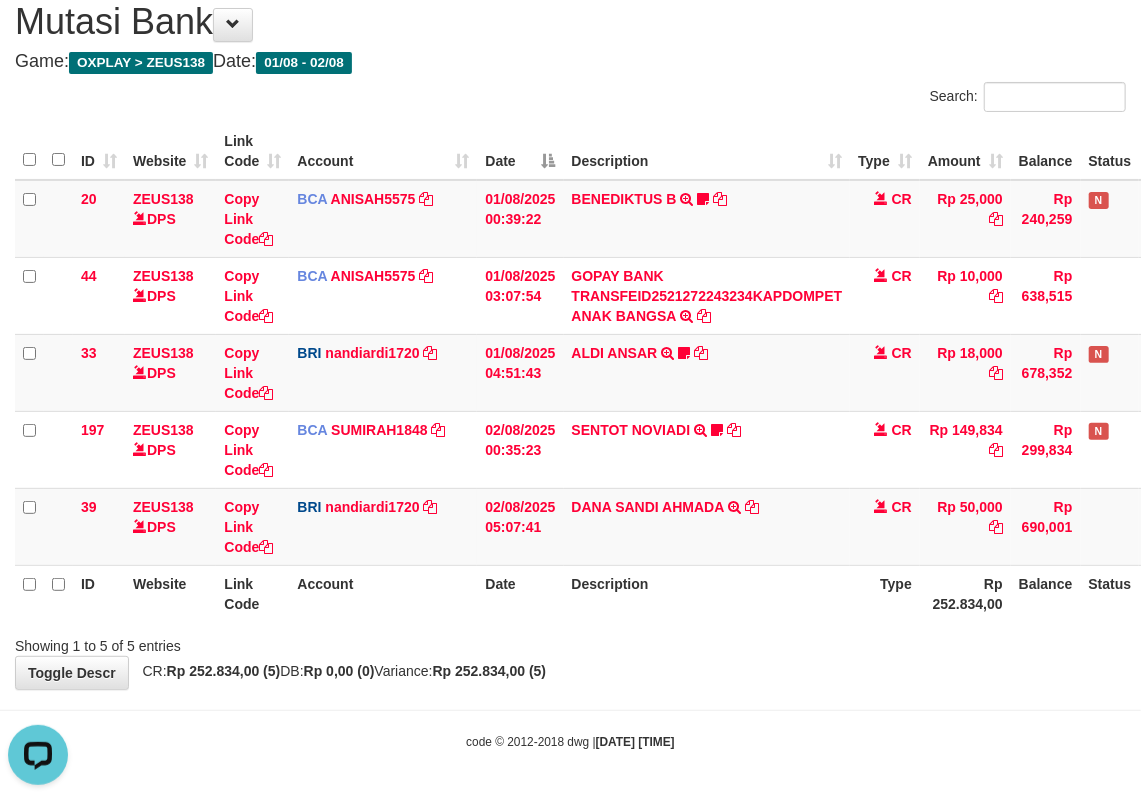 click on "Showing 1 to 5 of 5 entries" at bounding box center [237, 642] 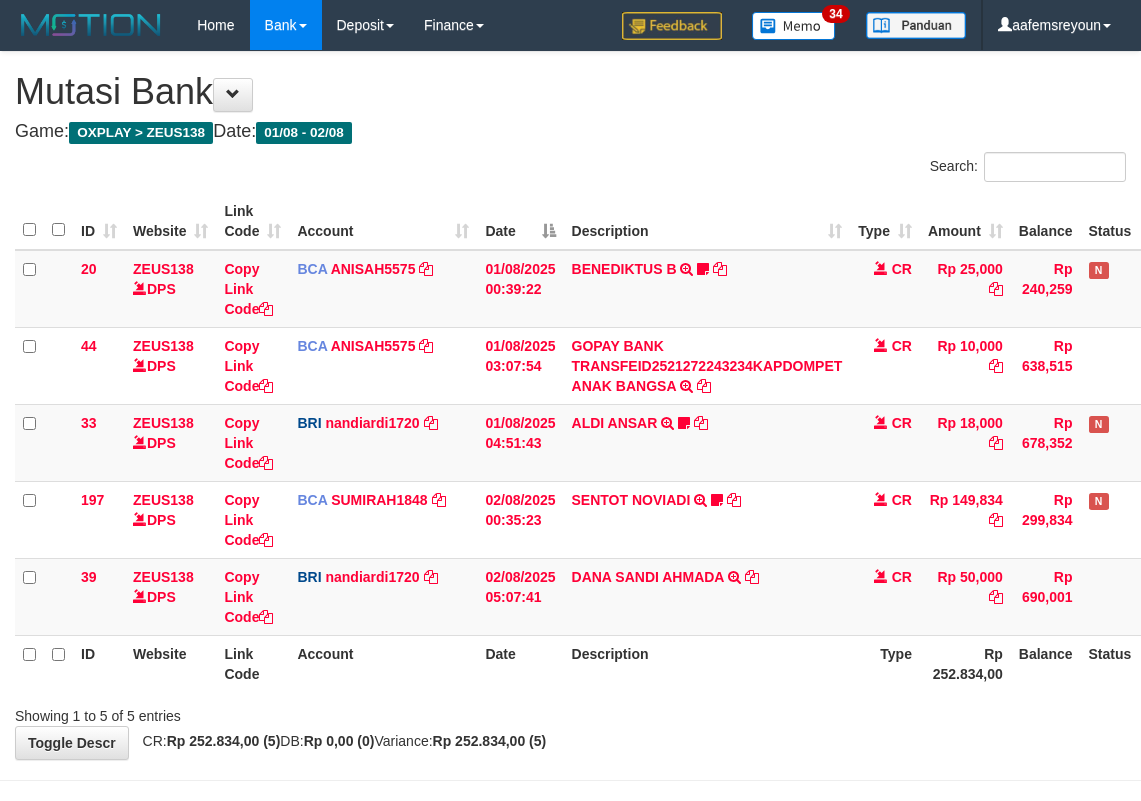 scroll, scrollTop: 72, scrollLeft: 0, axis: vertical 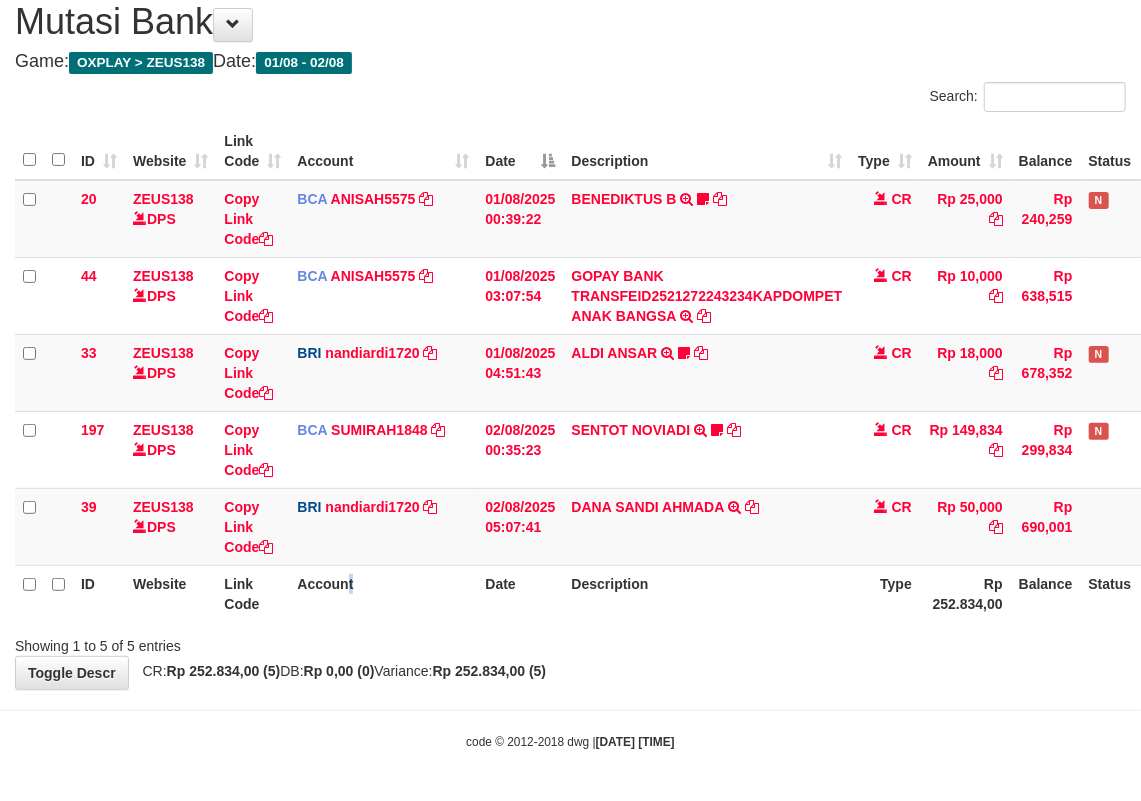 drag, startPoint x: 353, startPoint y: 612, endPoint x: 366, endPoint y: 622, distance: 16.40122 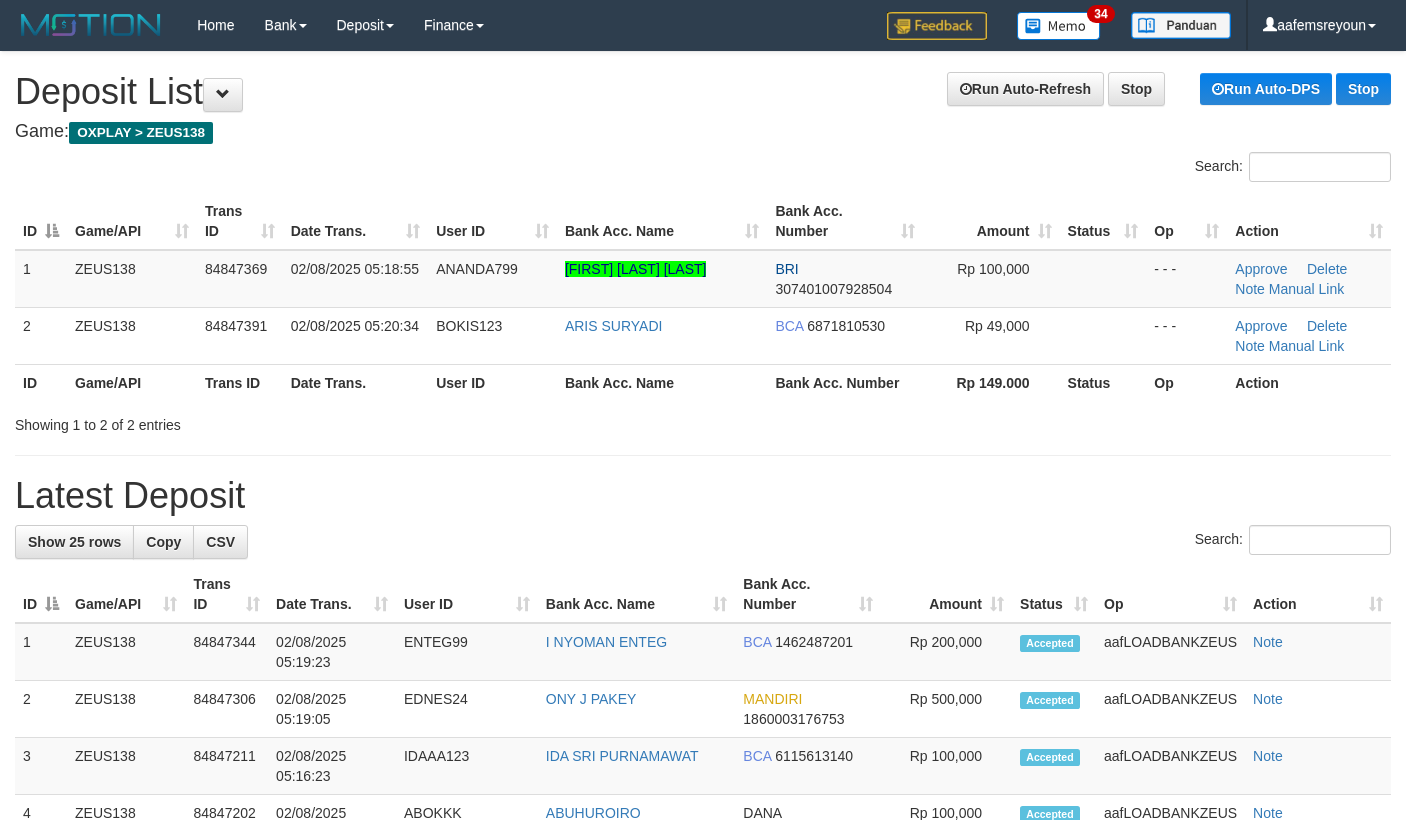 scroll, scrollTop: 0, scrollLeft: 0, axis: both 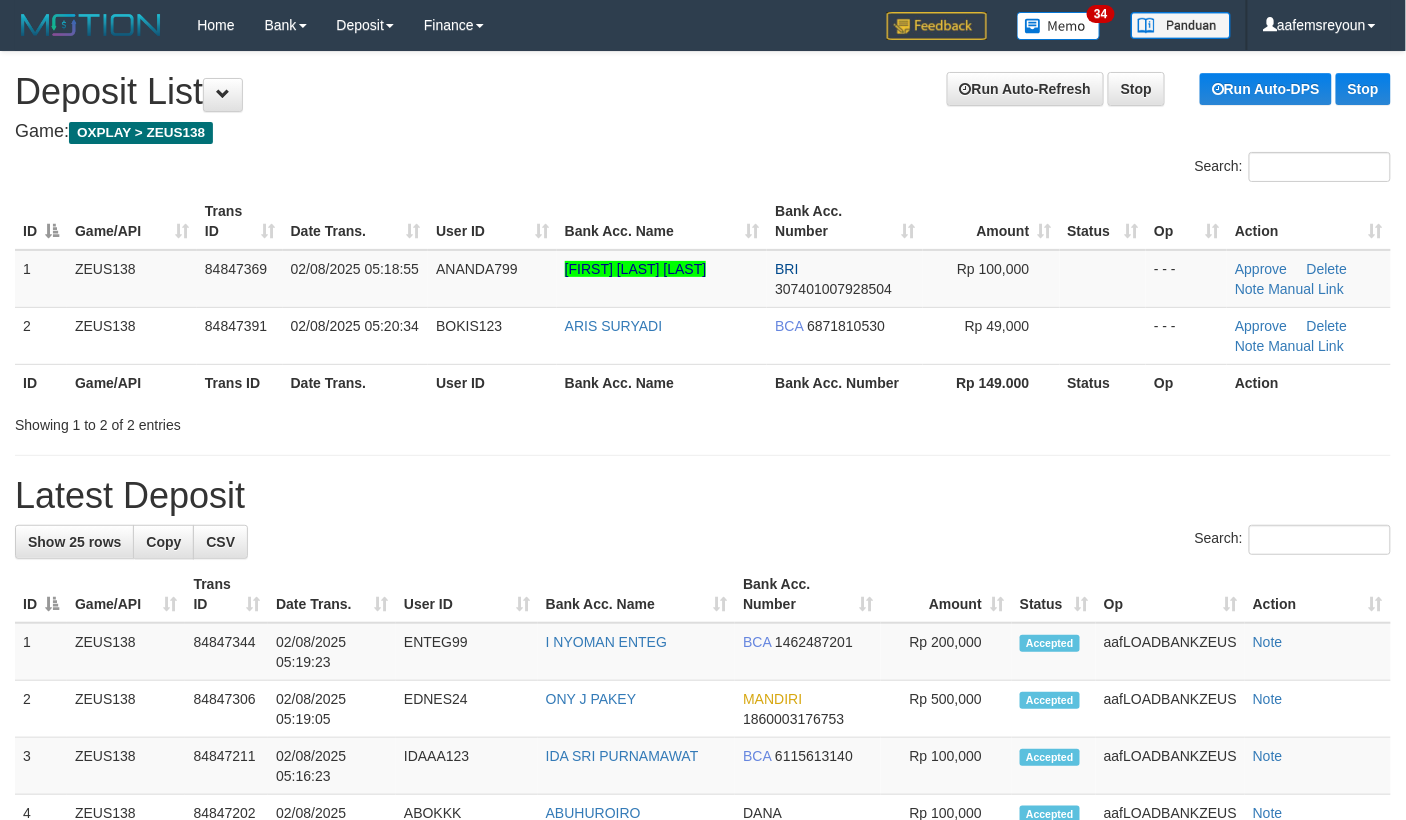 click on "Show 25 rows Copy CSV Search:
ID Game/API Trans ID Date Trans. User ID Bank Acc. Name Bank Acc. Number Amount Status Op Action
1
ZEUS138
2" at bounding box center [703, 1343] 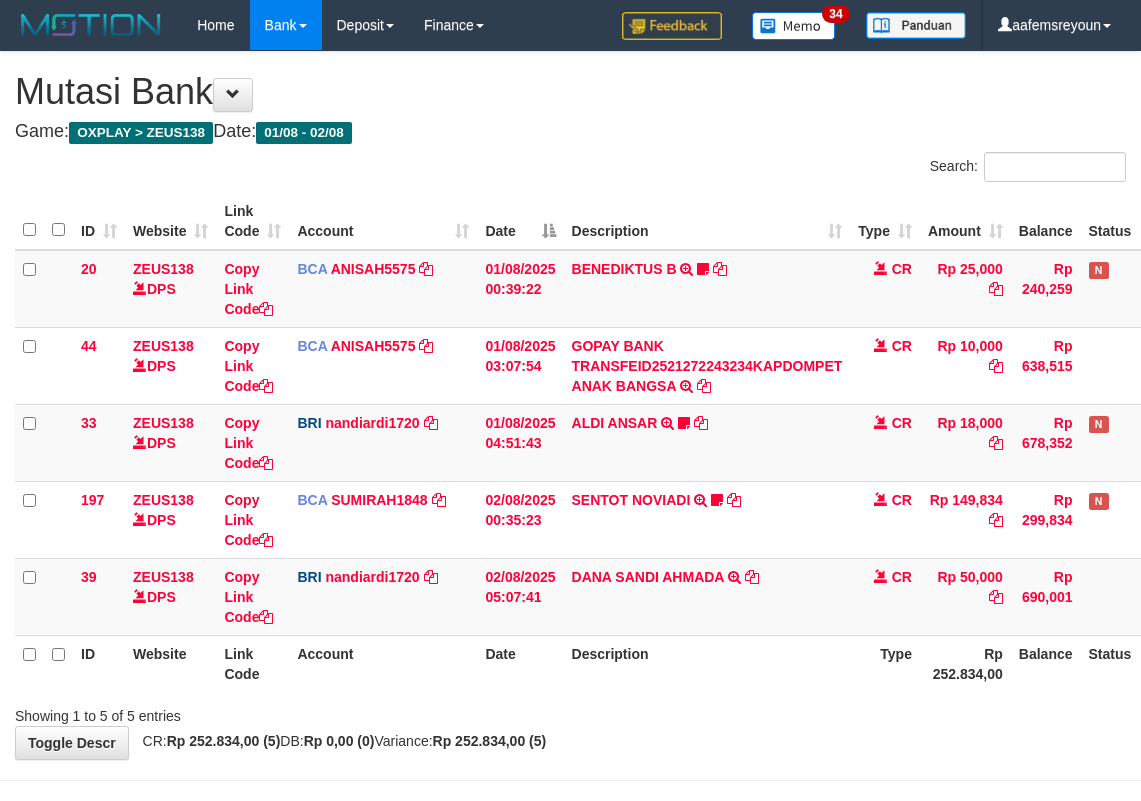 scroll, scrollTop: 72, scrollLeft: 0, axis: vertical 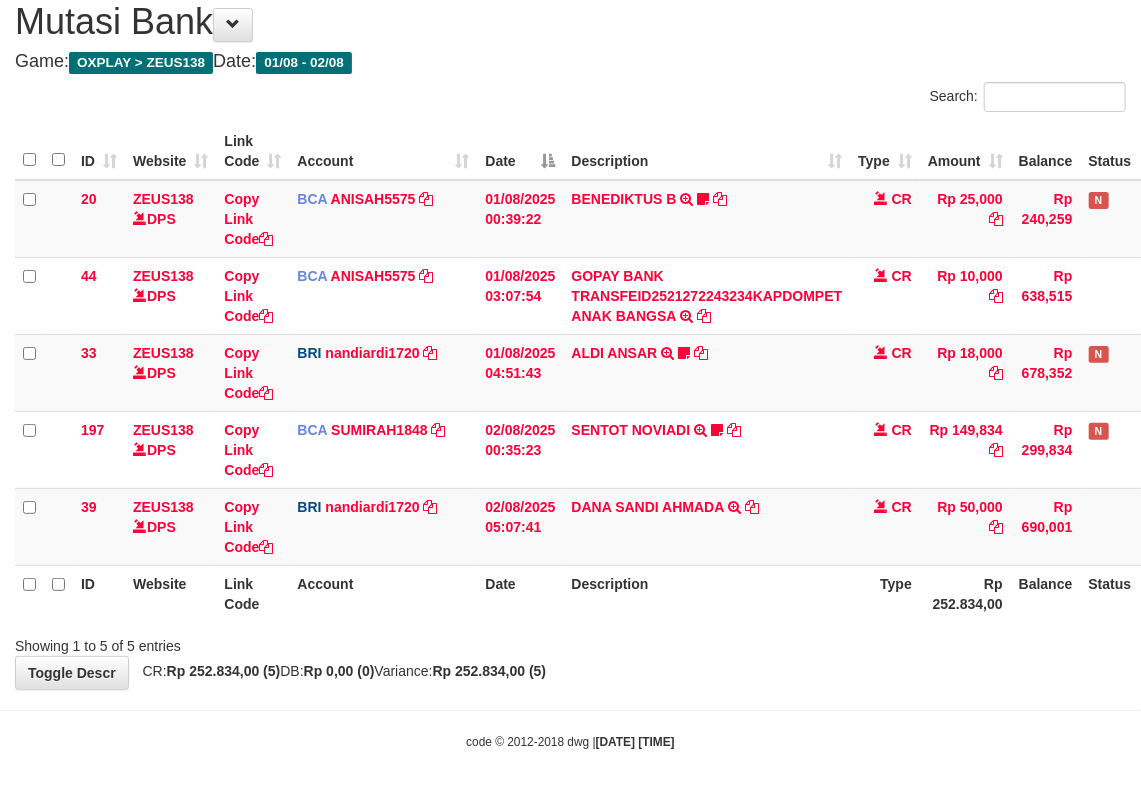click on "Date" at bounding box center (520, 593) 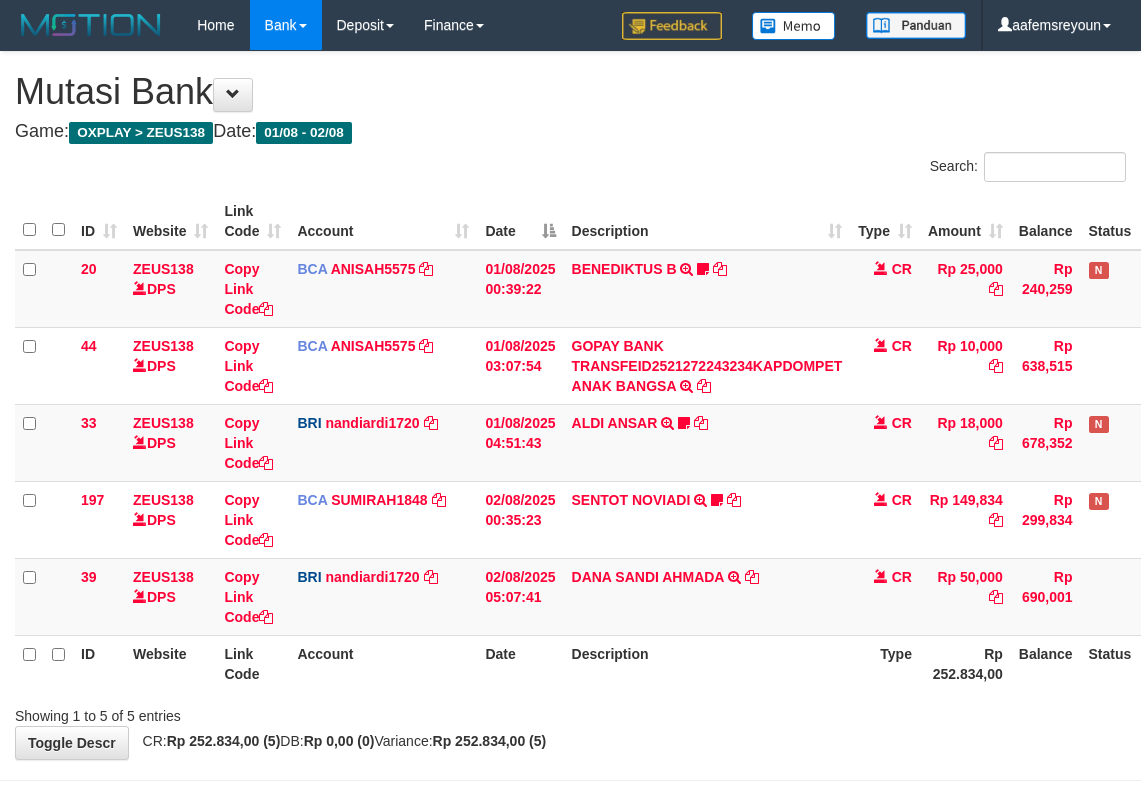 scroll, scrollTop: 72, scrollLeft: 0, axis: vertical 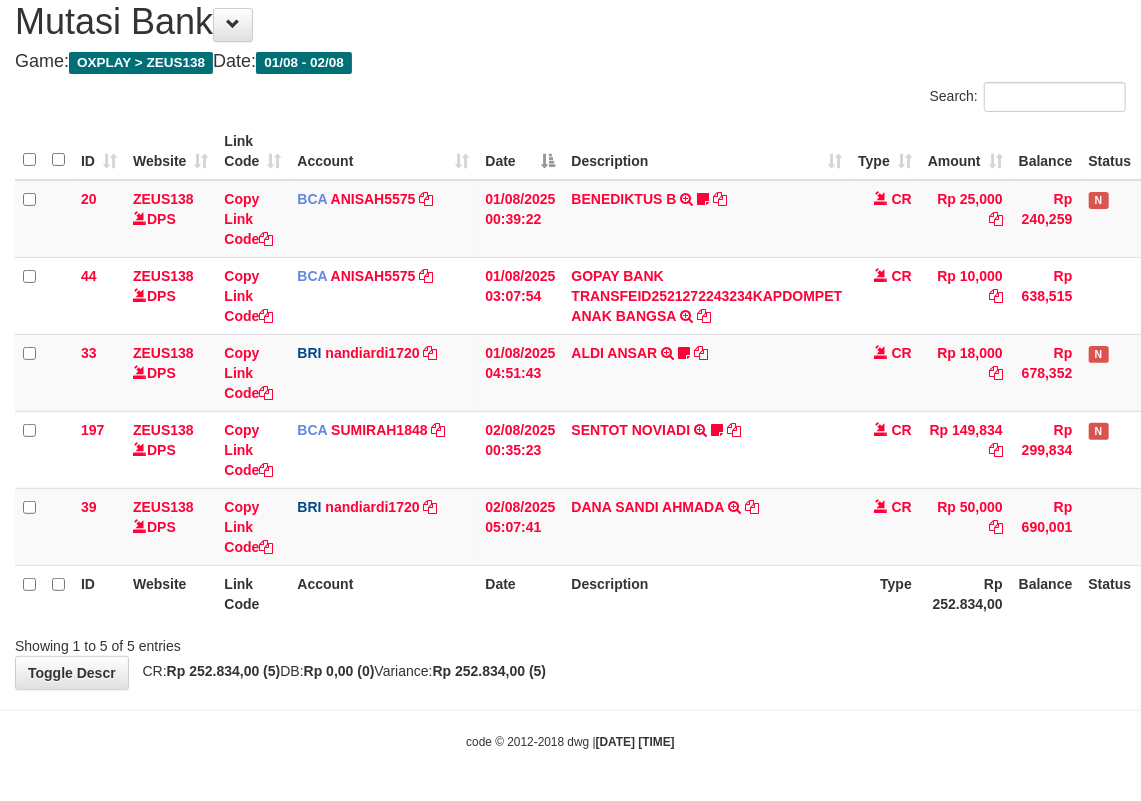 drag, startPoint x: 554, startPoint y: 630, endPoint x: 505, endPoint y: 620, distance: 50.01 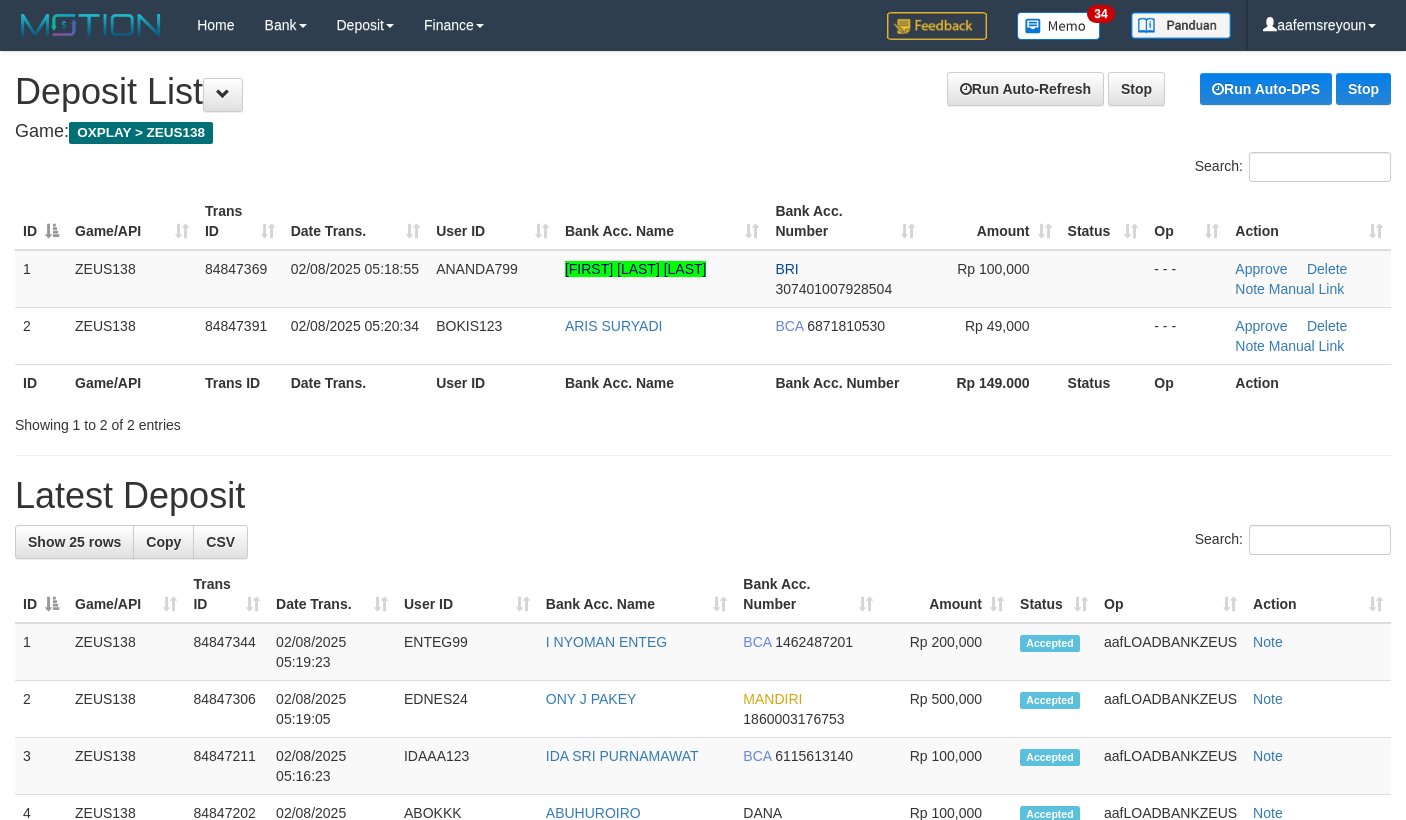scroll, scrollTop: 0, scrollLeft: 0, axis: both 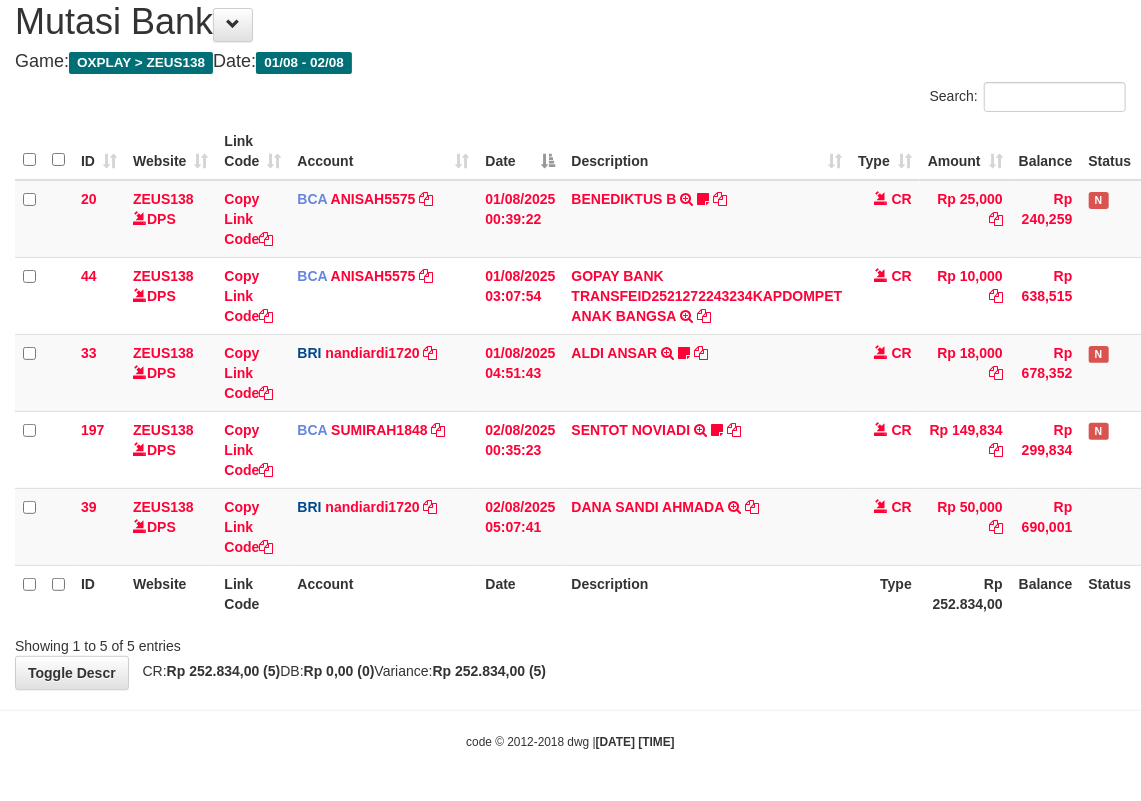 drag, startPoint x: 618, startPoint y: 625, endPoint x: 478, endPoint y: 593, distance: 143.61058 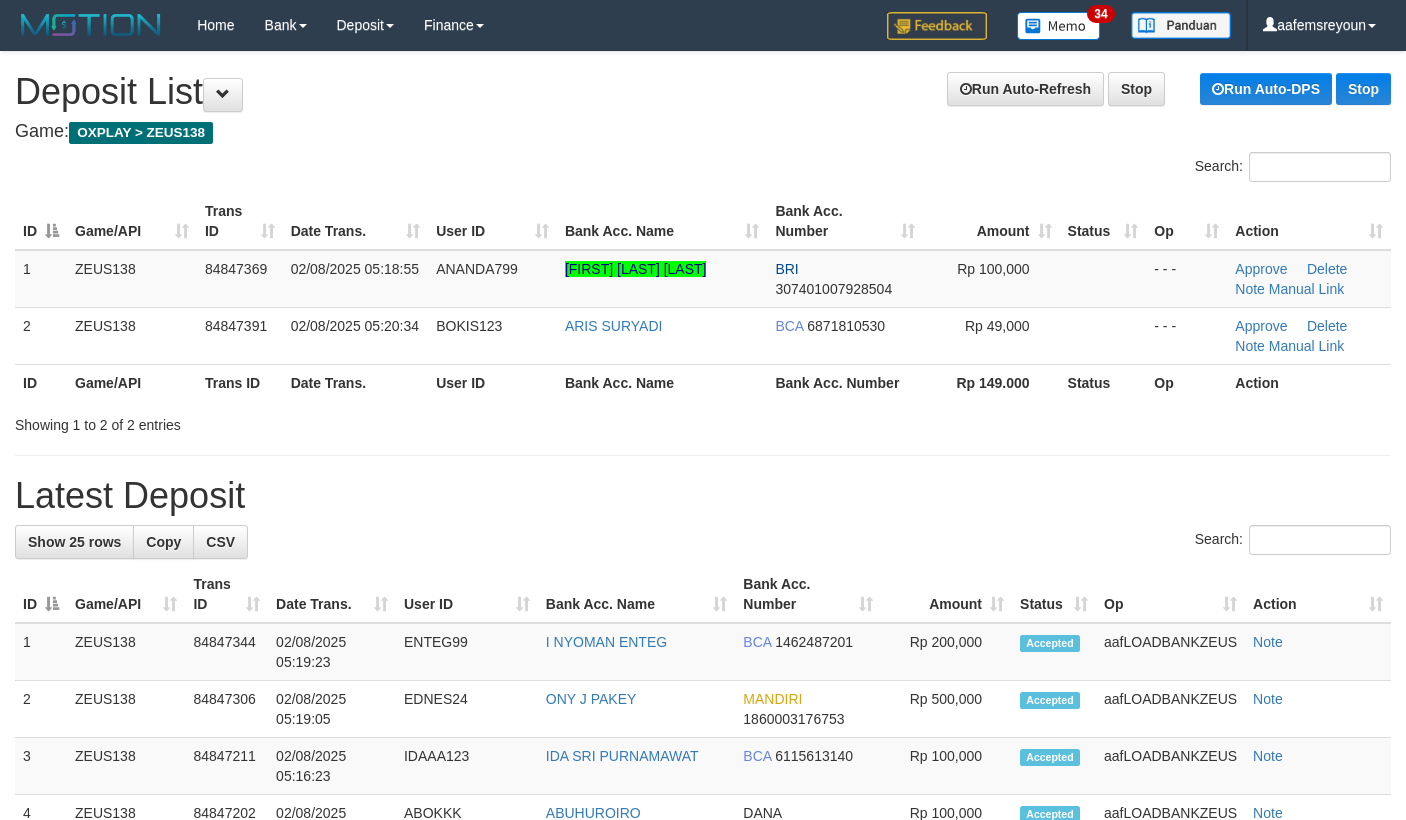 click on "Latest Deposit" at bounding box center [703, 496] 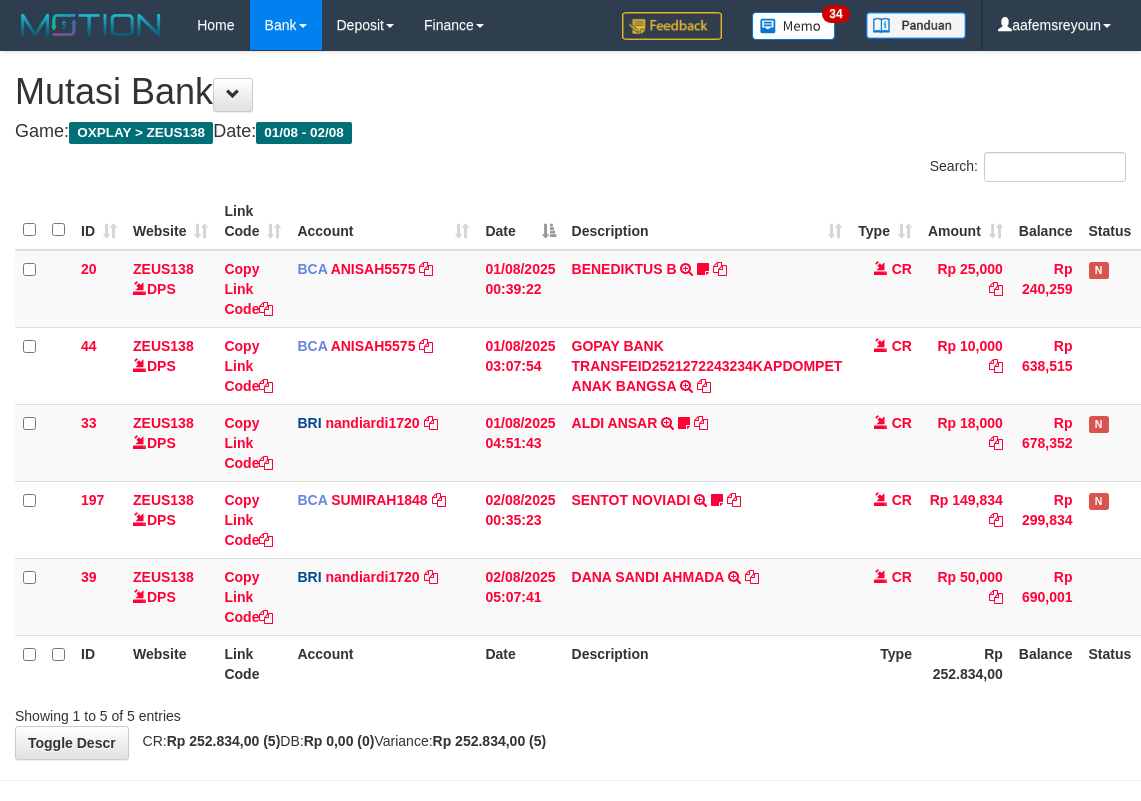 scroll, scrollTop: 72, scrollLeft: 0, axis: vertical 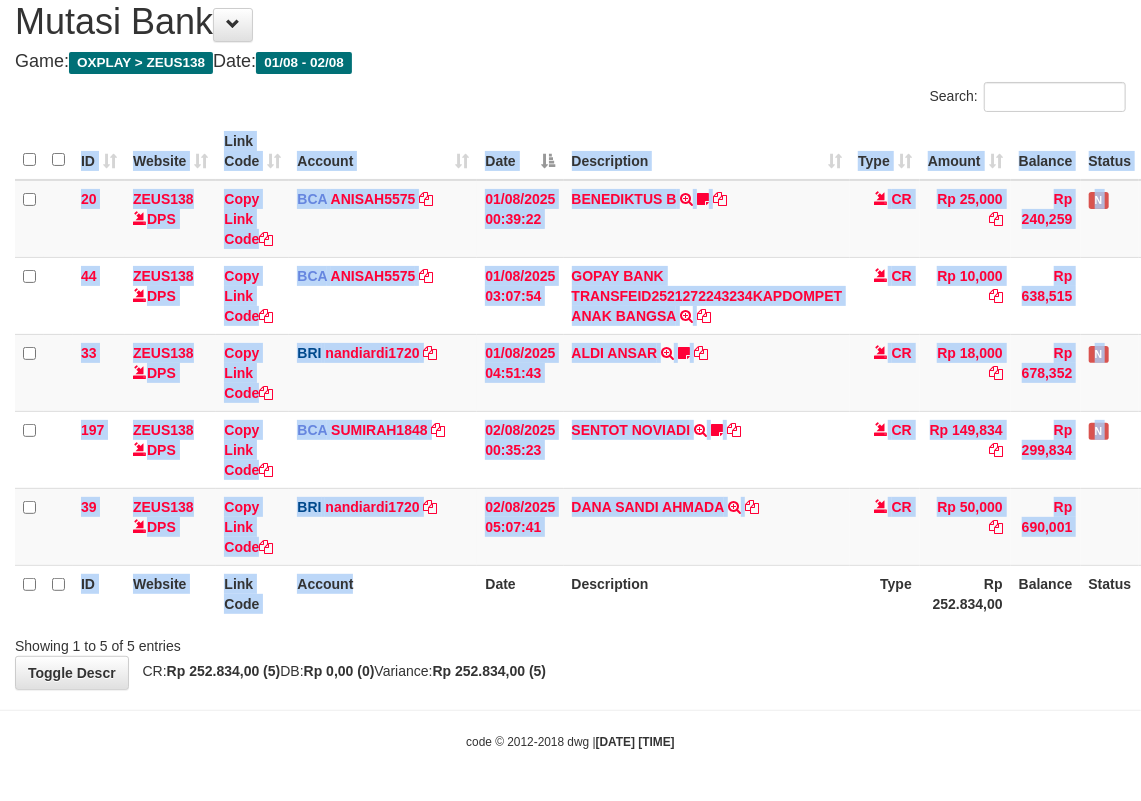 drag, startPoint x: 570, startPoint y: 625, endPoint x: 344, endPoint y: 574, distance: 231.68297 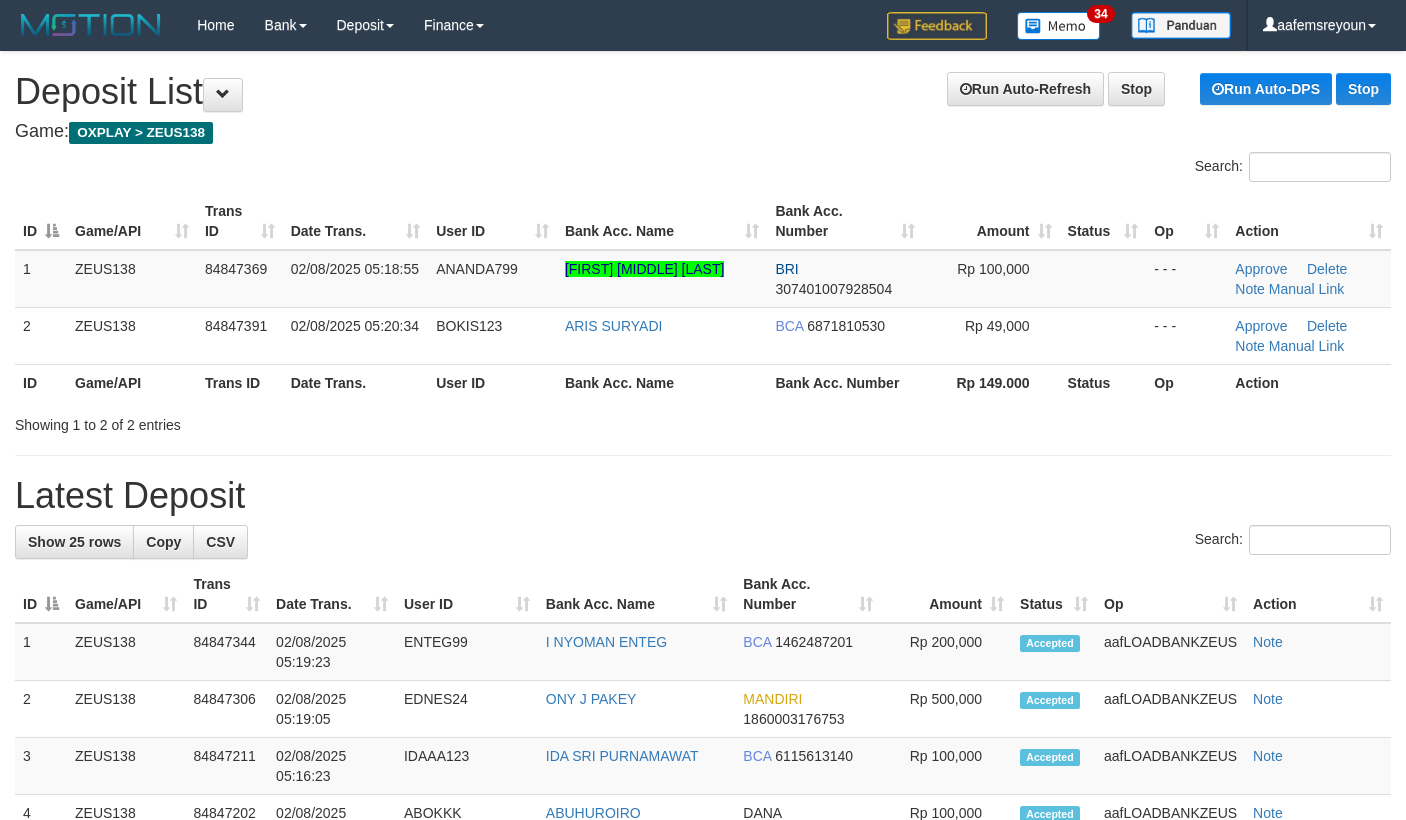 scroll, scrollTop: 0, scrollLeft: 0, axis: both 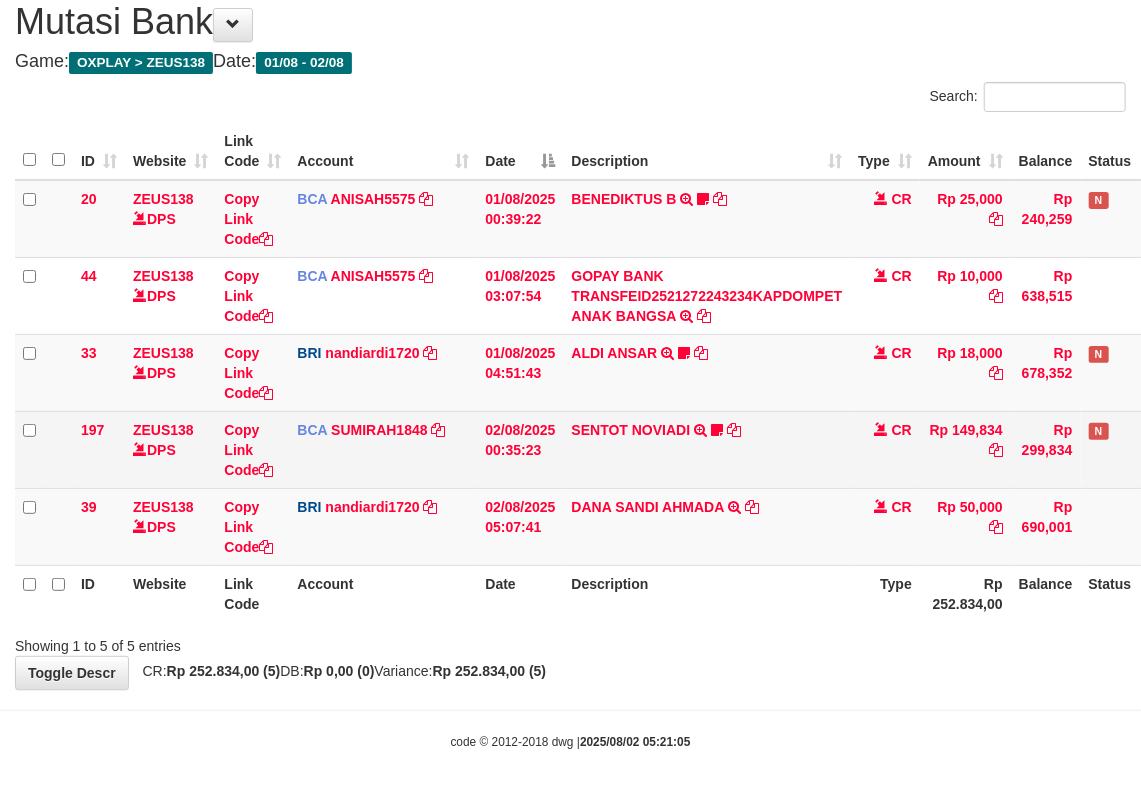 drag, startPoint x: 625, startPoint y: 581, endPoint x: 21, endPoint y: 484, distance: 611.7393 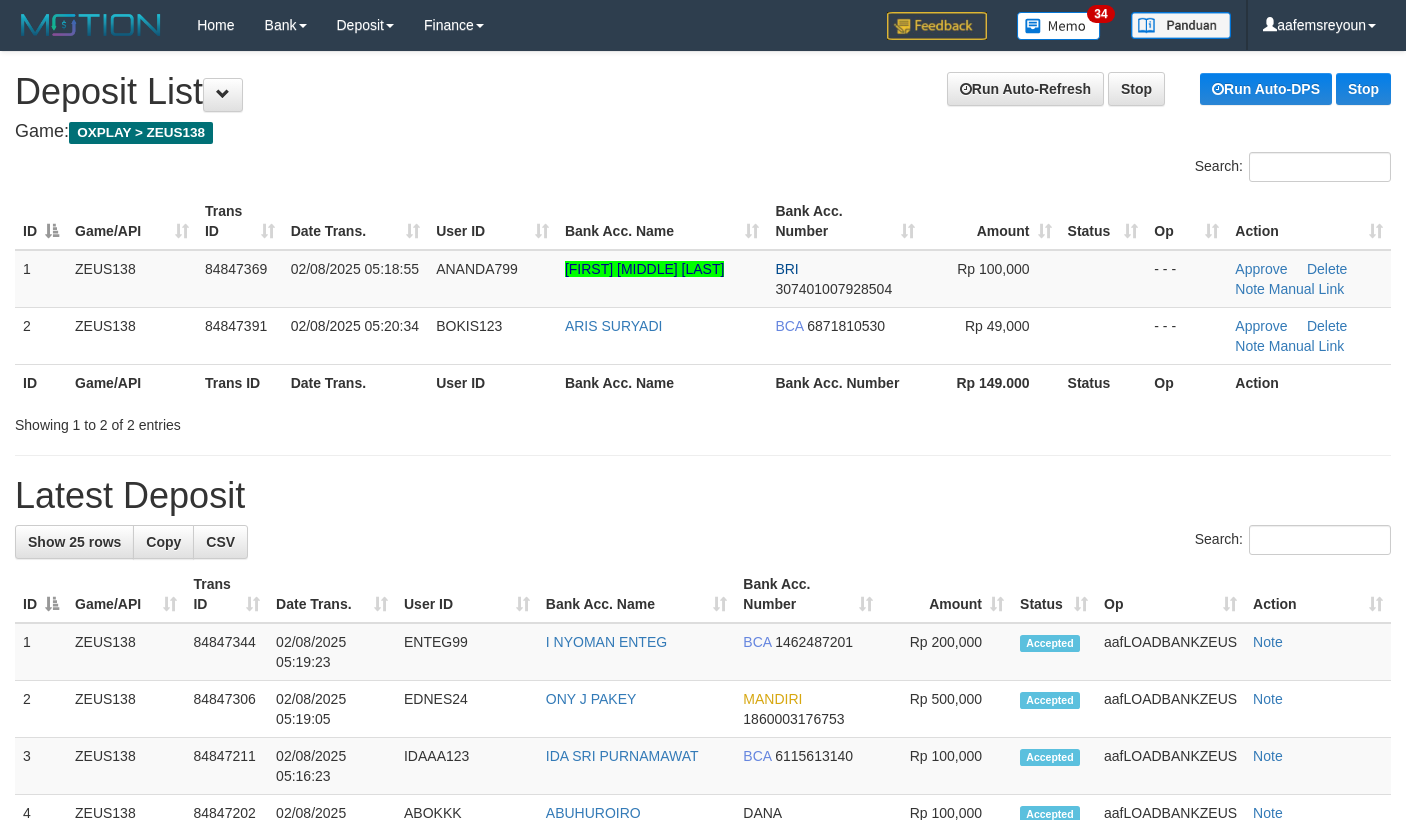 scroll, scrollTop: 0, scrollLeft: 0, axis: both 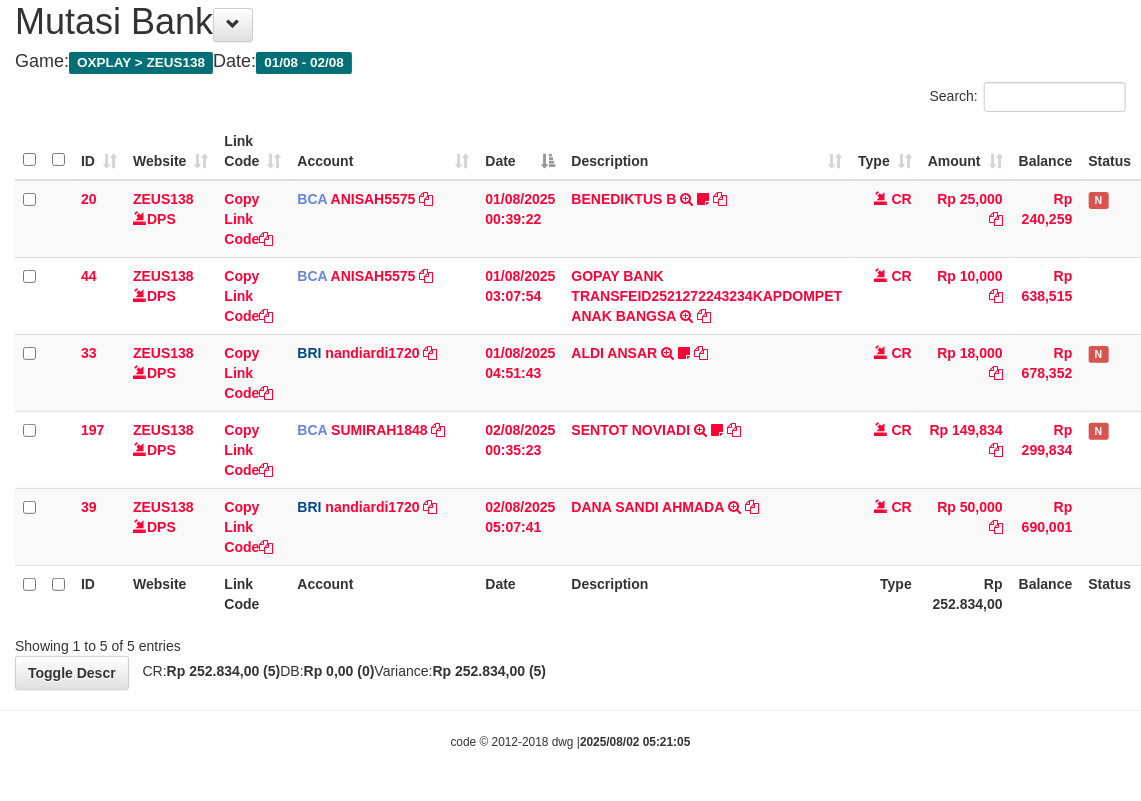 click on "Description" at bounding box center [707, 593] 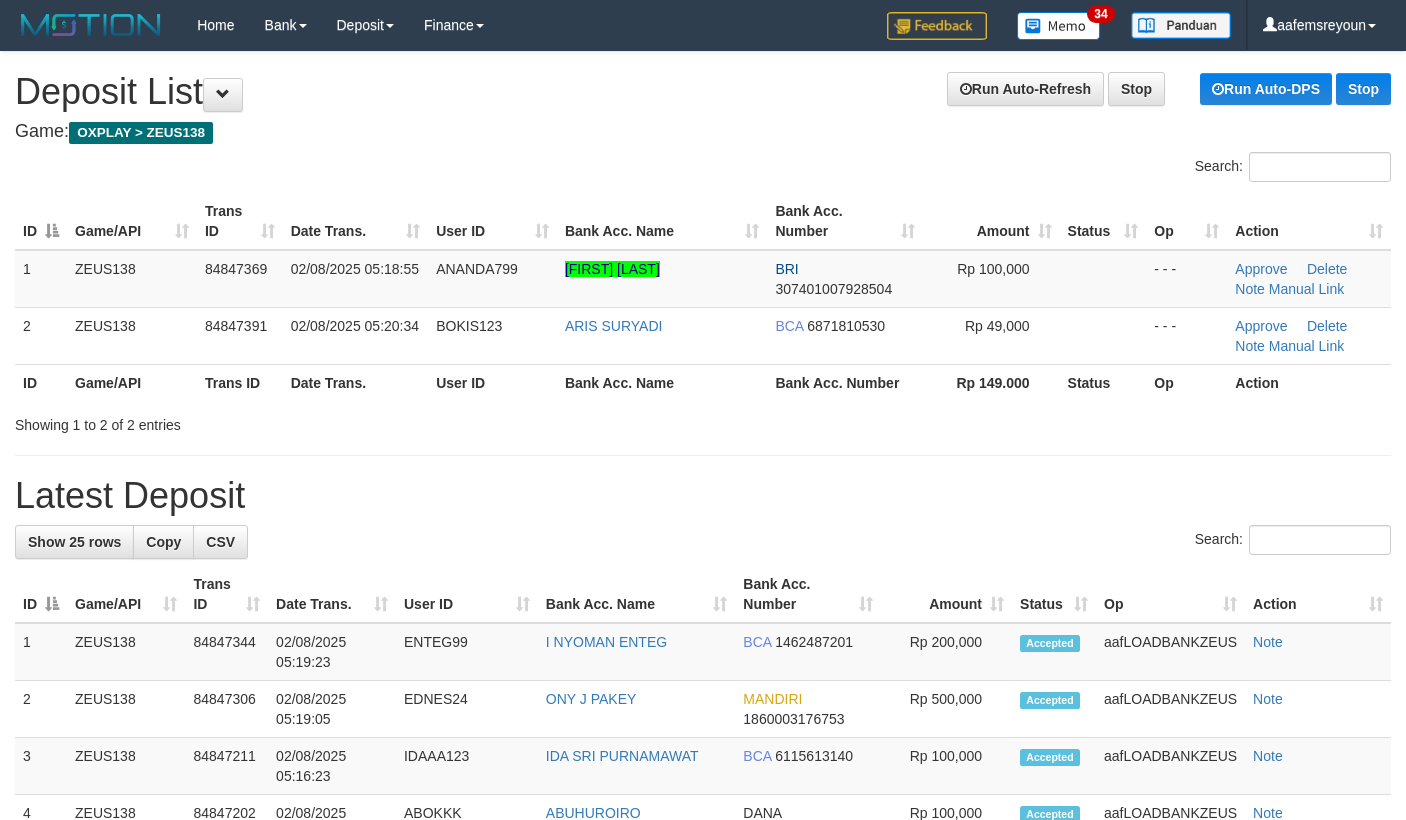 scroll, scrollTop: 0, scrollLeft: 0, axis: both 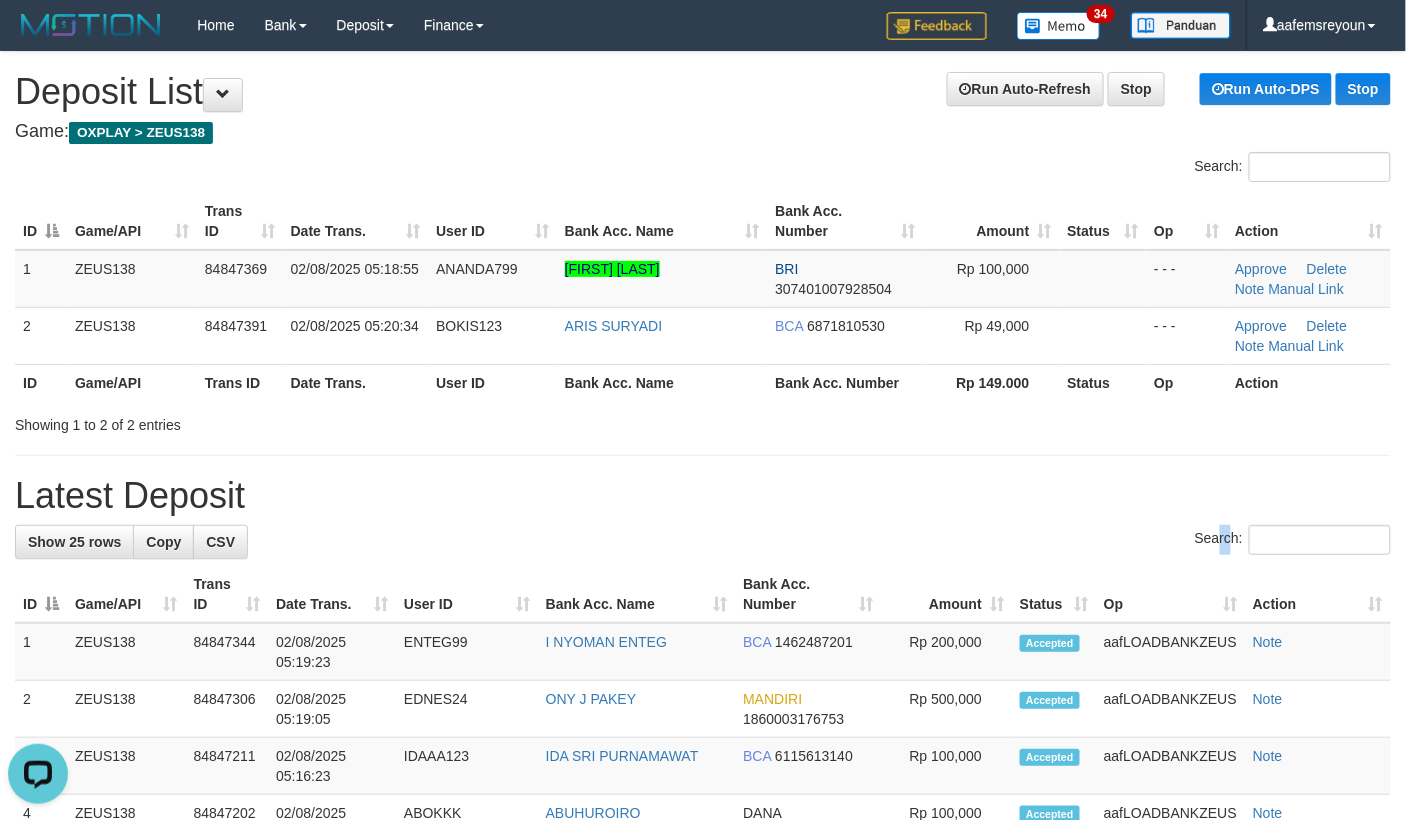 drag, startPoint x: 1193, startPoint y: 528, endPoint x: 1220, endPoint y: 532, distance: 27.294687 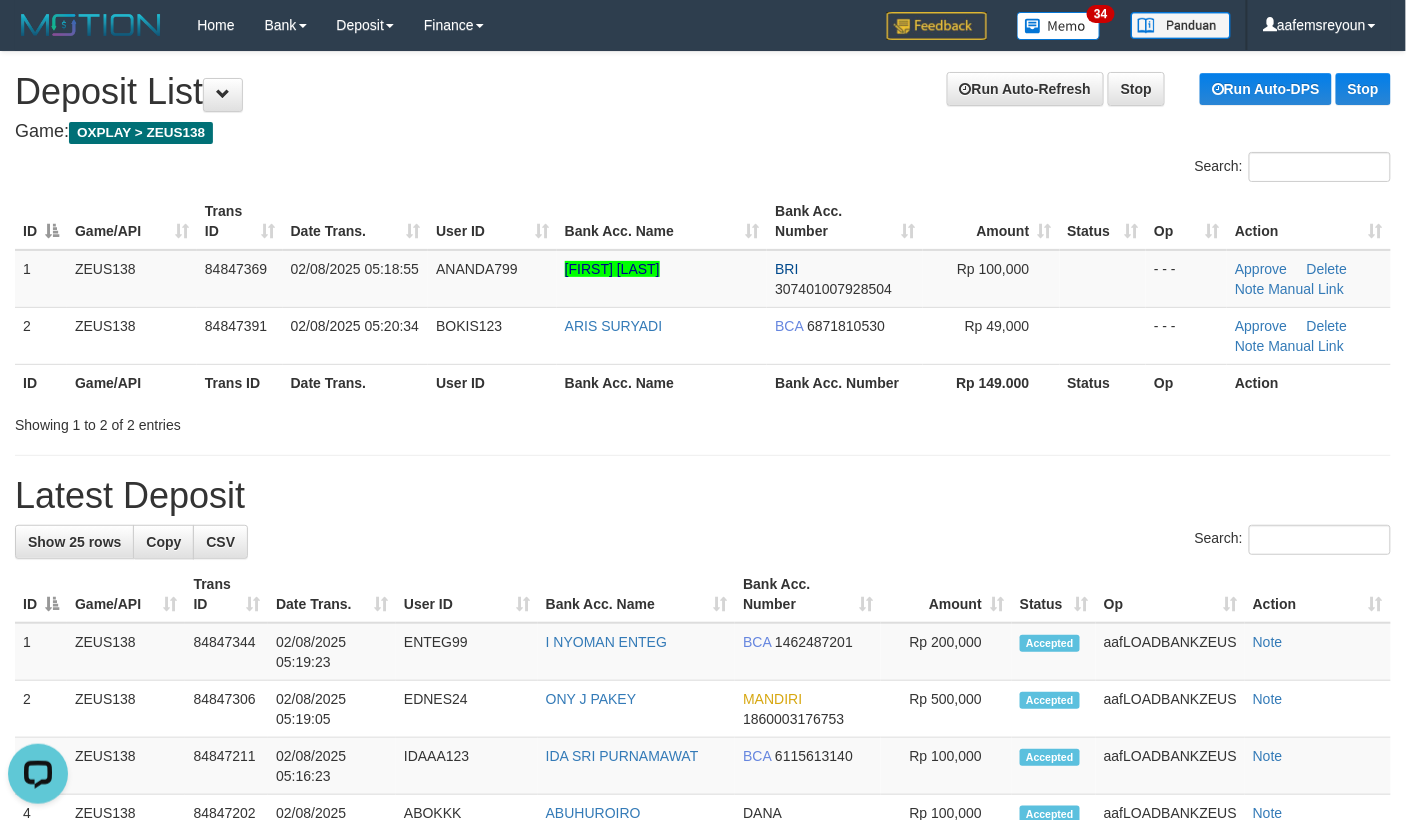 drag, startPoint x: 1078, startPoint y: 554, endPoint x: 1418, endPoint y: 616, distance: 345.60672 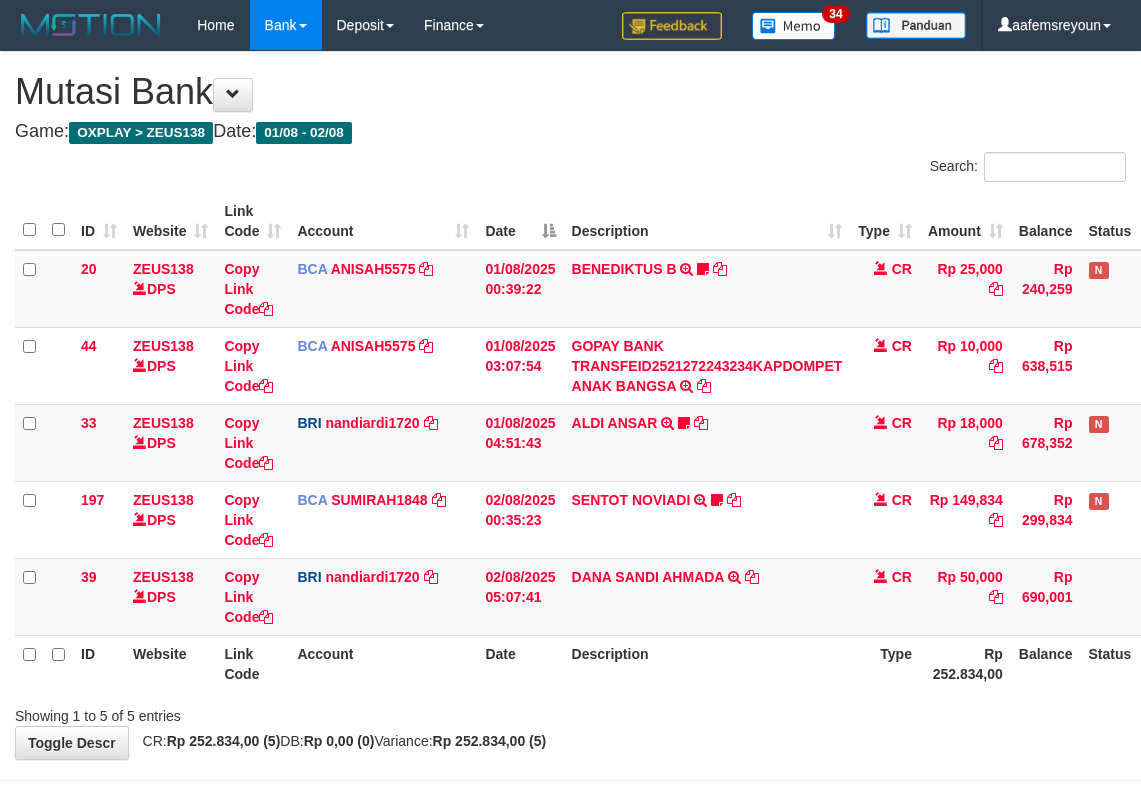 scroll, scrollTop: 72, scrollLeft: 0, axis: vertical 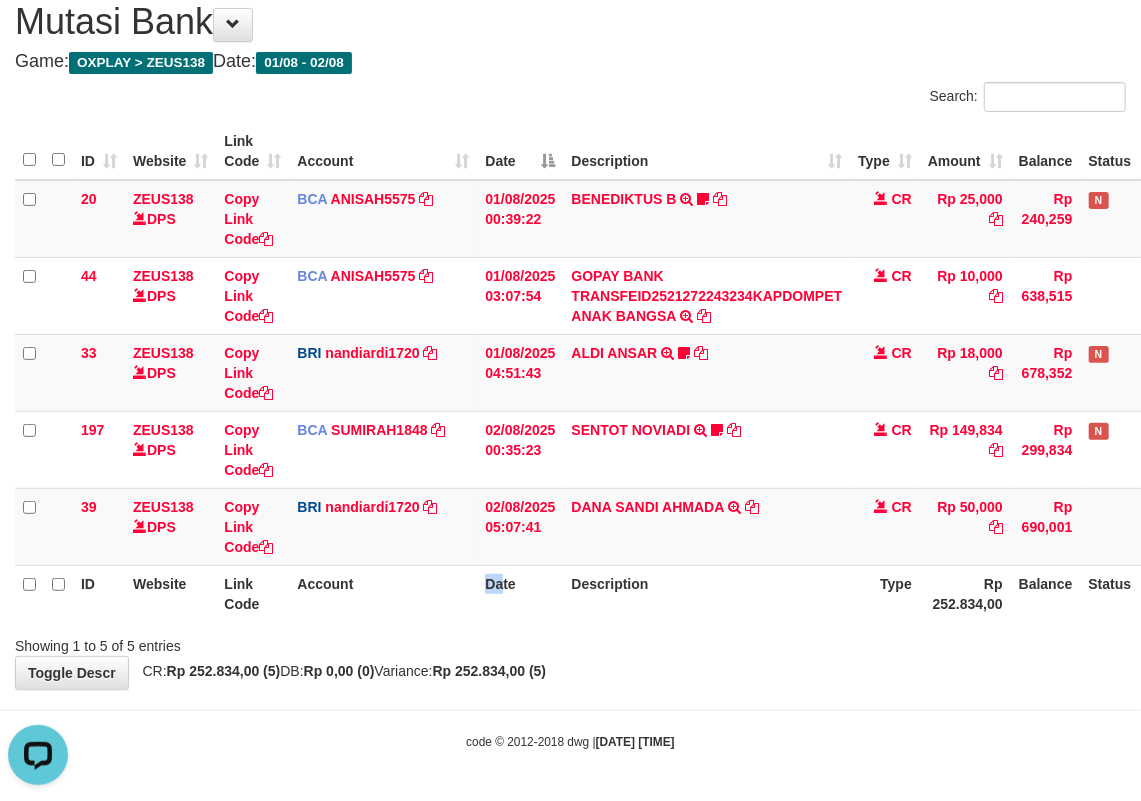 drag, startPoint x: 464, startPoint y: 604, endPoint x: 504, endPoint y: 604, distance: 40 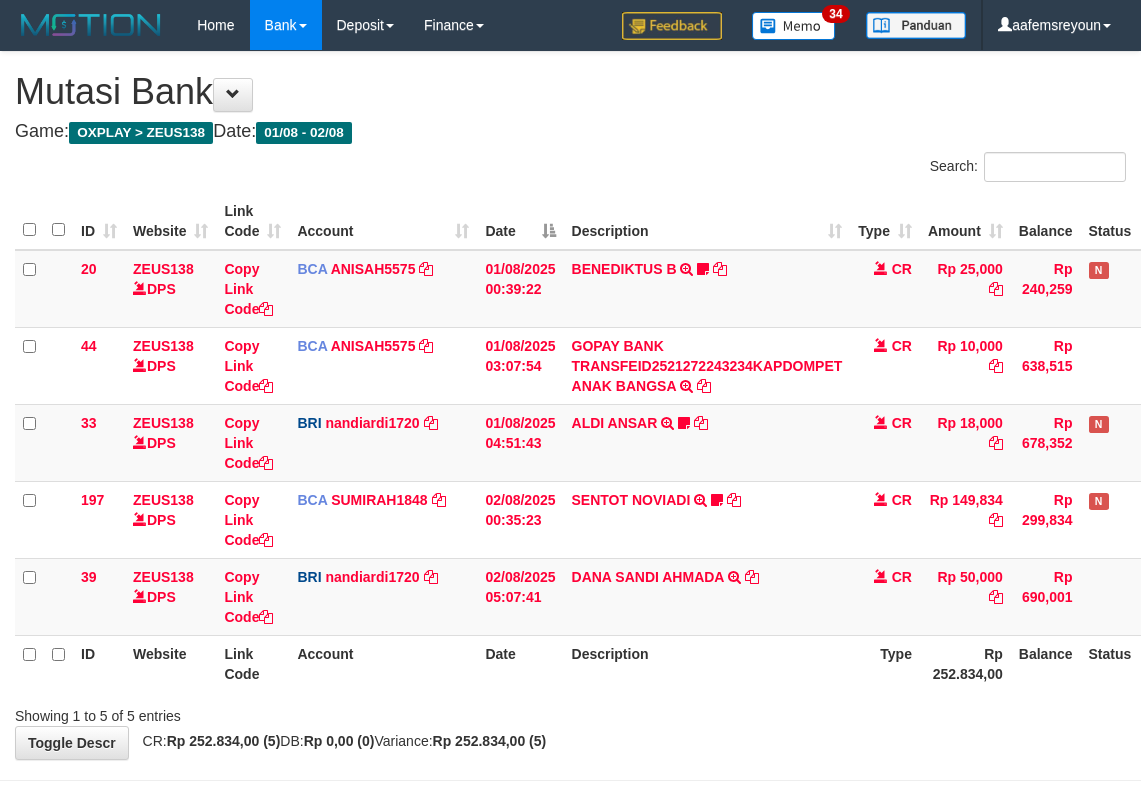 scroll, scrollTop: 72, scrollLeft: 0, axis: vertical 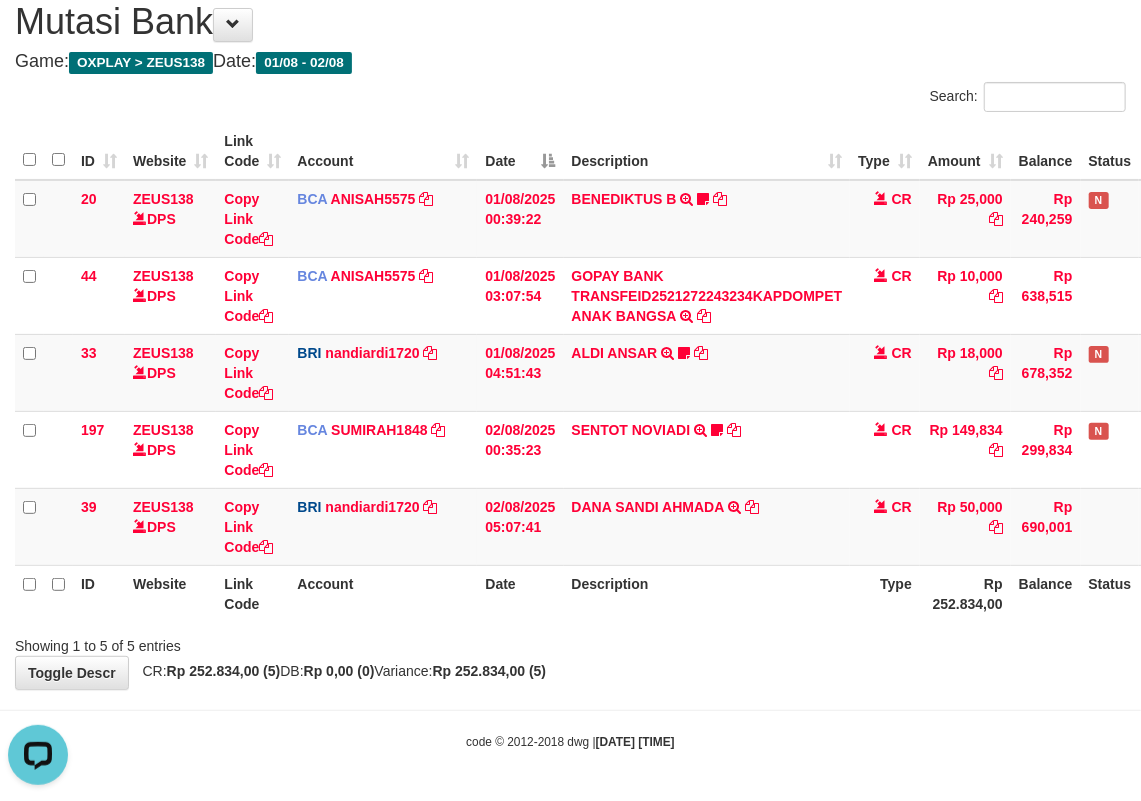 drag, startPoint x: 640, startPoint y: 645, endPoint x: 466, endPoint y: 637, distance: 174.1838 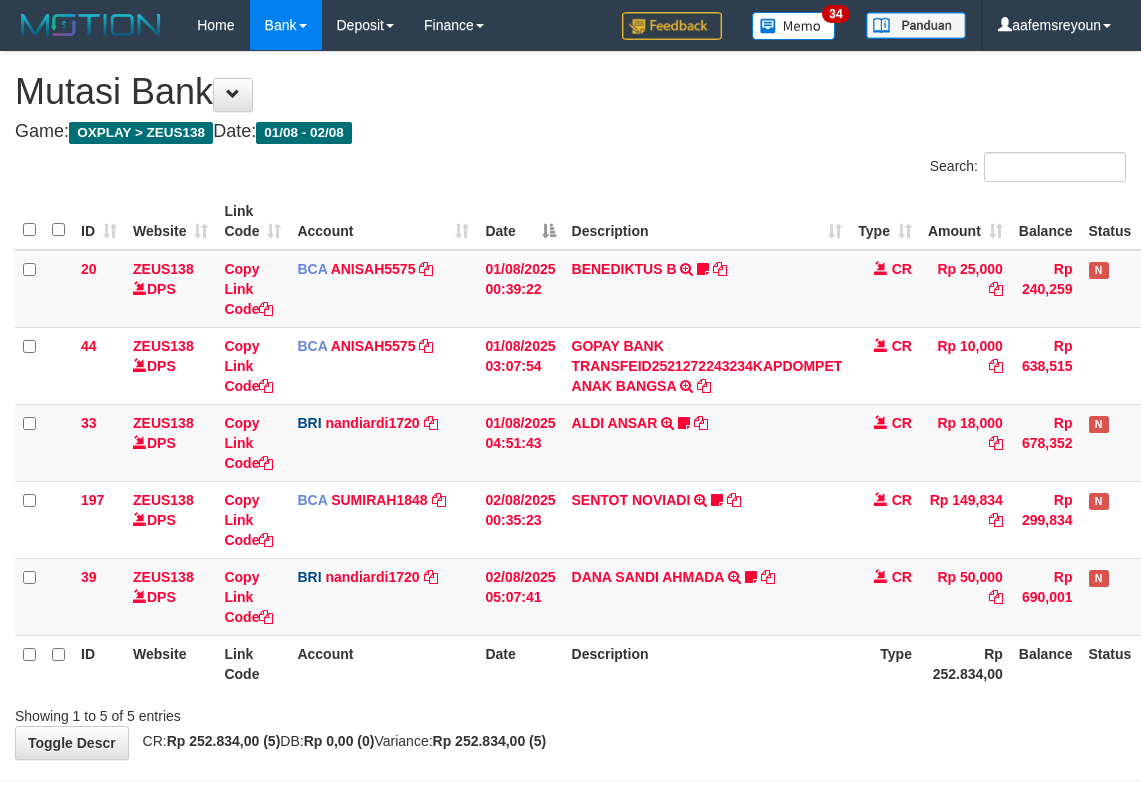 scroll, scrollTop: 72, scrollLeft: 0, axis: vertical 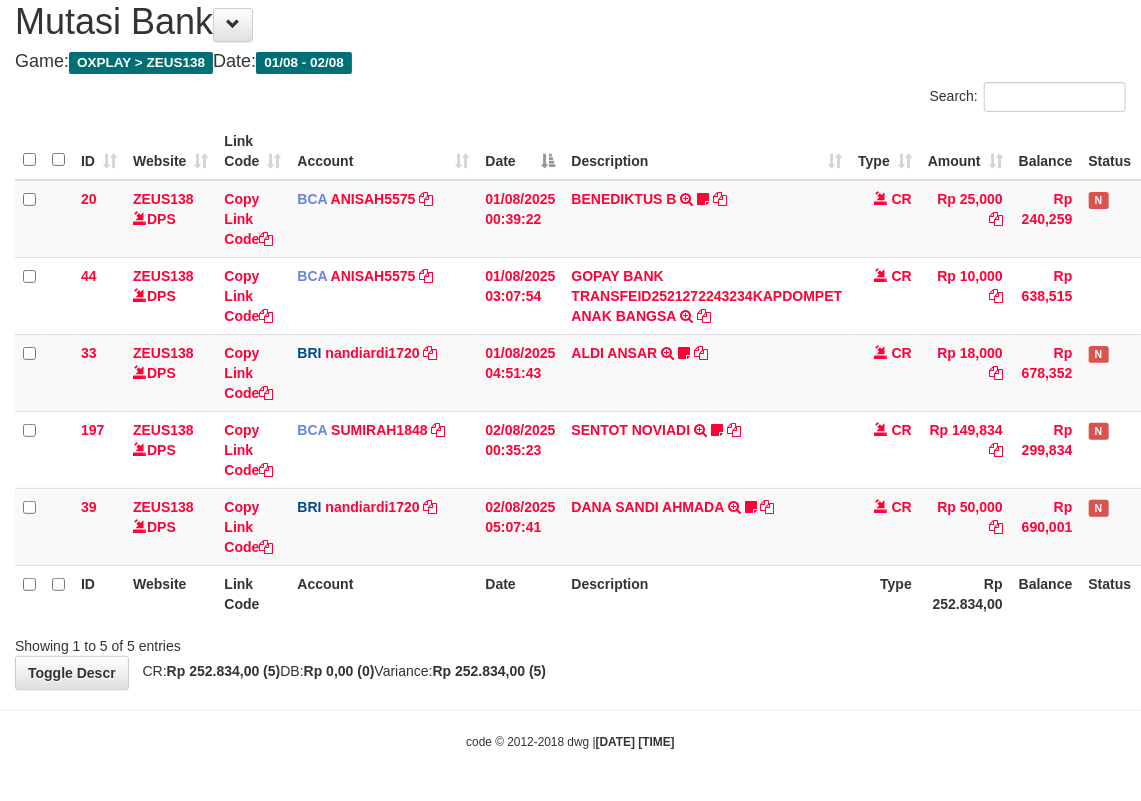 click on "Showing 1 to 5 of 5 entries" at bounding box center [570, 642] 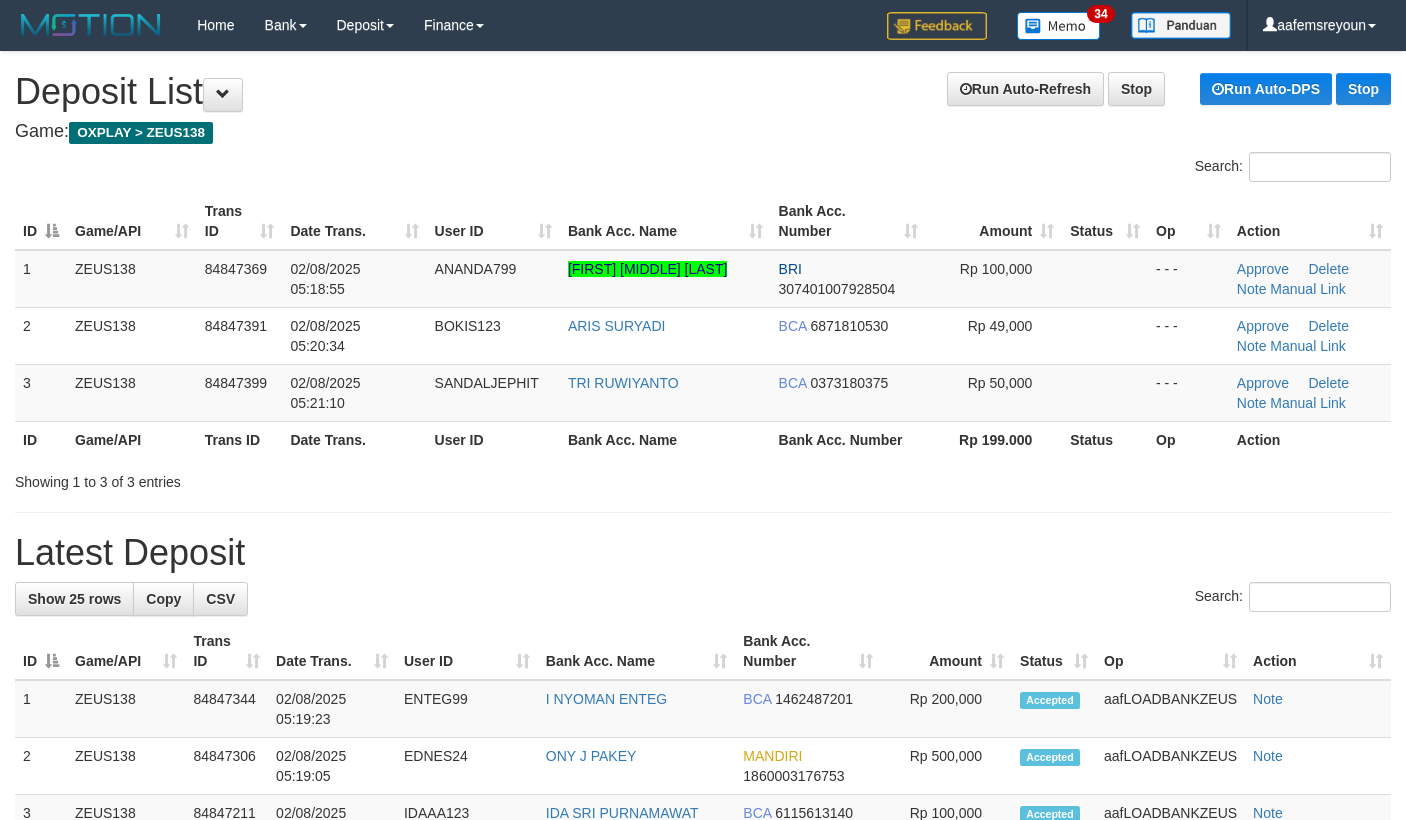 scroll, scrollTop: 0, scrollLeft: 0, axis: both 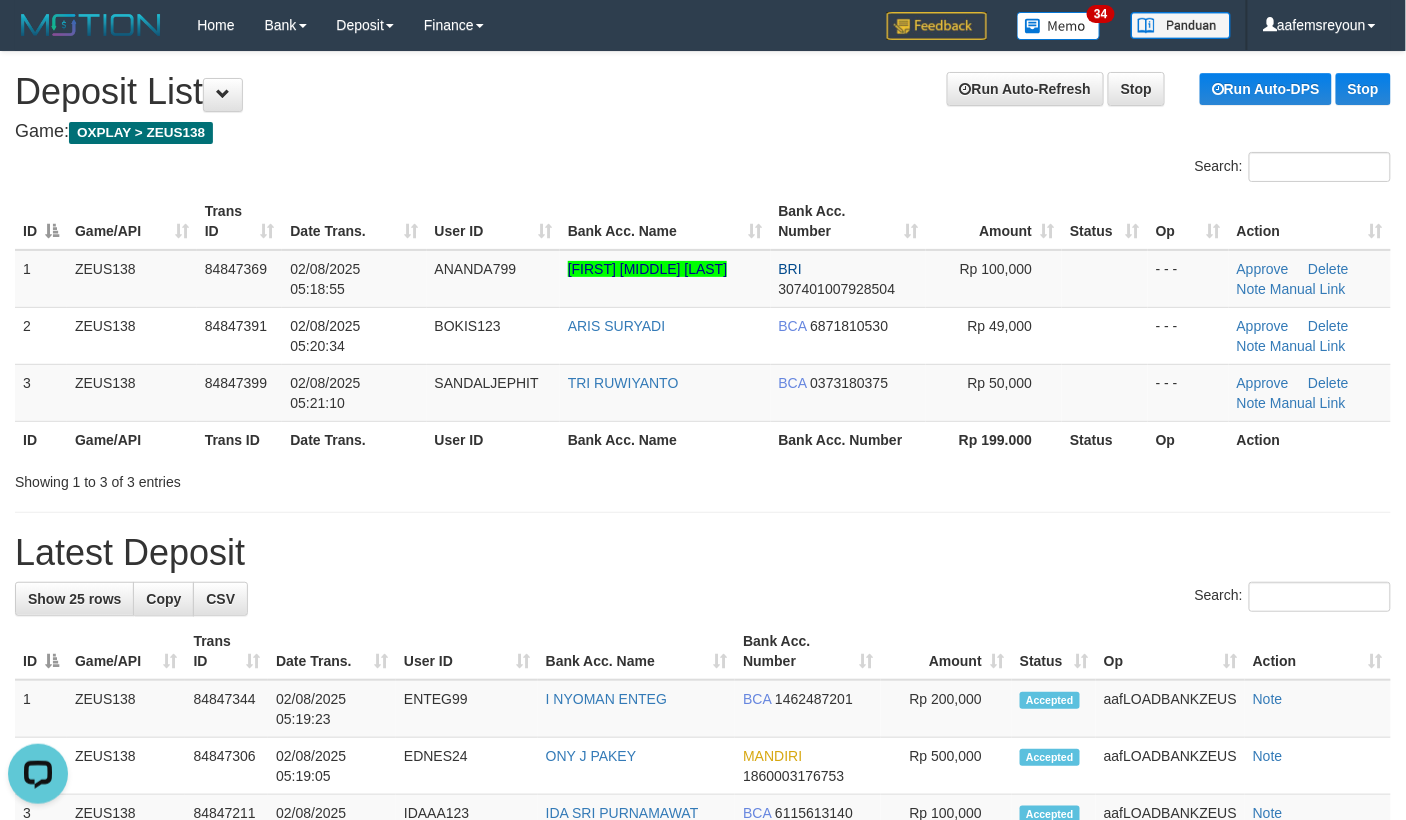 click on "Latest Deposit" at bounding box center (703, 553) 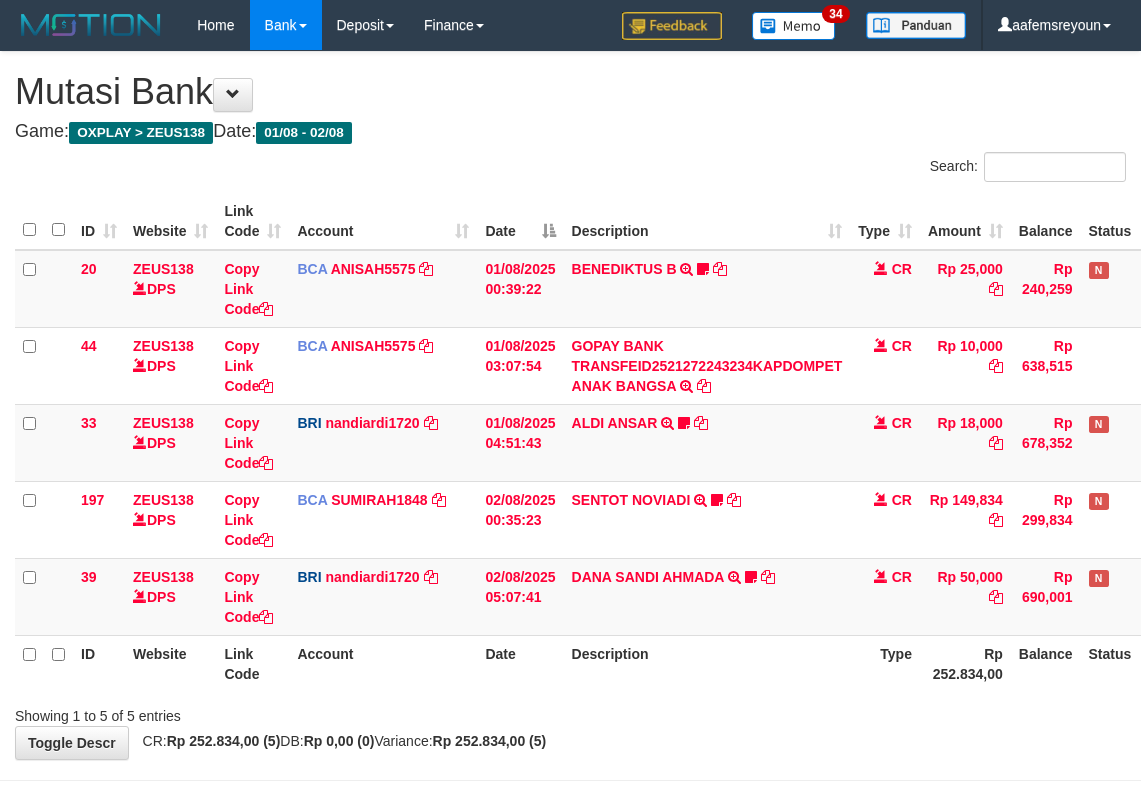 scroll, scrollTop: 72, scrollLeft: 0, axis: vertical 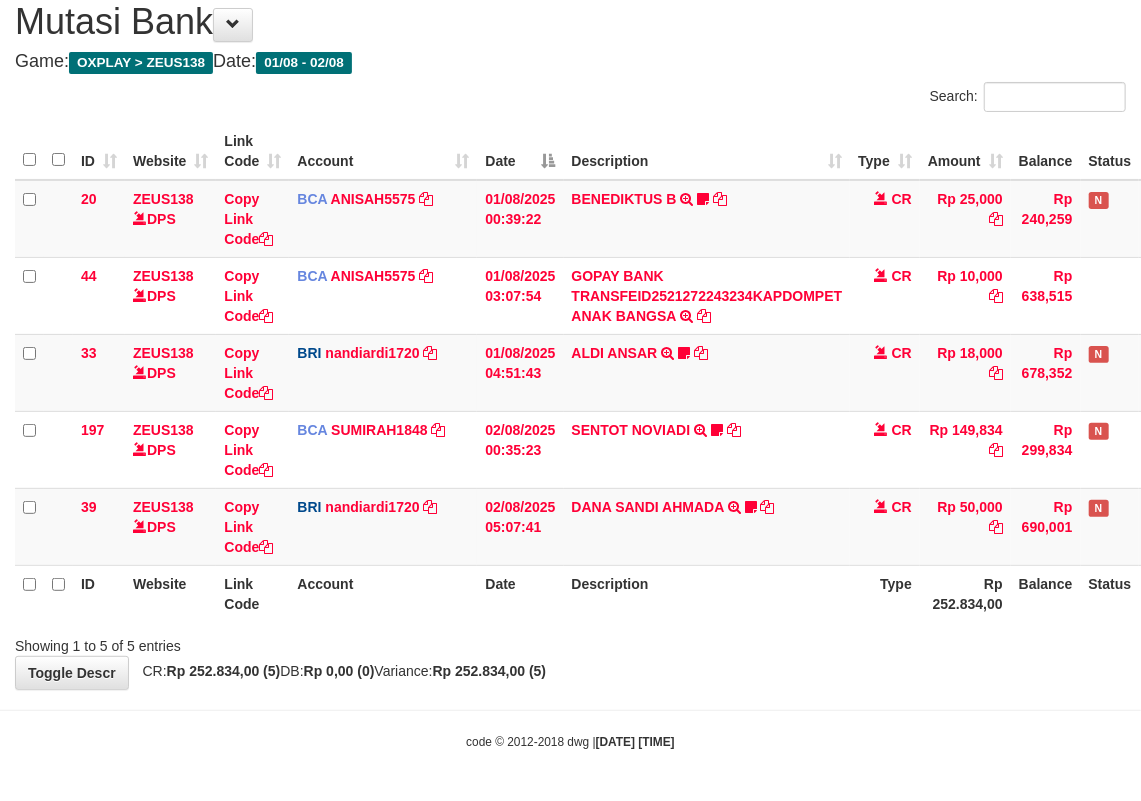 click on "Showing 1 to 5 of 5 entries" at bounding box center [570, 642] 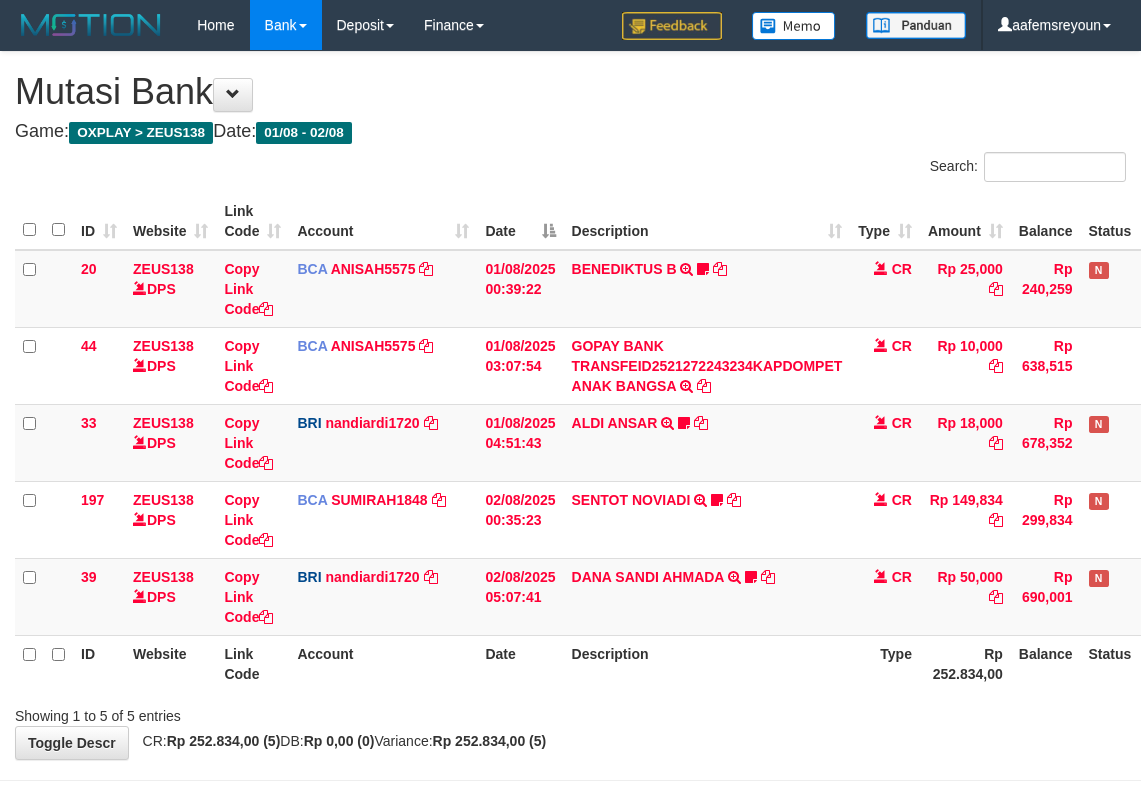 scroll, scrollTop: 72, scrollLeft: 0, axis: vertical 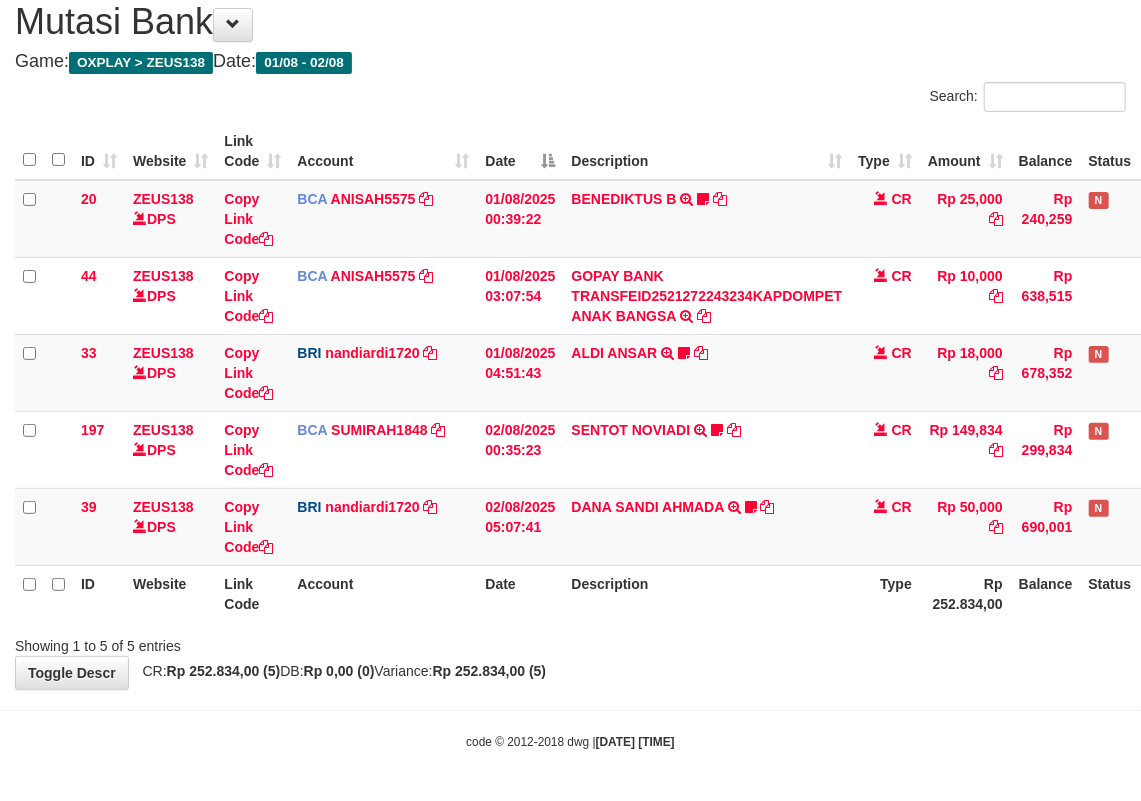 click on "Showing 1 to 5 of 5 entries" at bounding box center (570, 642) 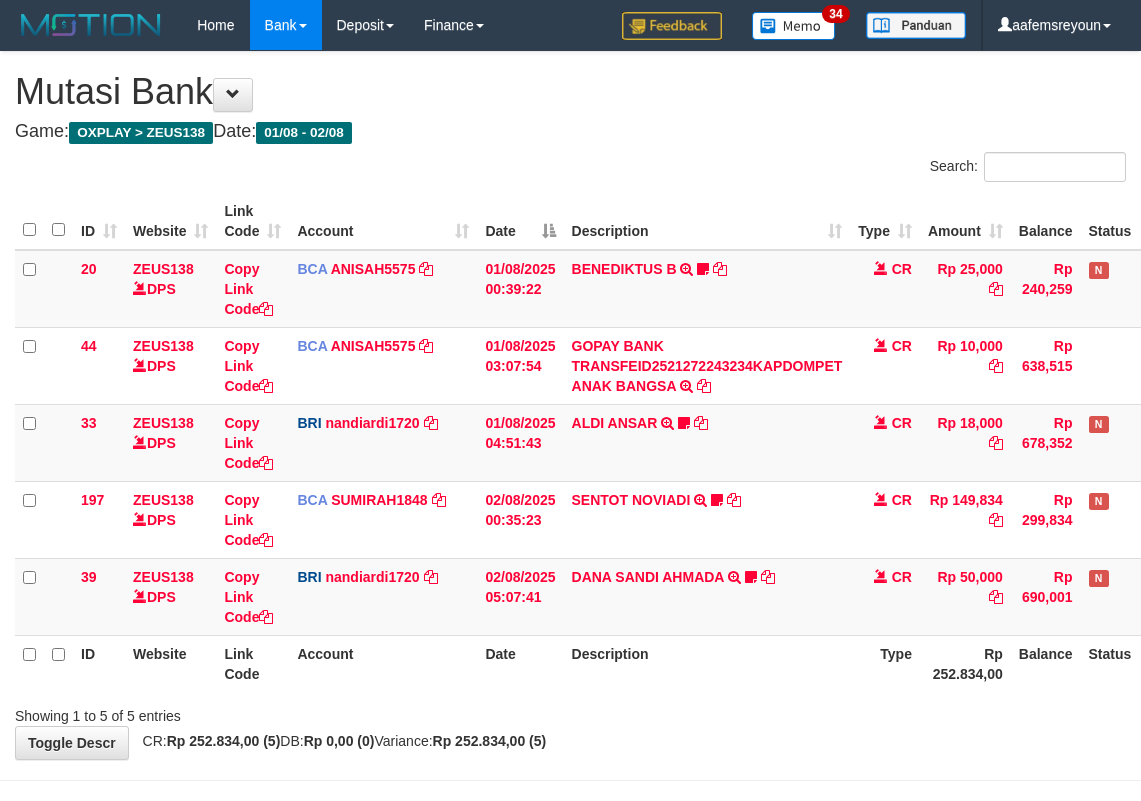 click on "Showing 1 to 5 of 5 entries" at bounding box center [570, 712] 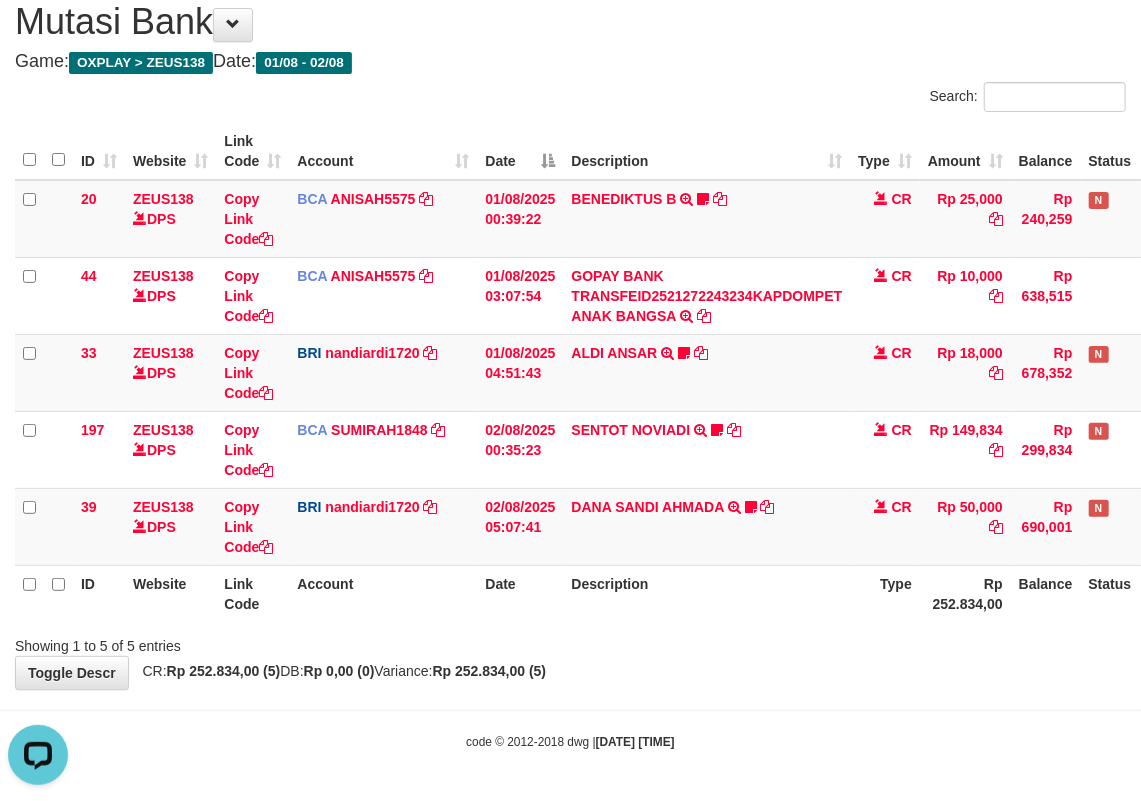 scroll, scrollTop: 0, scrollLeft: 0, axis: both 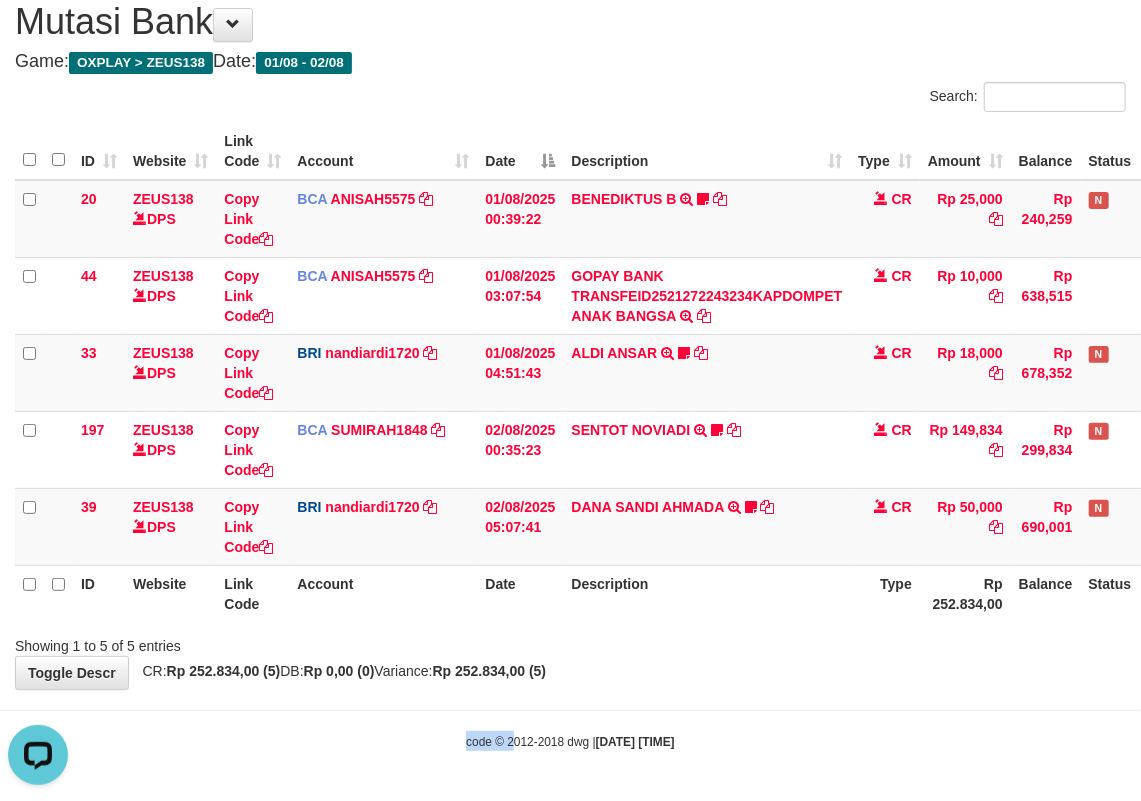drag, startPoint x: 500, startPoint y: 713, endPoint x: 508, endPoint y: 693, distance: 21.540659 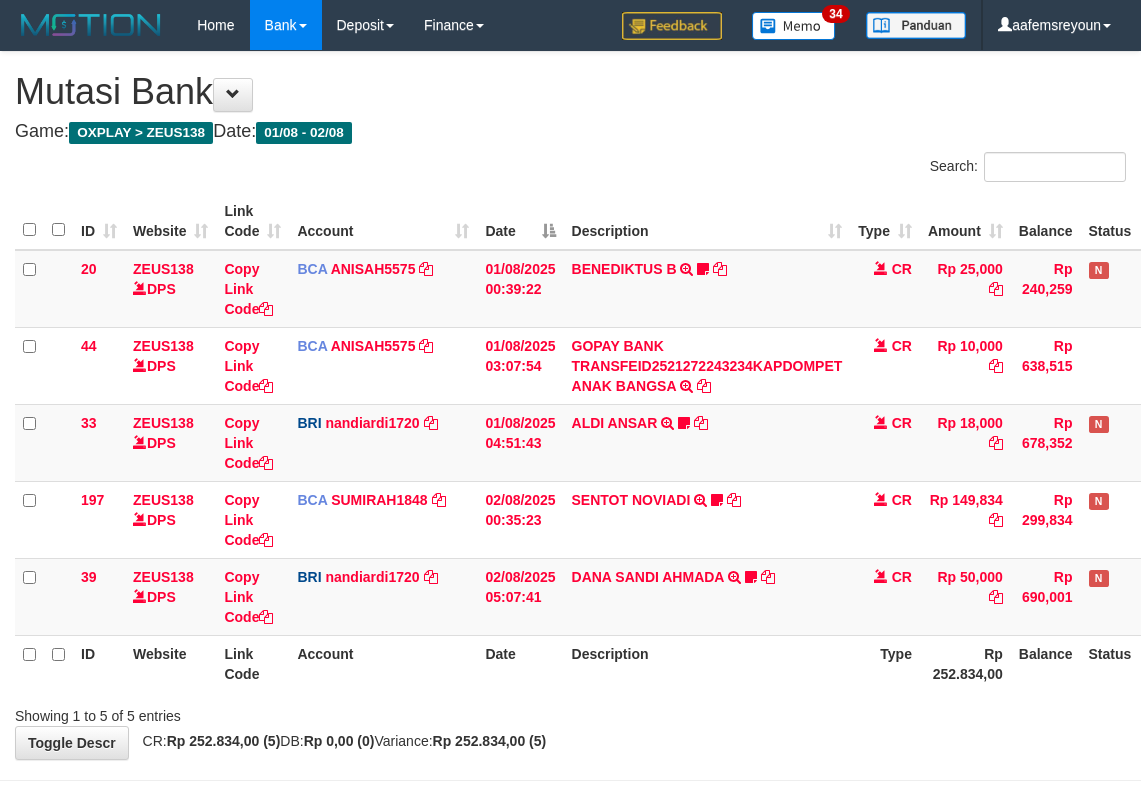 scroll, scrollTop: 72, scrollLeft: 0, axis: vertical 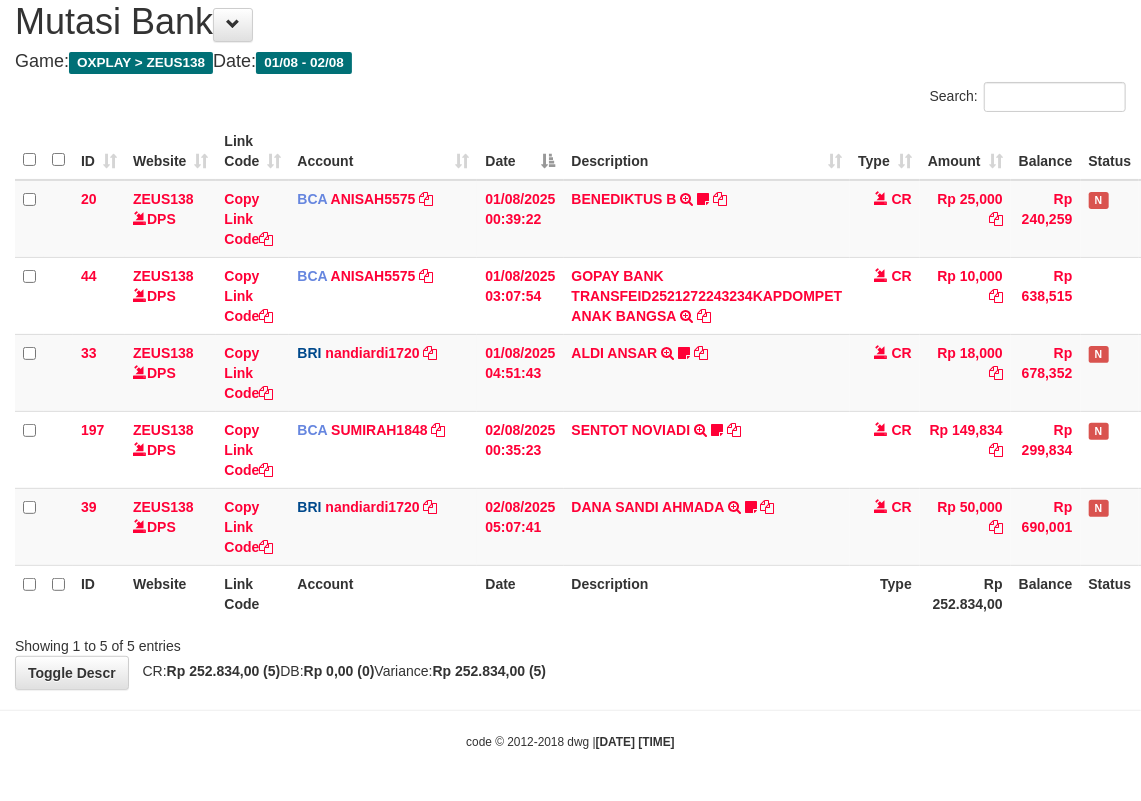 drag, startPoint x: 0, startPoint y: 0, endPoint x: 582, endPoint y: 566, distance: 811.8374 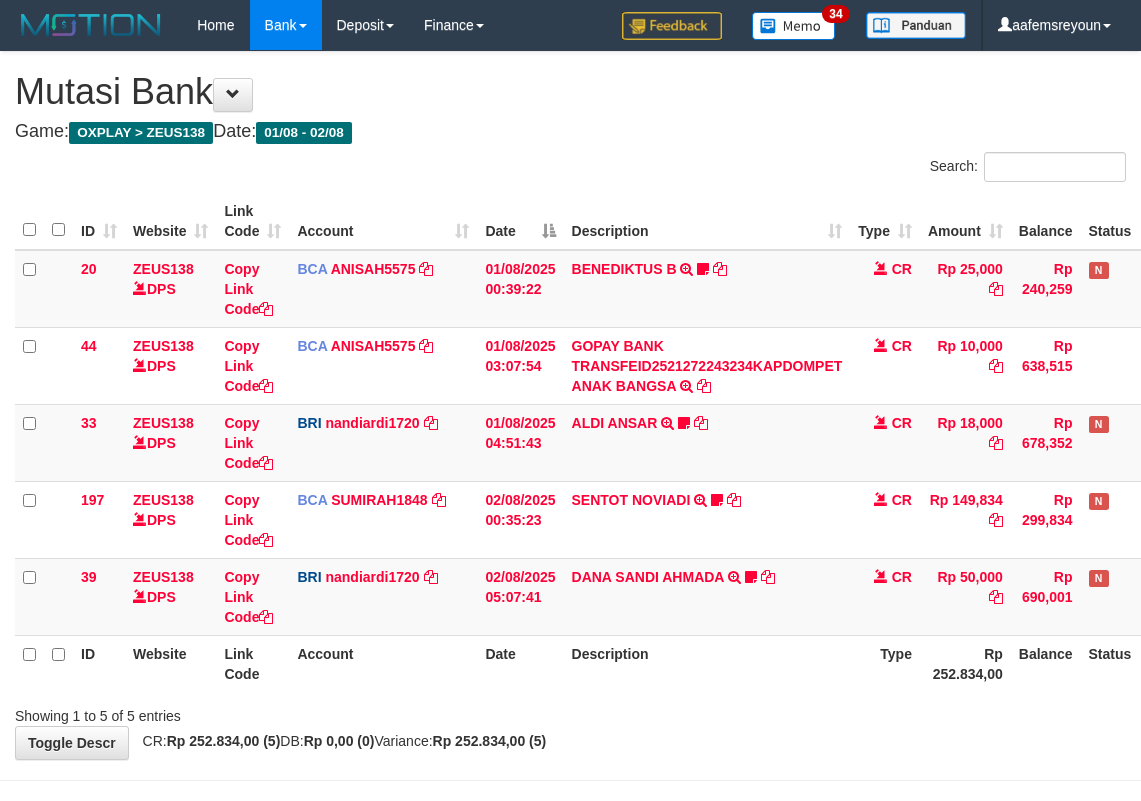 scroll, scrollTop: 72, scrollLeft: 0, axis: vertical 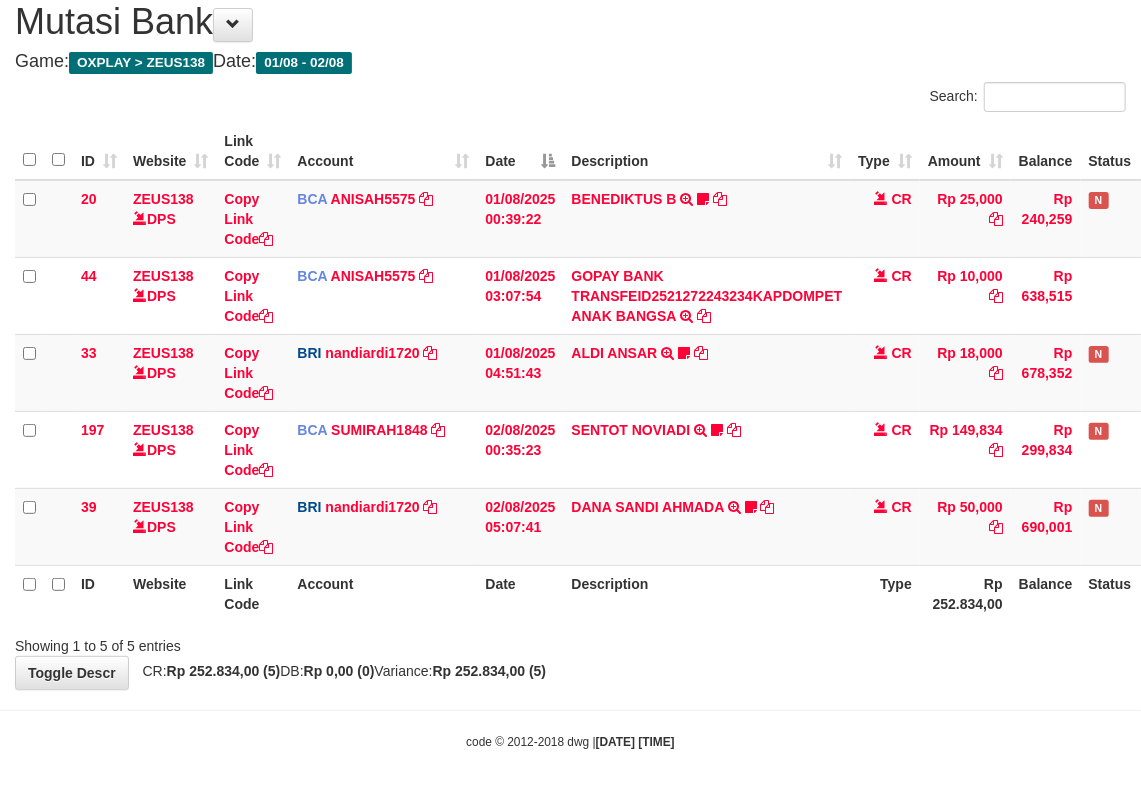 click on "Account" at bounding box center (383, 593) 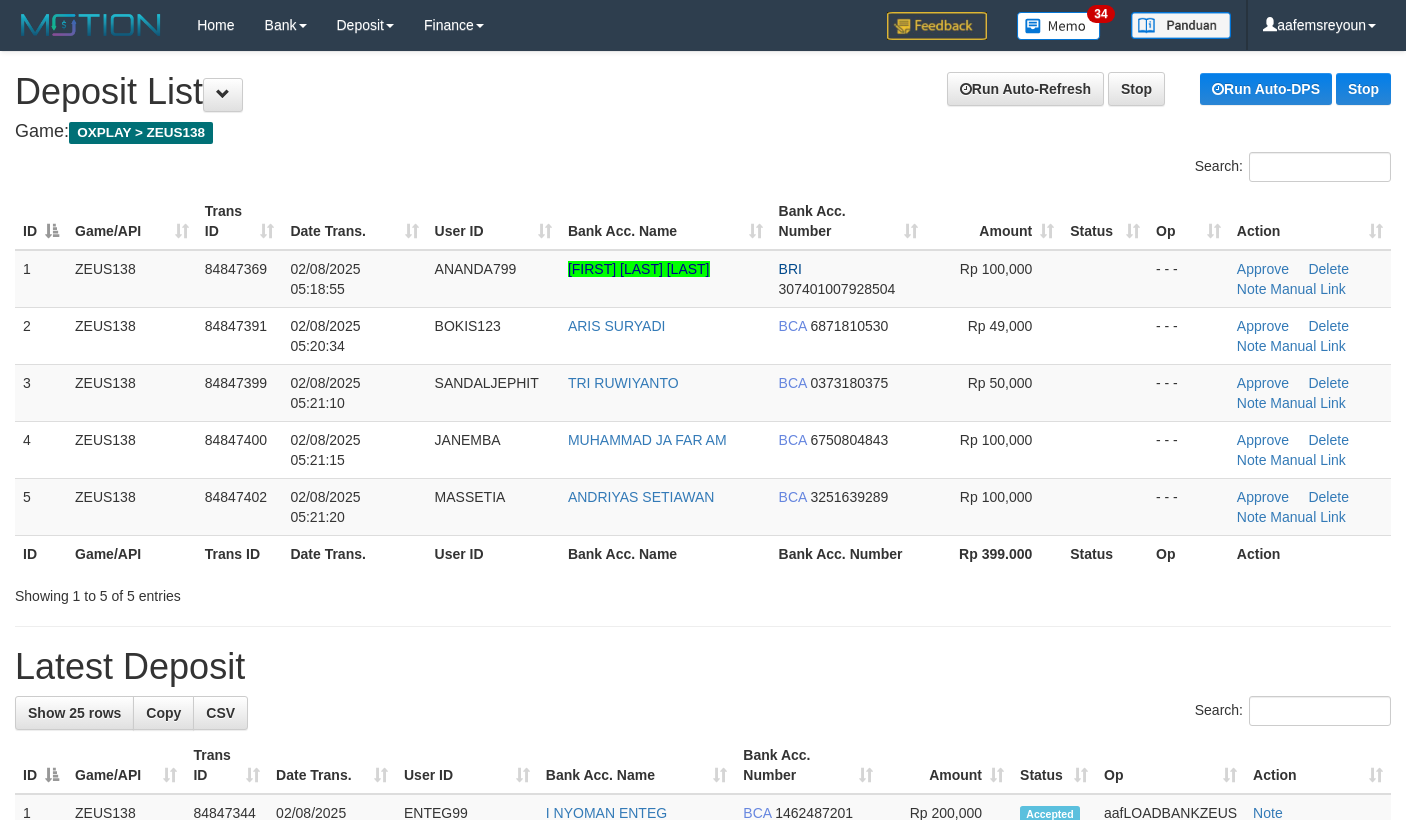scroll, scrollTop: 0, scrollLeft: 0, axis: both 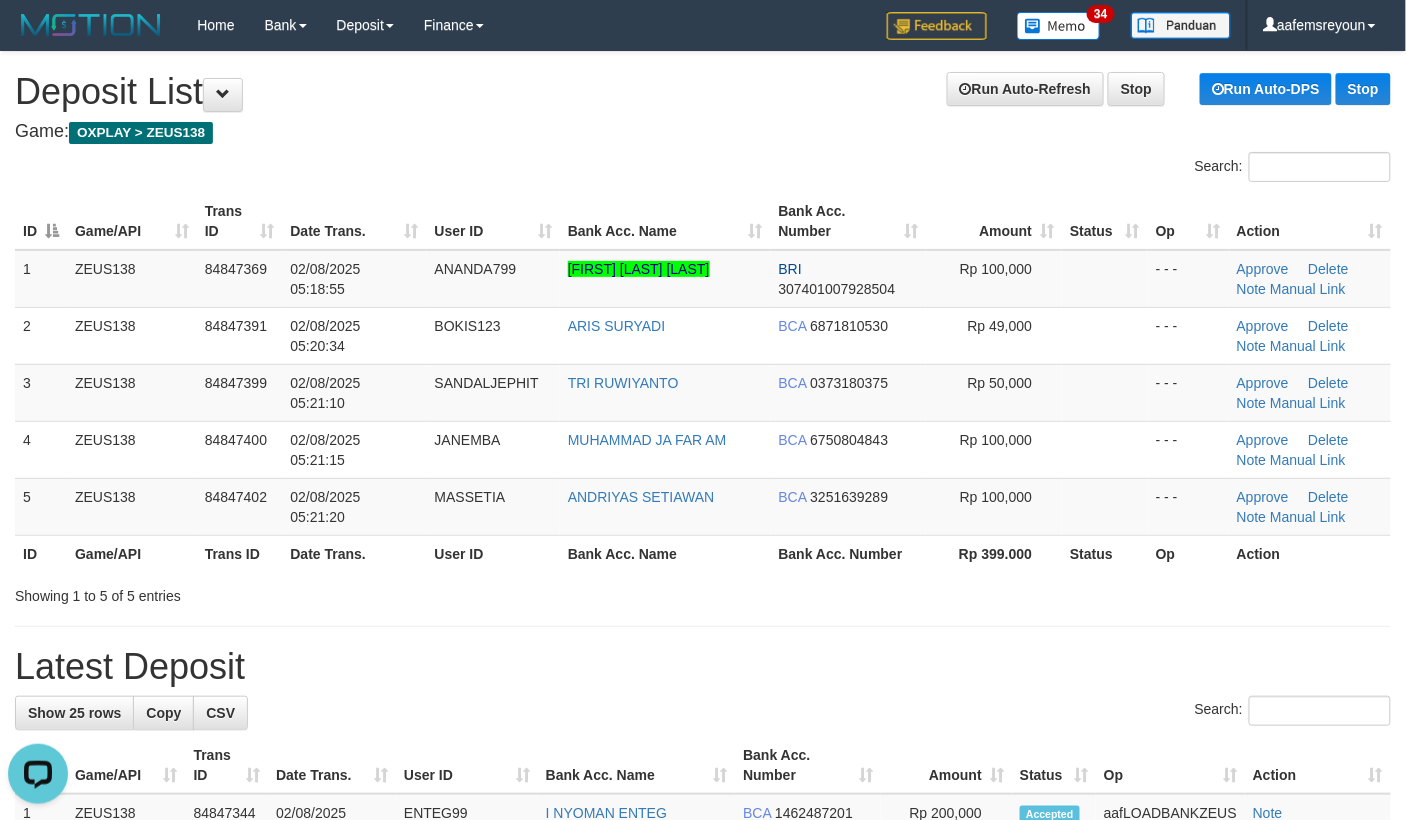 click on "**********" at bounding box center [703, 1192] 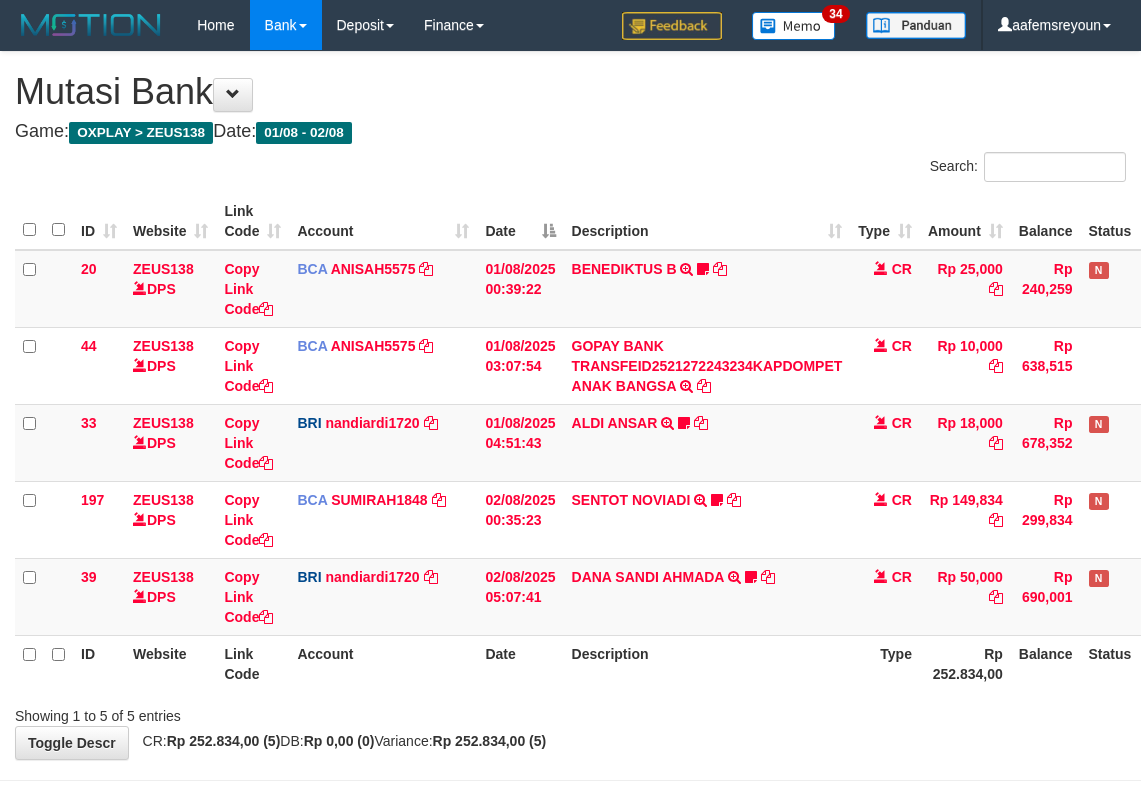 scroll, scrollTop: 72, scrollLeft: 0, axis: vertical 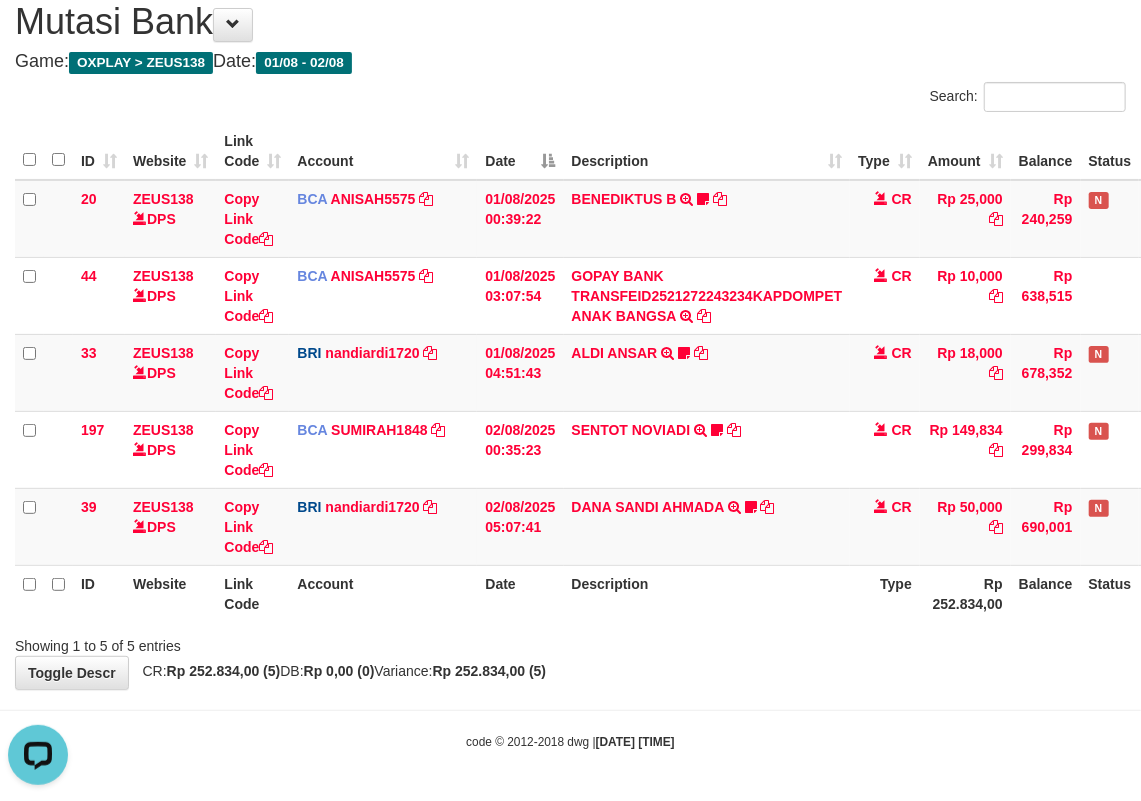 click on "Description" at bounding box center (707, 593) 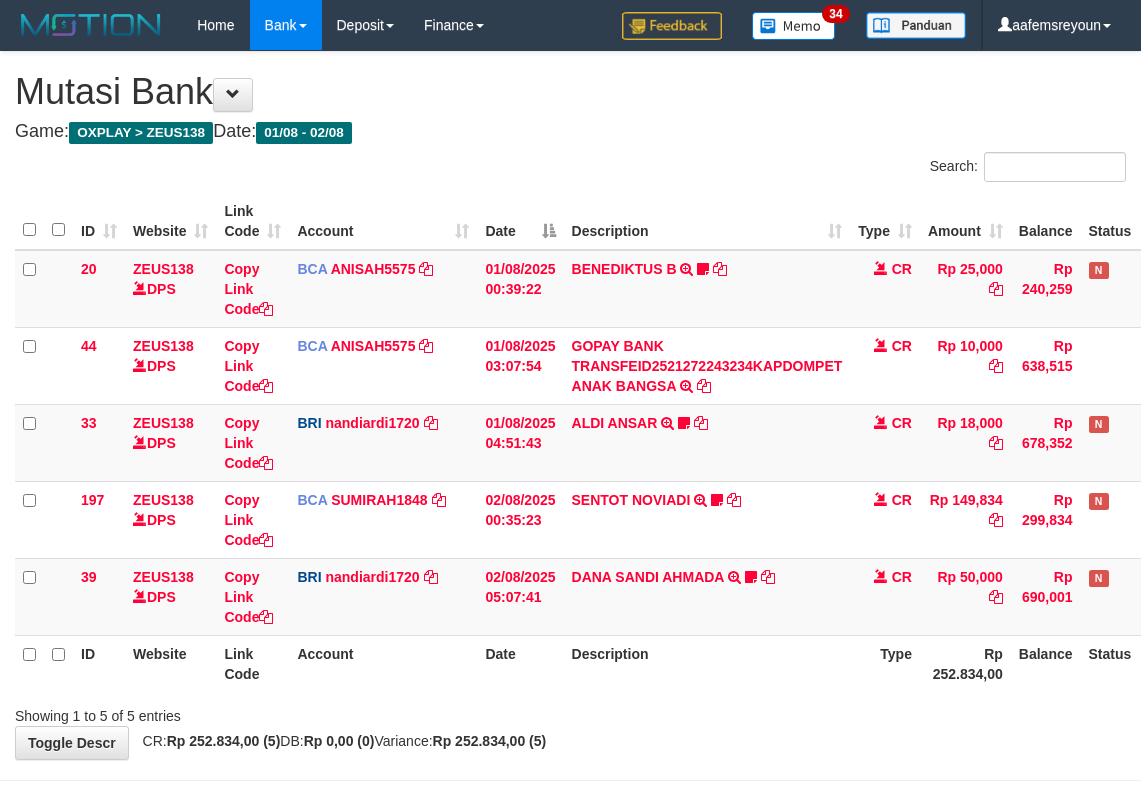 scroll, scrollTop: 72, scrollLeft: 0, axis: vertical 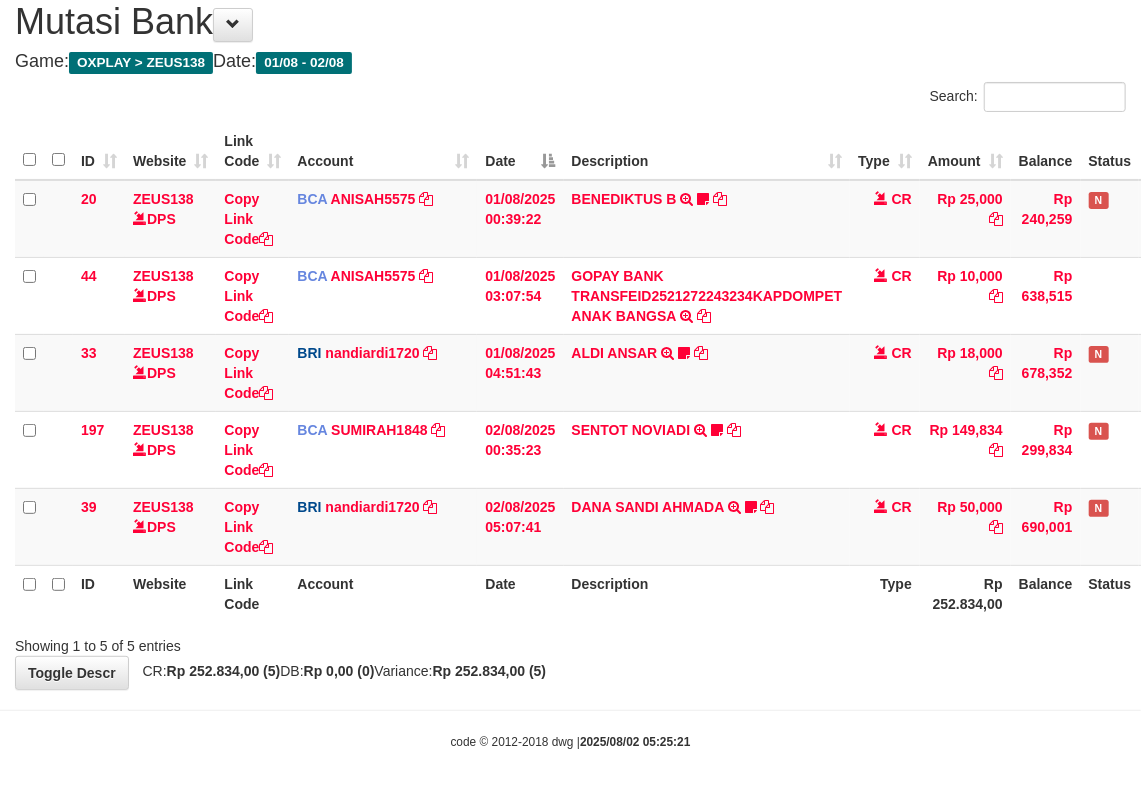 click on "Description" at bounding box center [707, 593] 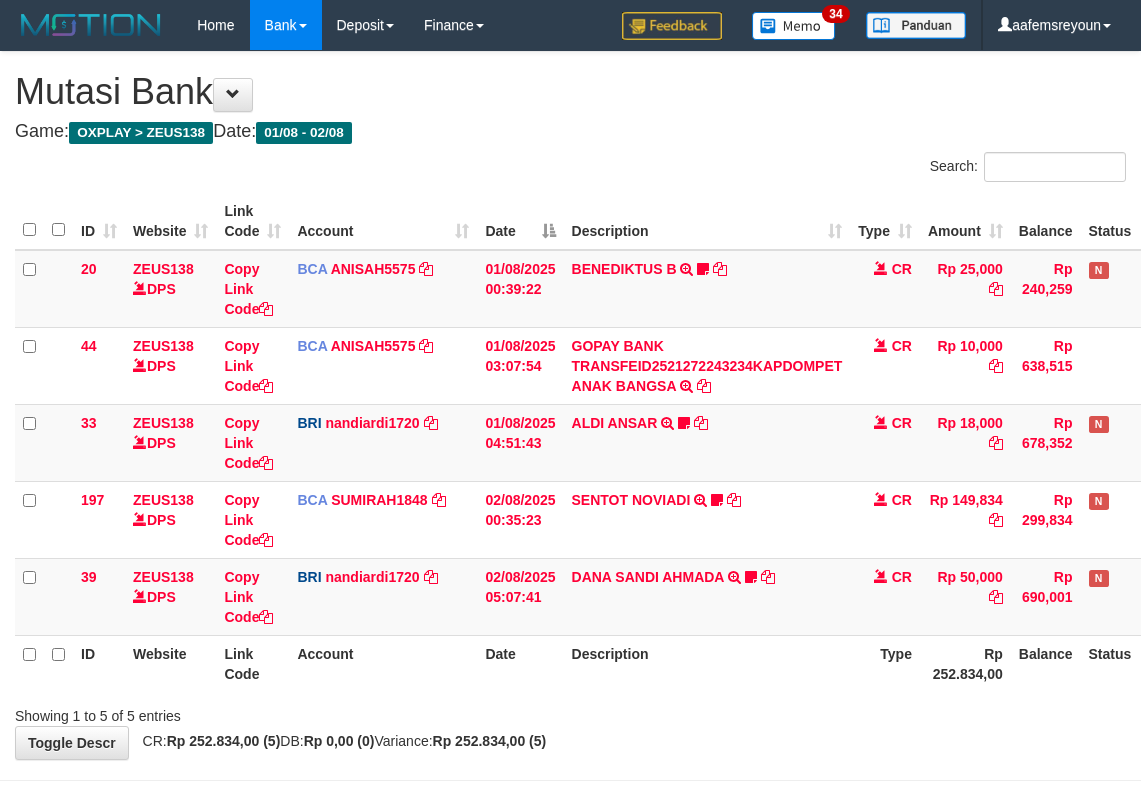 scroll, scrollTop: 72, scrollLeft: 0, axis: vertical 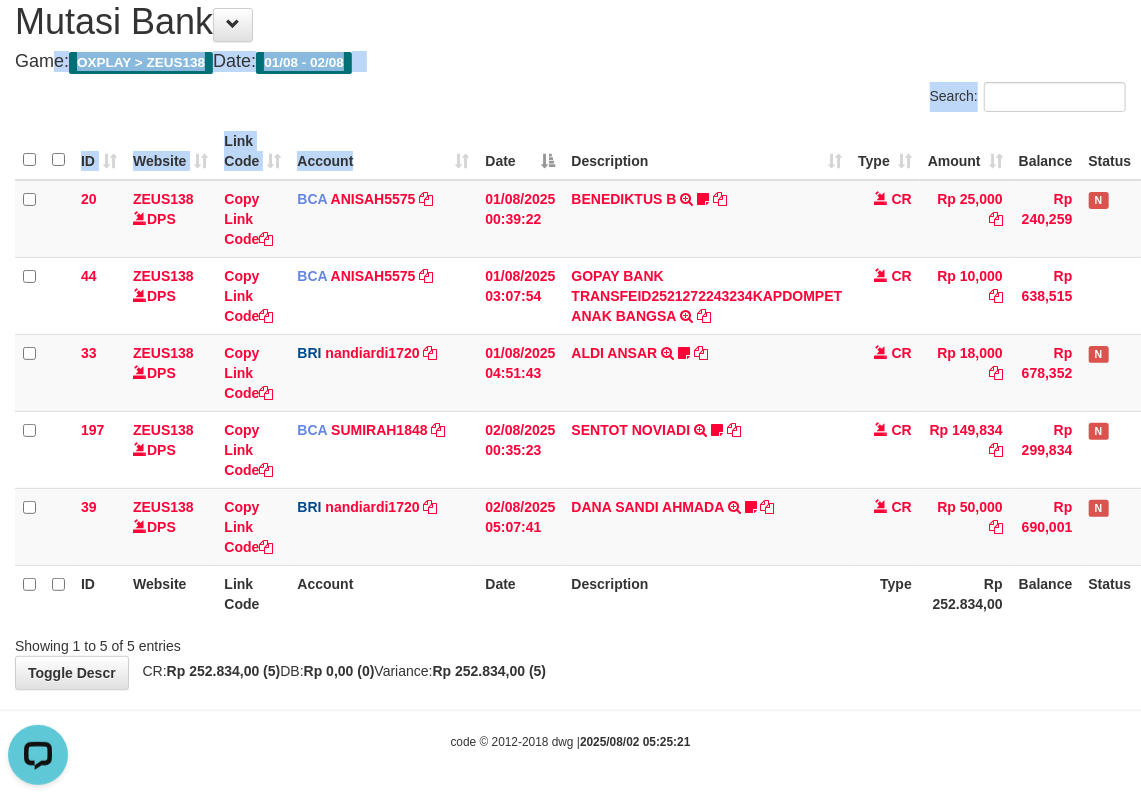 drag, startPoint x: 460, startPoint y: 106, endPoint x: 469, endPoint y: 137, distance: 32.280025 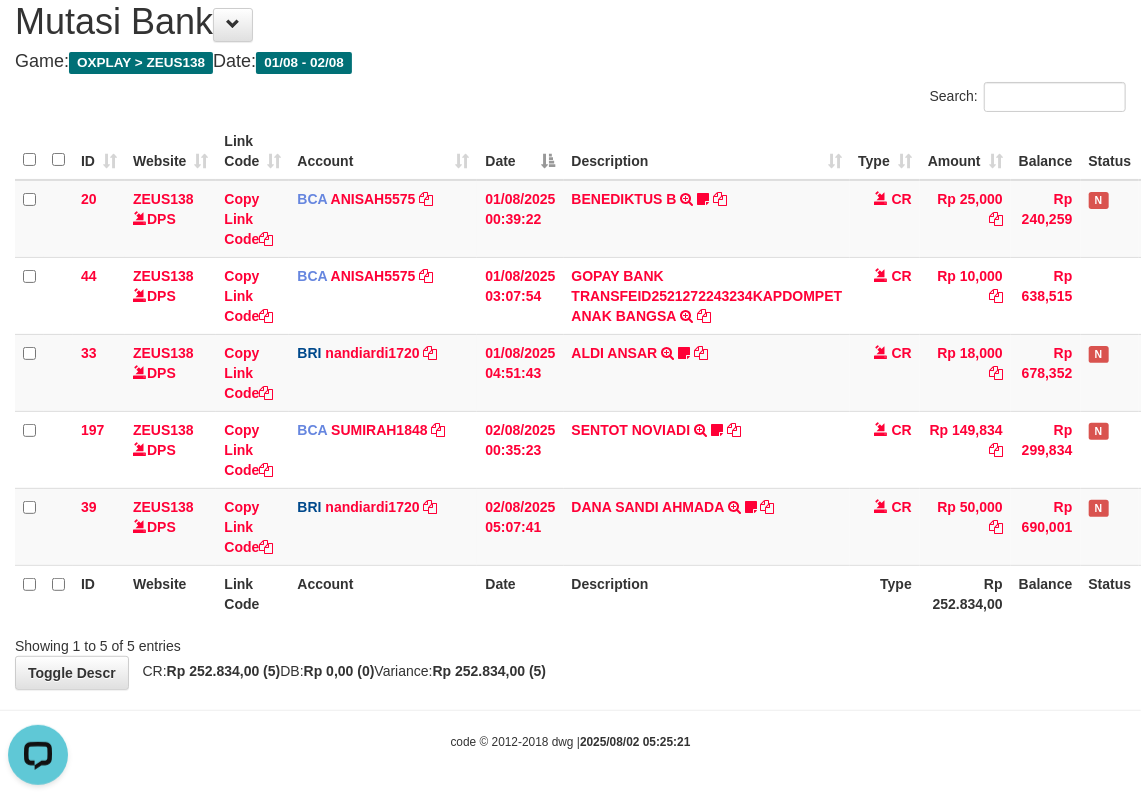 drag, startPoint x: 844, startPoint y: 624, endPoint x: 718, endPoint y: 721, distance: 159.01257 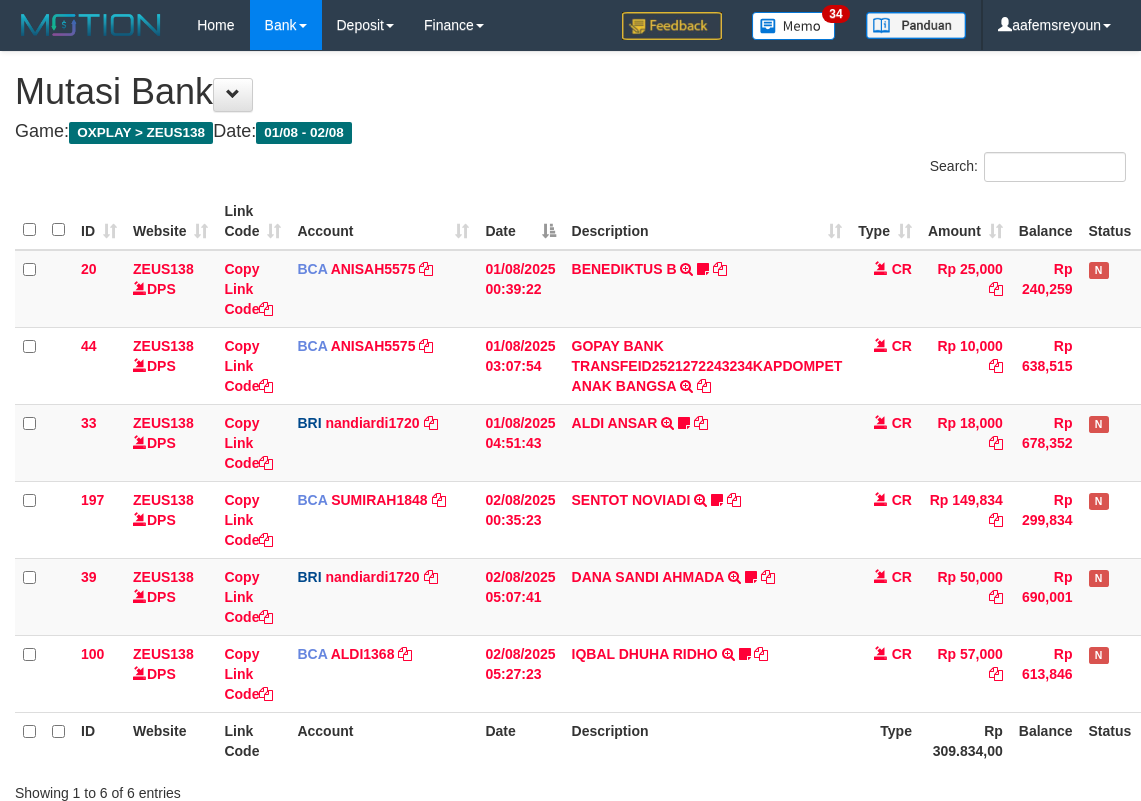 scroll, scrollTop: 72, scrollLeft: 0, axis: vertical 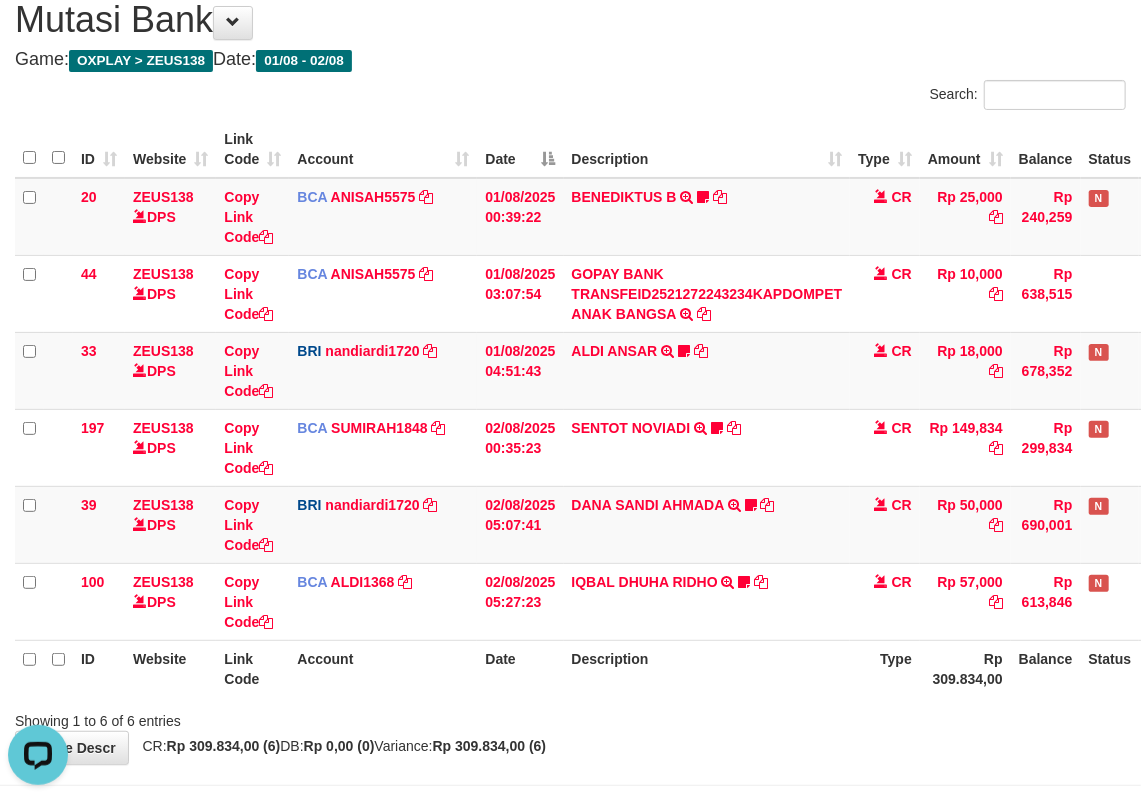 click on "Date" at bounding box center (520, 668) 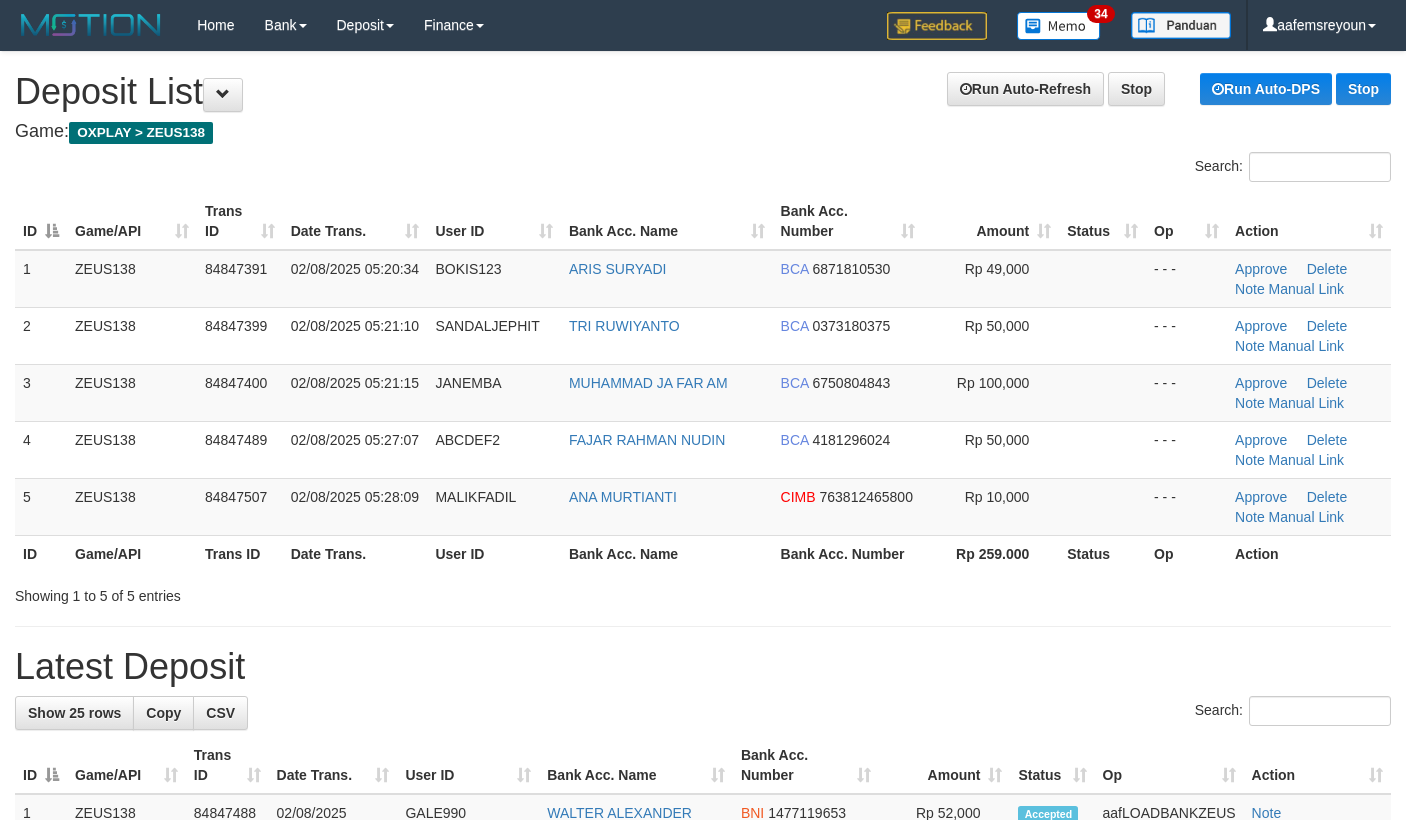 click on "Latest Deposit" at bounding box center (703, 667) 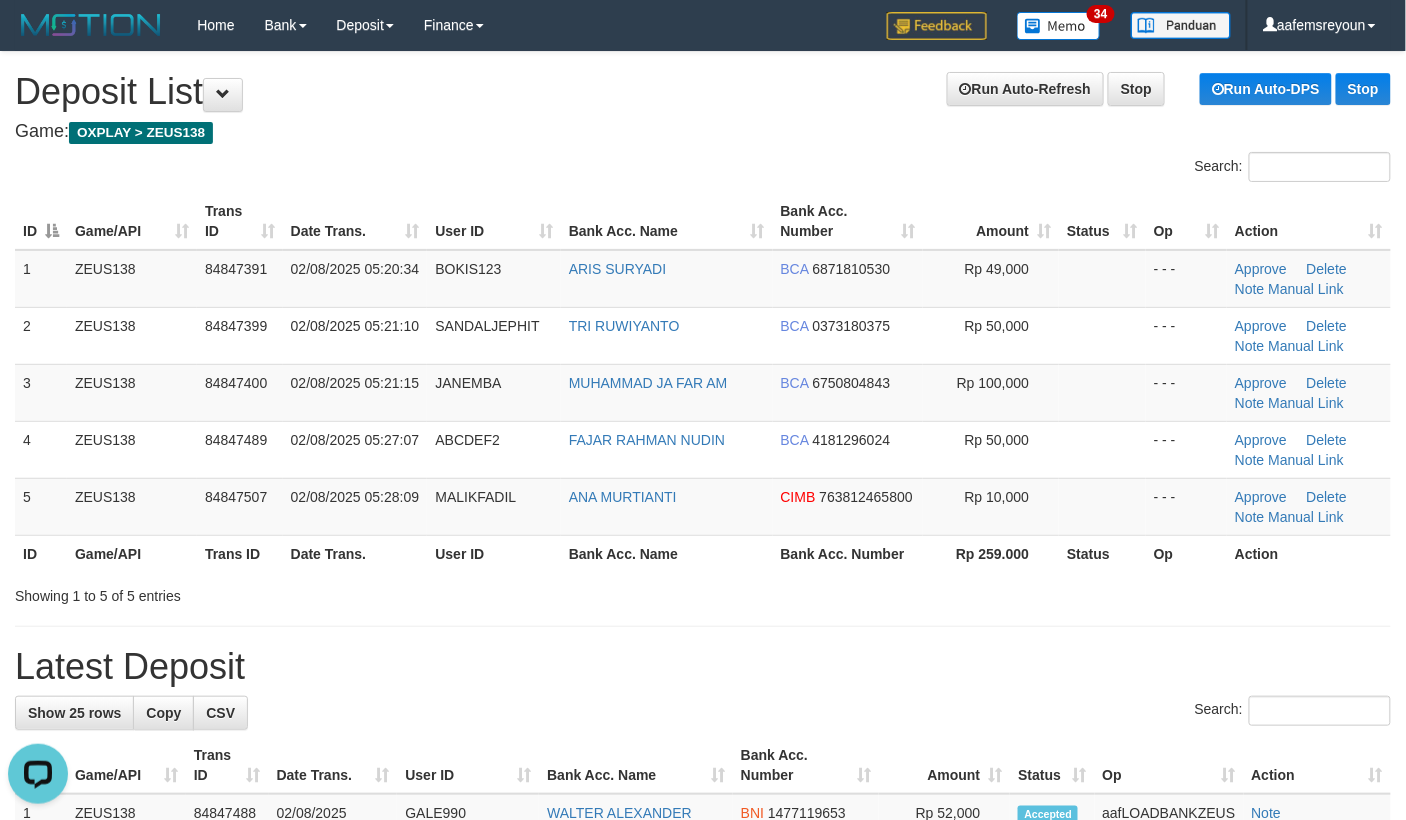 scroll, scrollTop: 0, scrollLeft: 0, axis: both 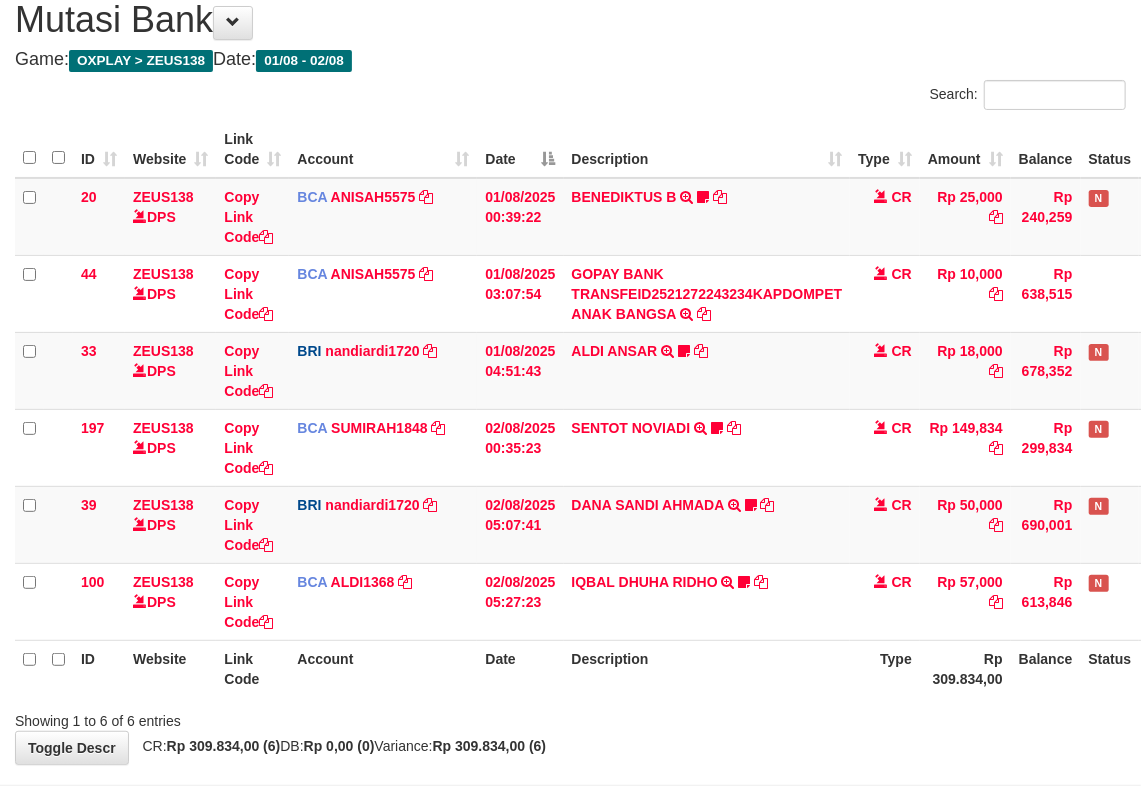 click on "Type" at bounding box center [885, 668] 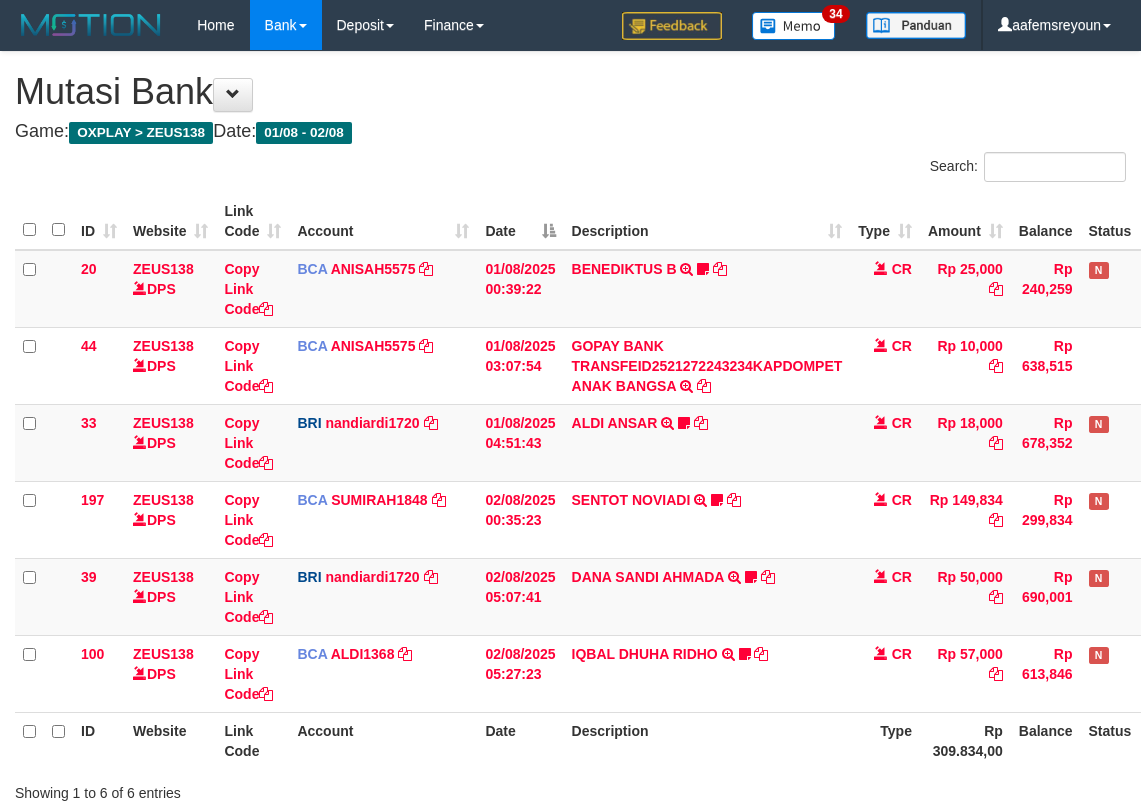 scroll, scrollTop: 72, scrollLeft: 0, axis: vertical 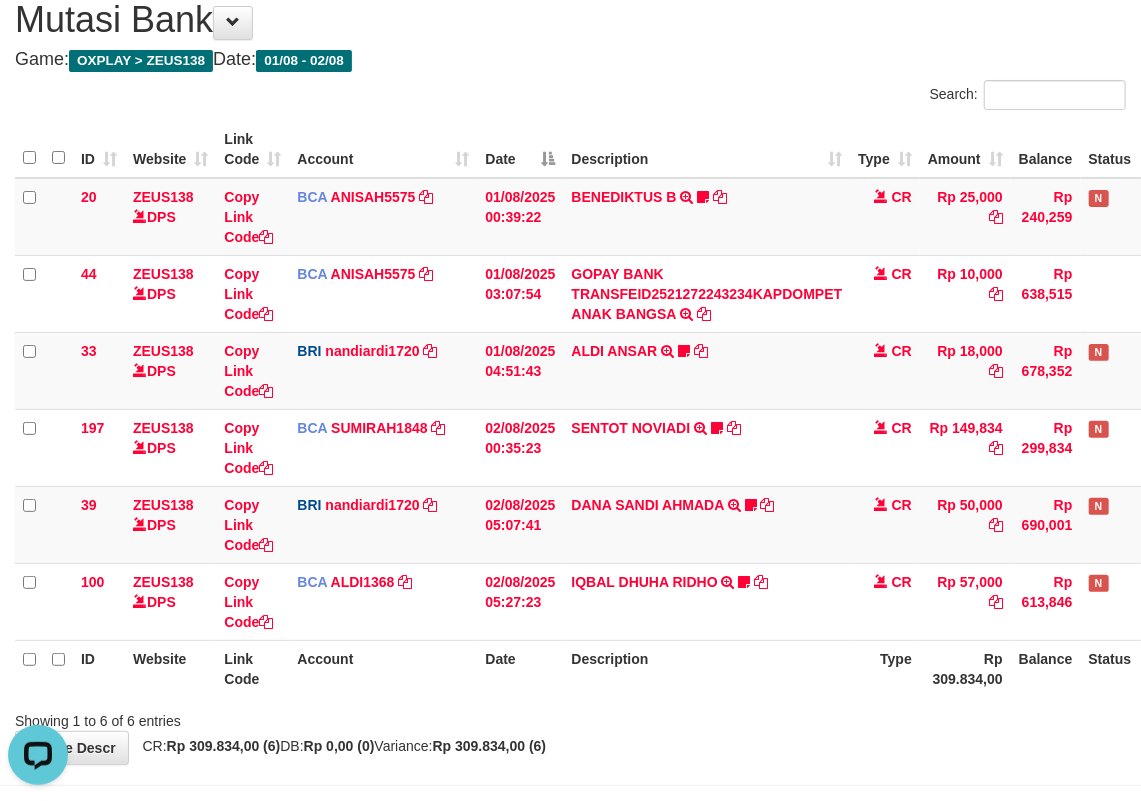 click on "Description" at bounding box center (707, 668) 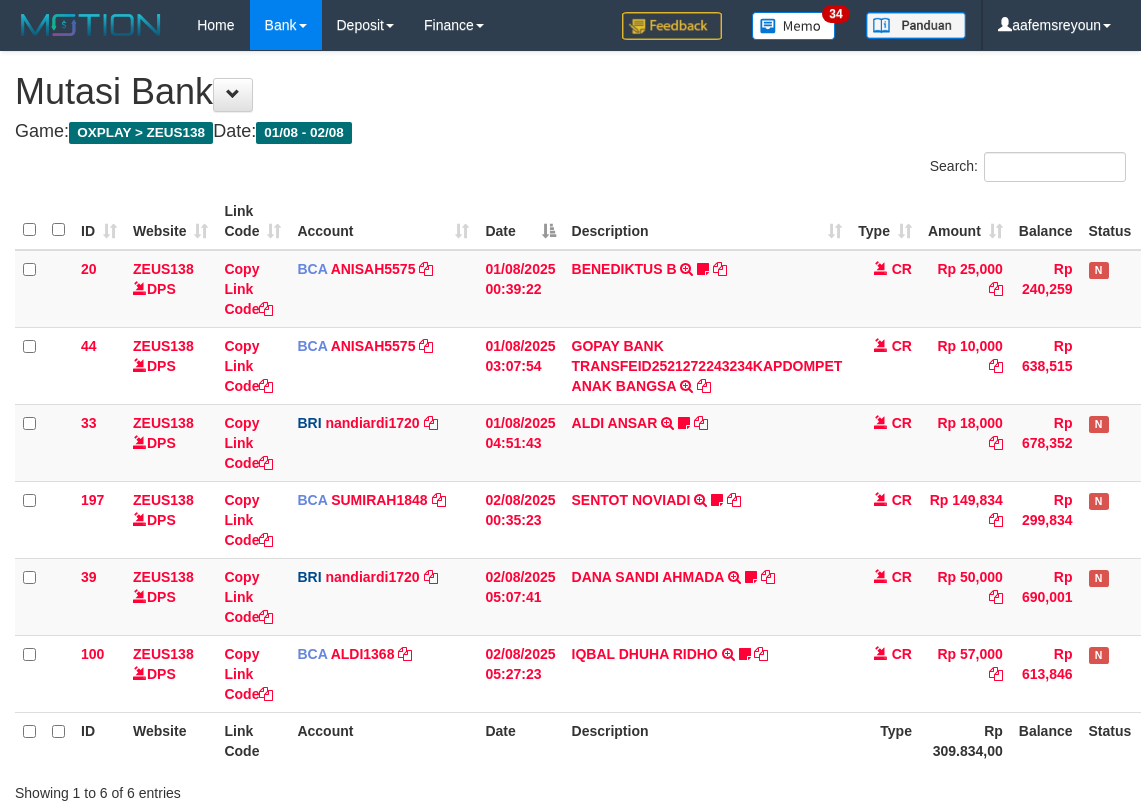 scroll, scrollTop: 72, scrollLeft: 0, axis: vertical 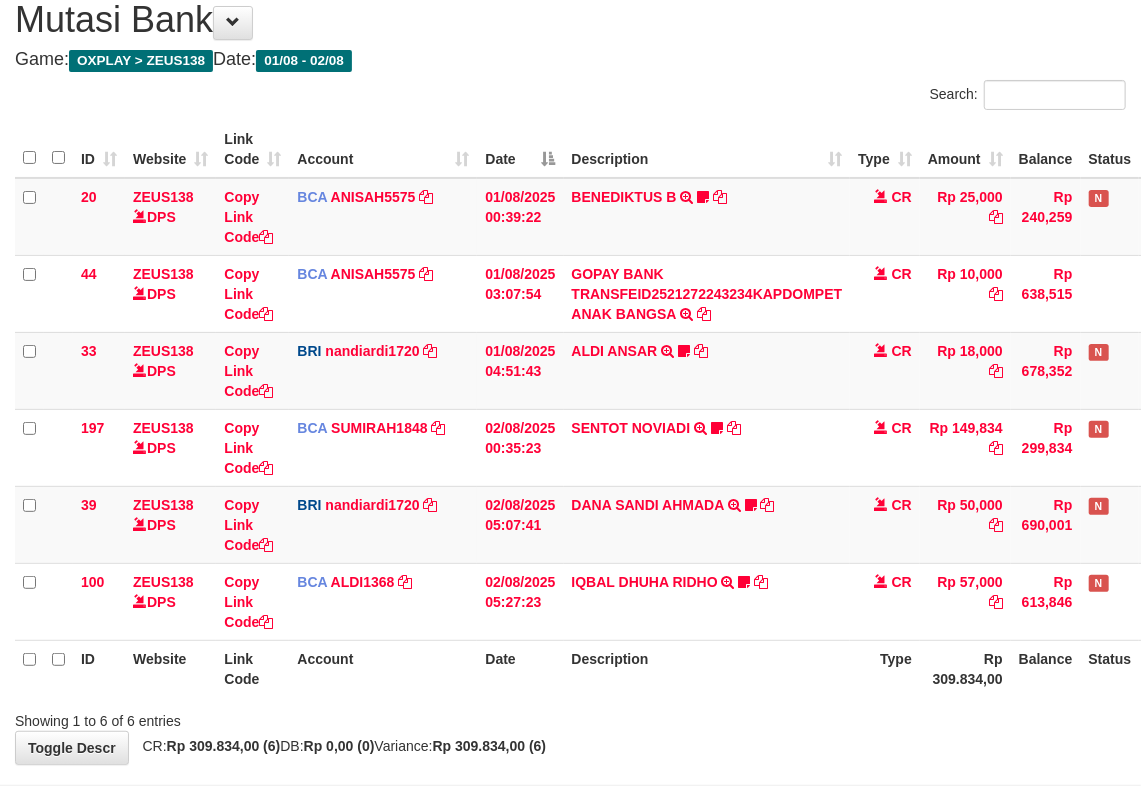 click at bounding box center [808, 703] 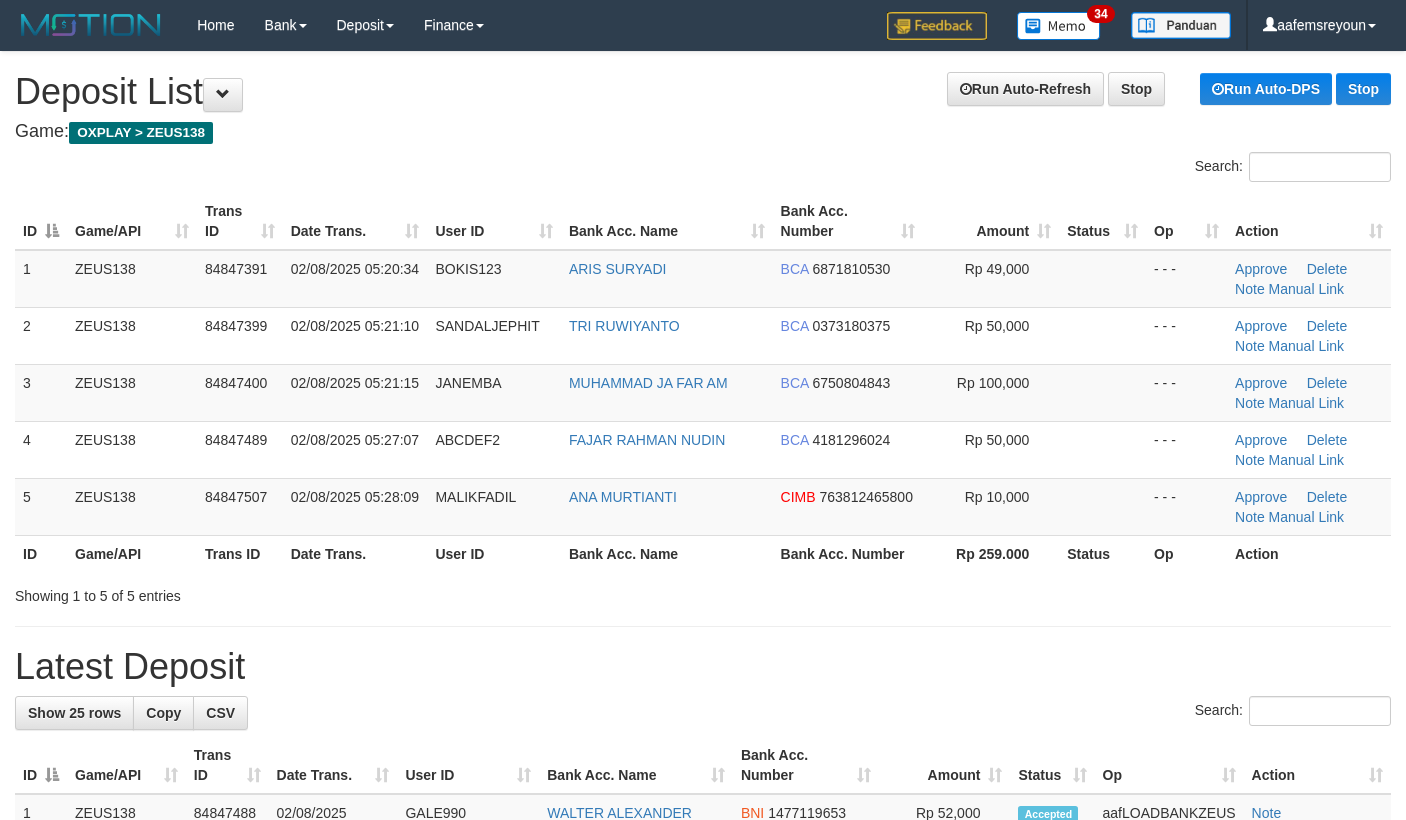 scroll, scrollTop: 0, scrollLeft: 0, axis: both 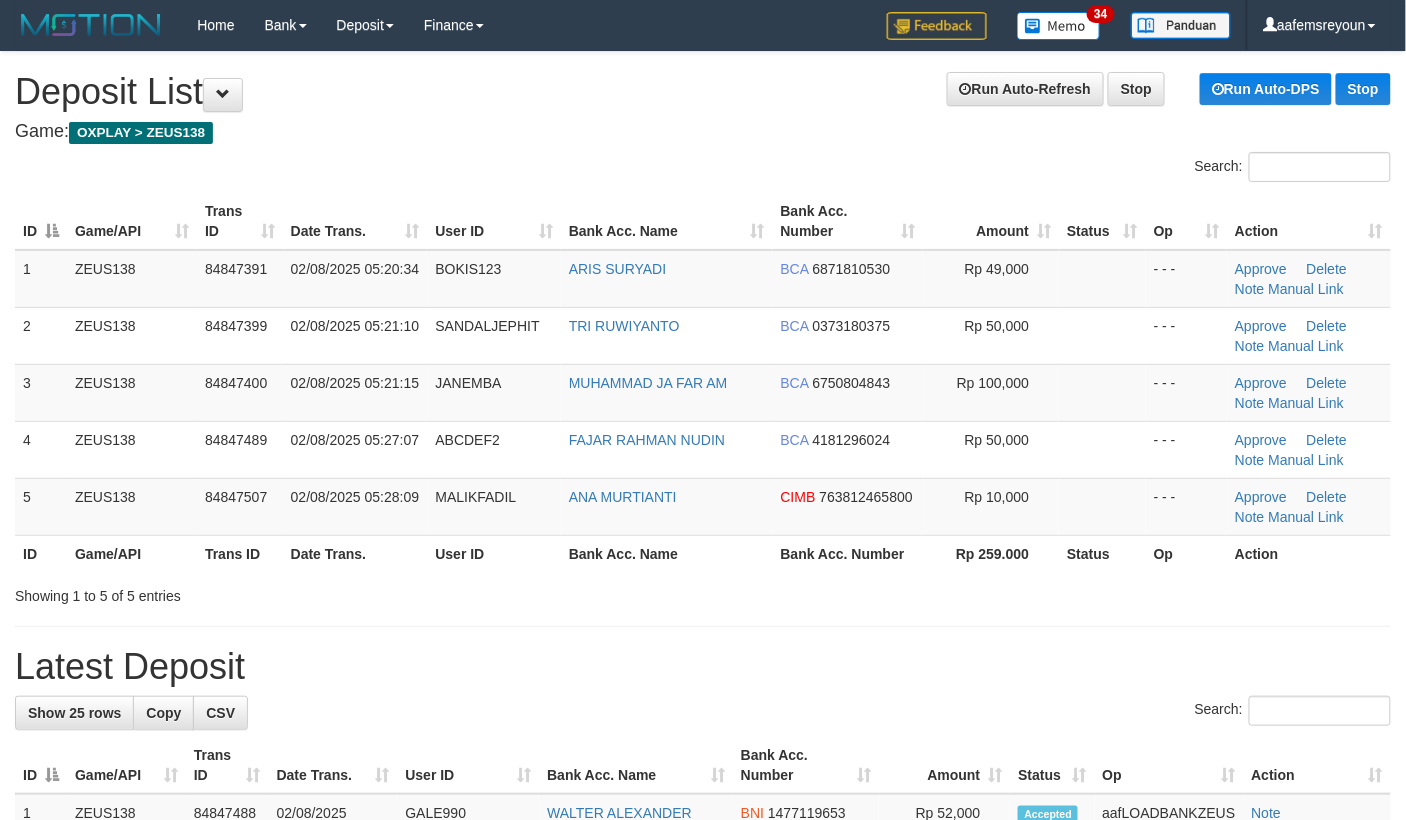 drag, startPoint x: 1352, startPoint y: 677, endPoint x: 1381, endPoint y: 678, distance: 29.017237 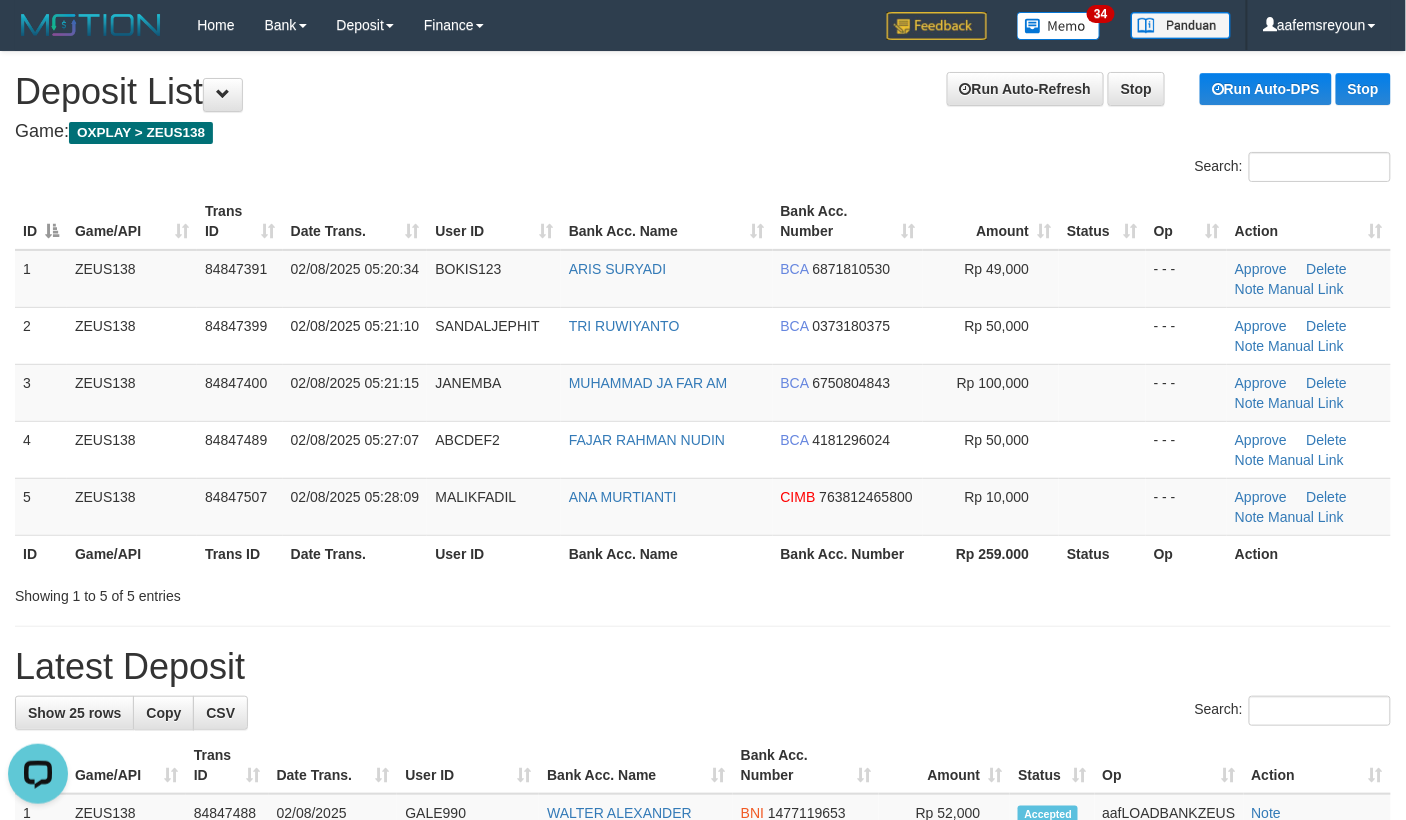scroll, scrollTop: 0, scrollLeft: 0, axis: both 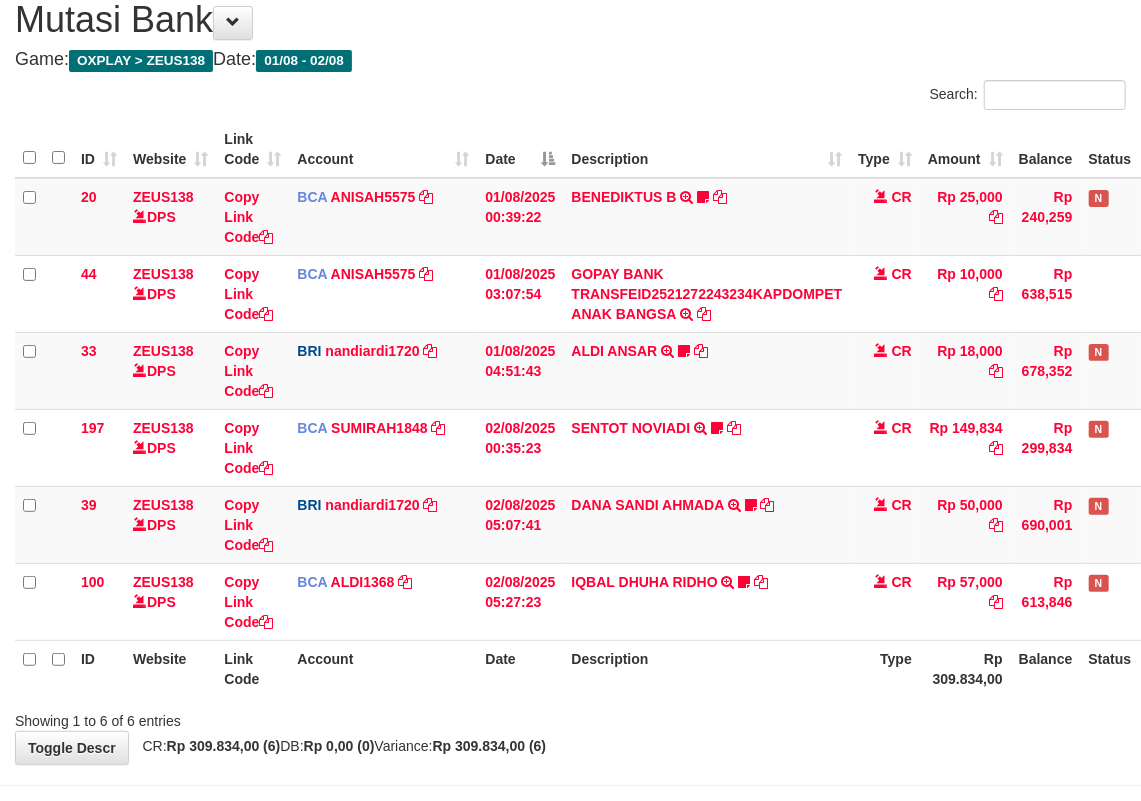 click at bounding box center [808, 703] 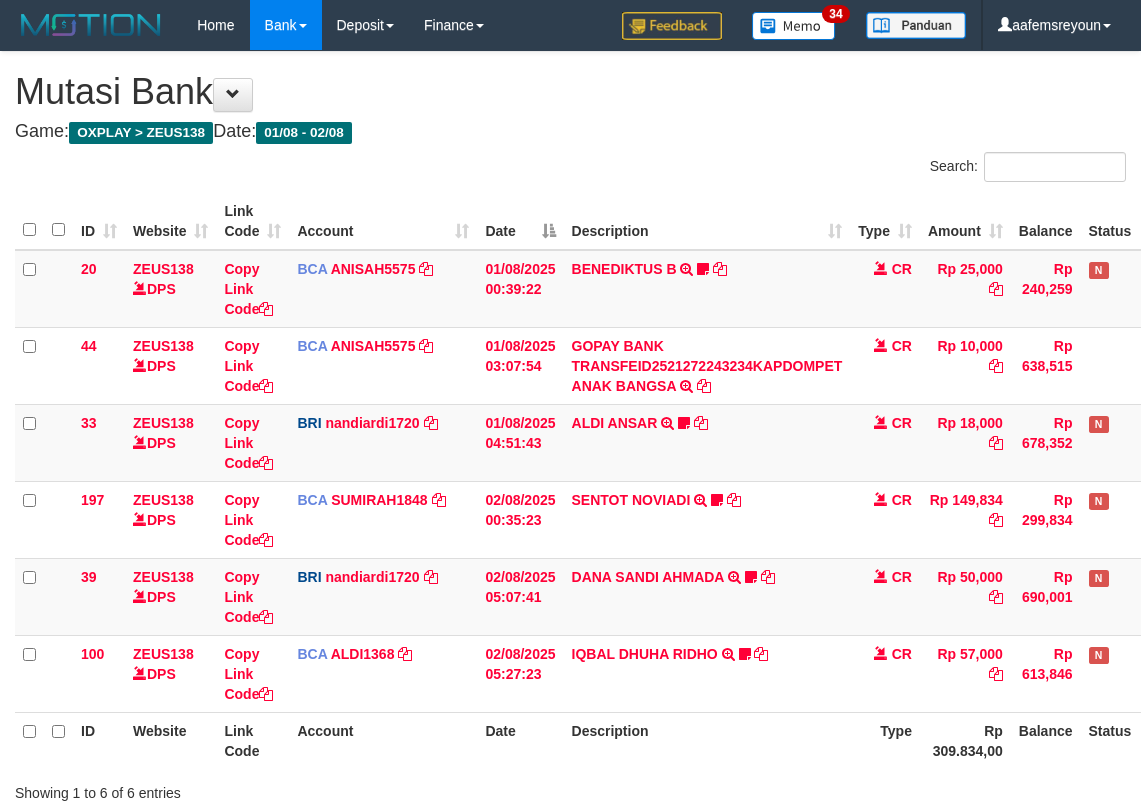 scroll, scrollTop: 72, scrollLeft: 0, axis: vertical 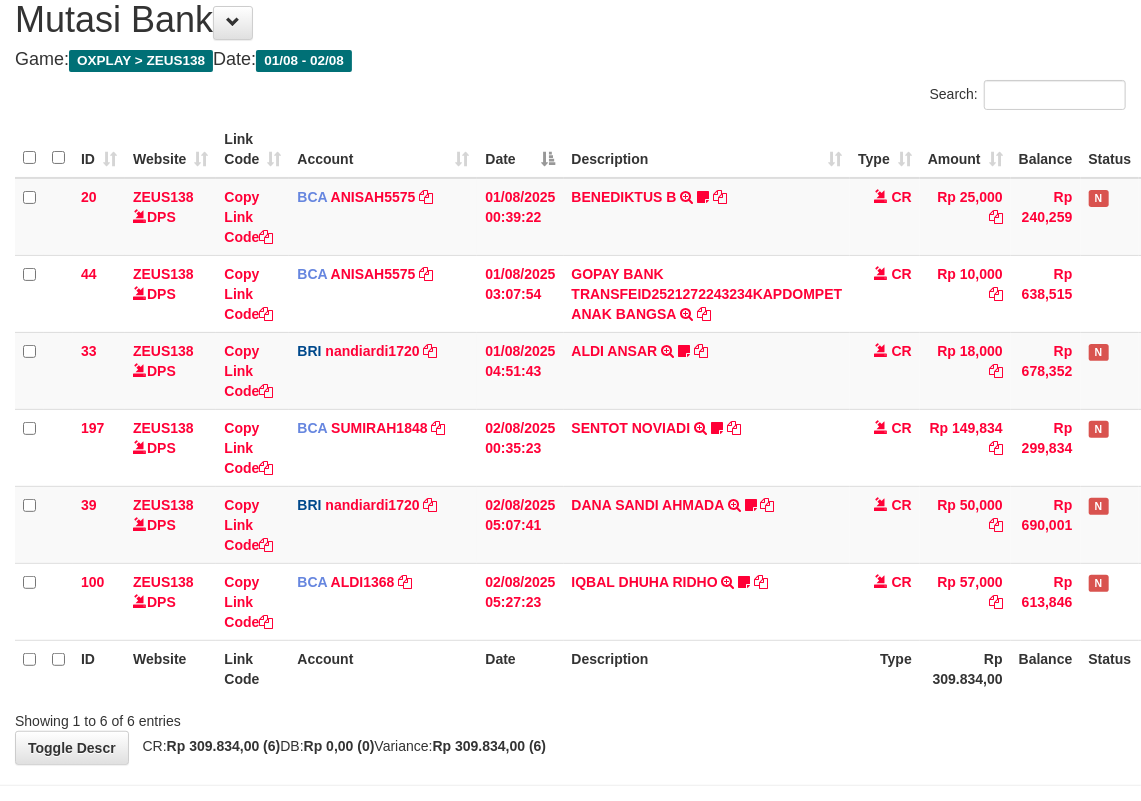 click at bounding box center (808, 703) 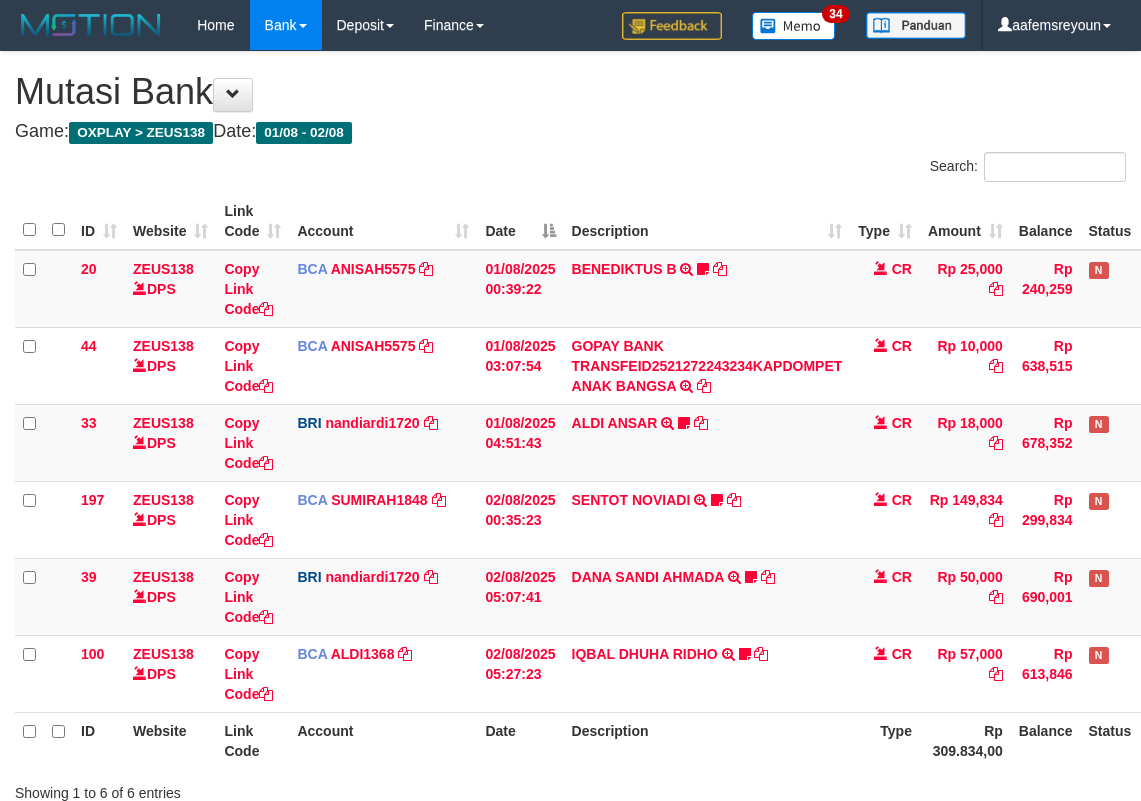 scroll, scrollTop: 72, scrollLeft: 0, axis: vertical 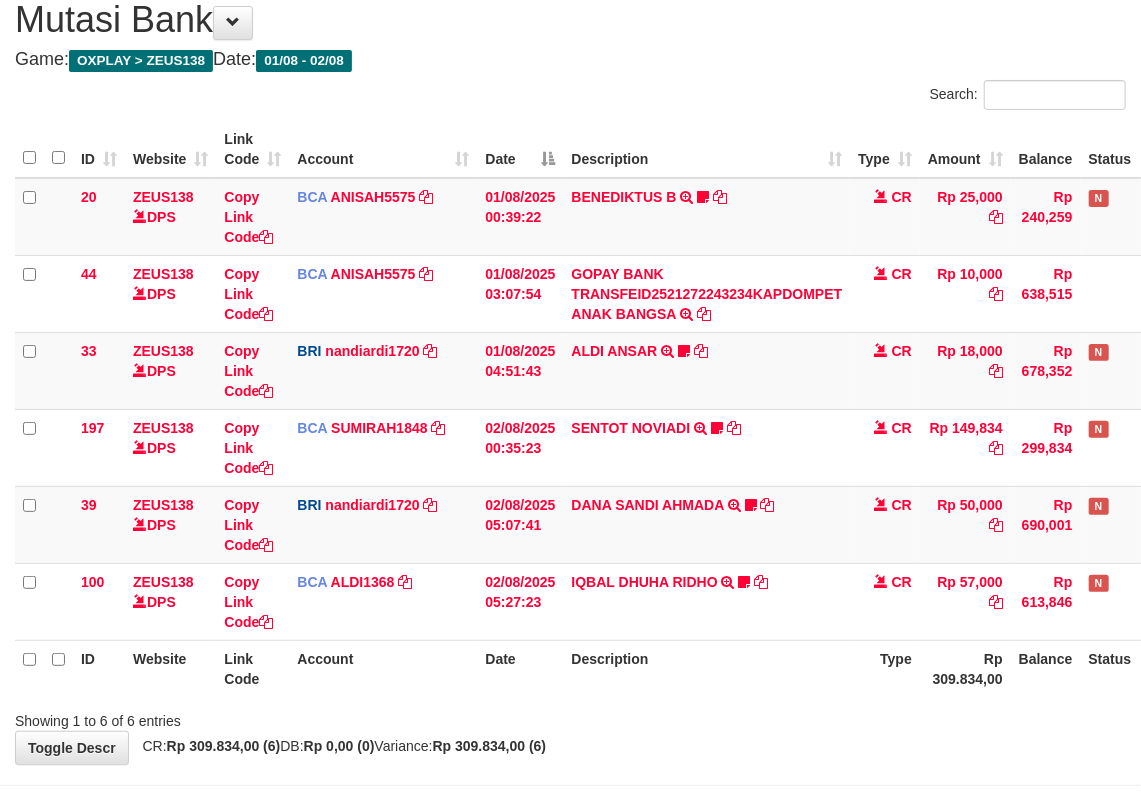 click on "Toggle navigation
Home
Bank
Account List
Mutasi Bank
Search
Sync
Note Mutasi
Deposit
DPS Fetch
DPS List
History
Note DPS
Finance
Financial Data
aafemsreyoun
My Profile
Log Out" at bounding box center (570, 402) 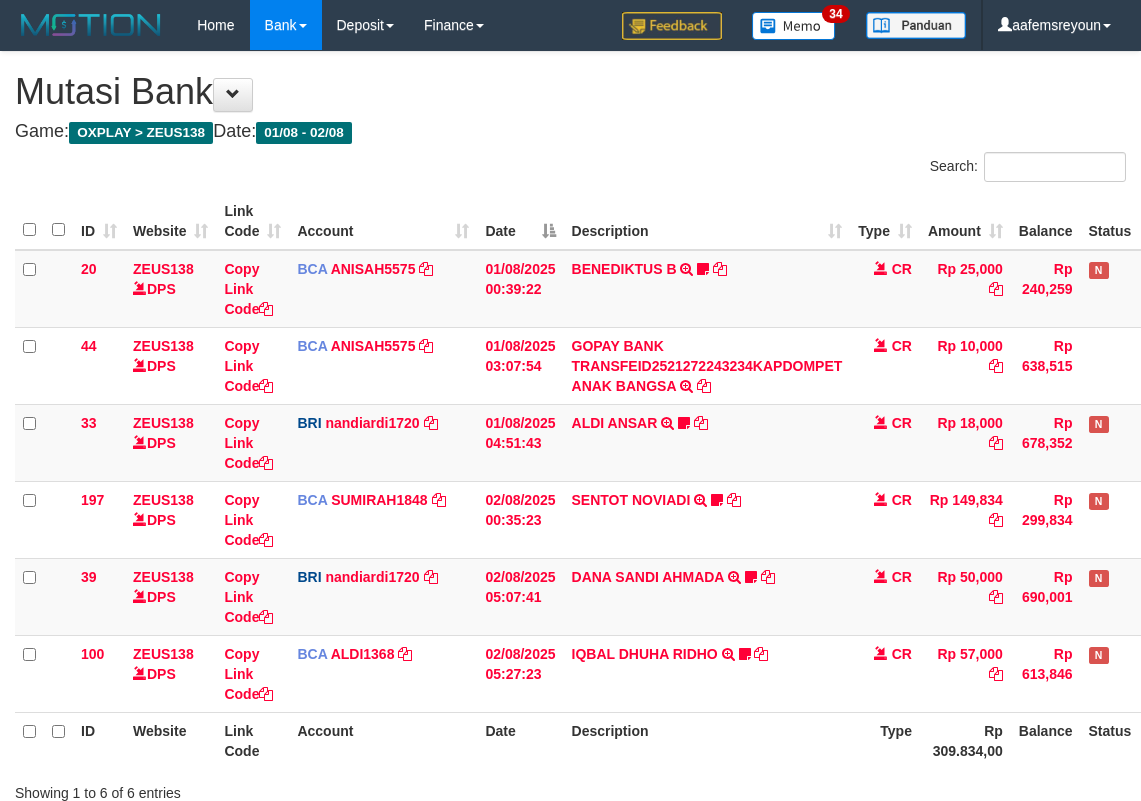 scroll, scrollTop: 72, scrollLeft: 0, axis: vertical 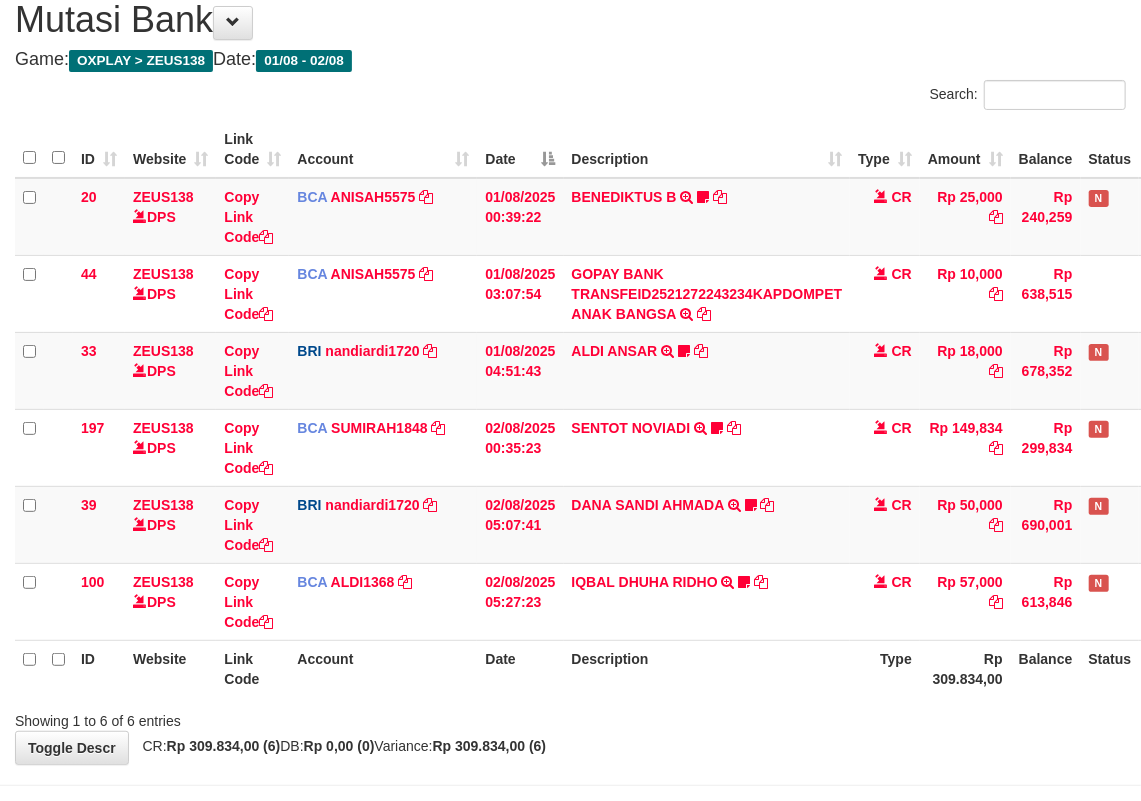 drag, startPoint x: 705, startPoint y: 732, endPoint x: 1156, endPoint y: 762, distance: 451.99667 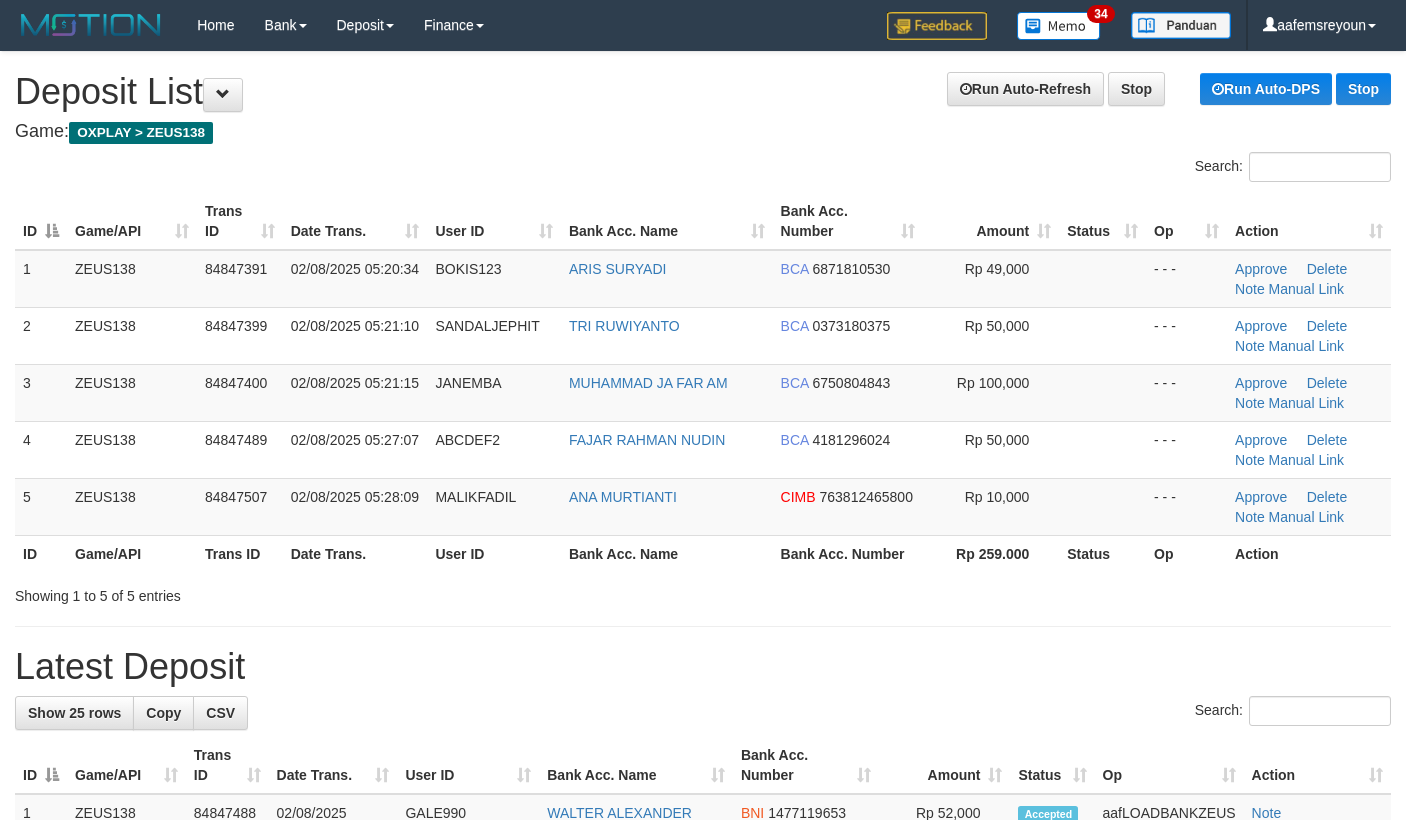 scroll, scrollTop: 0, scrollLeft: 0, axis: both 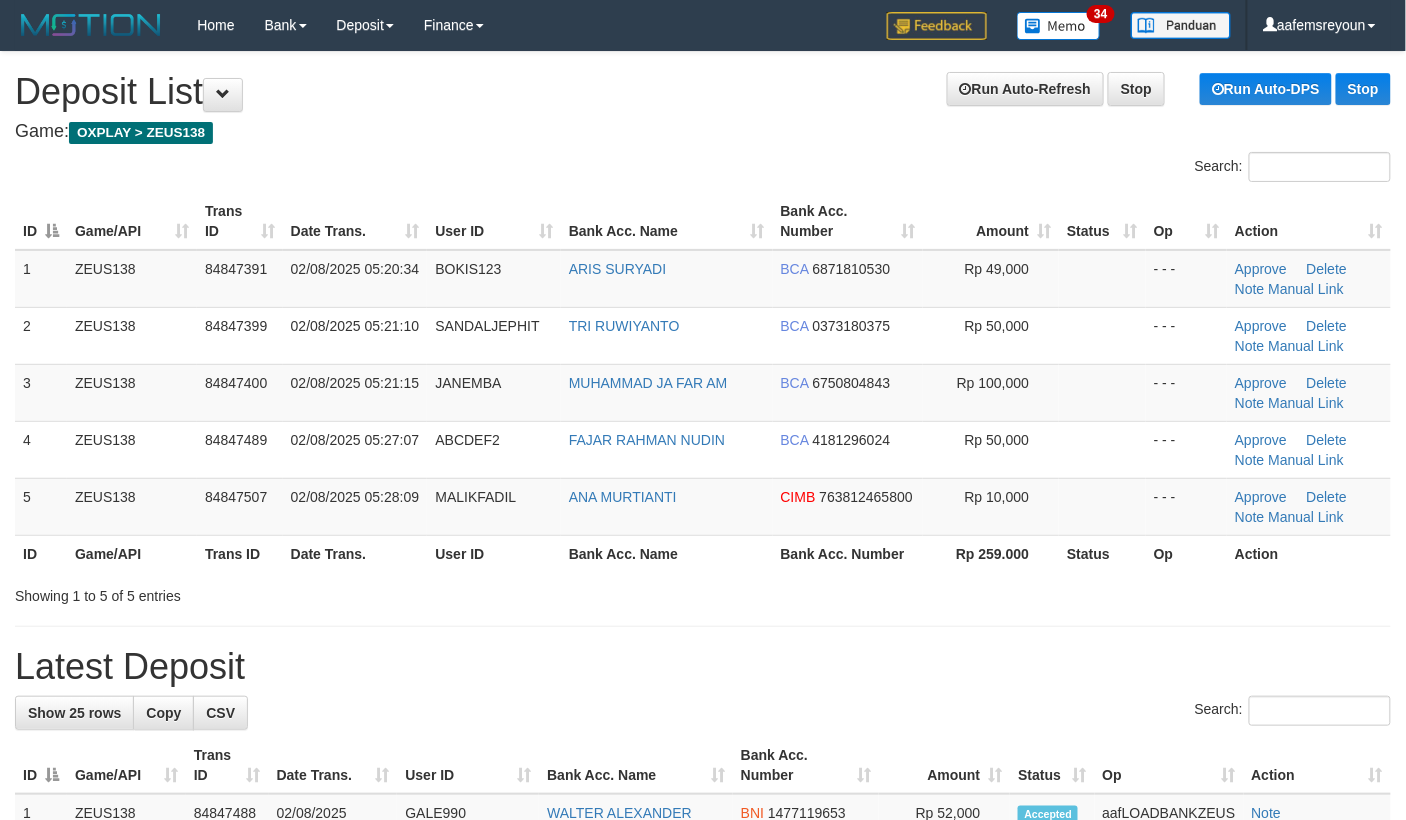 drag, startPoint x: 1320, startPoint y: 672, endPoint x: 1365, endPoint y: 669, distance: 45.099888 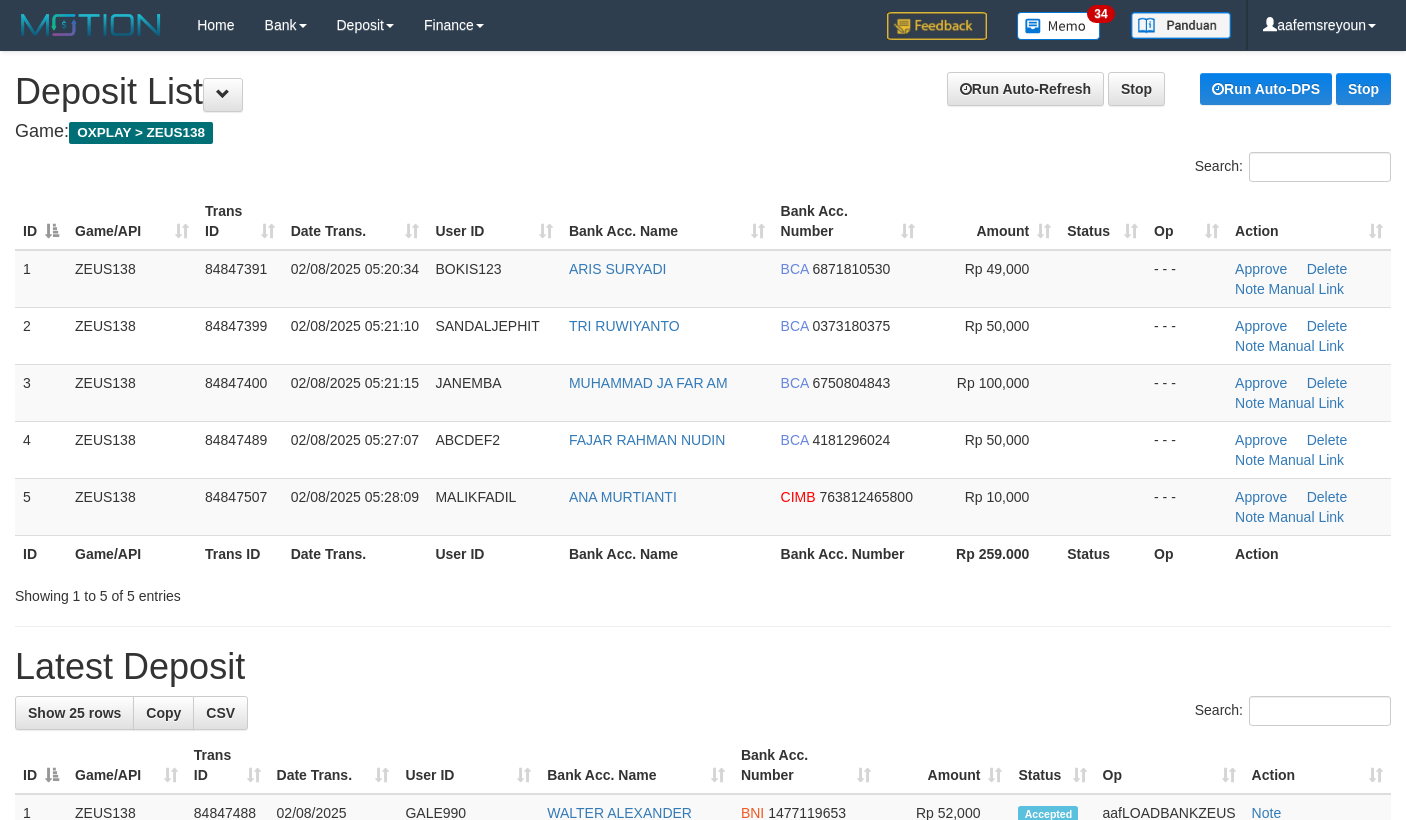 scroll, scrollTop: 0, scrollLeft: 0, axis: both 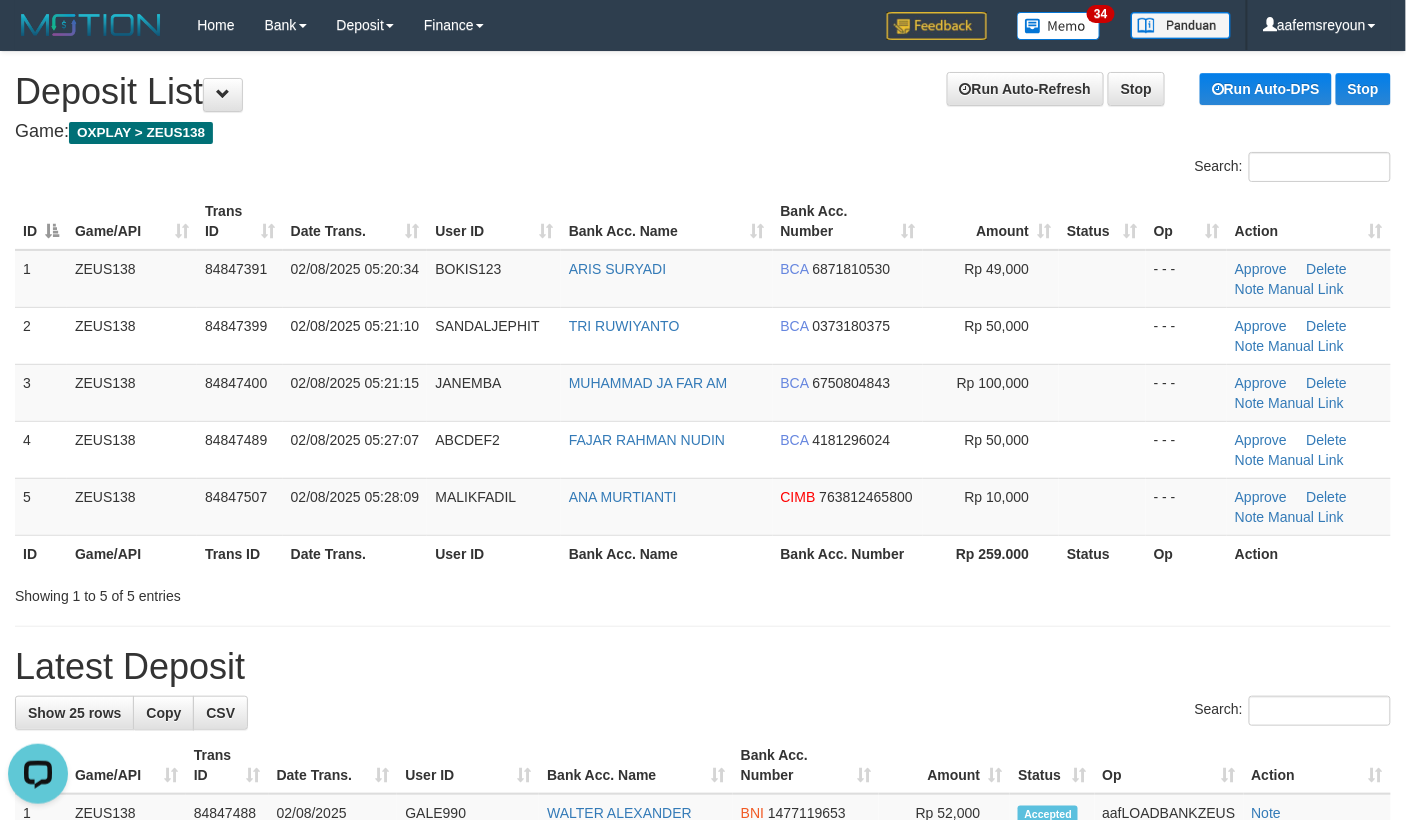 drag, startPoint x: 1097, startPoint y: 652, endPoint x: 1422, endPoint y: 668, distance: 325.39362 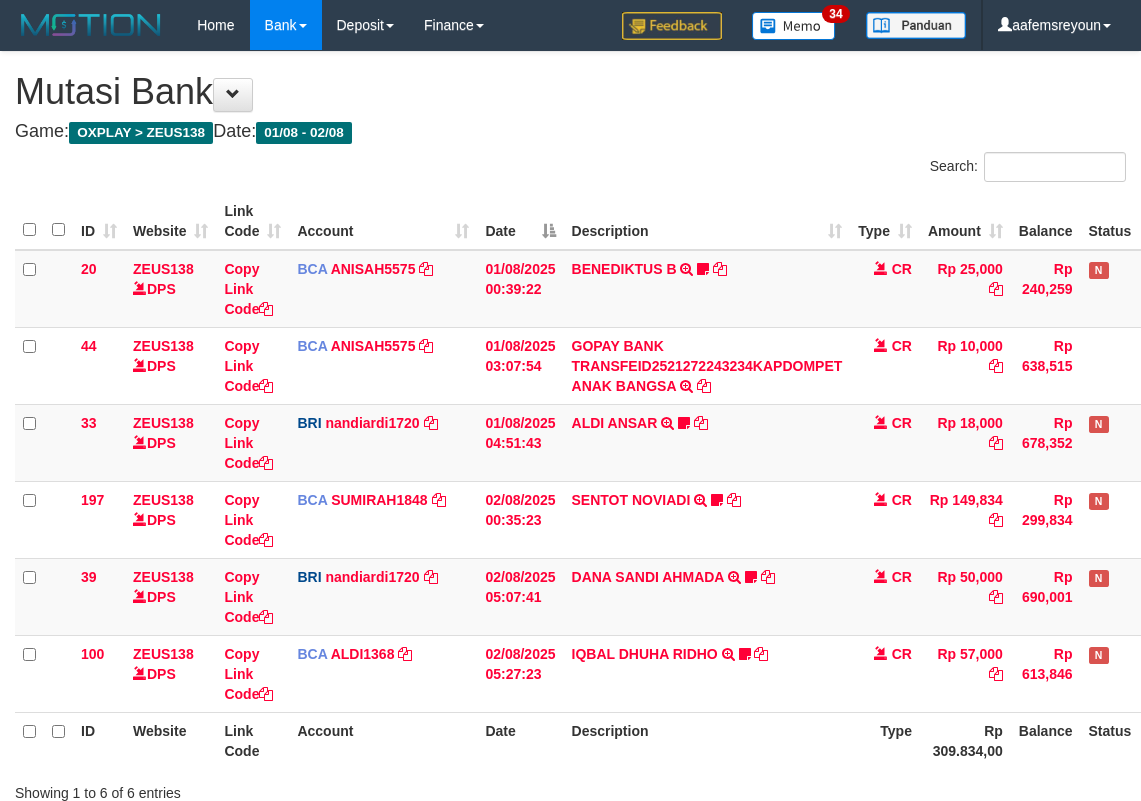 scroll, scrollTop: 72, scrollLeft: 0, axis: vertical 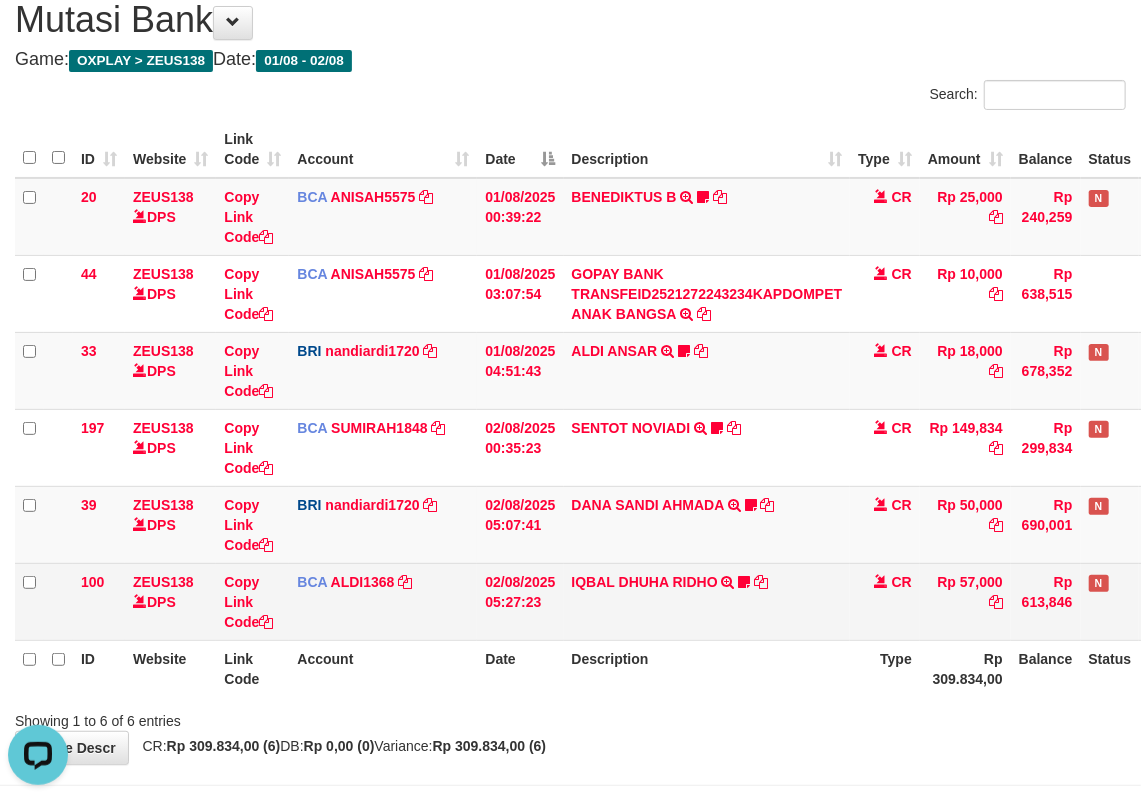 drag, startPoint x: 184, startPoint y: 620, endPoint x: 166, endPoint y: 601, distance: 26.172504 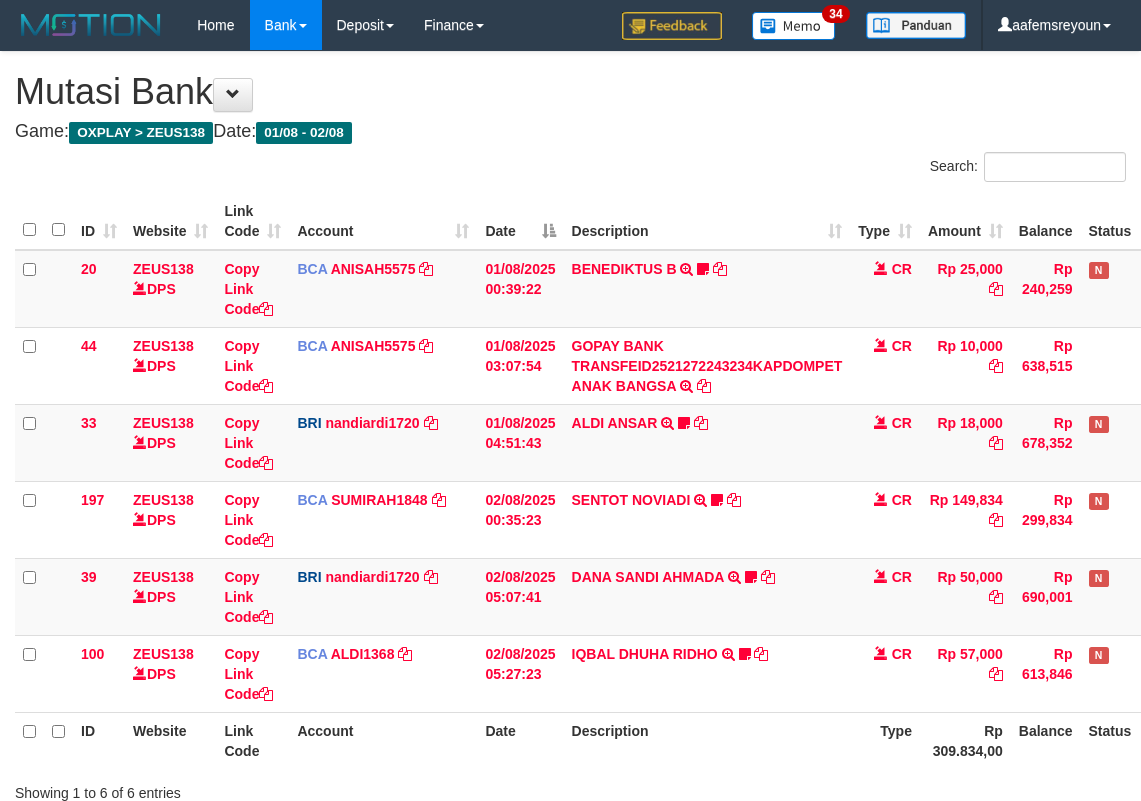 scroll, scrollTop: 72, scrollLeft: 0, axis: vertical 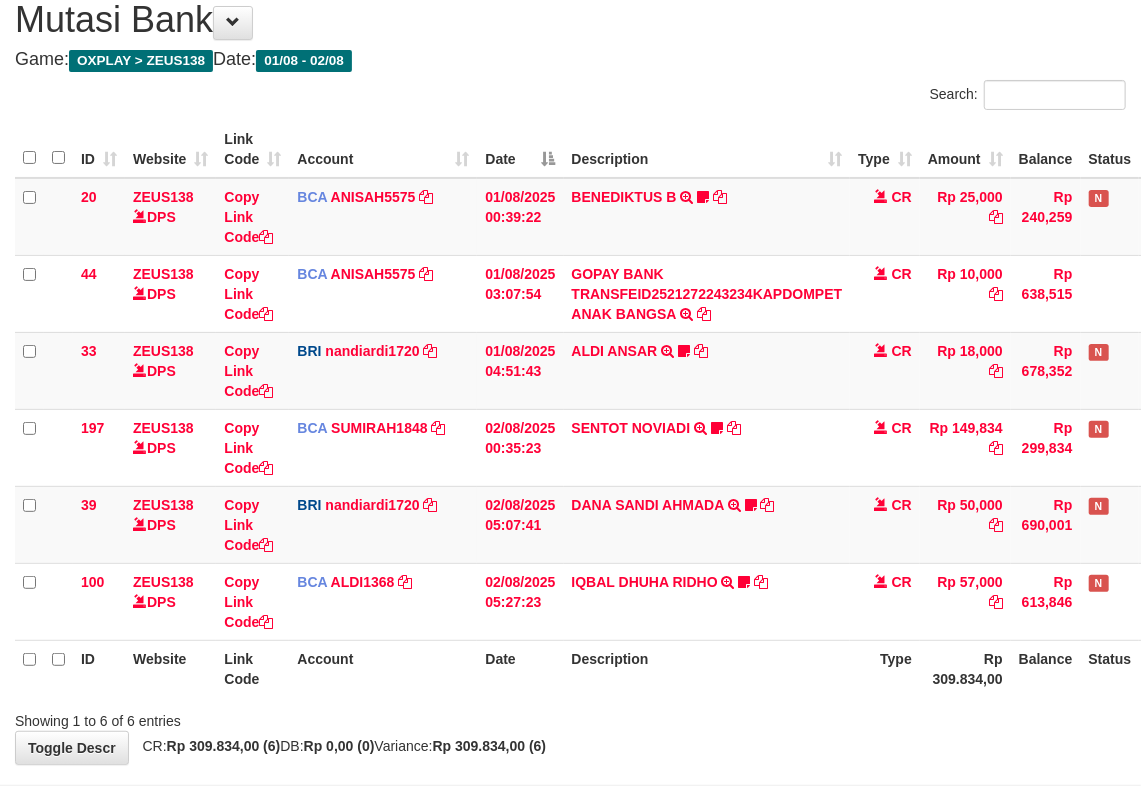 click at bounding box center [808, 703] 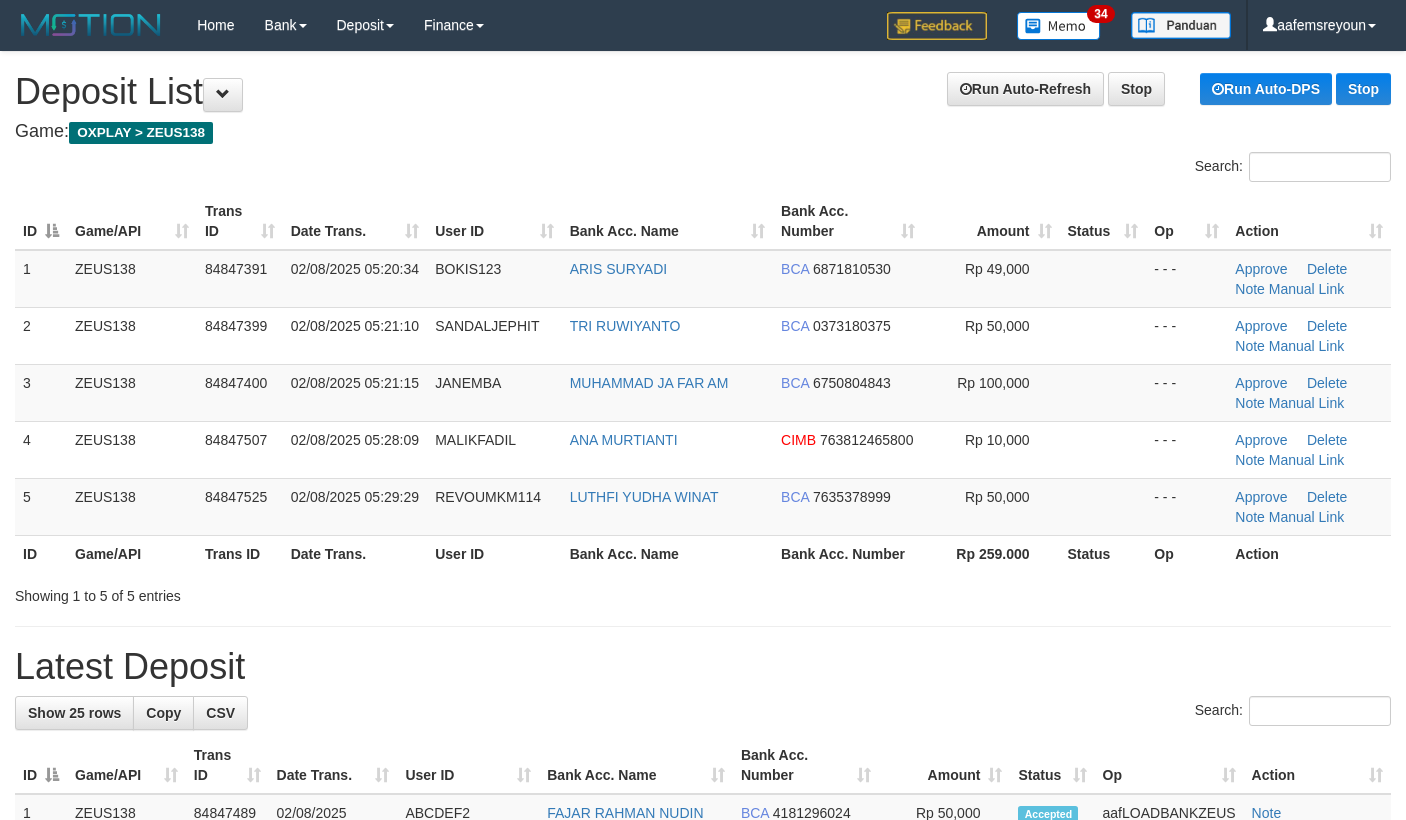 scroll, scrollTop: 0, scrollLeft: 0, axis: both 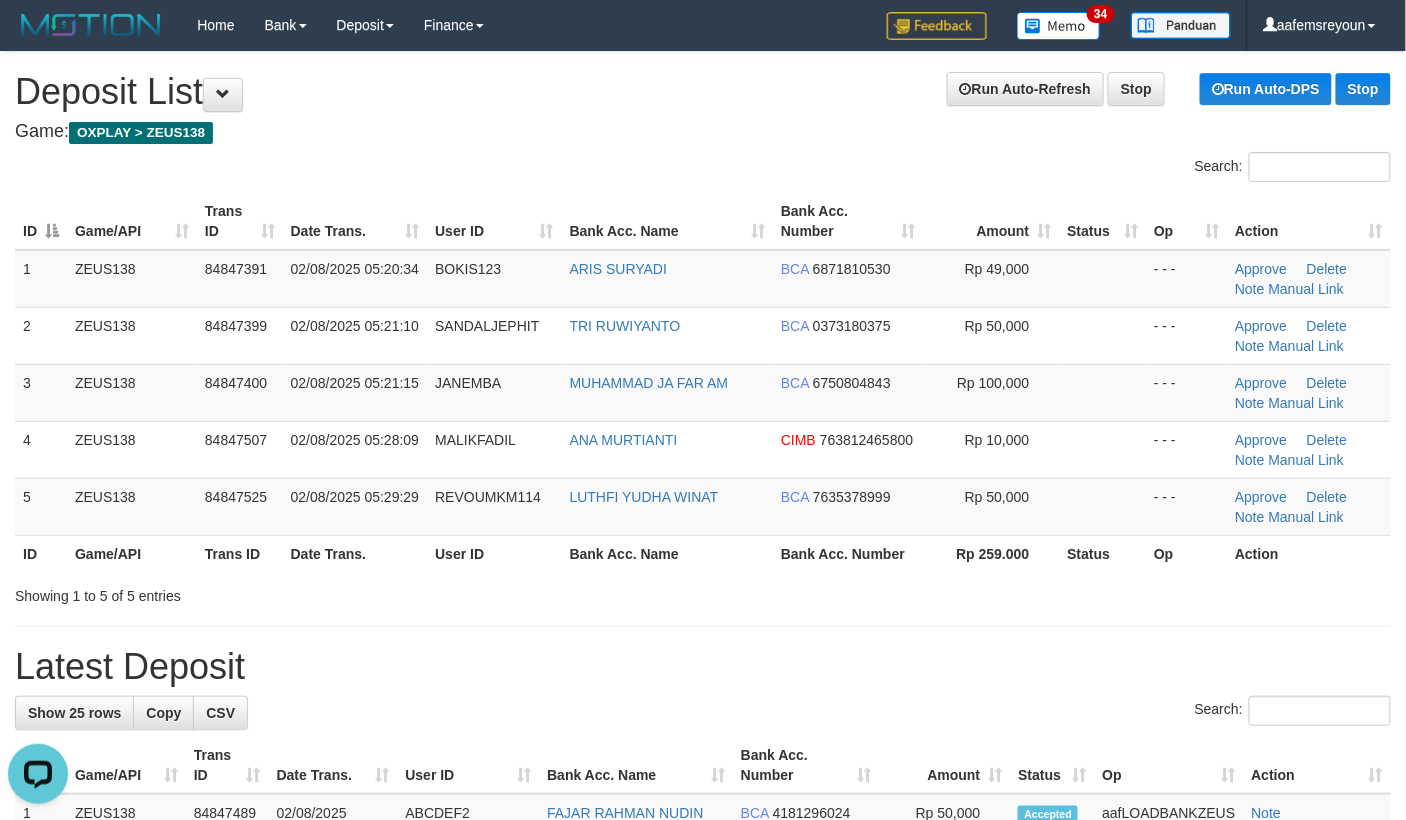 drag, startPoint x: 1125, startPoint y: 613, endPoint x: 1138, endPoint y: 617, distance: 13.601471 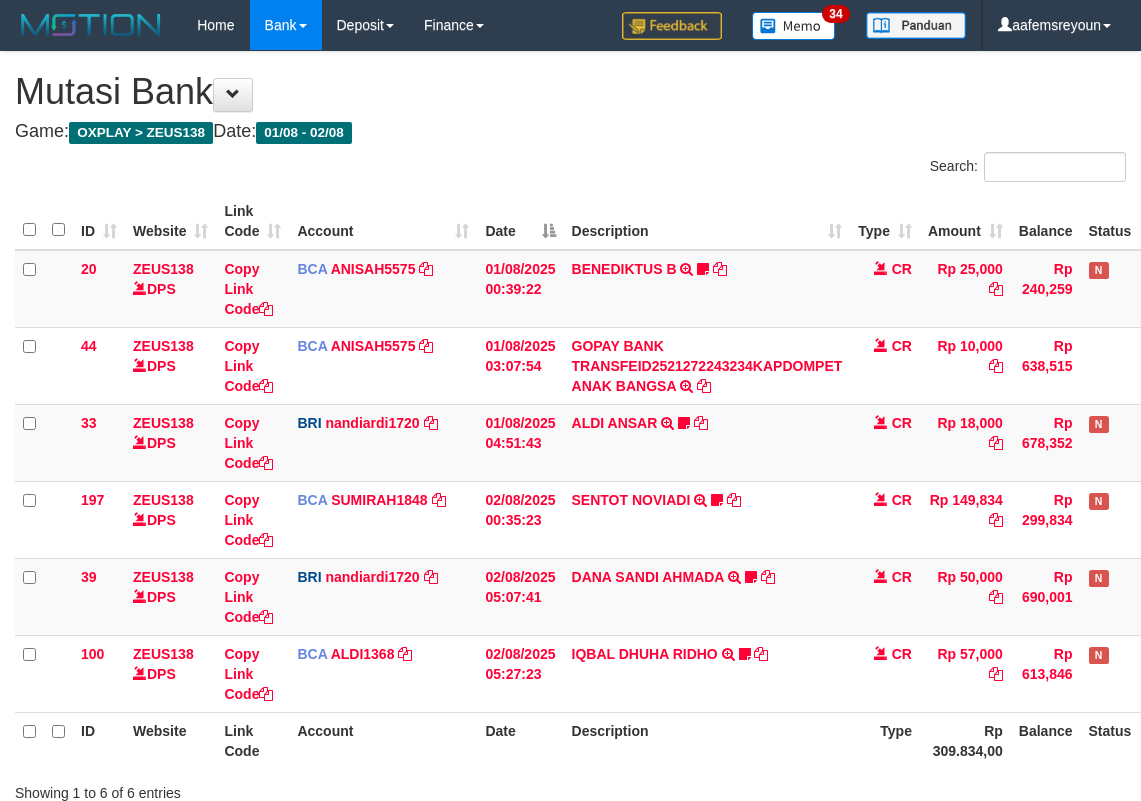 scroll, scrollTop: 72, scrollLeft: 0, axis: vertical 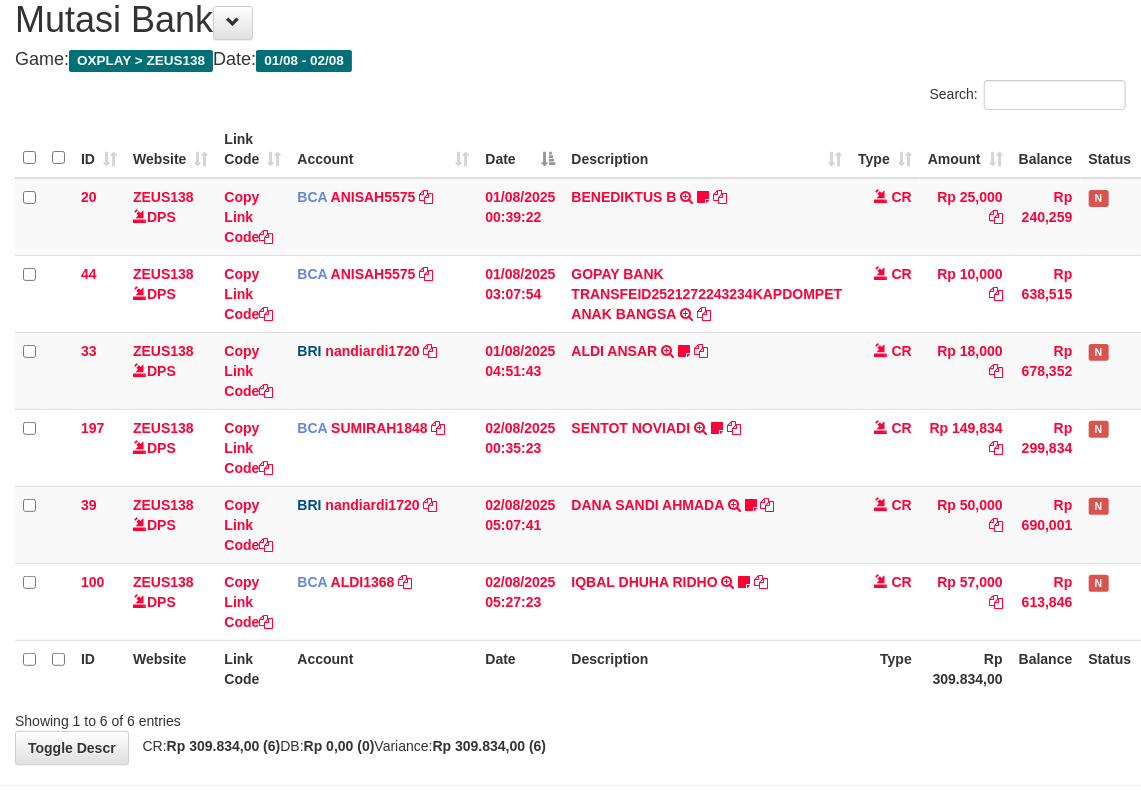 click on "Rp 309.834,00" at bounding box center (965, 668) 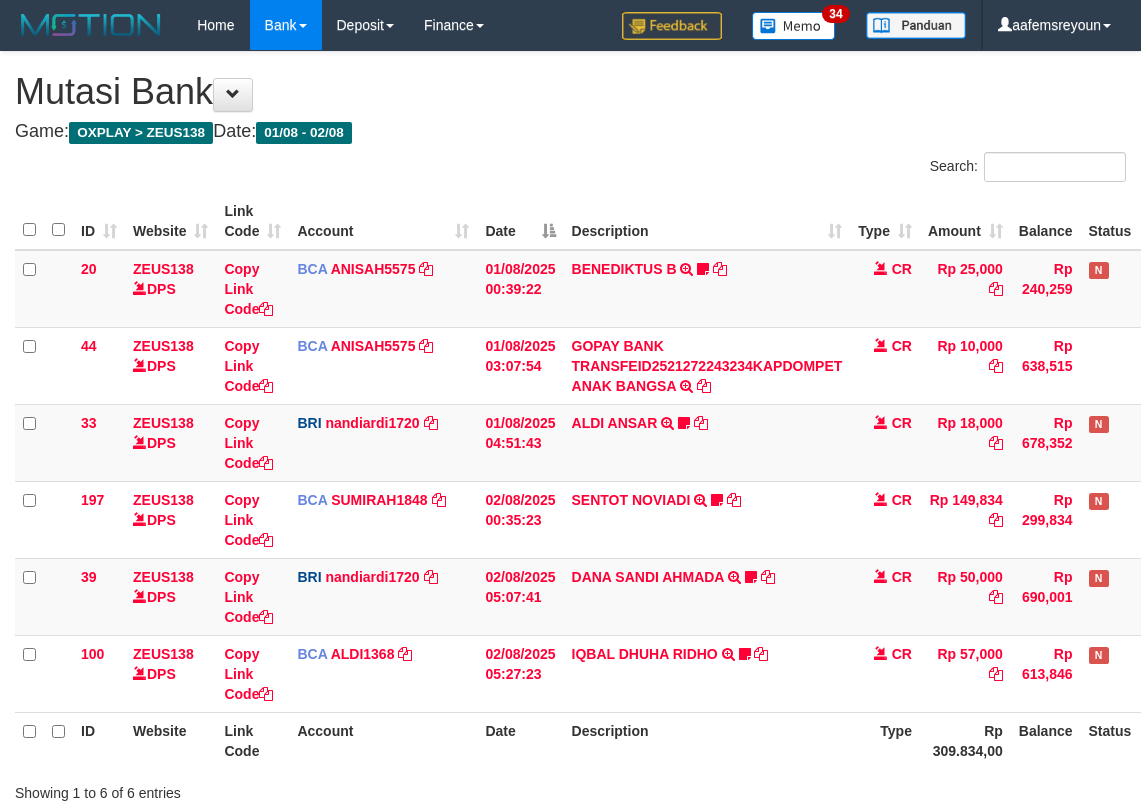 scroll, scrollTop: 72, scrollLeft: 0, axis: vertical 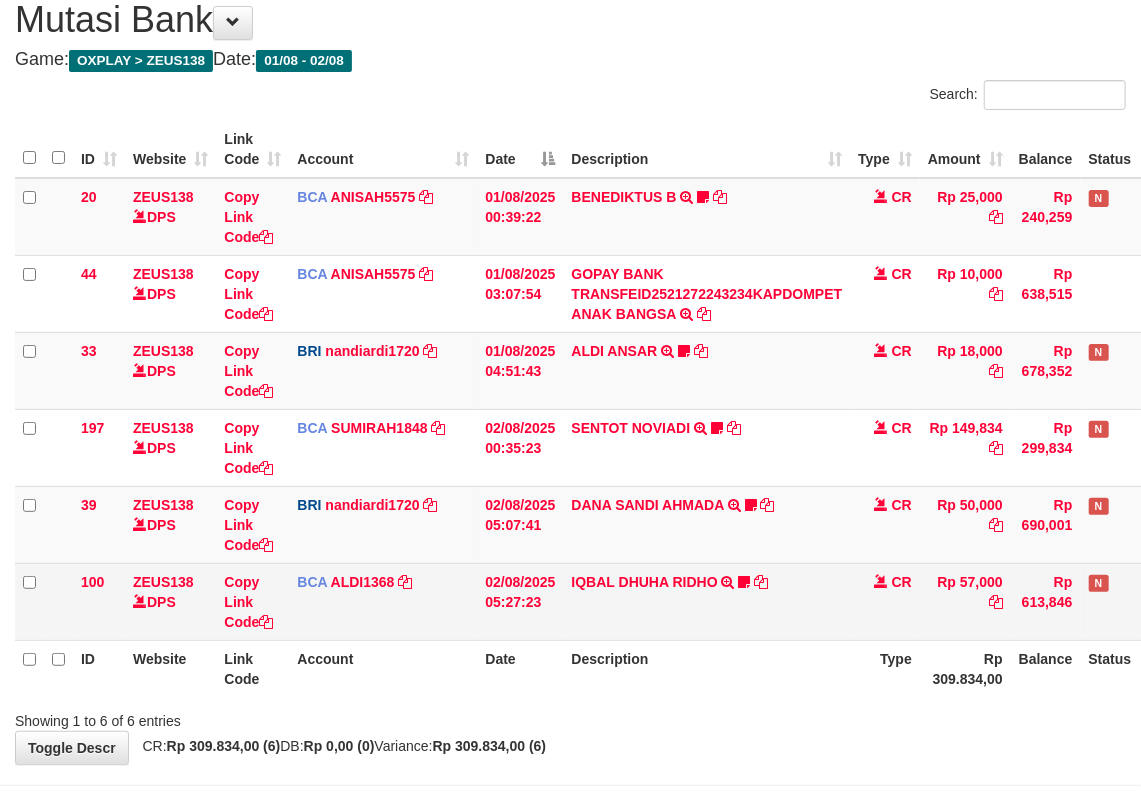 drag, startPoint x: 582, startPoint y: 682, endPoint x: 657, endPoint y: 638, distance: 86.95401 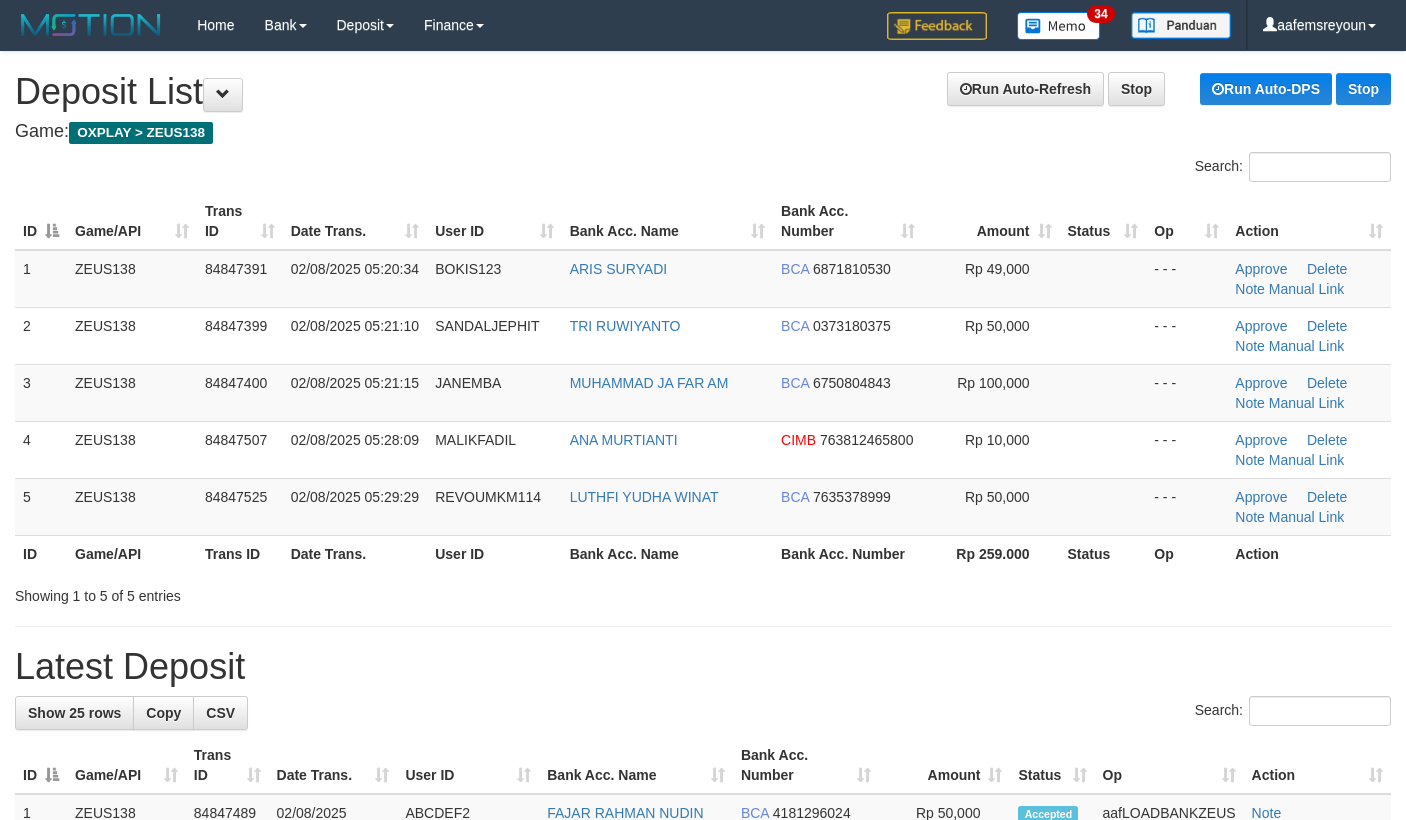 scroll, scrollTop: 0, scrollLeft: 0, axis: both 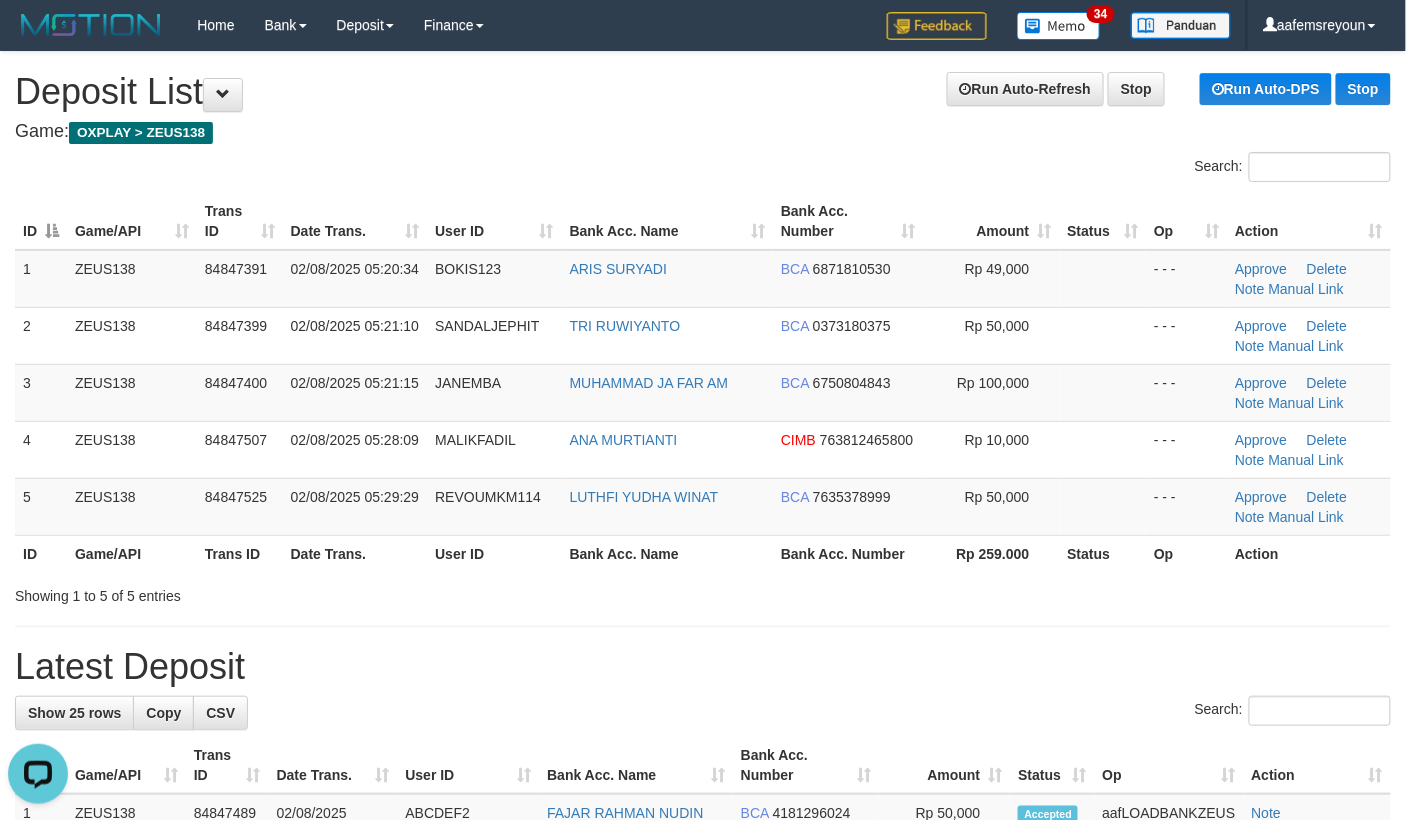 drag, startPoint x: 1062, startPoint y: 620, endPoint x: 1421, endPoint y: 650, distance: 360.2513 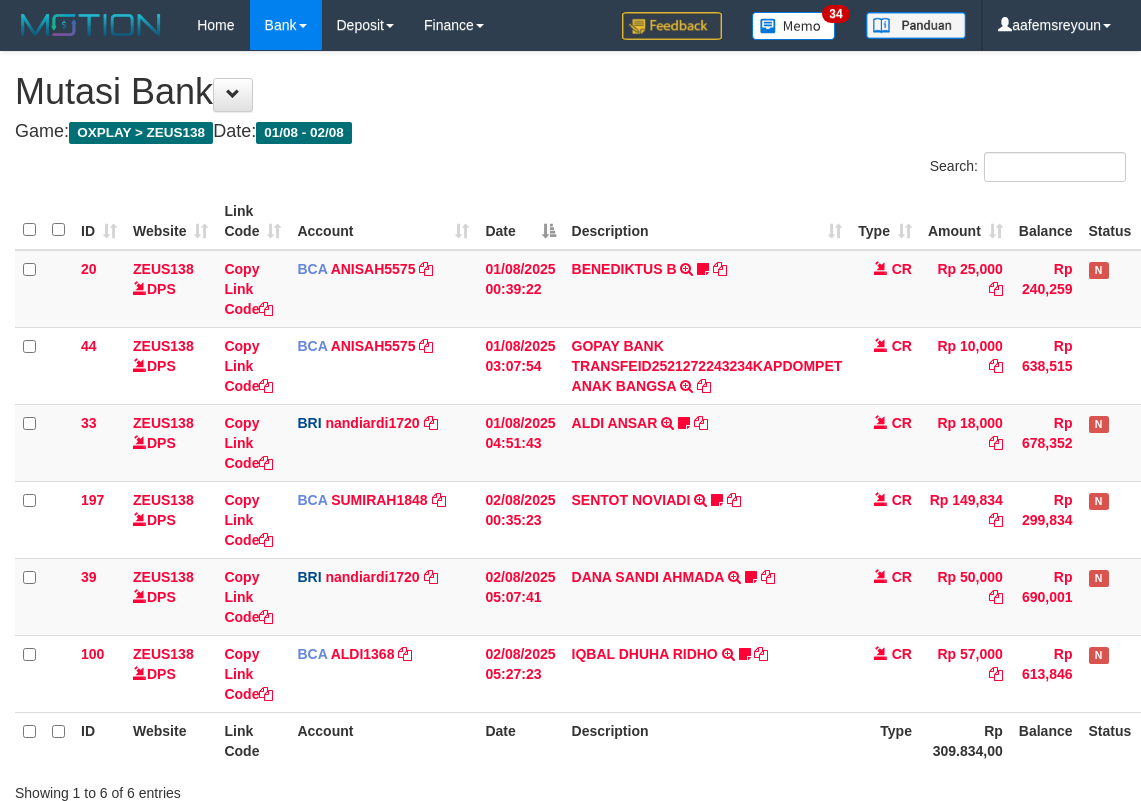 scroll, scrollTop: 72, scrollLeft: 0, axis: vertical 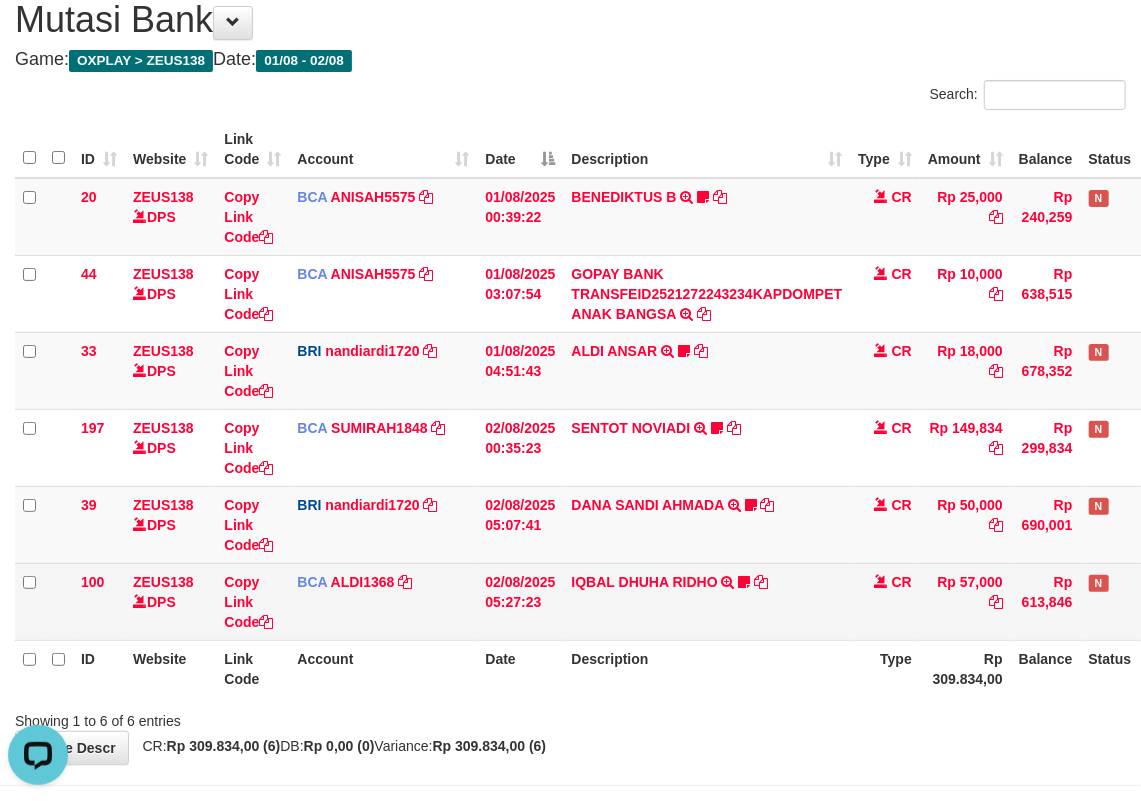 drag, startPoint x: 872, startPoint y: 573, endPoint x: 786, endPoint y: 574, distance: 86.00581 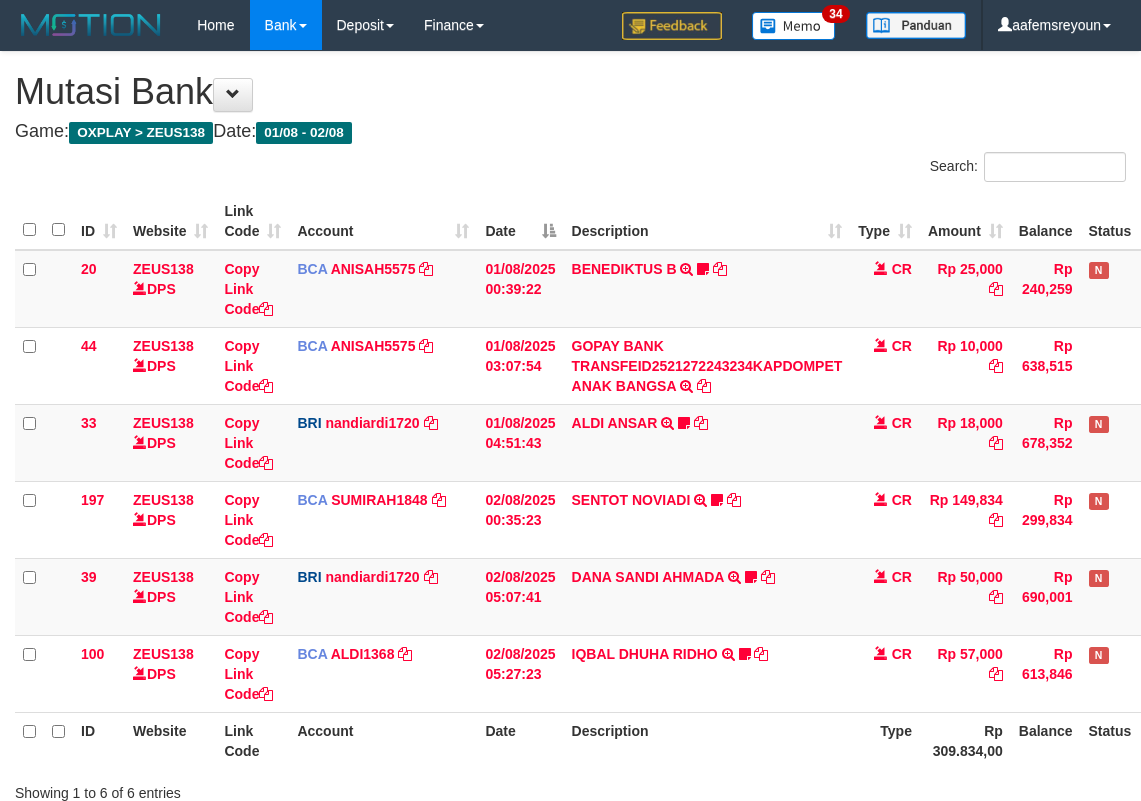 scroll, scrollTop: 72, scrollLeft: 0, axis: vertical 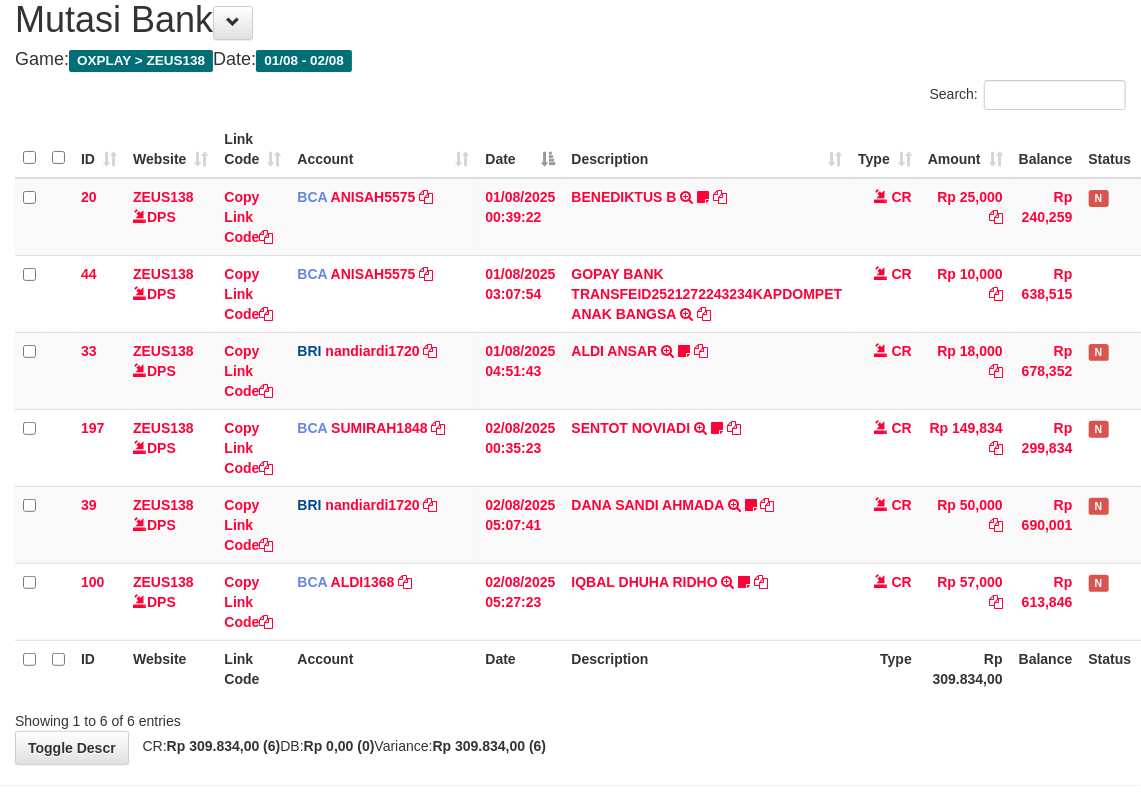 click on "Description" at bounding box center [707, 668] 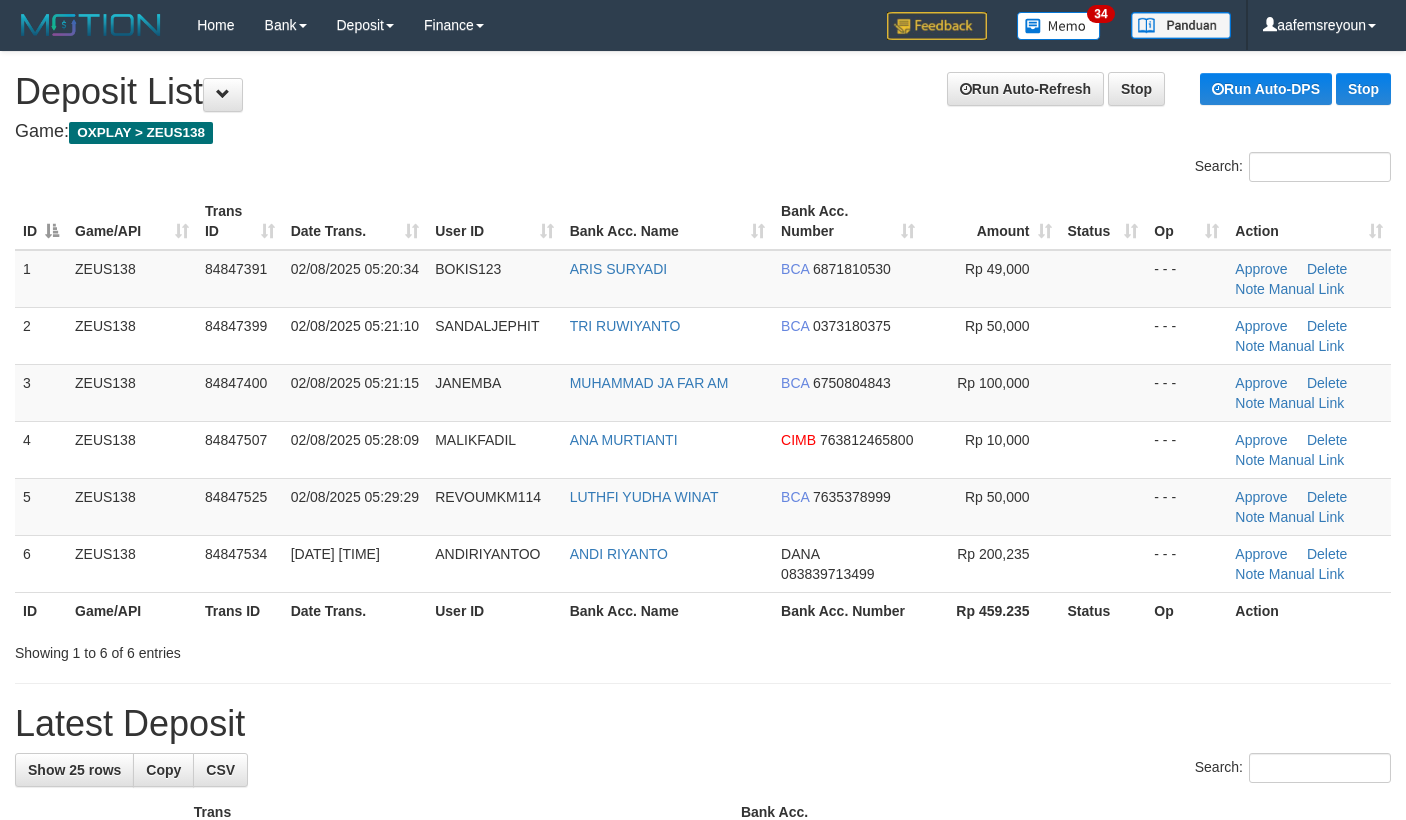 scroll, scrollTop: 0, scrollLeft: 0, axis: both 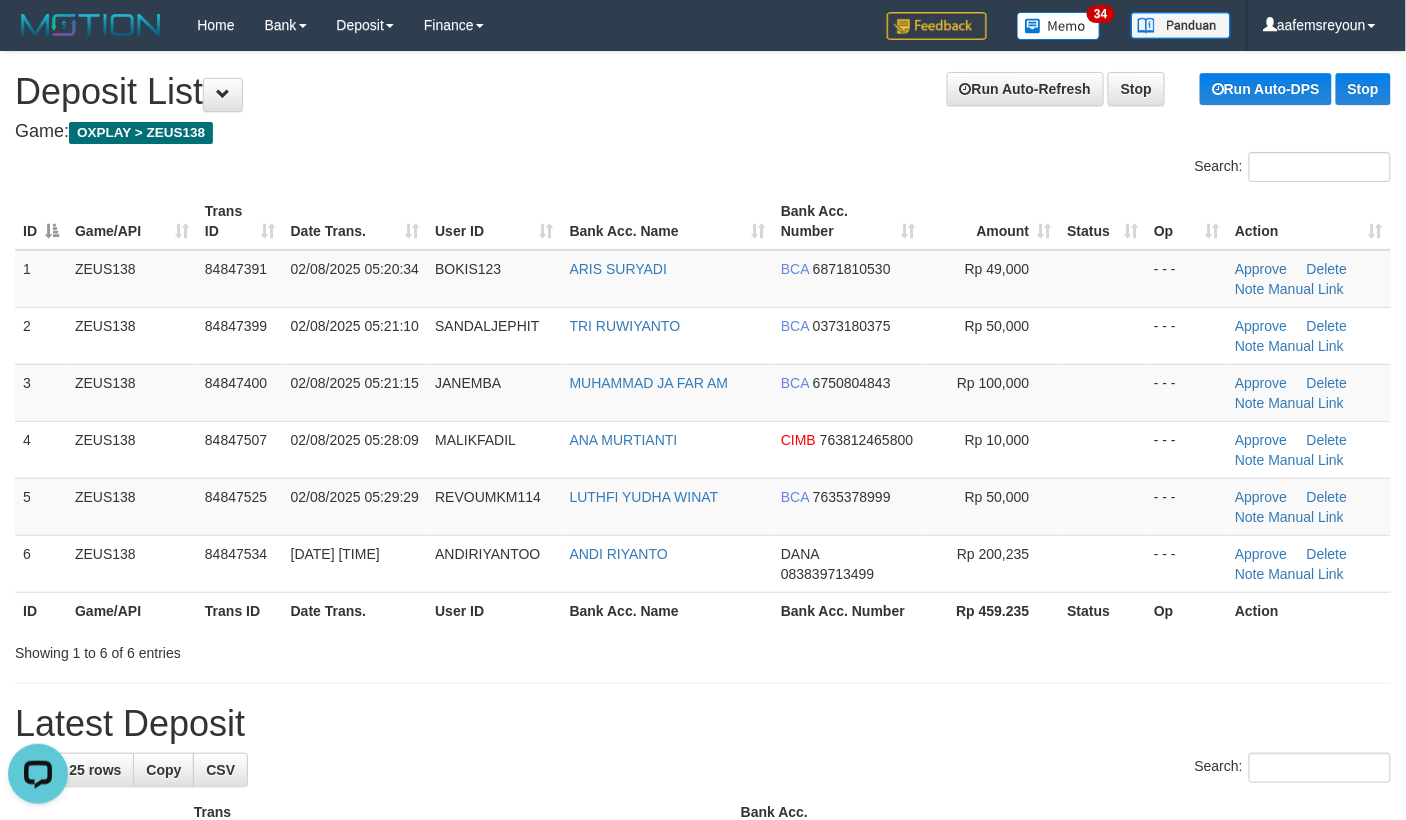 drag, startPoint x: 1110, startPoint y: 732, endPoint x: 1416, endPoint y: 693, distance: 308.47528 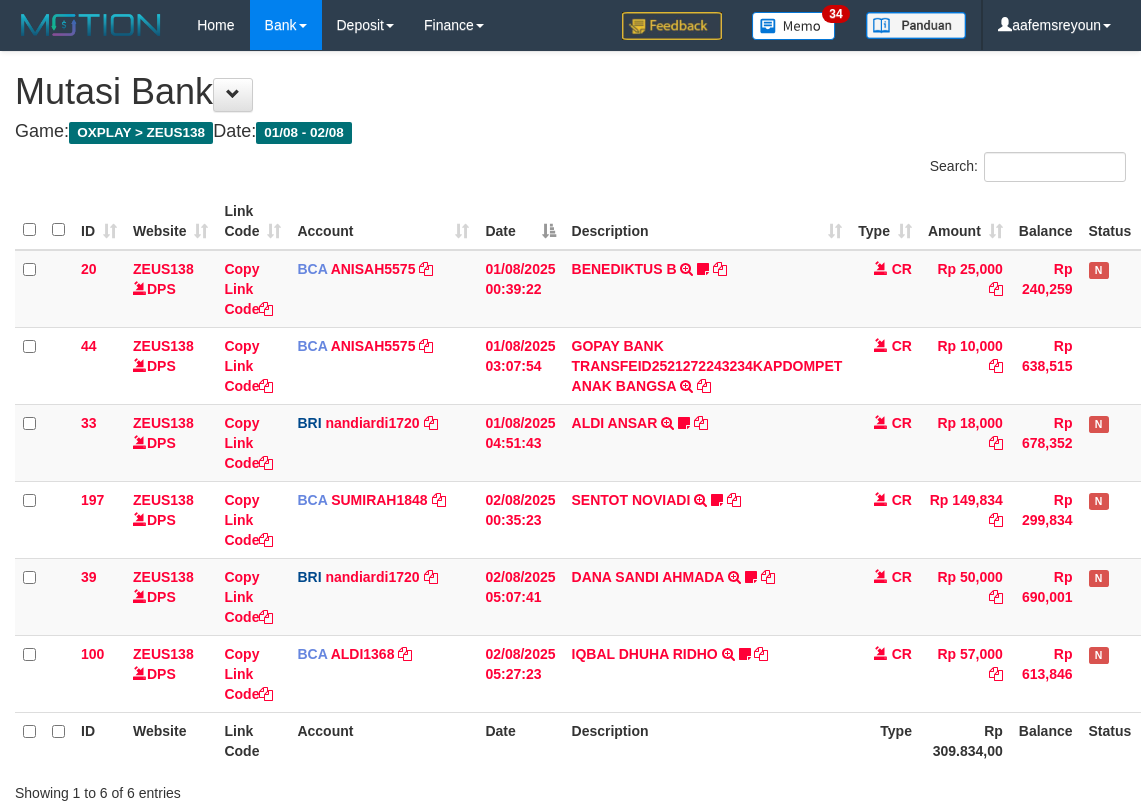 scroll, scrollTop: 72, scrollLeft: 0, axis: vertical 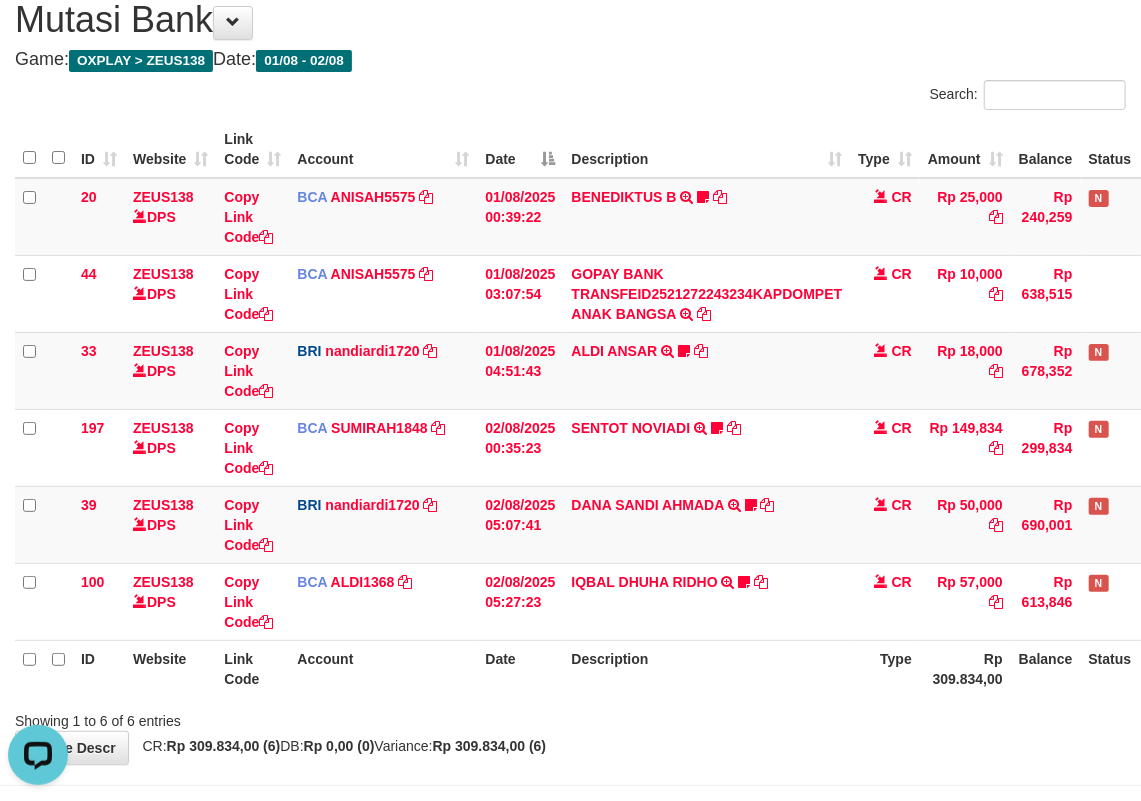 click on "Description" at bounding box center (707, 668) 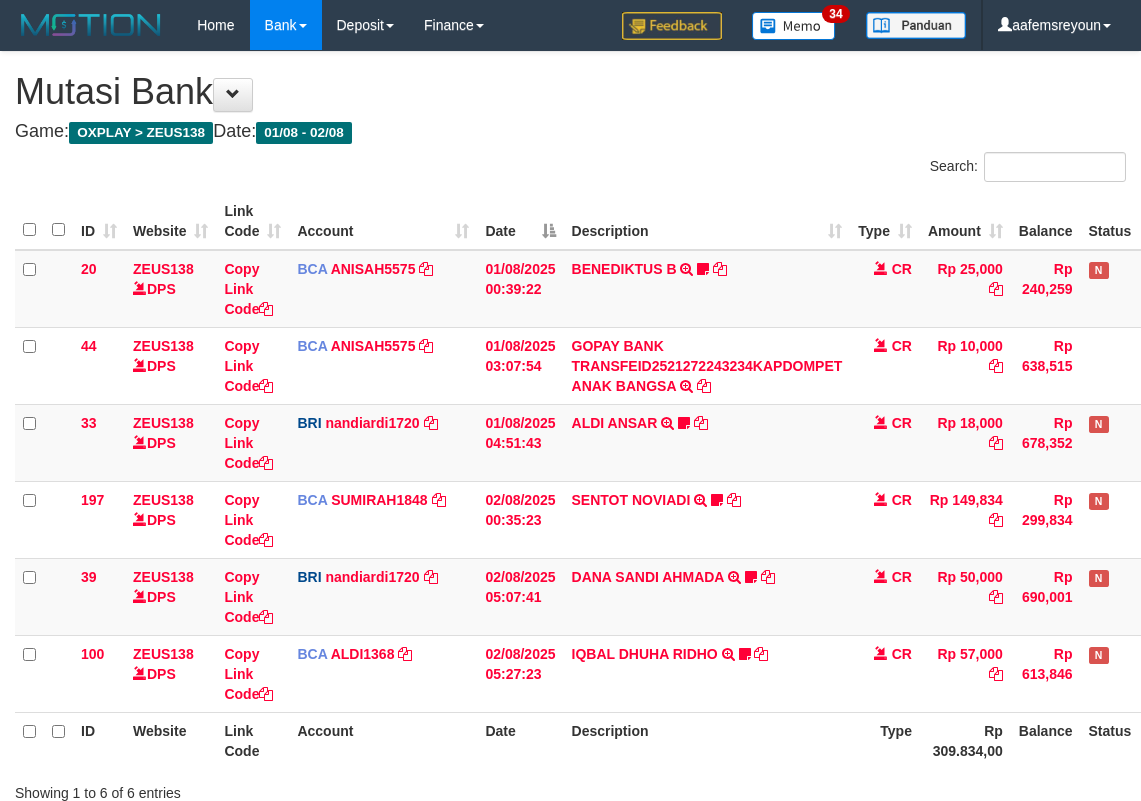 scroll, scrollTop: 72, scrollLeft: 0, axis: vertical 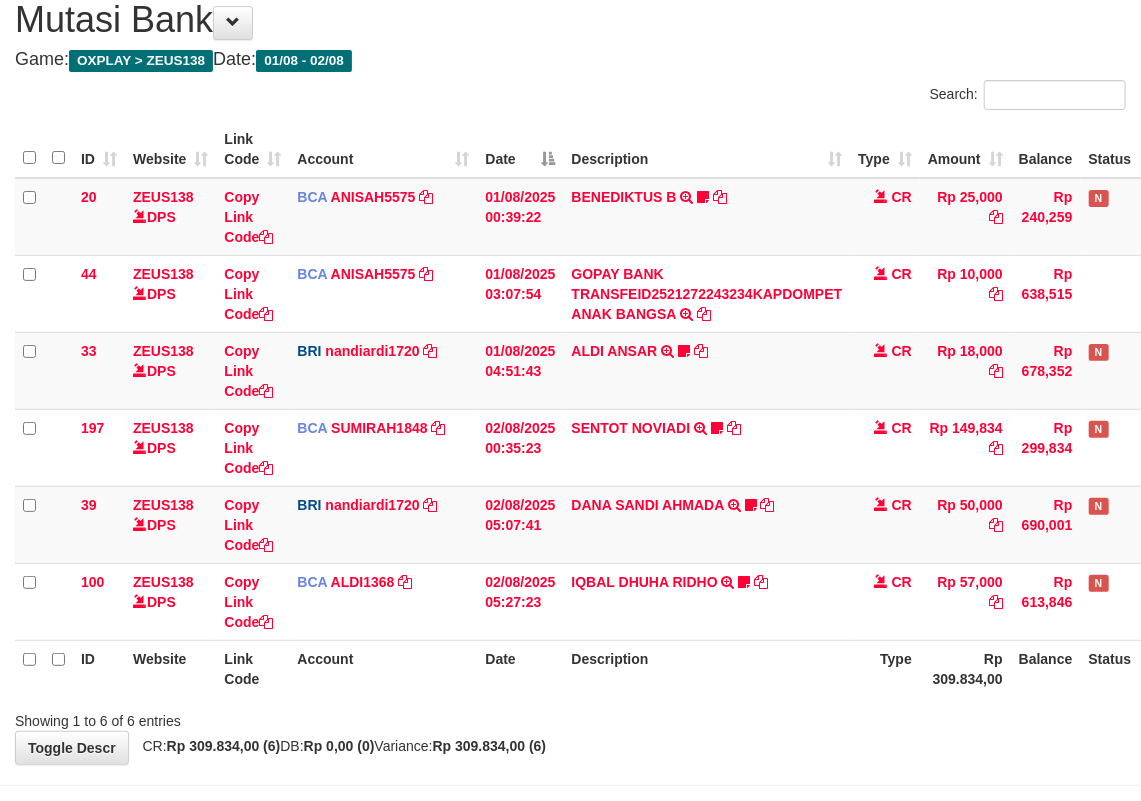drag, startPoint x: 465, startPoint y: 742, endPoint x: 501, endPoint y: 720, distance: 42.190044 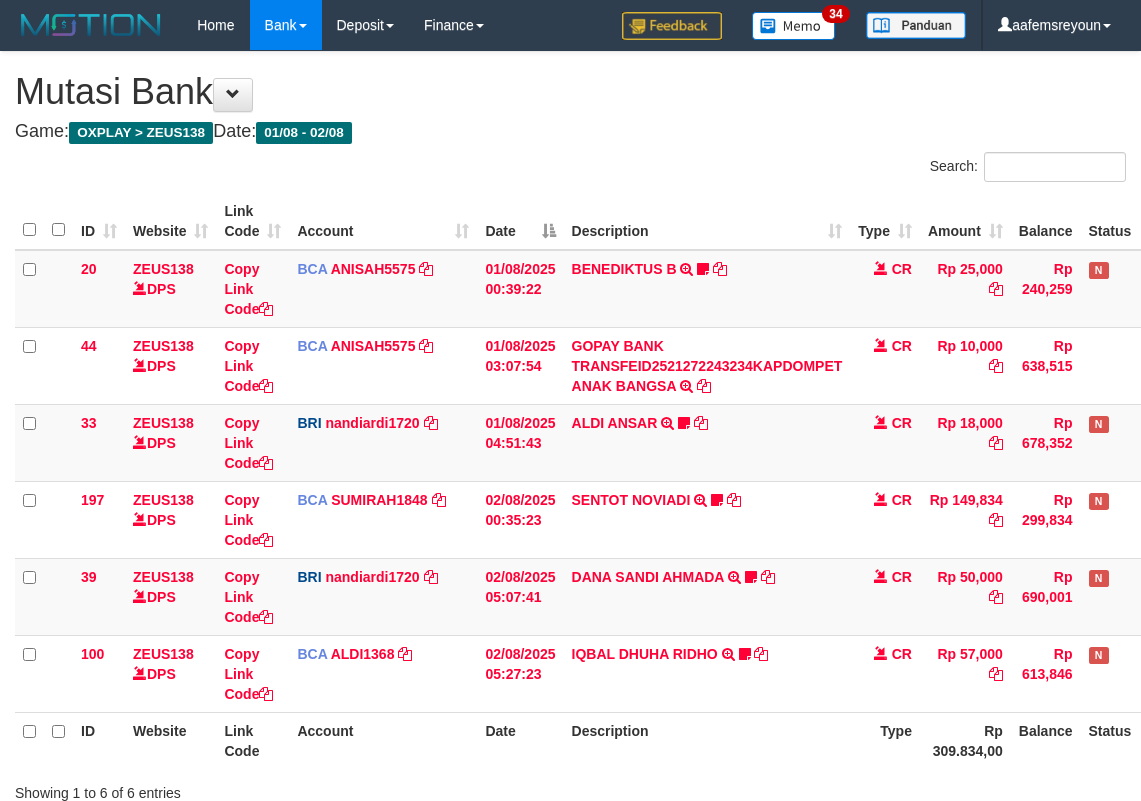 scroll, scrollTop: 72, scrollLeft: 0, axis: vertical 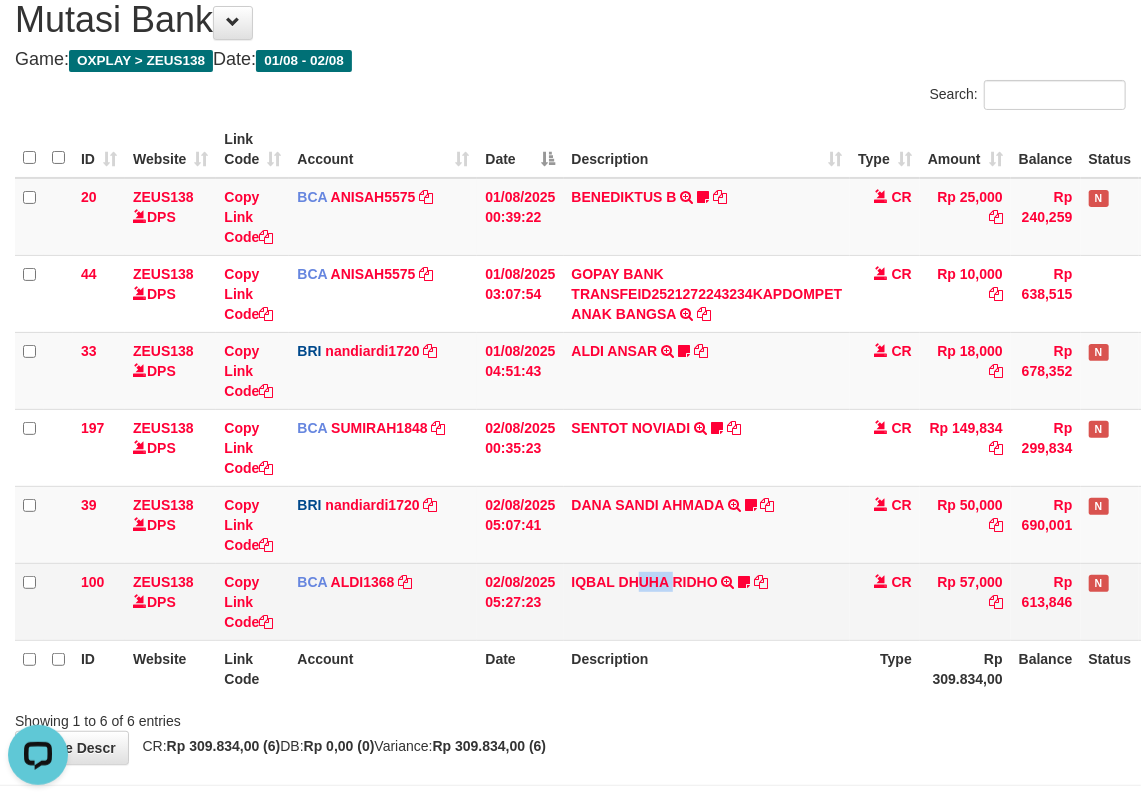 drag, startPoint x: 670, startPoint y: 588, endPoint x: 494, endPoint y: 640, distance: 183.52112 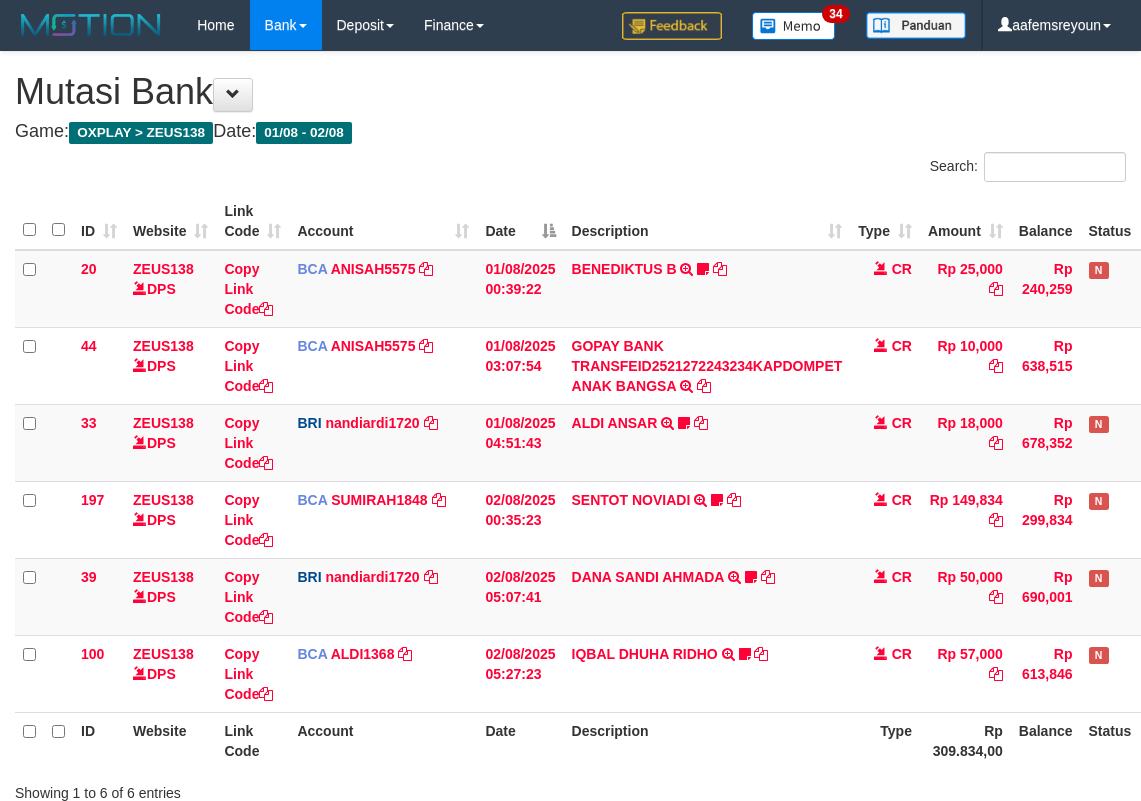 scroll, scrollTop: 72, scrollLeft: 0, axis: vertical 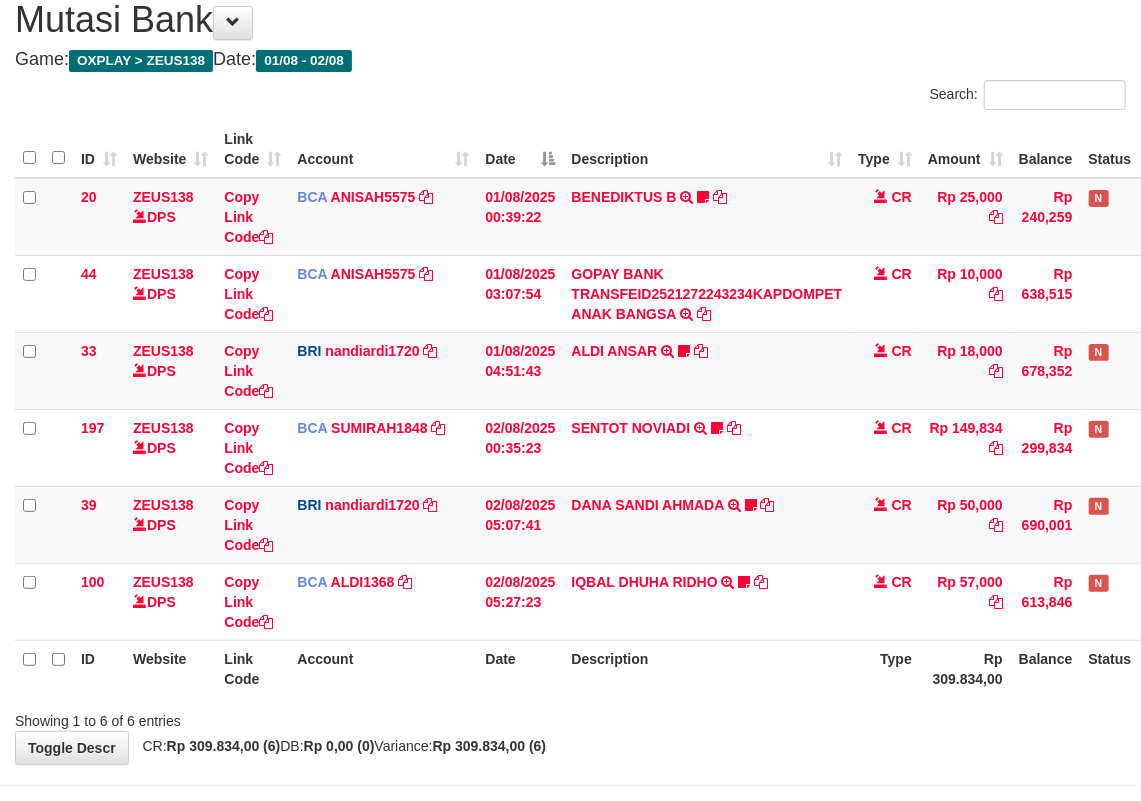 drag, startPoint x: 800, startPoint y: 712, endPoint x: 542, endPoint y: 720, distance: 258.124 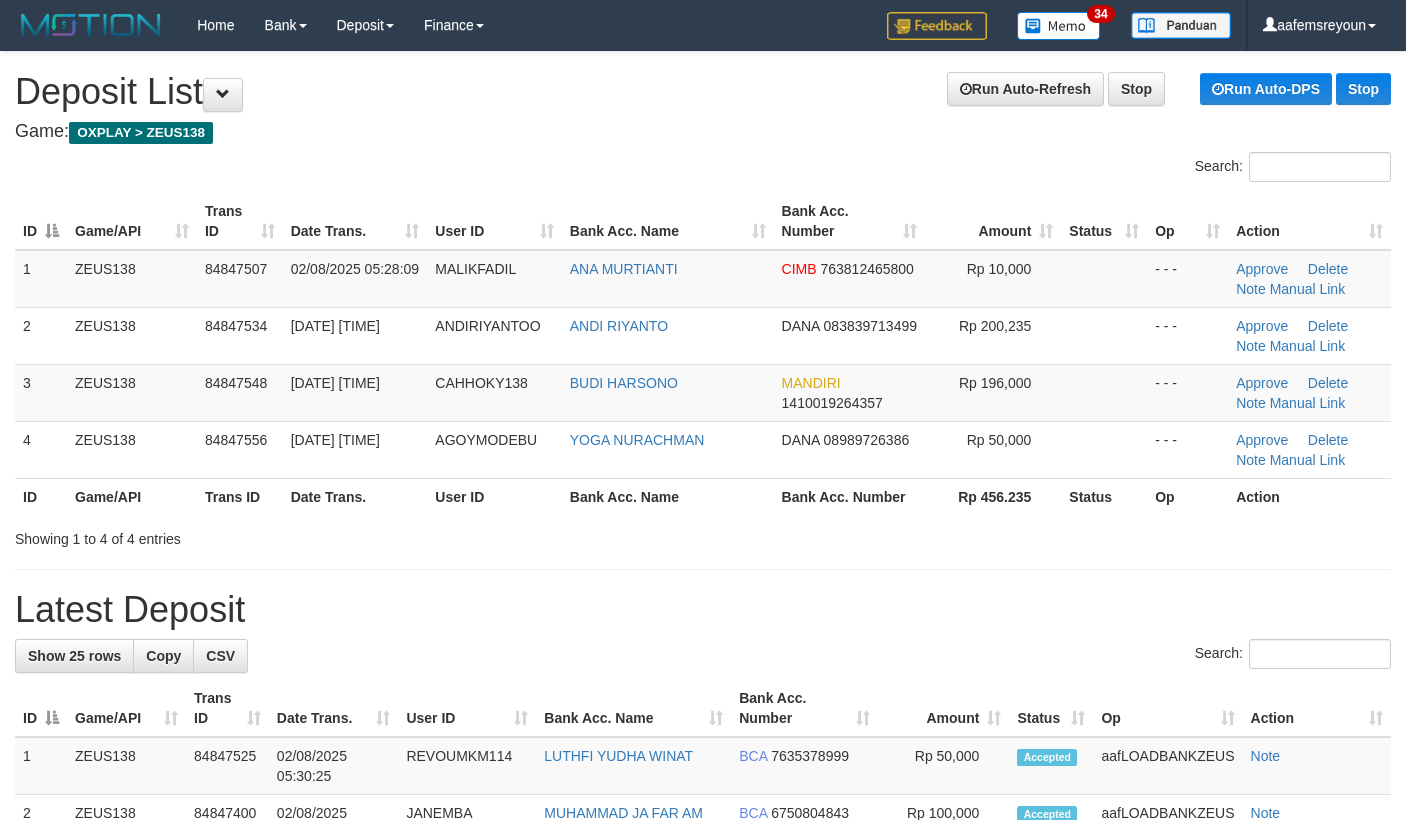 scroll, scrollTop: 0, scrollLeft: 0, axis: both 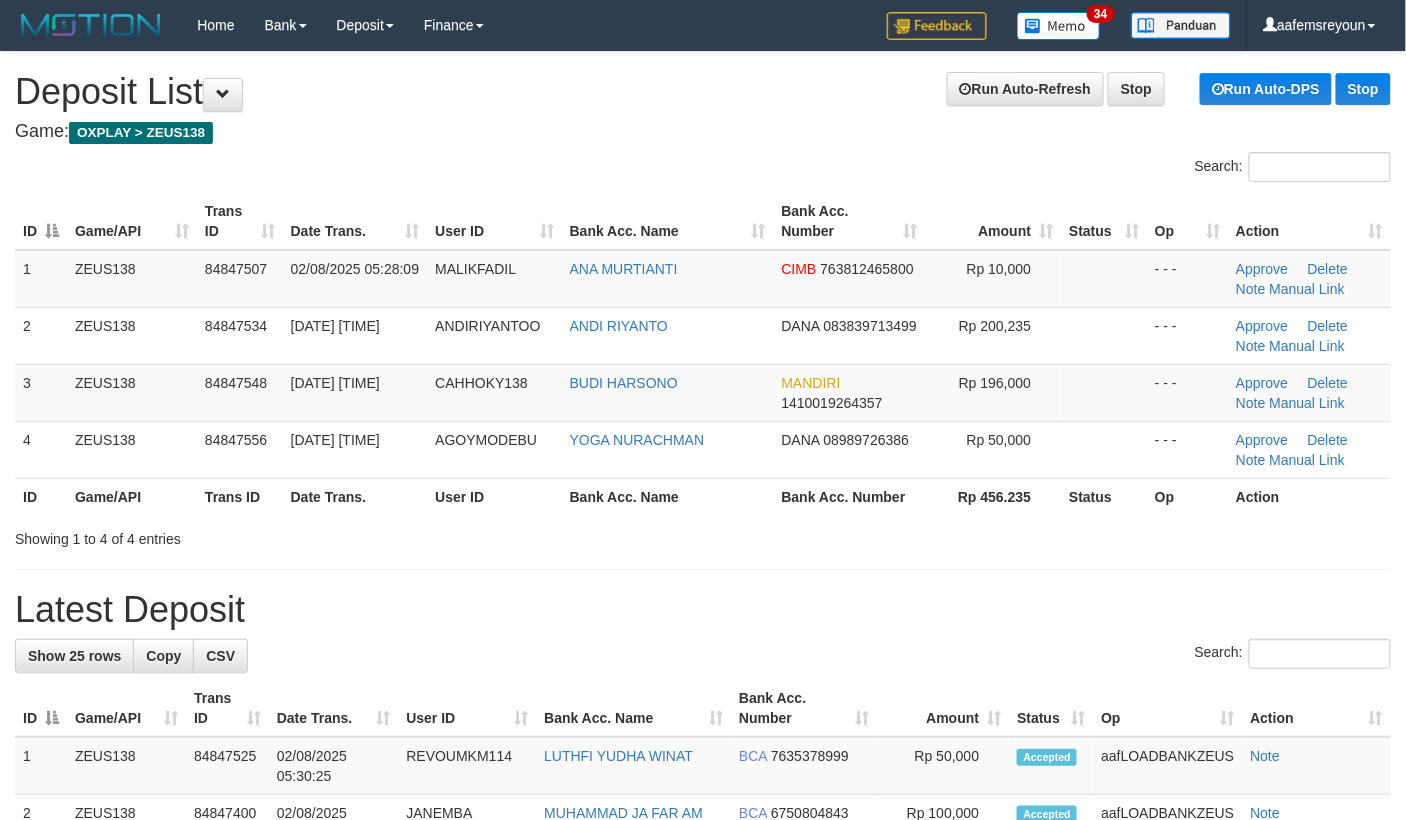 drag, startPoint x: 1134, startPoint y: 662, endPoint x: 1422, endPoint y: 685, distance: 288.91693 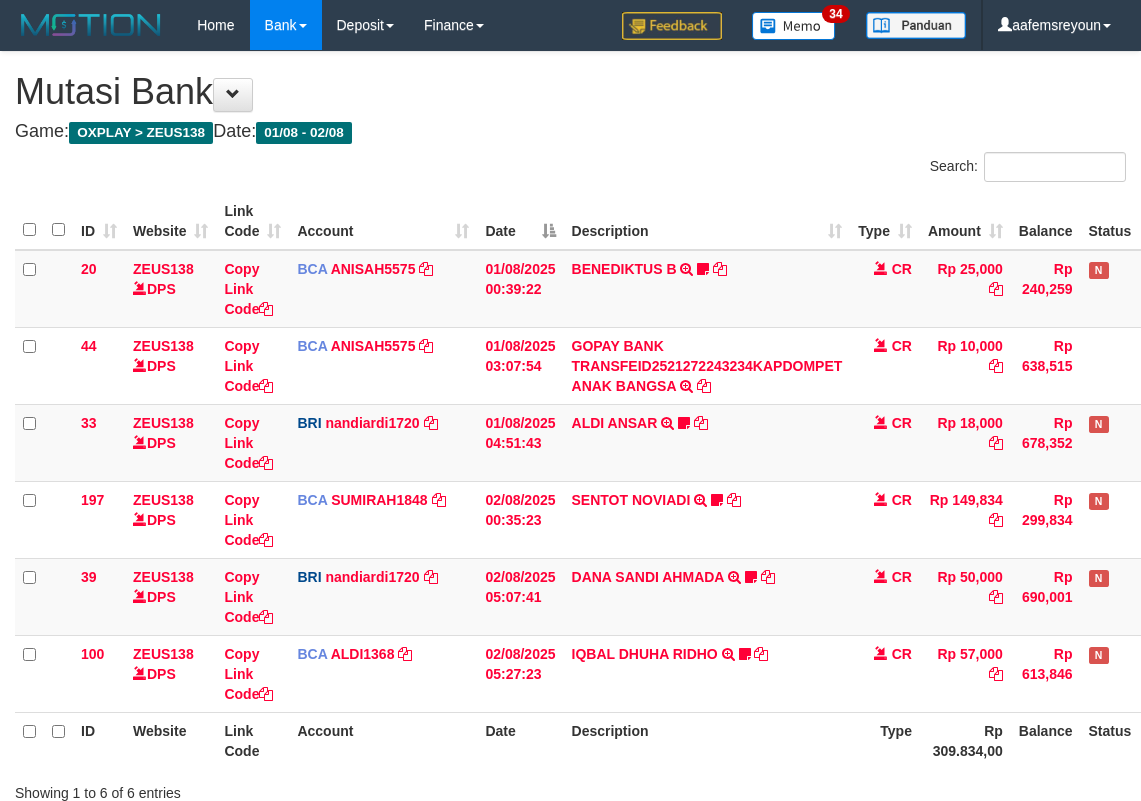 scroll, scrollTop: 72, scrollLeft: 0, axis: vertical 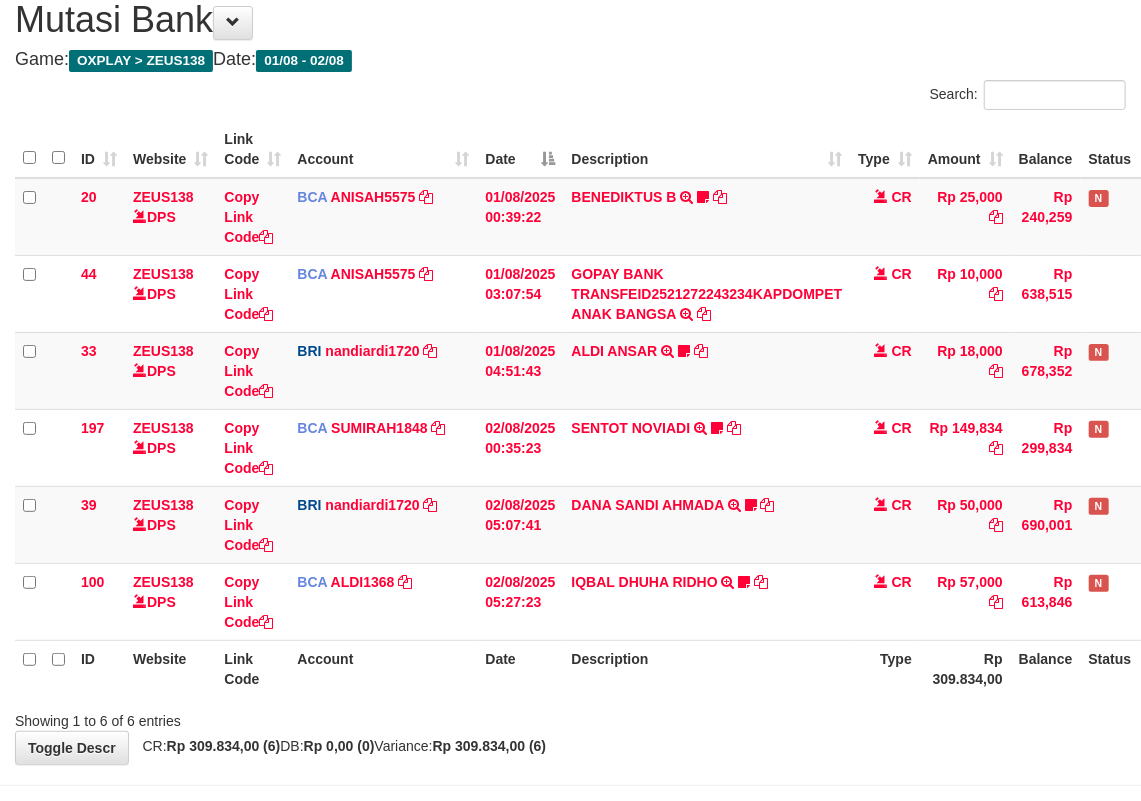 click at bounding box center (808, 703) 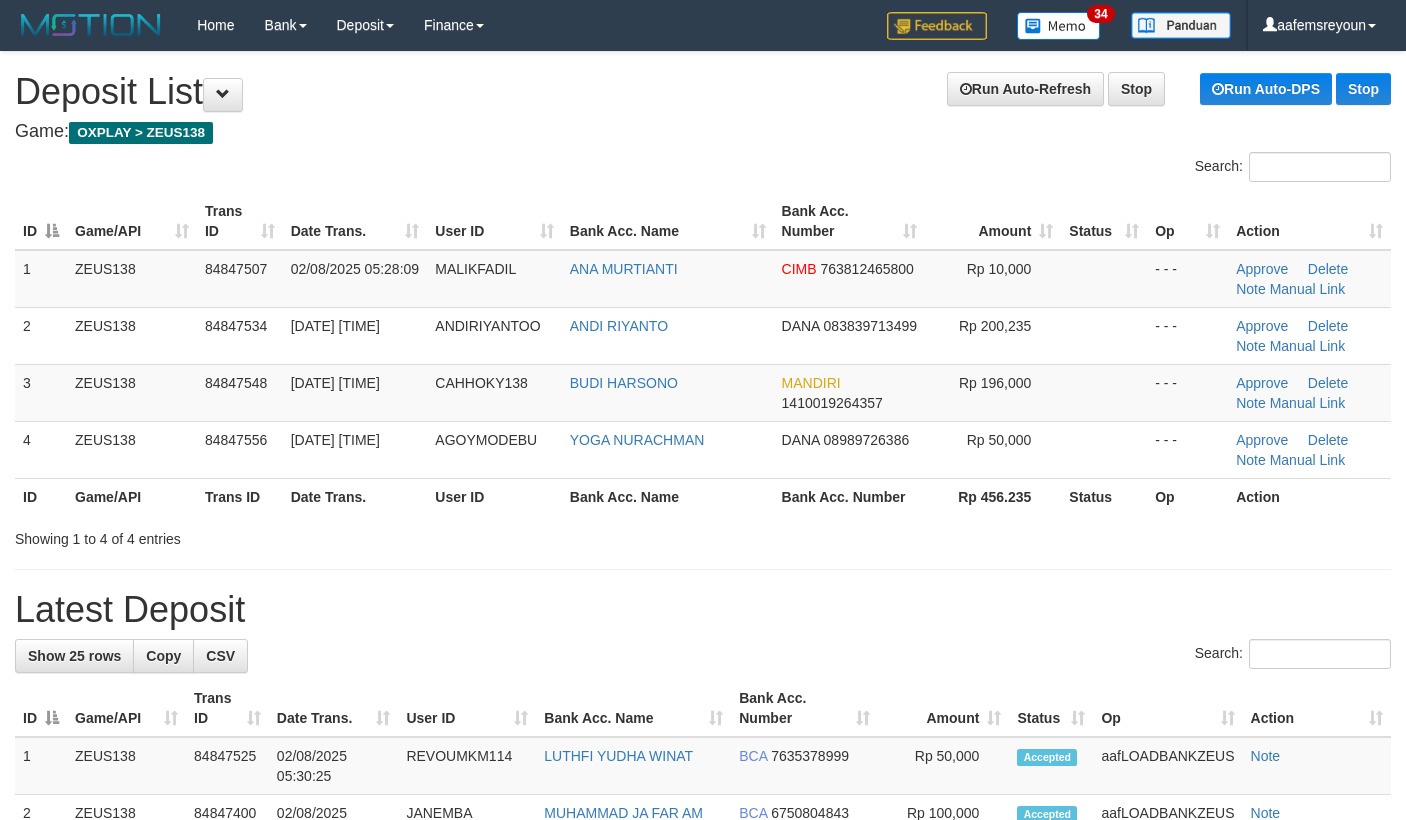 scroll, scrollTop: 0, scrollLeft: 0, axis: both 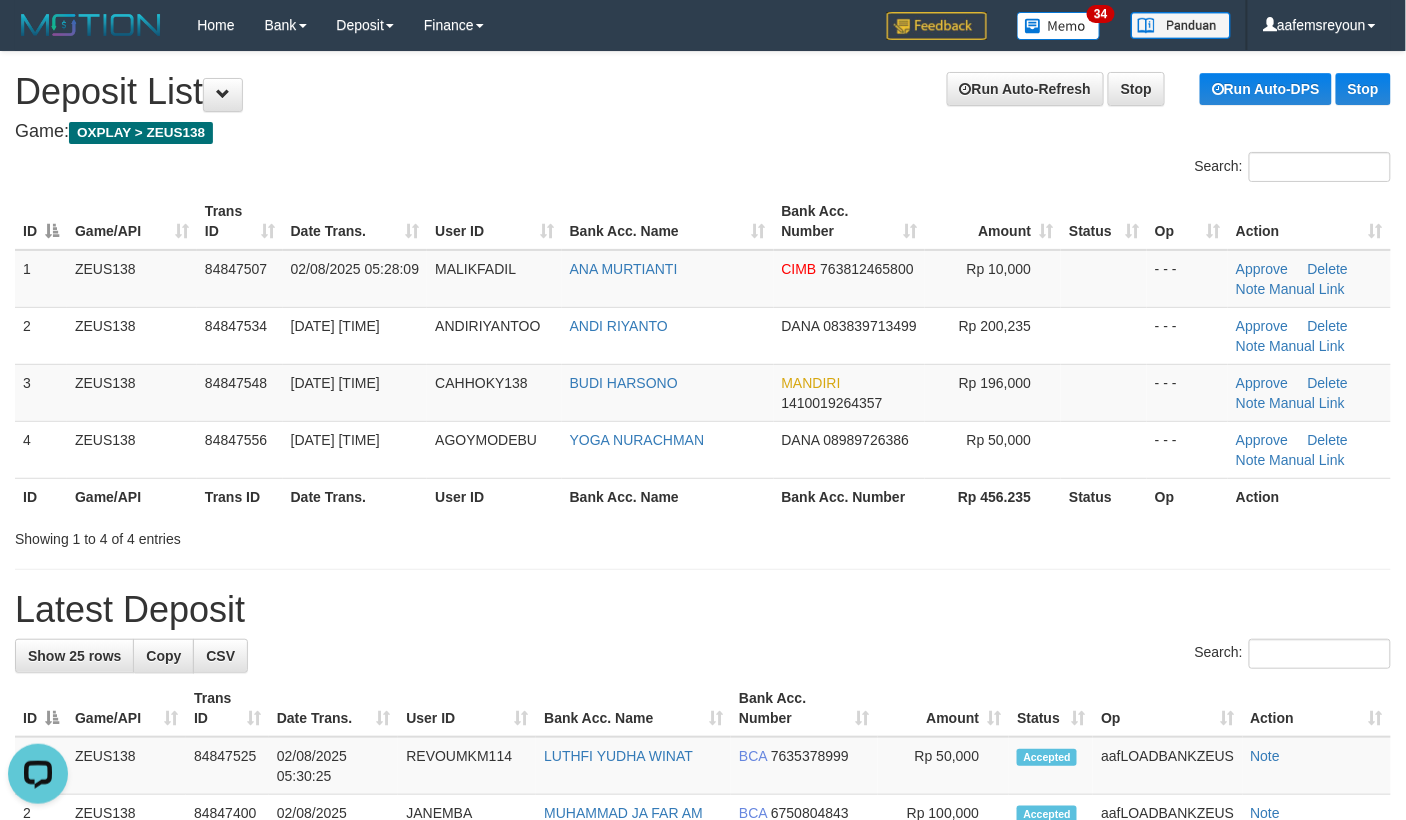 click on "Latest Deposit" at bounding box center (703, 610) 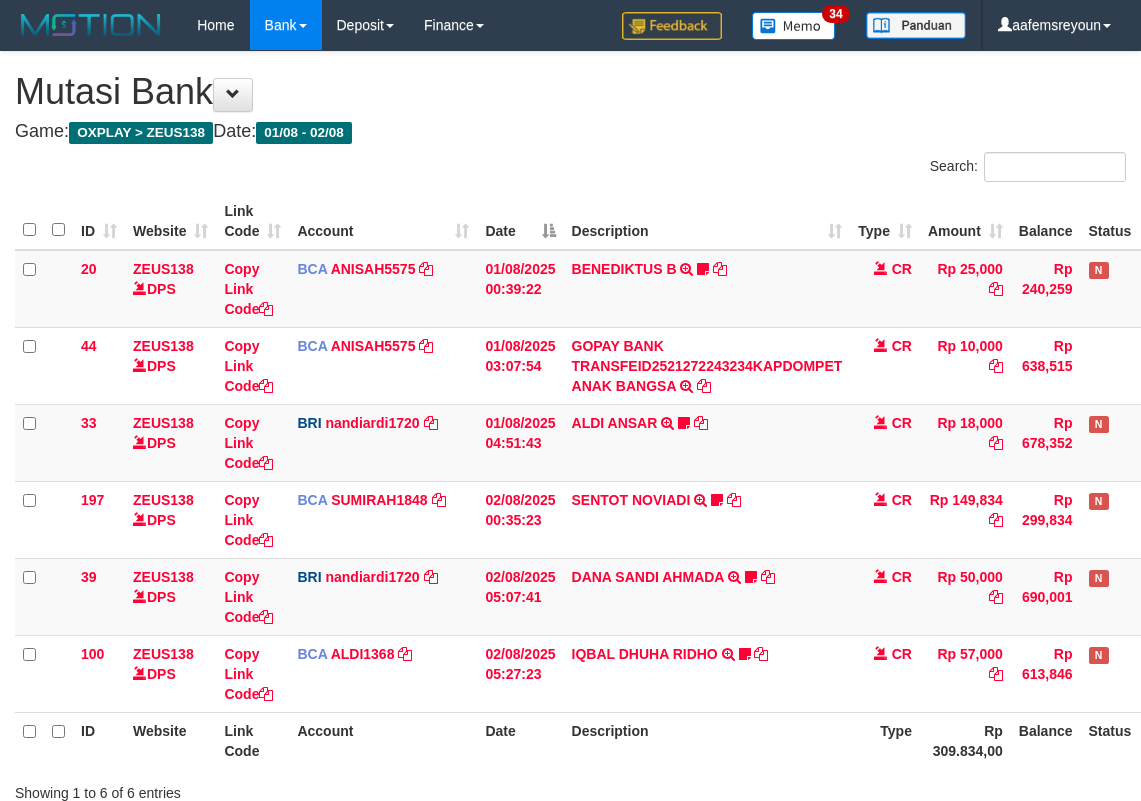 scroll, scrollTop: 72, scrollLeft: 0, axis: vertical 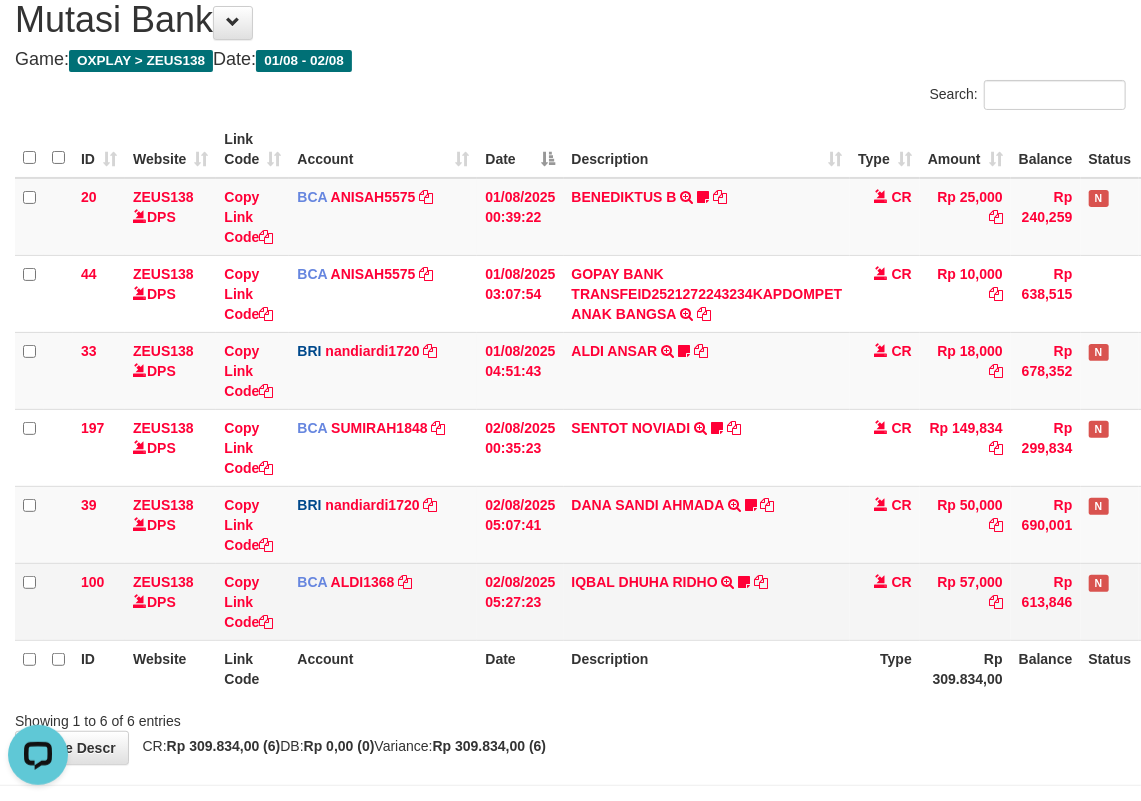 drag, startPoint x: 745, startPoint y: 650, endPoint x: 809, endPoint y: 638, distance: 65.11528 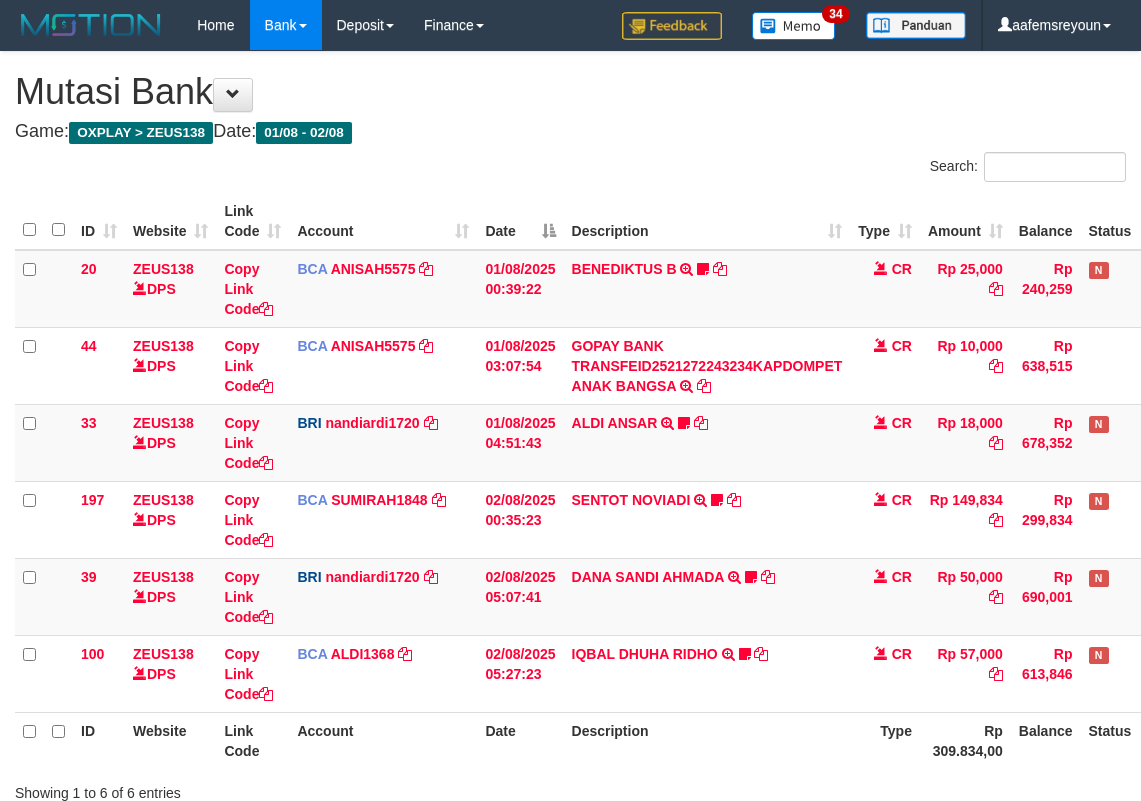 scroll, scrollTop: 72, scrollLeft: 0, axis: vertical 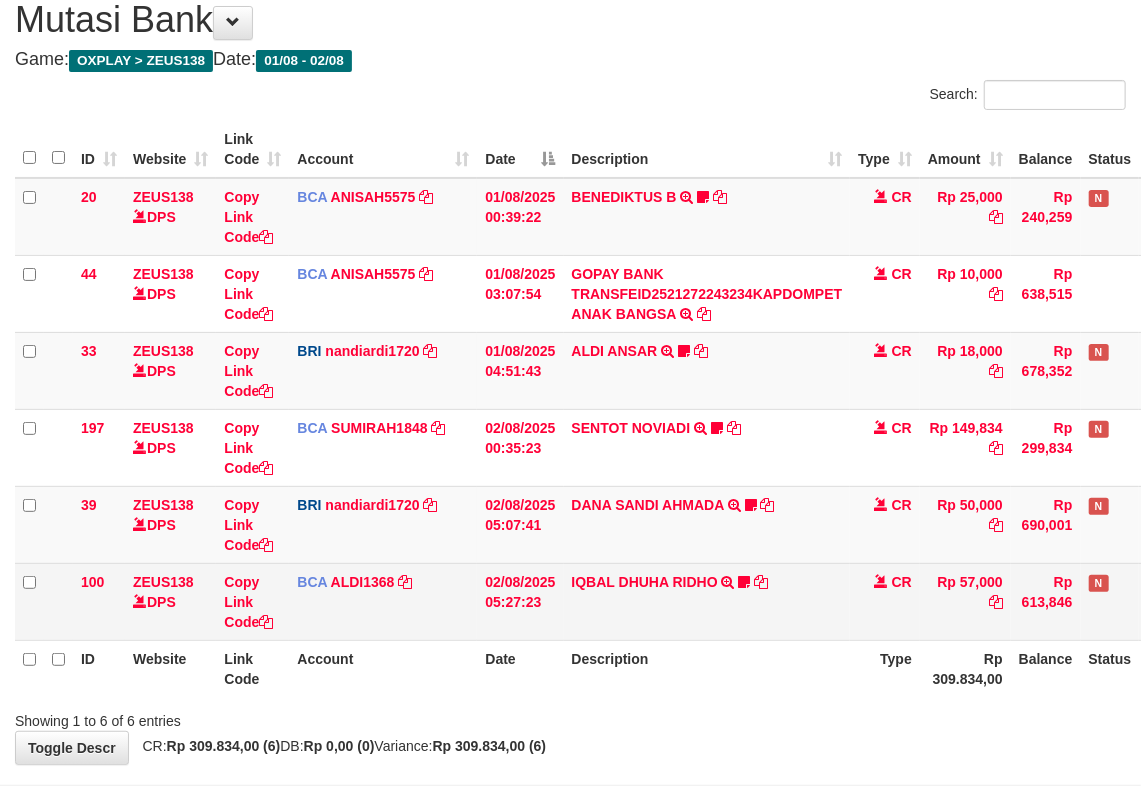 drag, startPoint x: 569, startPoint y: 628, endPoint x: 617, endPoint y: 628, distance: 48 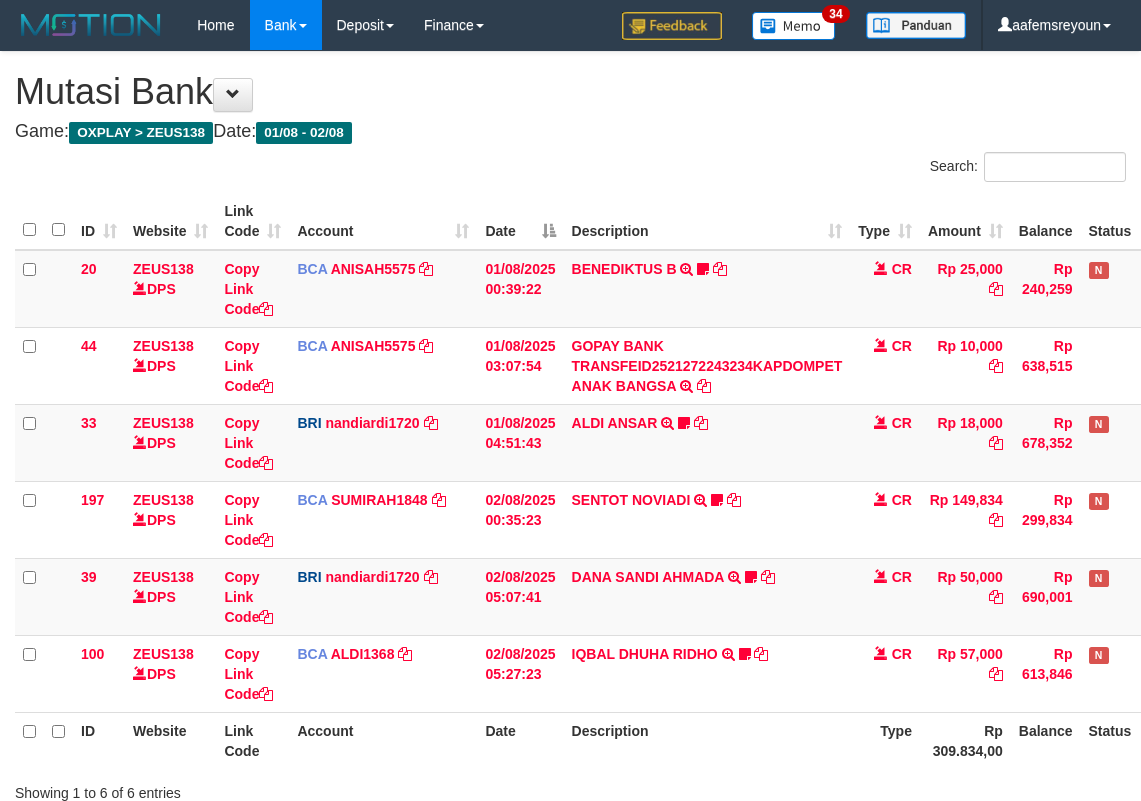 scroll, scrollTop: 72, scrollLeft: 0, axis: vertical 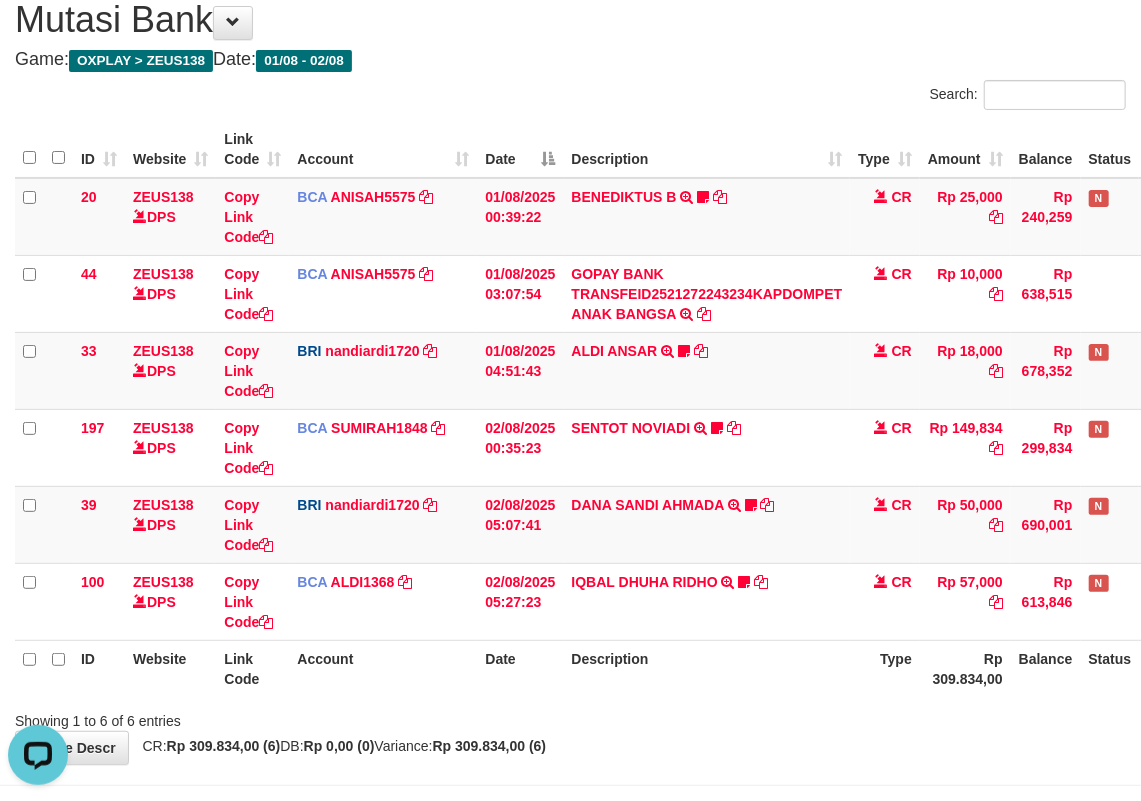 drag, startPoint x: 618, startPoint y: 684, endPoint x: 605, endPoint y: 682, distance: 13.152946 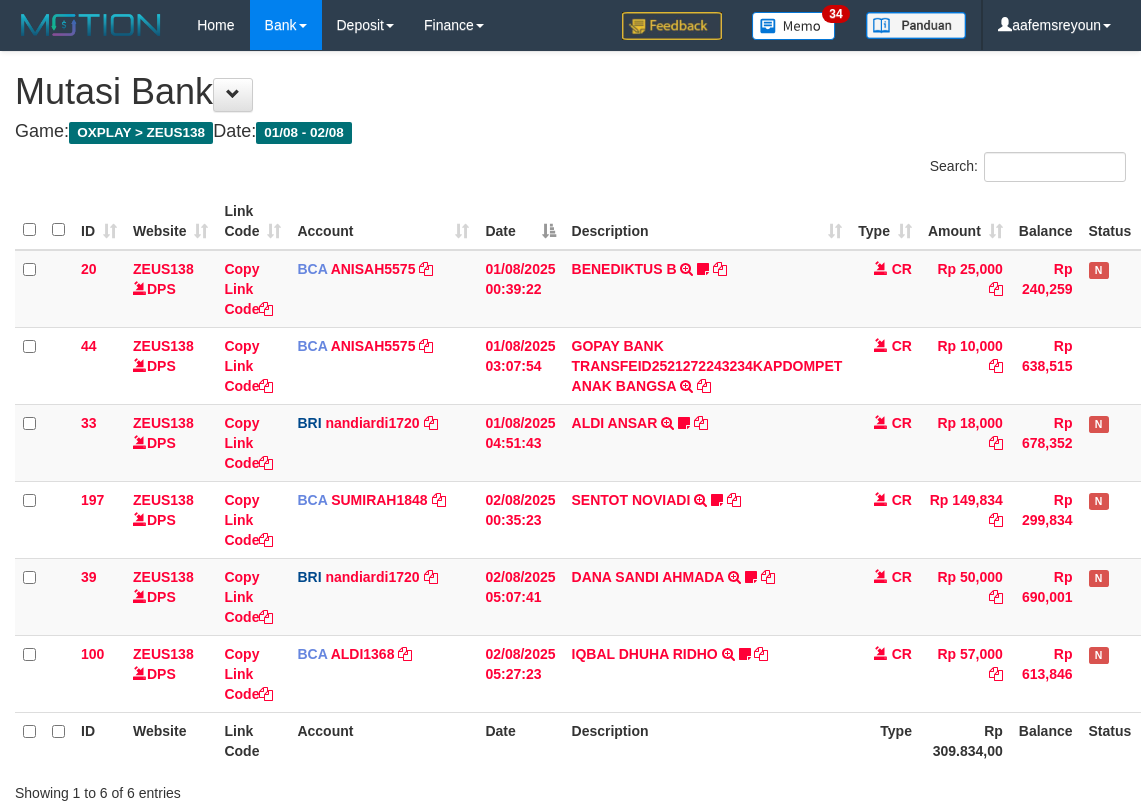 scroll, scrollTop: 72, scrollLeft: 0, axis: vertical 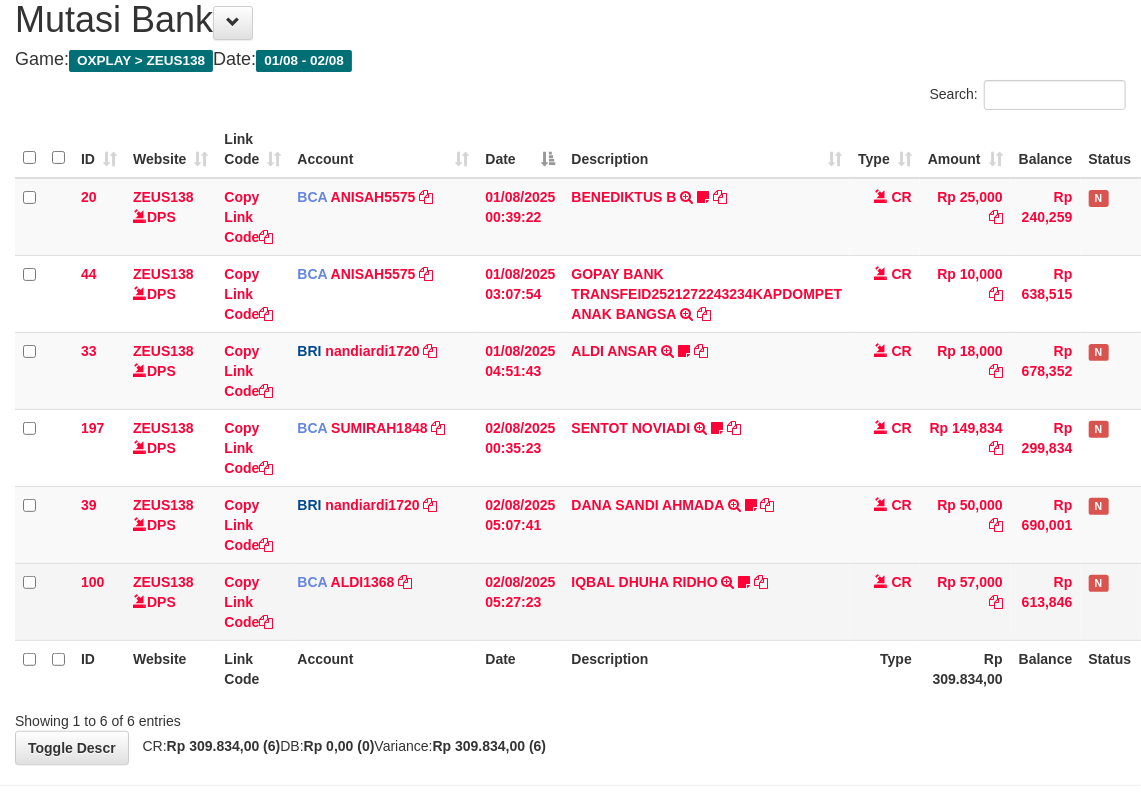 click on "[FIRST] [LAST]            TRSF E-BANKING CR 0208/FTSCY/WS95031
57000.00[FIRST] [LAST]    [EMAIL]" at bounding box center (707, 601) 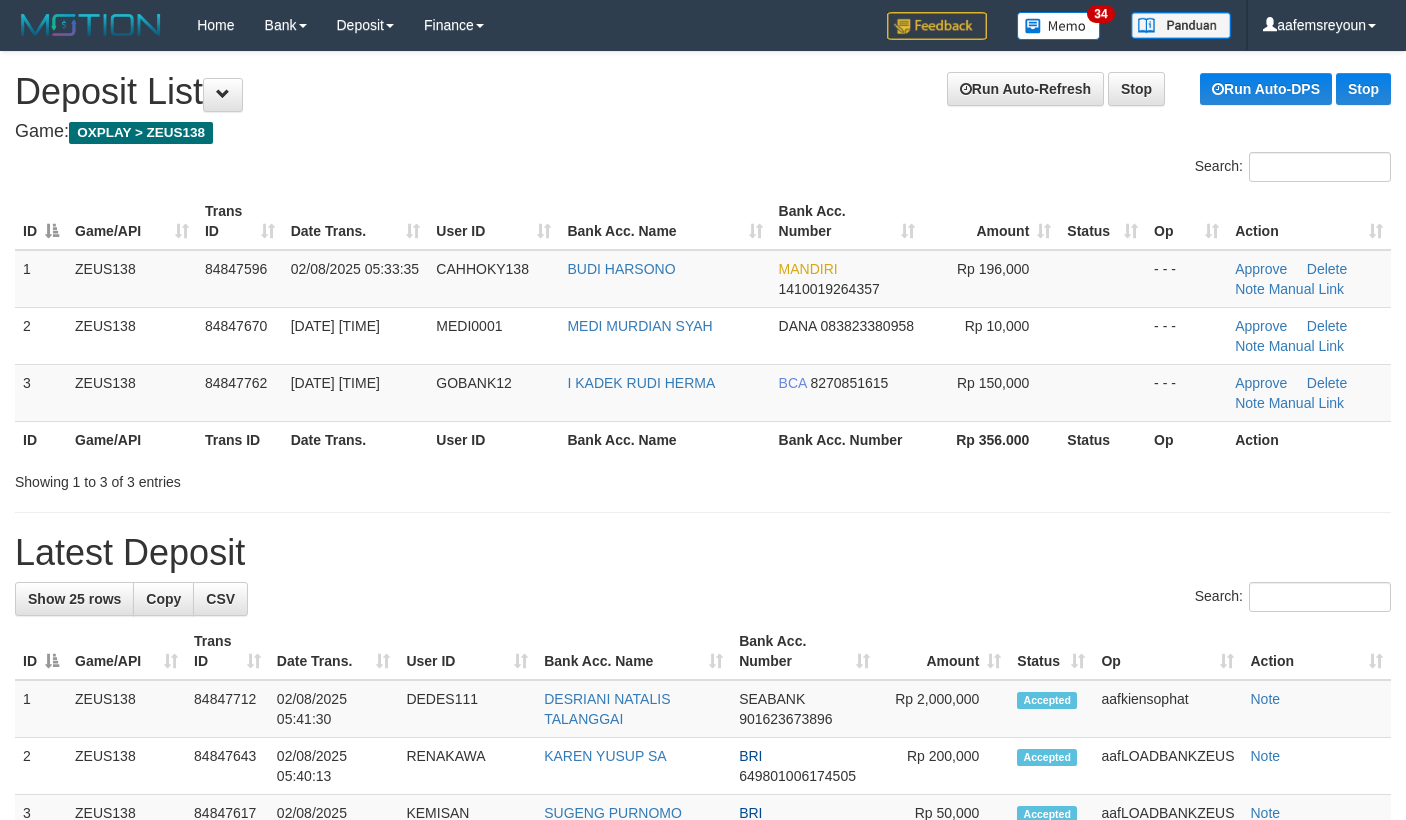 scroll, scrollTop: 0, scrollLeft: 0, axis: both 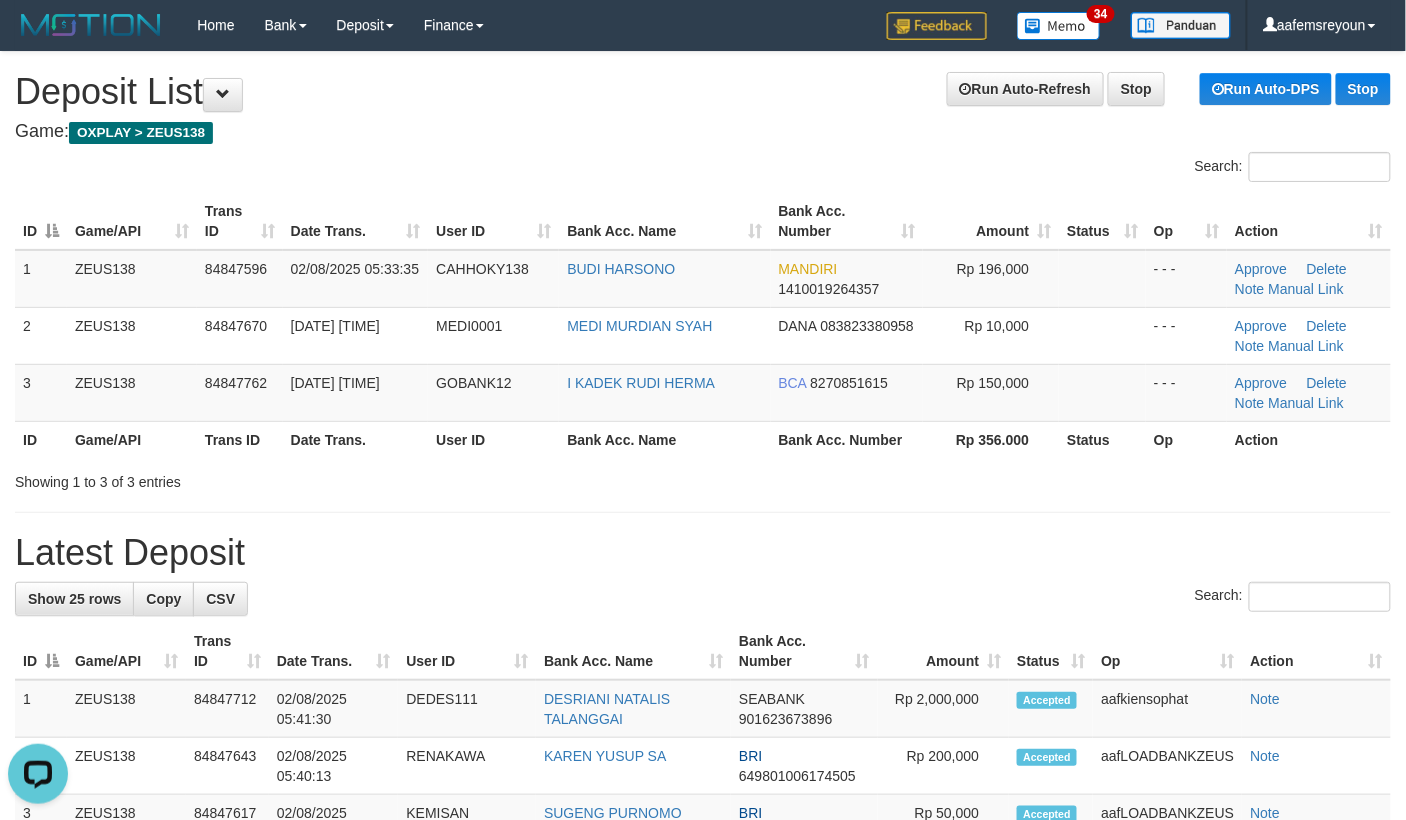 click on "Op" at bounding box center (1167, 651) 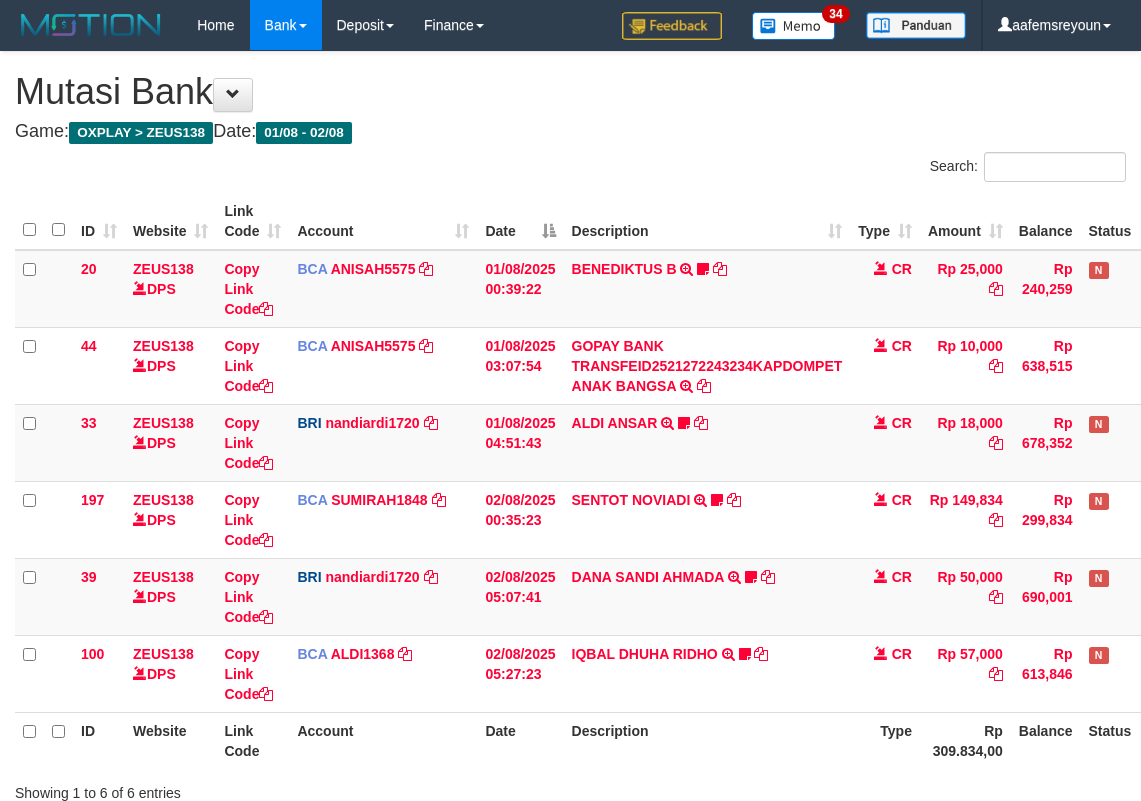 scroll, scrollTop: 72, scrollLeft: 0, axis: vertical 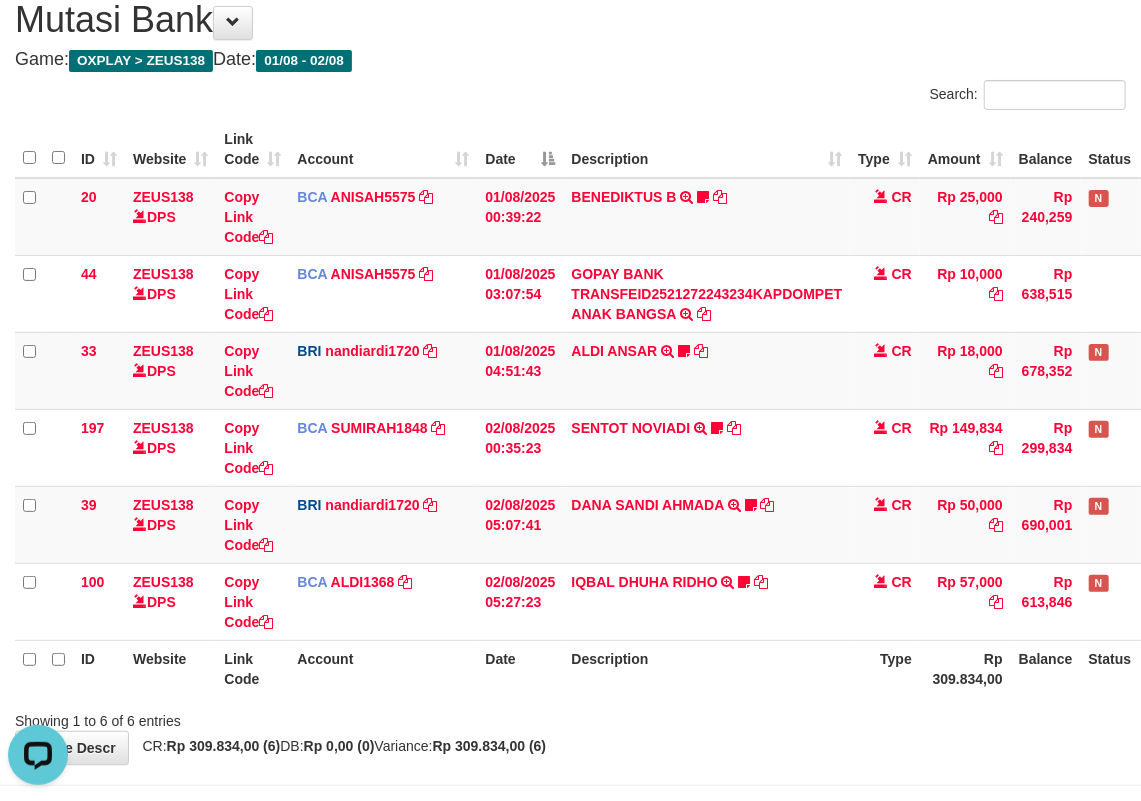 click on "Showing 1 to 6 of 6 entries" at bounding box center [570, 717] 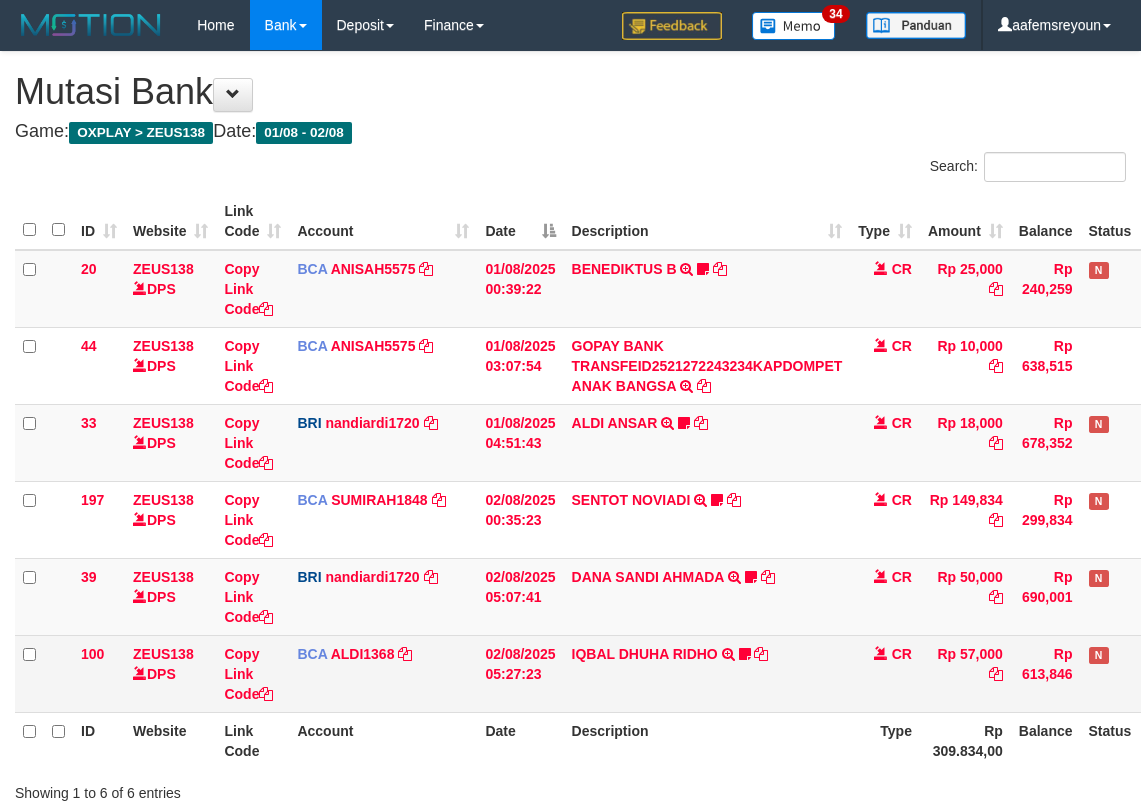 scroll, scrollTop: 72, scrollLeft: 0, axis: vertical 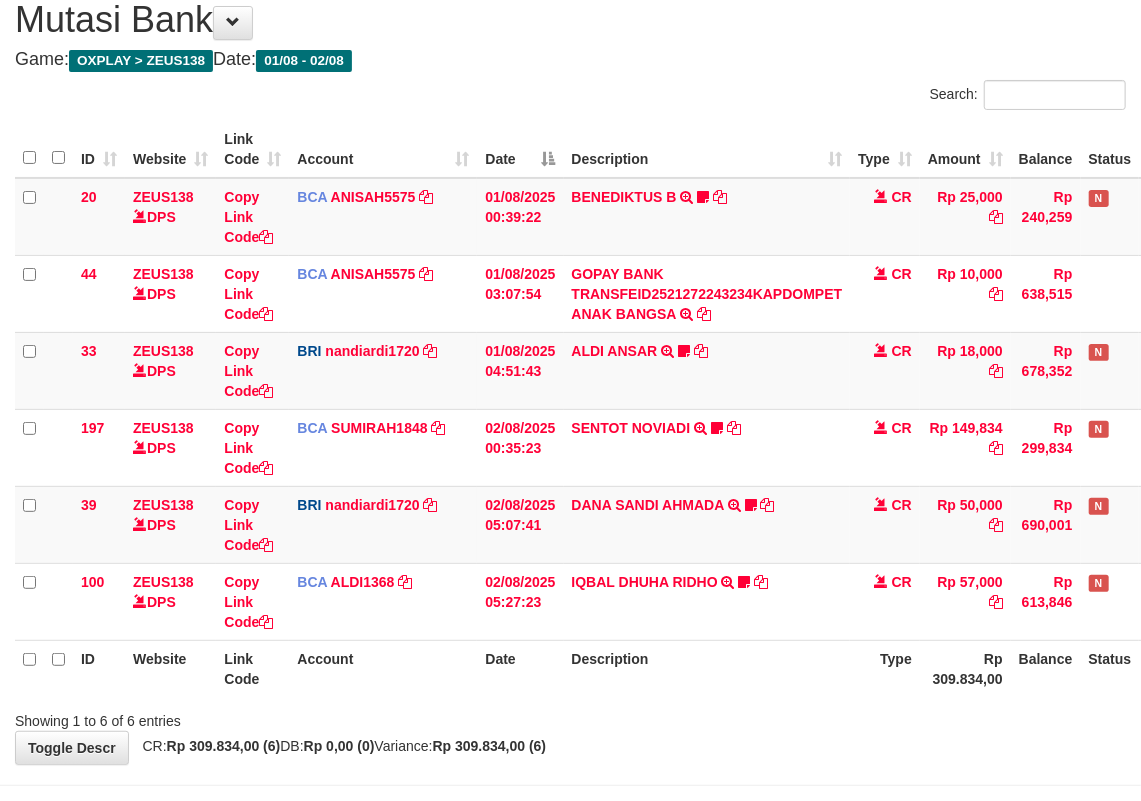 drag, startPoint x: 644, startPoint y: 713, endPoint x: 2, endPoint y: 662, distance: 644.0225 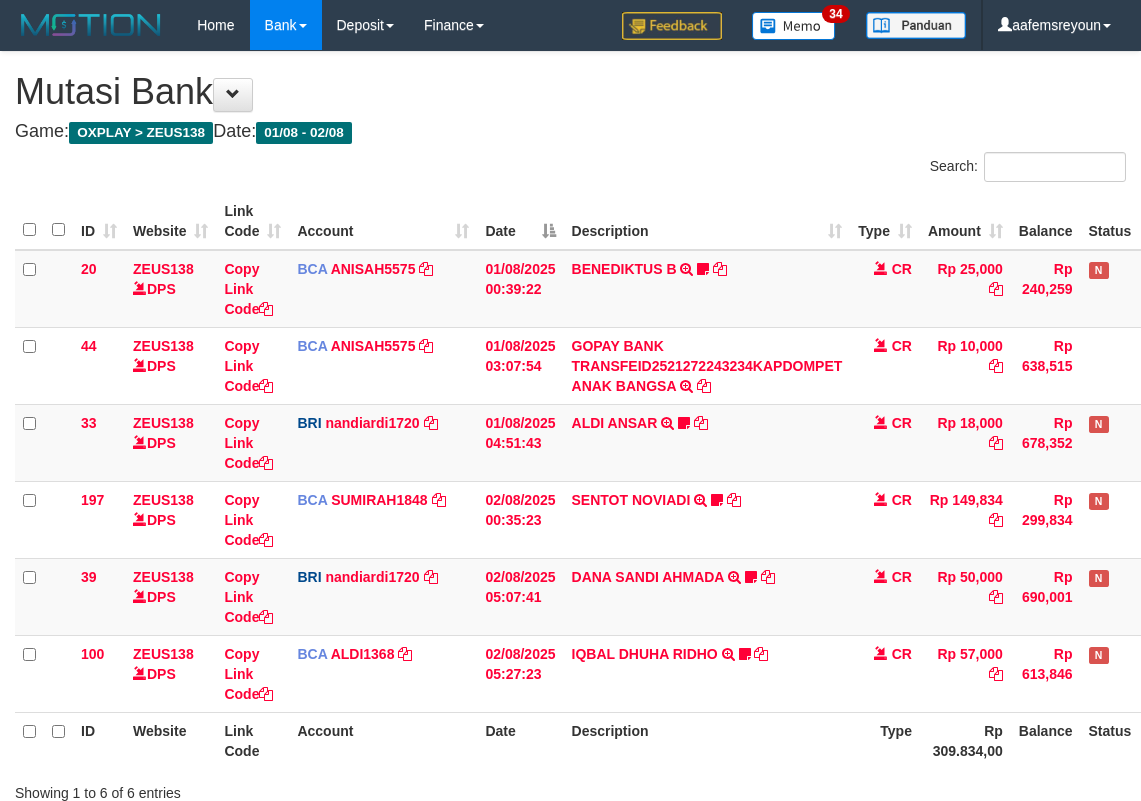 scroll, scrollTop: 72, scrollLeft: 0, axis: vertical 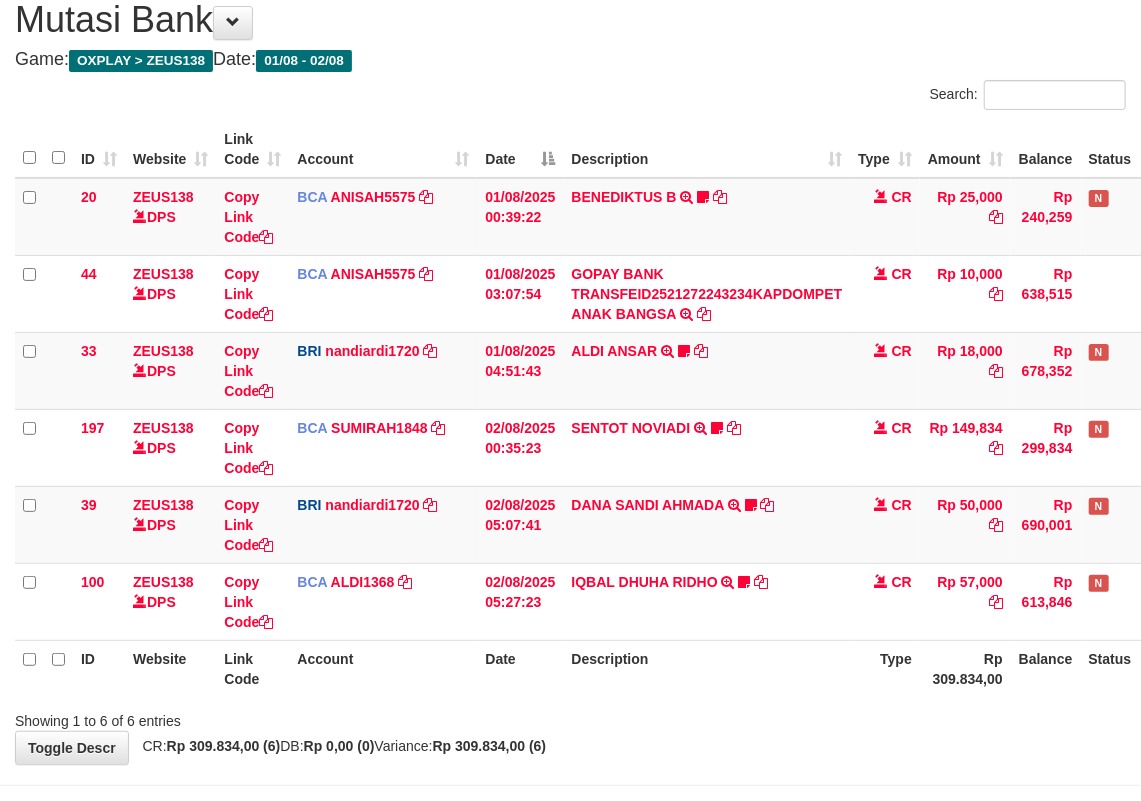 drag, startPoint x: 420, startPoint y: 654, endPoint x: 398, endPoint y: 648, distance: 22.803509 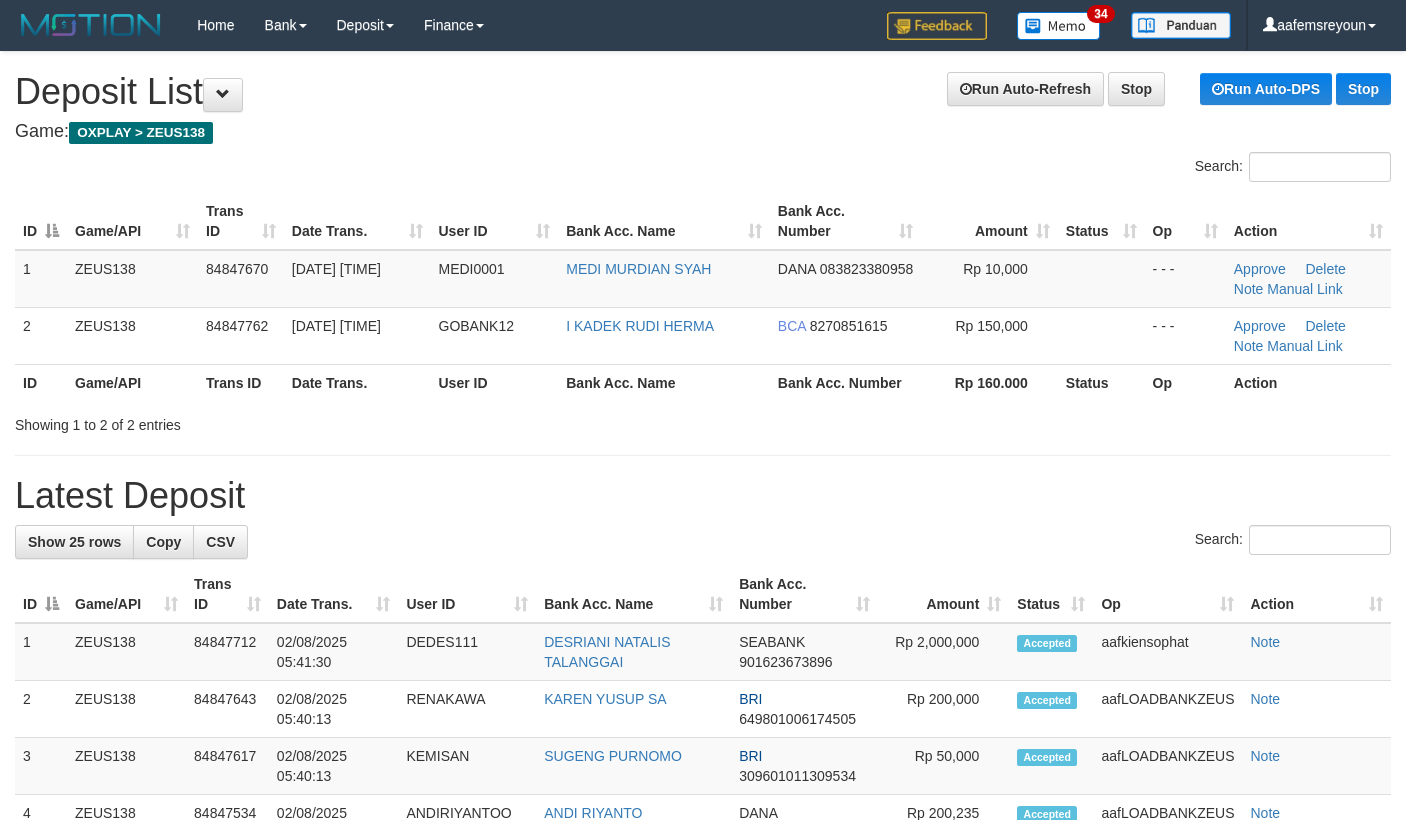 scroll, scrollTop: 0, scrollLeft: 0, axis: both 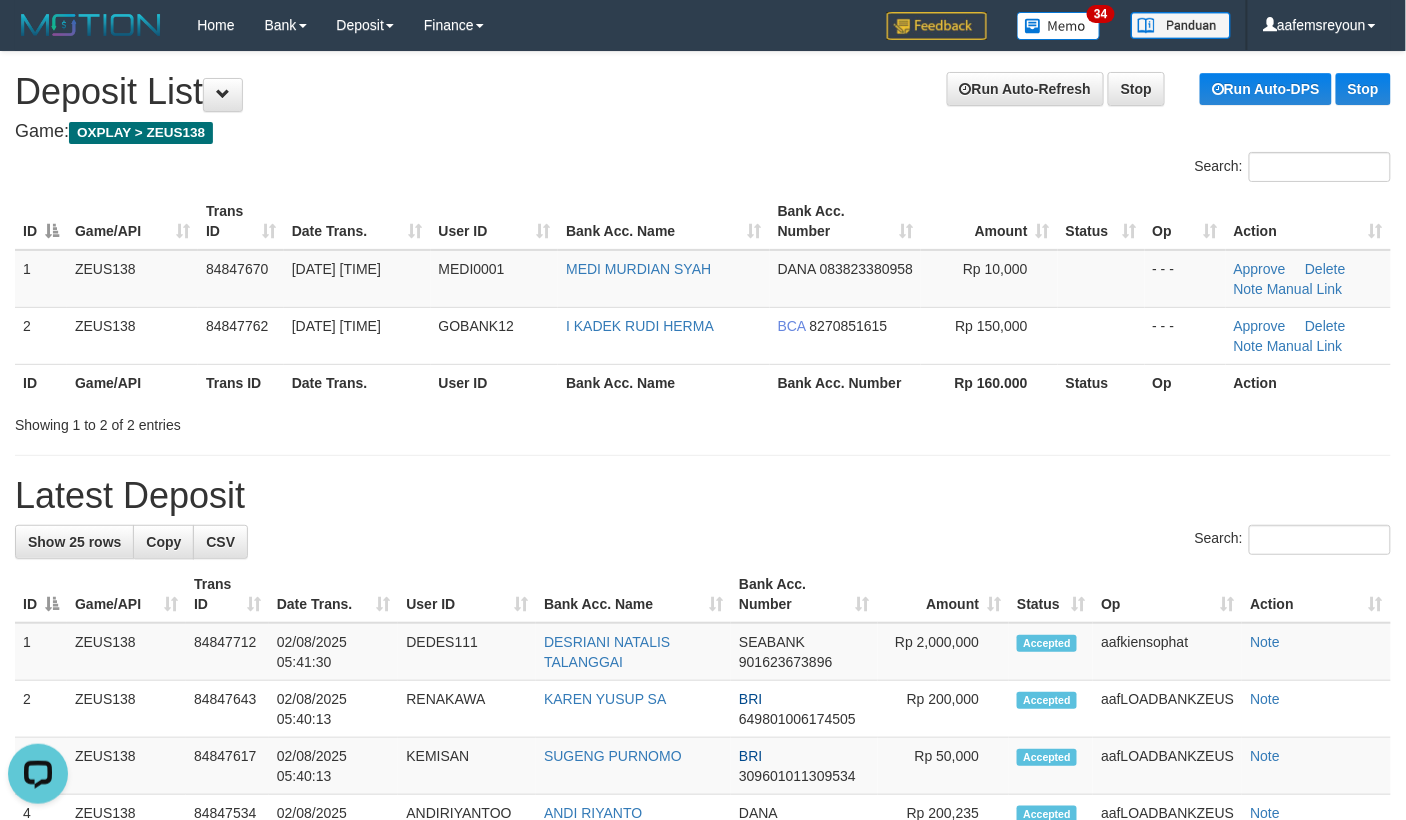 drag, startPoint x: 1180, startPoint y: 568, endPoint x: 1234, endPoint y: 561, distance: 54.451813 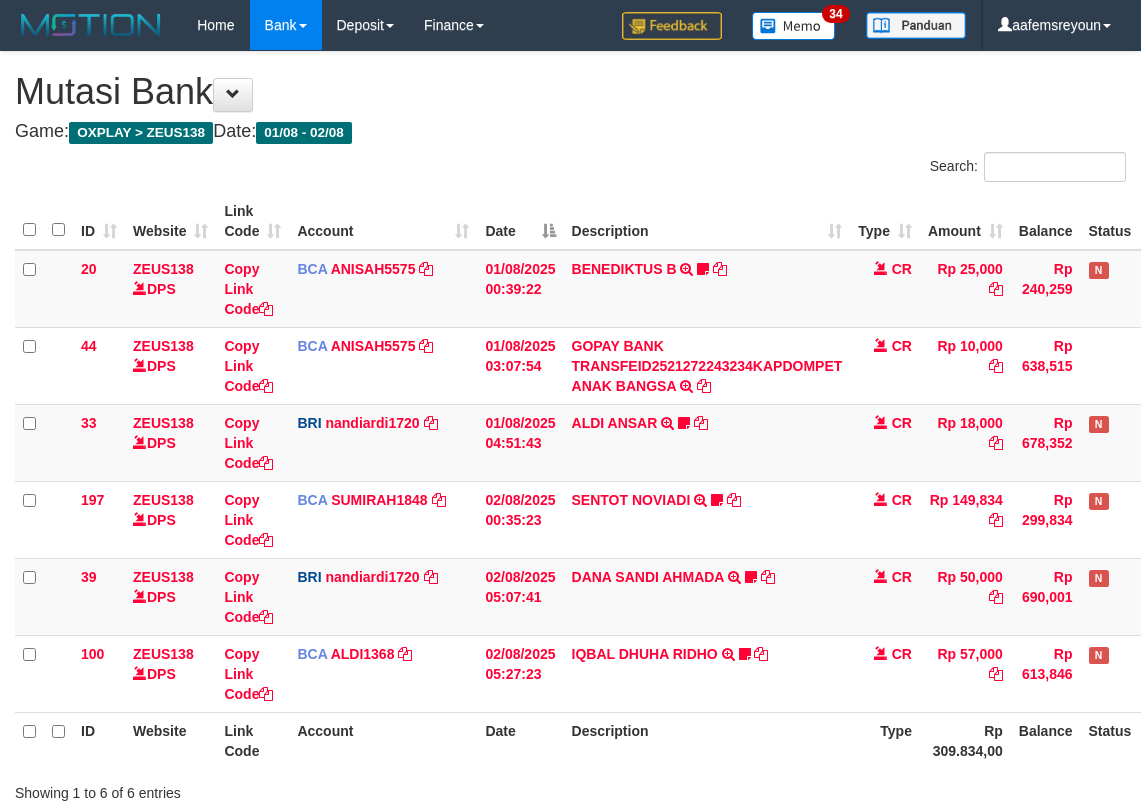 scroll, scrollTop: 72, scrollLeft: 0, axis: vertical 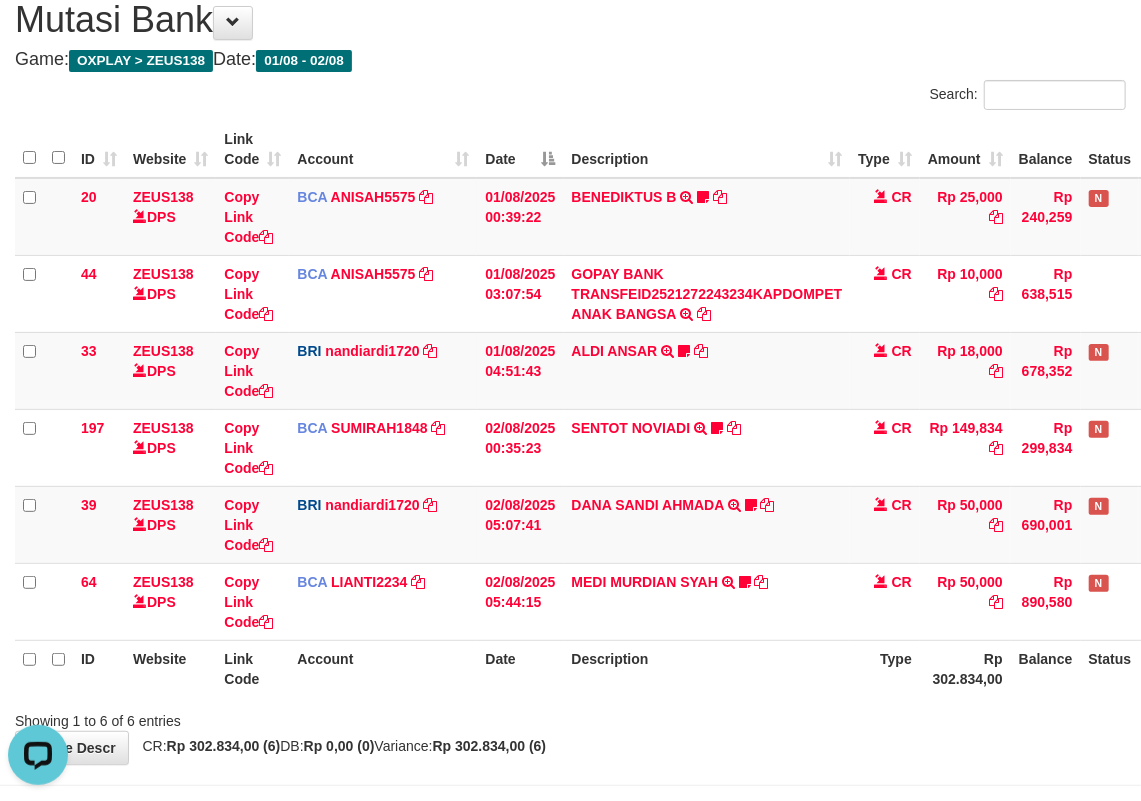 click on "Toggle navigation
Home
Bank
Account List
Mutasi Bank
Search
Sync
Note Mutasi
Deposit
DPS Fetch
DPS List
History
Note DPS
Finance
Financial Data
aafemsreyoun
My Profile
Log Out" at bounding box center [570, 402] 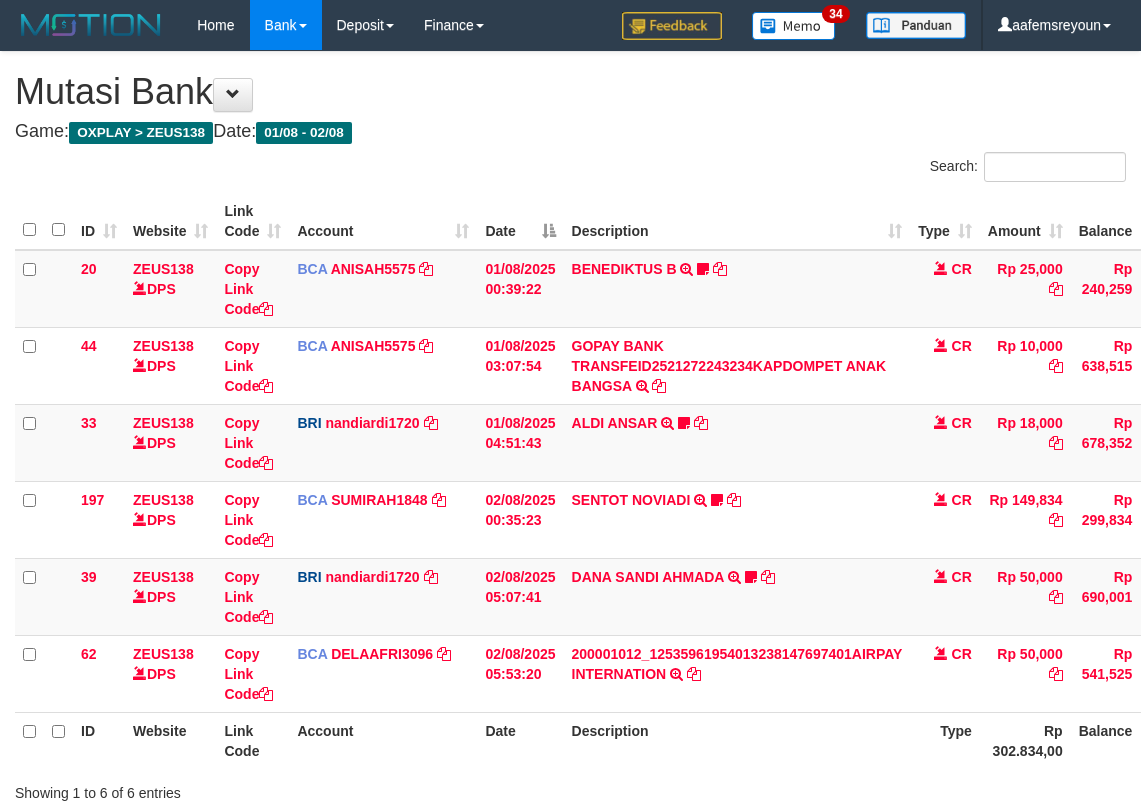 scroll, scrollTop: 72, scrollLeft: 0, axis: vertical 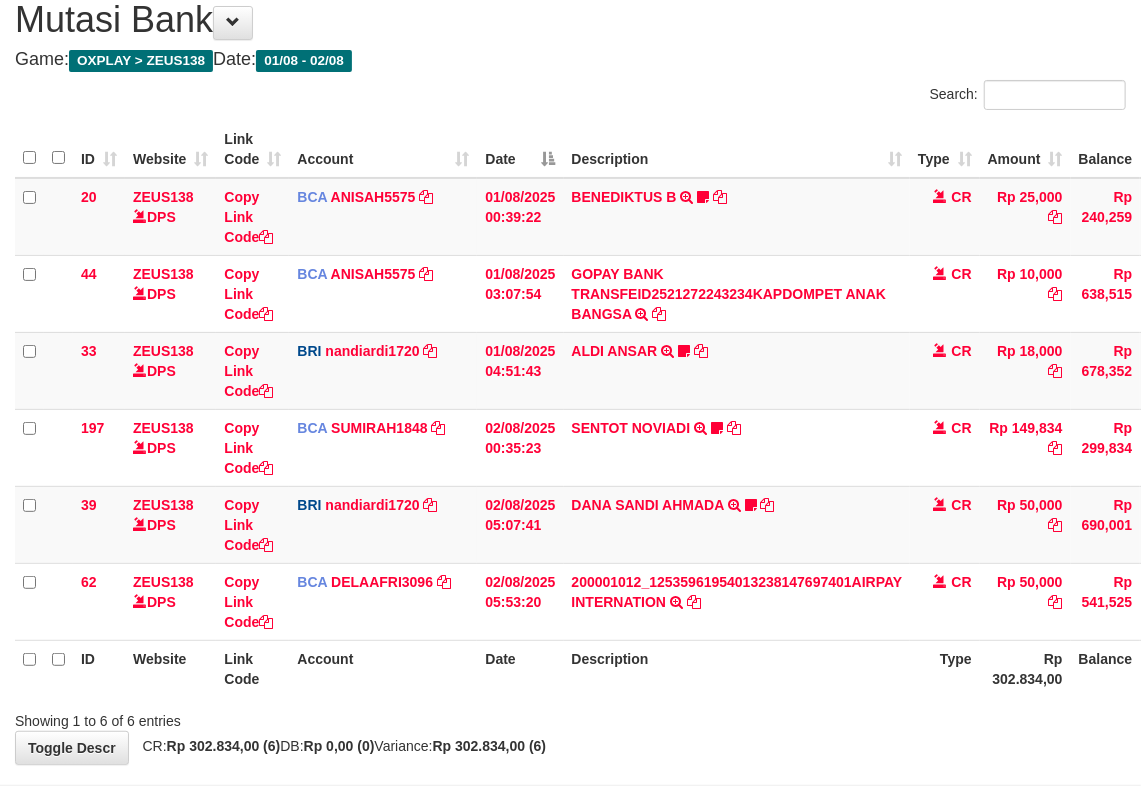 click at bounding box center [58, 668] 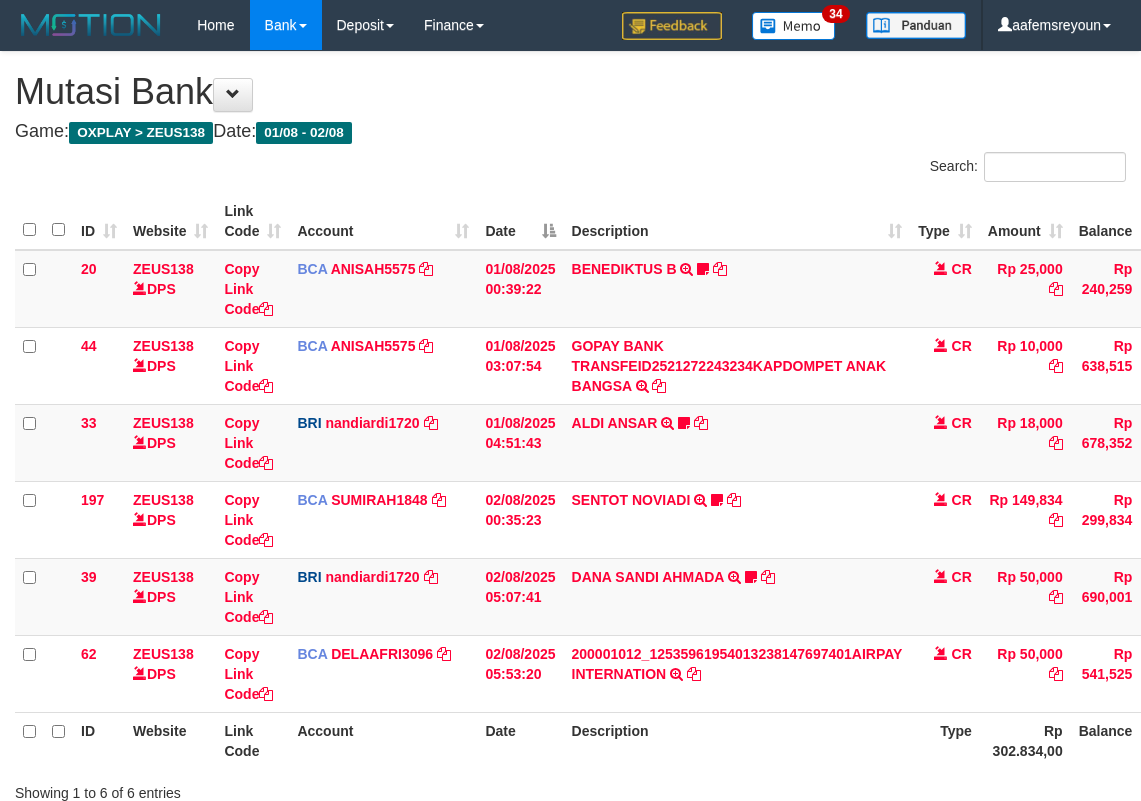 scroll, scrollTop: 72, scrollLeft: 0, axis: vertical 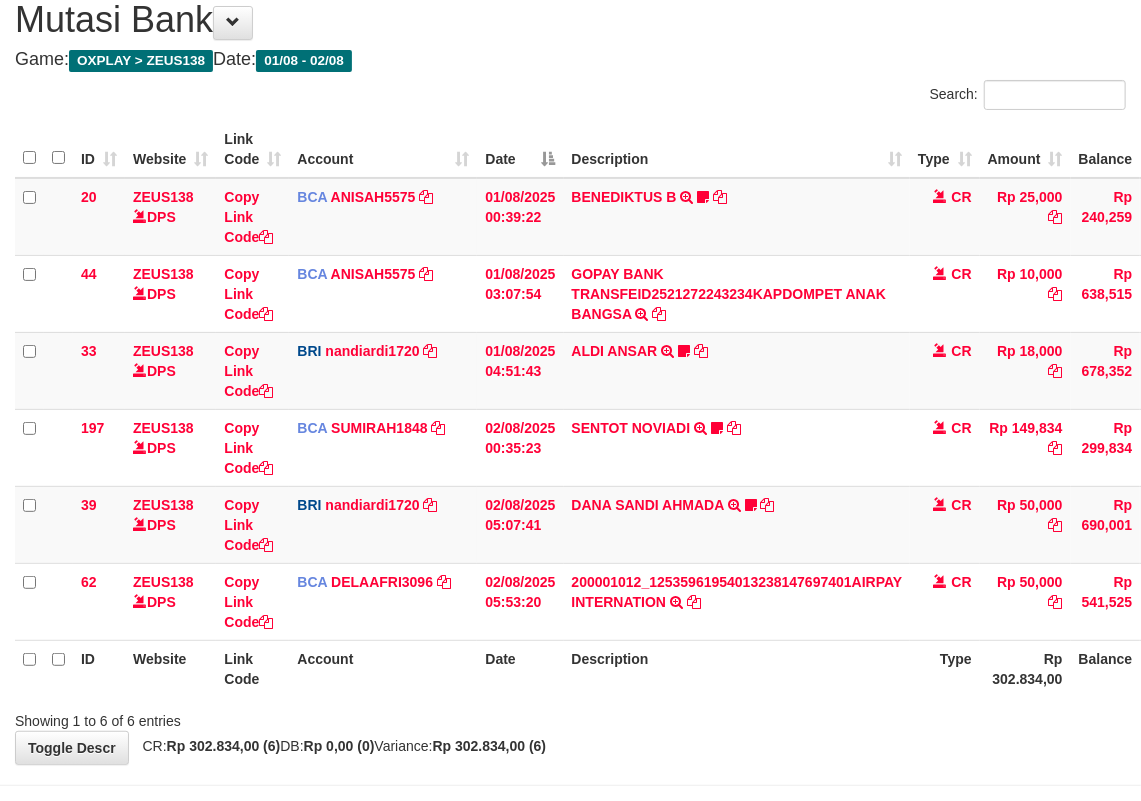 click on "Description" at bounding box center (737, 668) 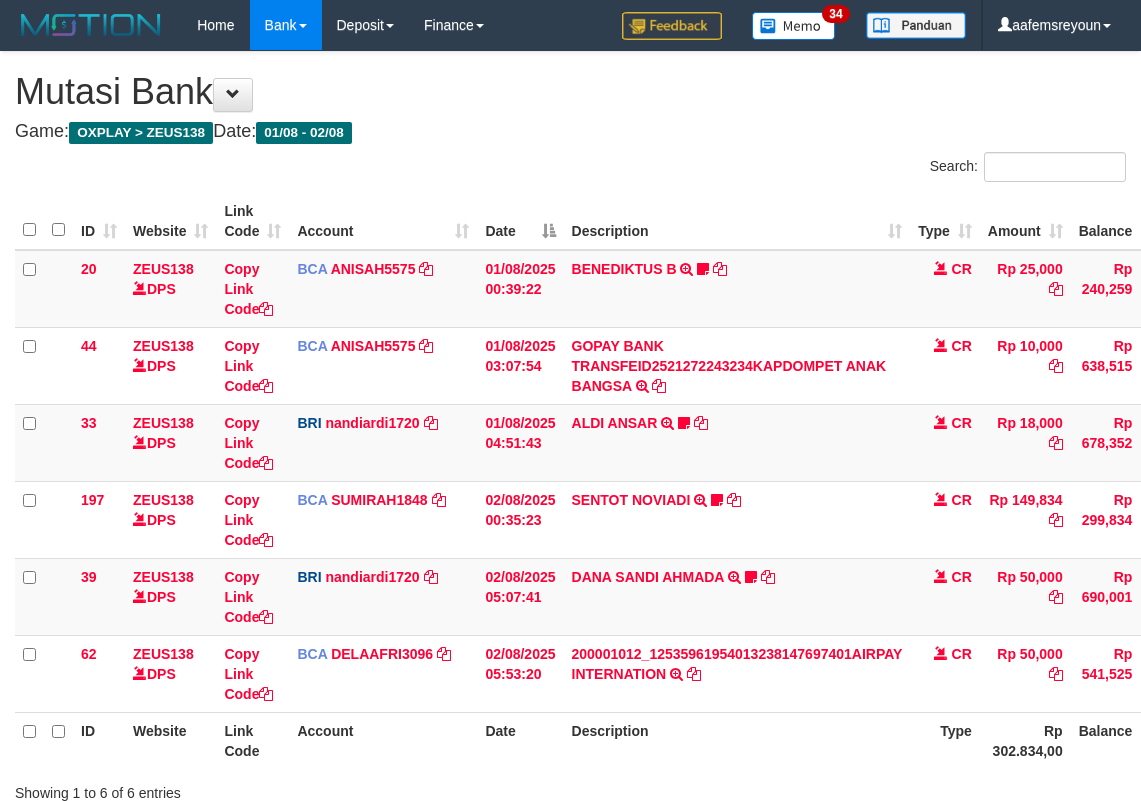 scroll, scrollTop: 72, scrollLeft: 0, axis: vertical 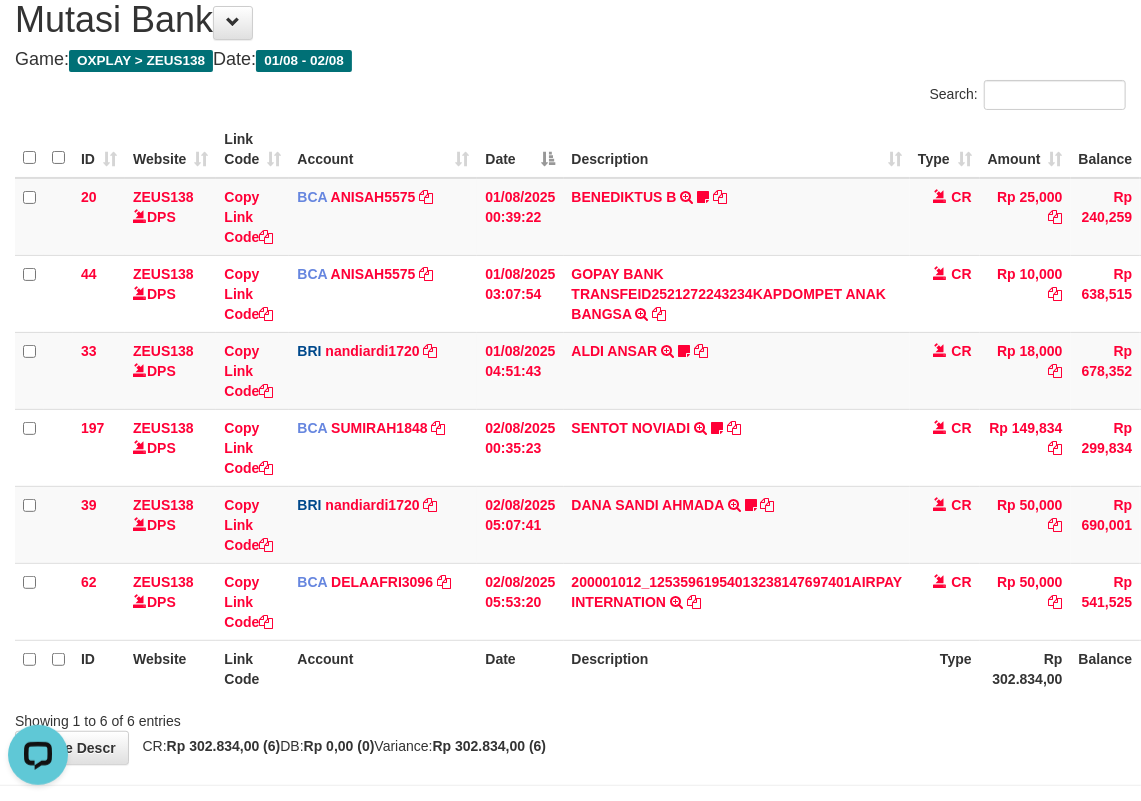 click on "Description" at bounding box center [737, 668] 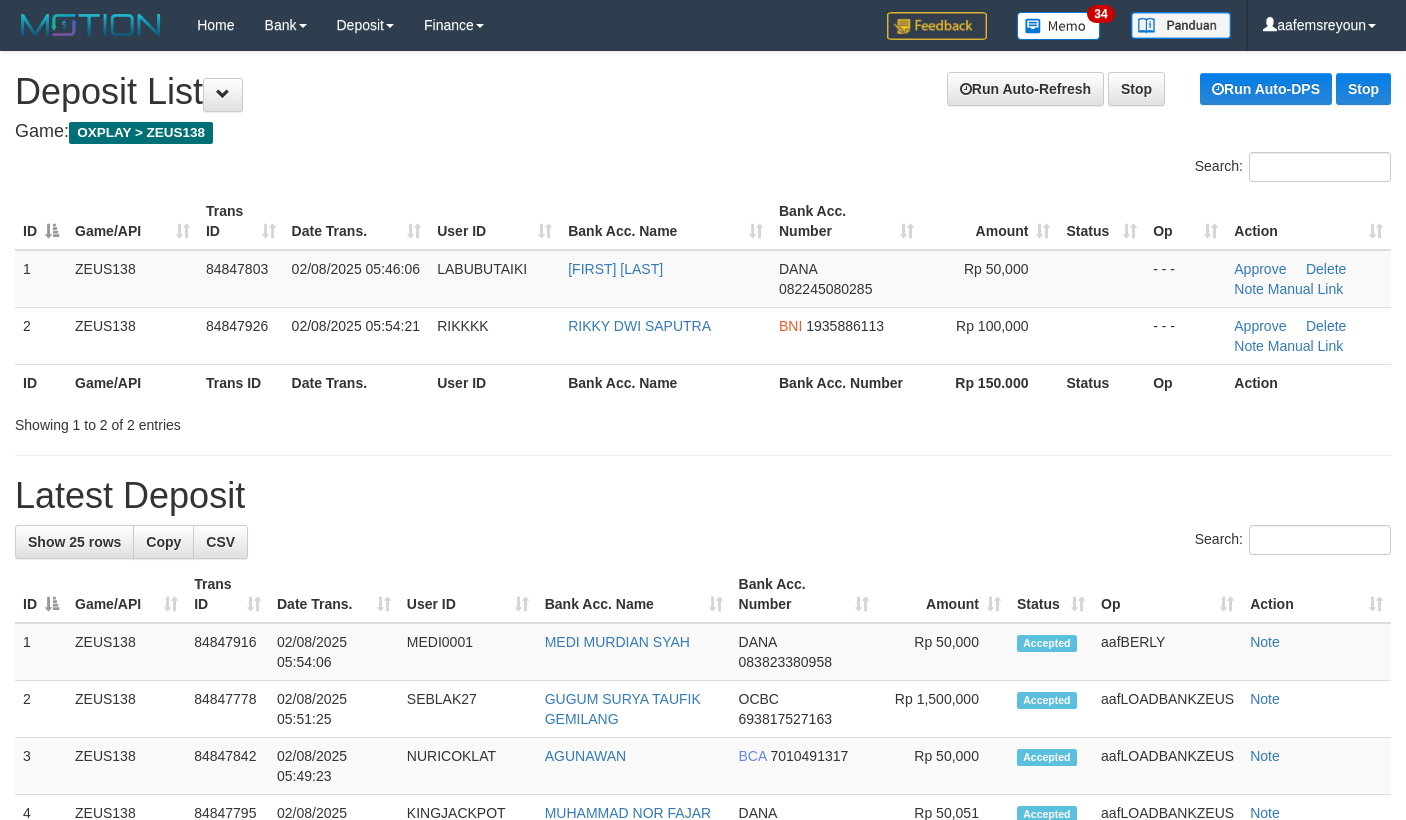 scroll, scrollTop: 0, scrollLeft: 0, axis: both 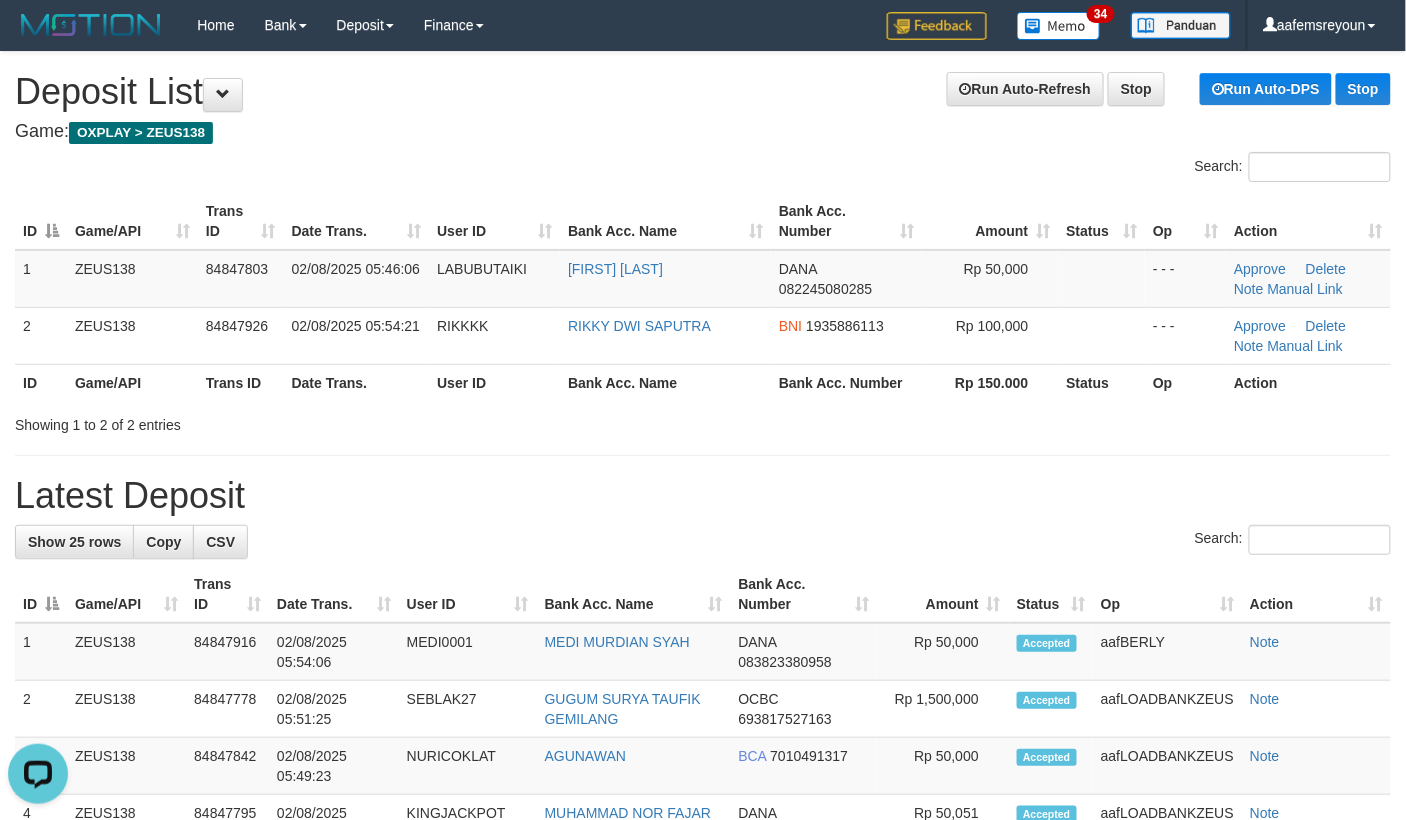 drag, startPoint x: 1285, startPoint y: 520, endPoint x: 1424, endPoint y: 557, distance: 143.8402 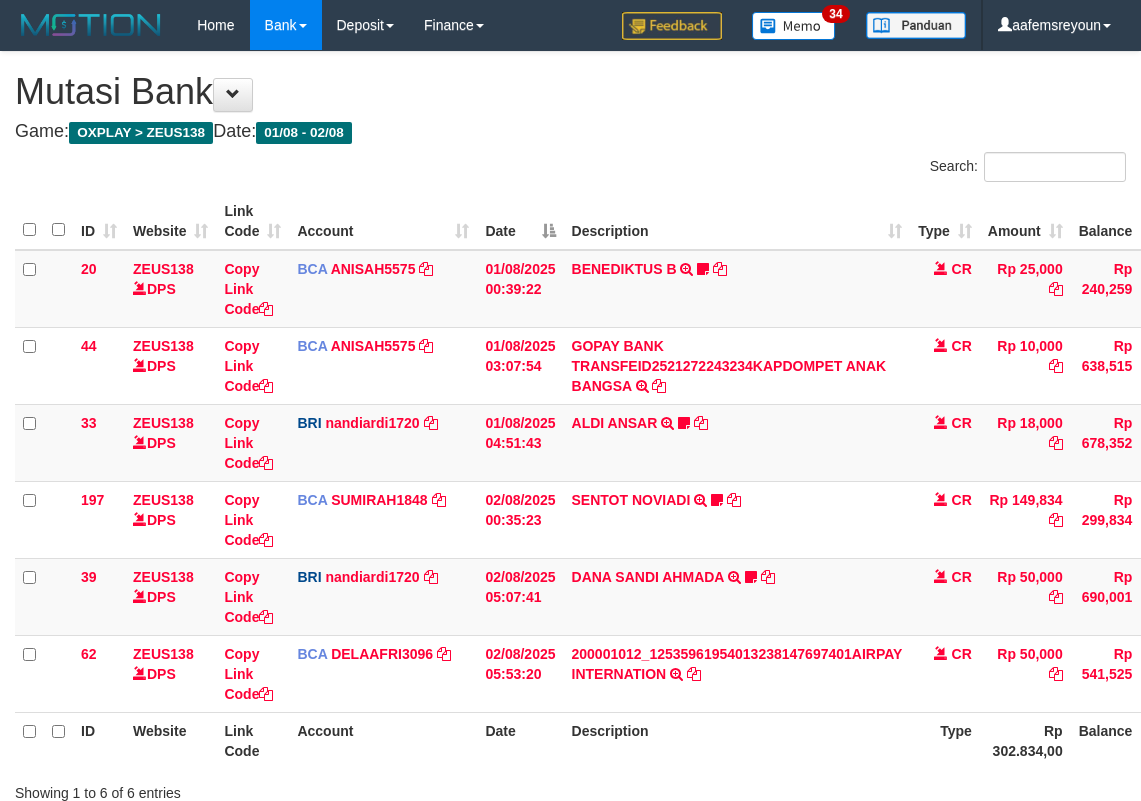 scroll, scrollTop: 72, scrollLeft: 0, axis: vertical 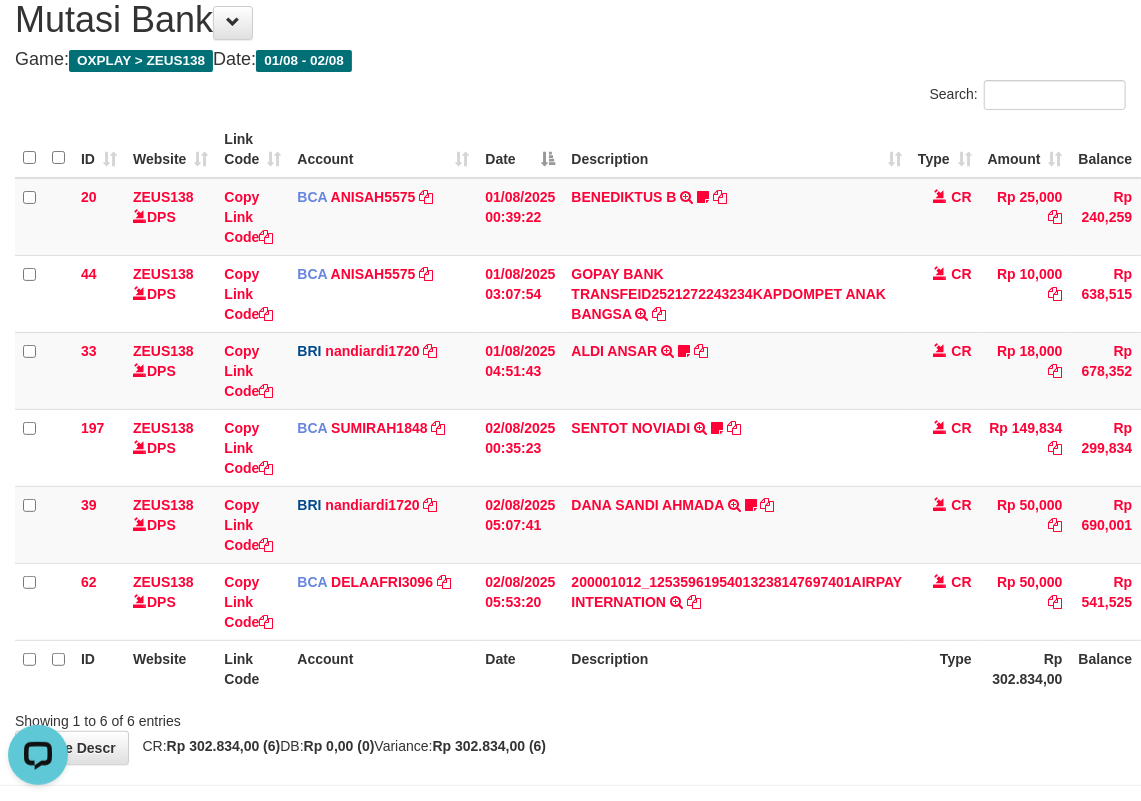 click on "Showing 1 to 6 of 6 entries" at bounding box center [570, 717] 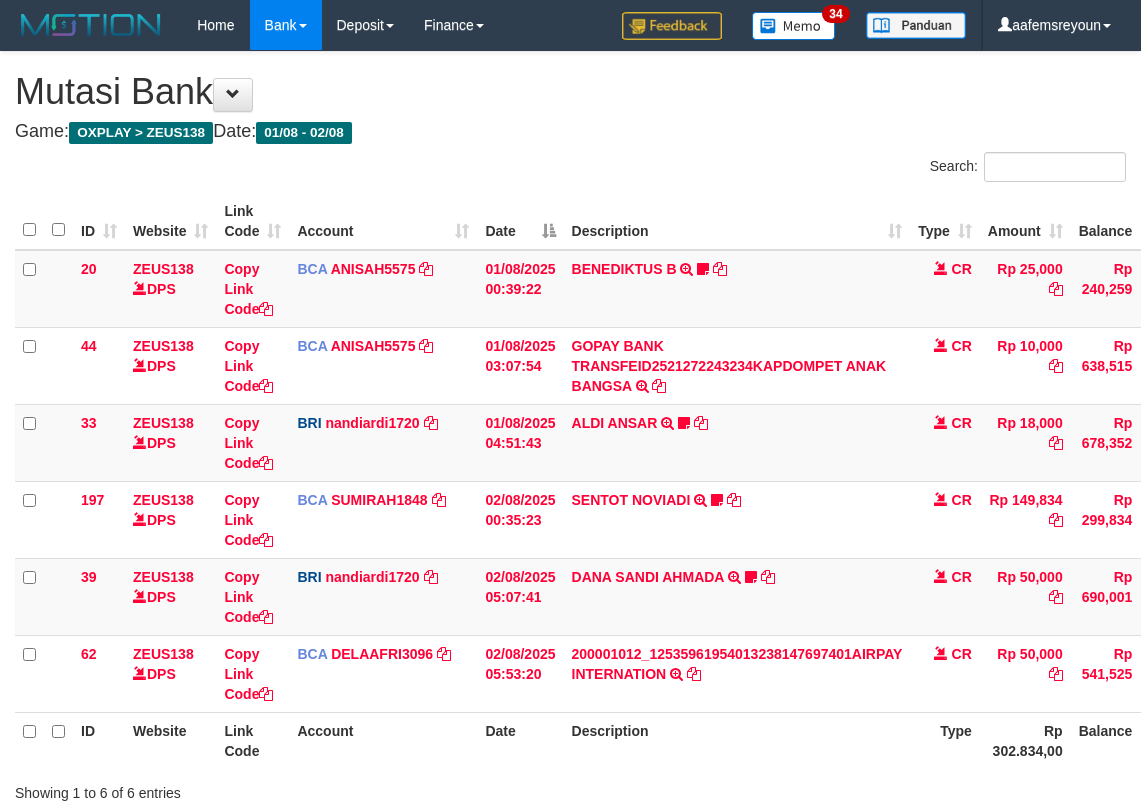 scroll, scrollTop: 72, scrollLeft: 0, axis: vertical 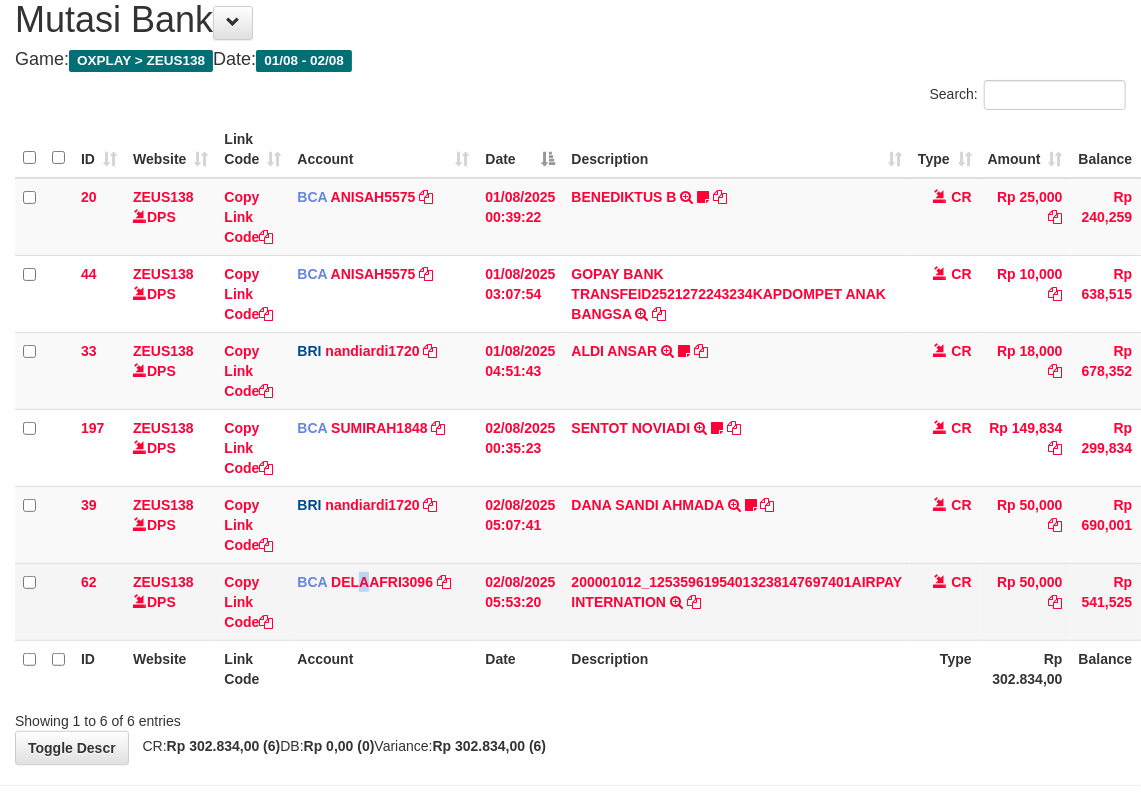 click on "BCA
DELAAFRI3096
DPS
DELA AFRIANI
mutasi_20250802_3552 | 62
mutasi_20250802_3552 | 62" at bounding box center [383, 601] 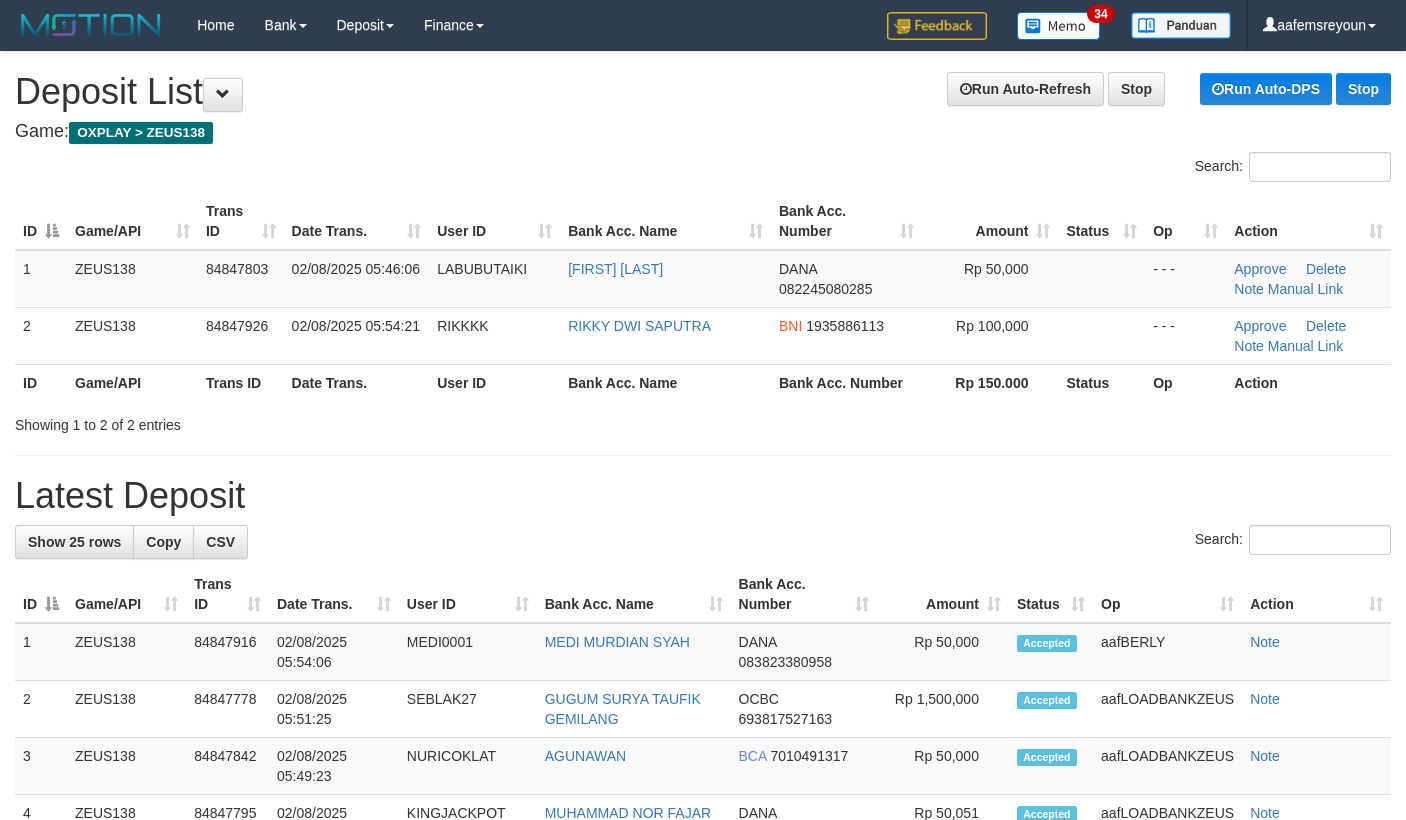 scroll, scrollTop: 0, scrollLeft: 0, axis: both 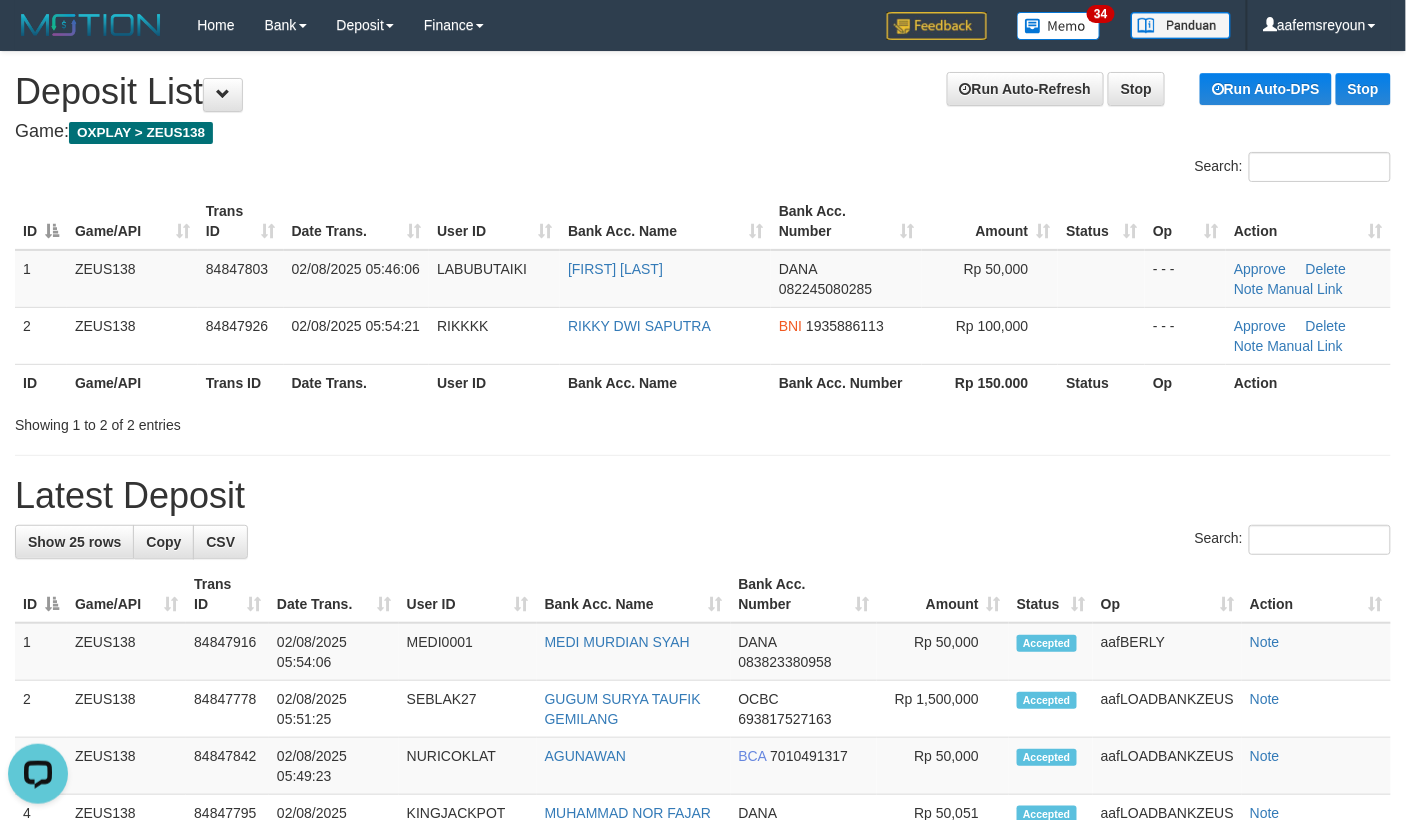 drag, startPoint x: 1141, startPoint y: 537, endPoint x: 1417, endPoint y: 569, distance: 277.84888 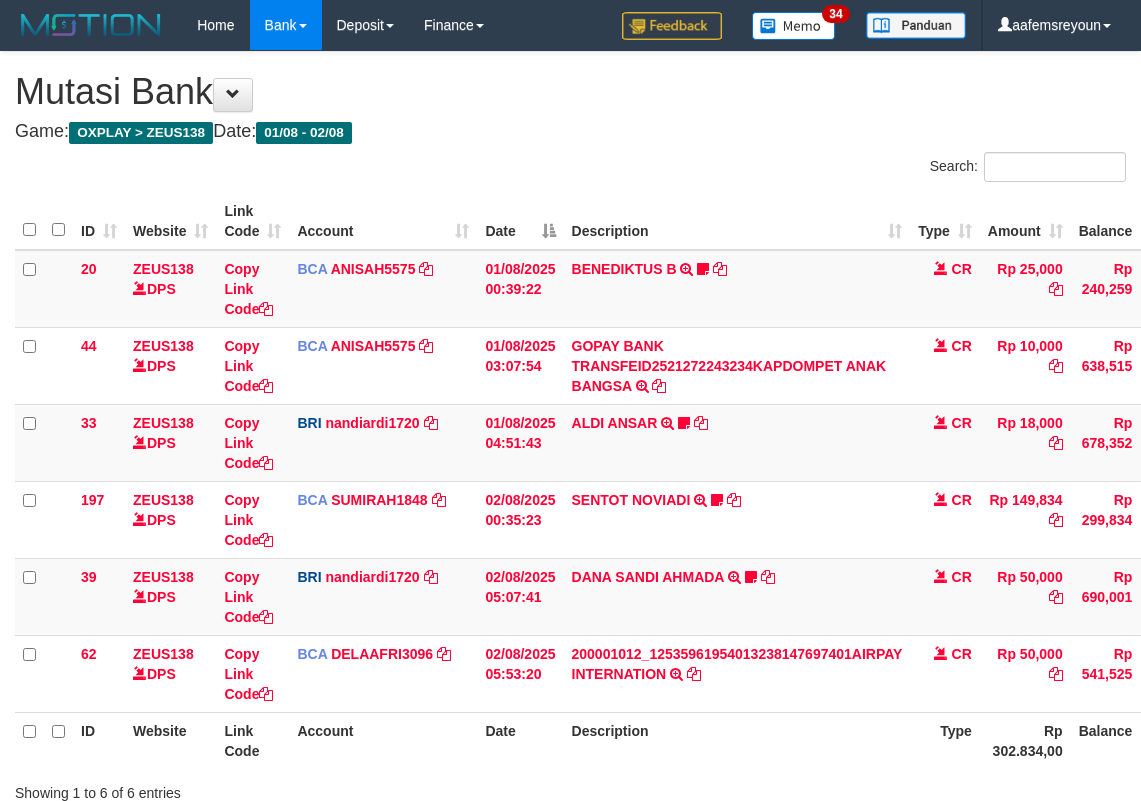 scroll, scrollTop: 72, scrollLeft: 0, axis: vertical 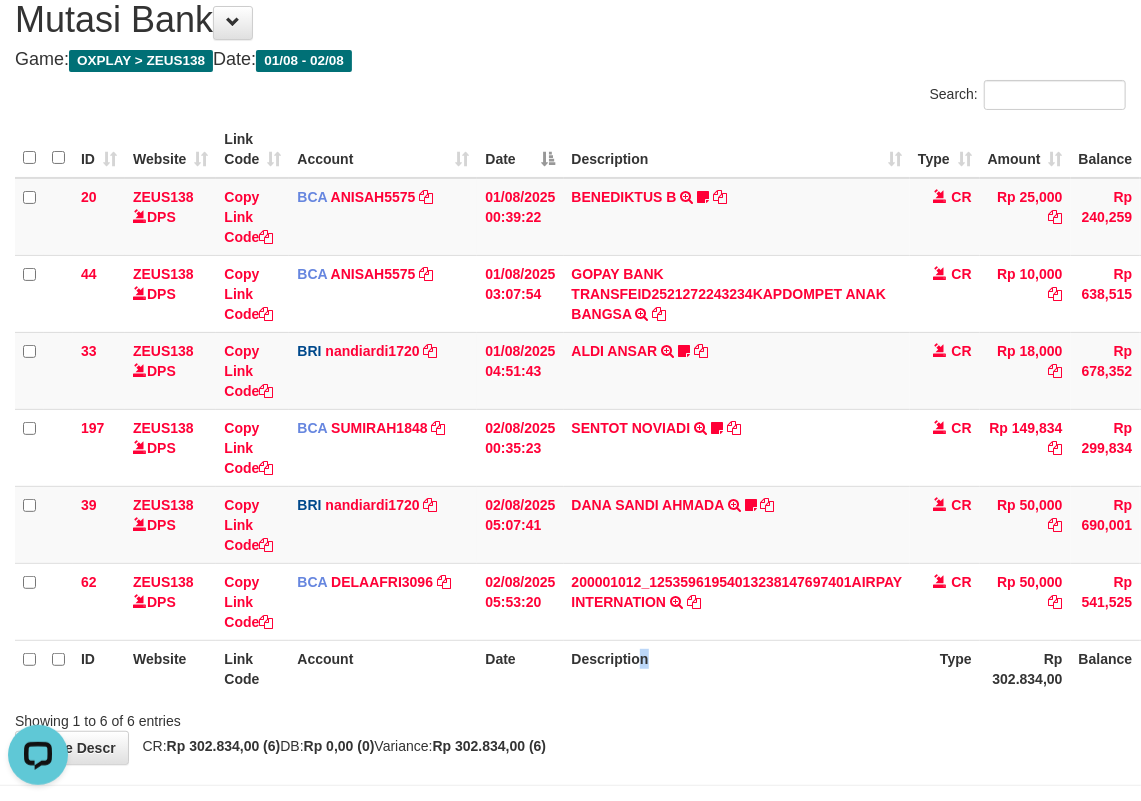 drag, startPoint x: 658, startPoint y: 665, endPoint x: 2, endPoint y: 564, distance: 663.7296 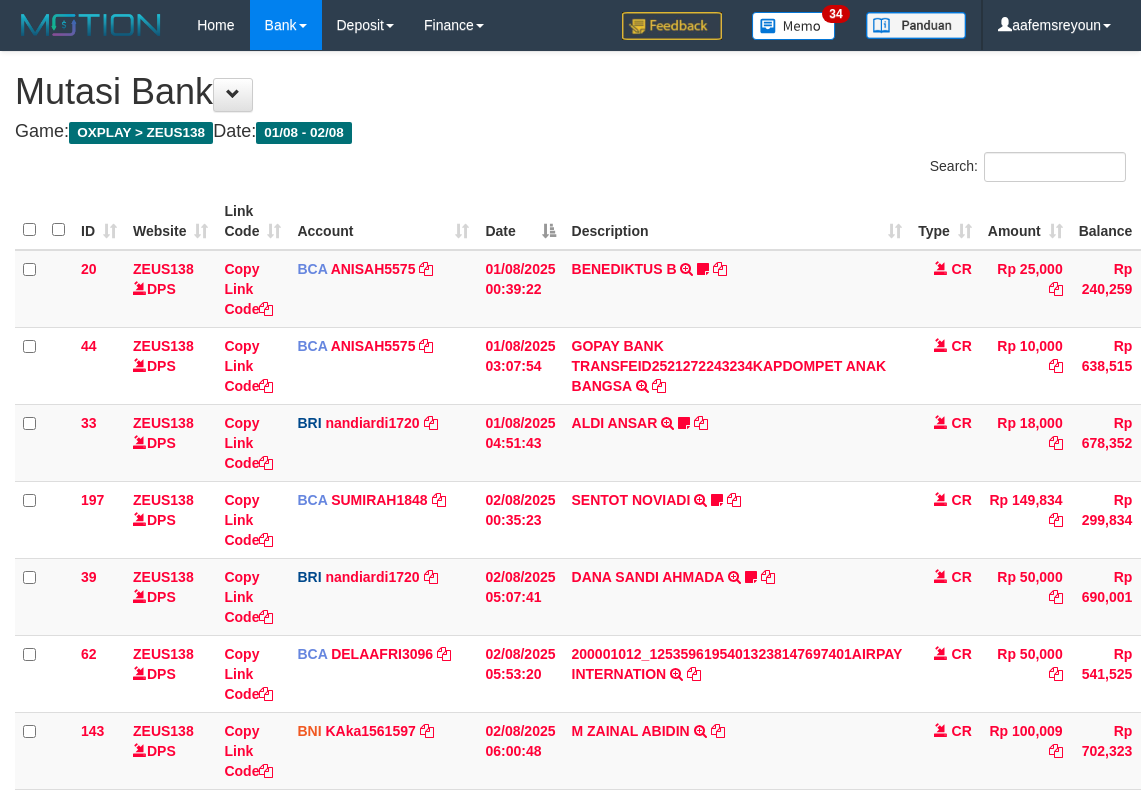 scroll, scrollTop: 72, scrollLeft: 0, axis: vertical 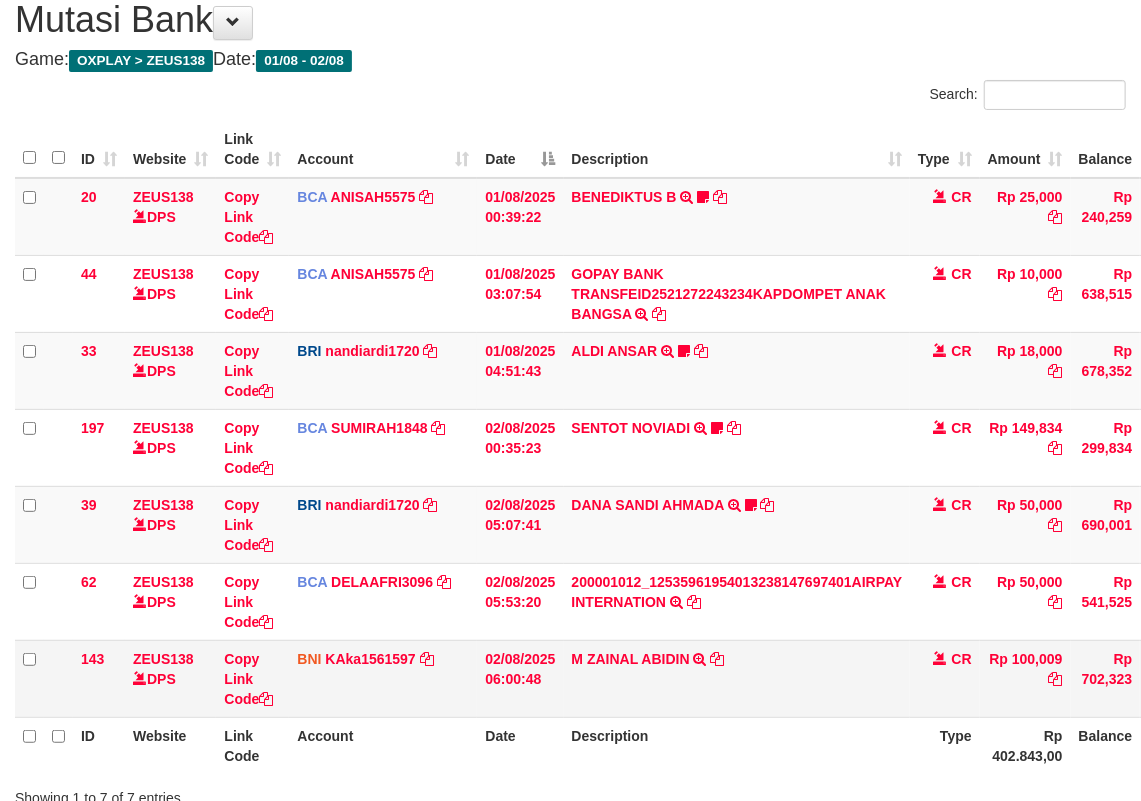 click on "[NAME] TRF/PAY/TOP-UP ECHANNEL [NAME]" at bounding box center [737, 678] 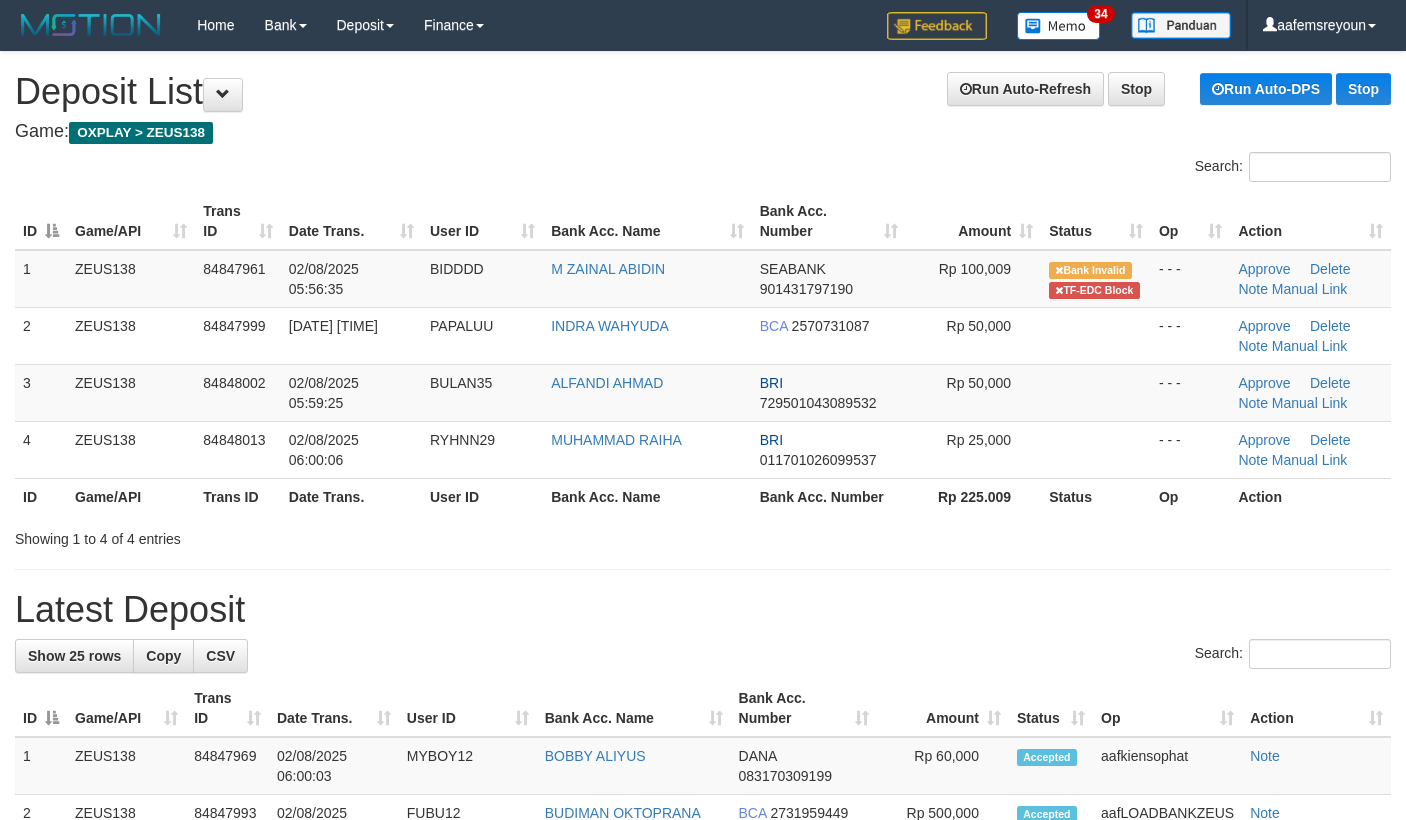 scroll, scrollTop: 0, scrollLeft: 0, axis: both 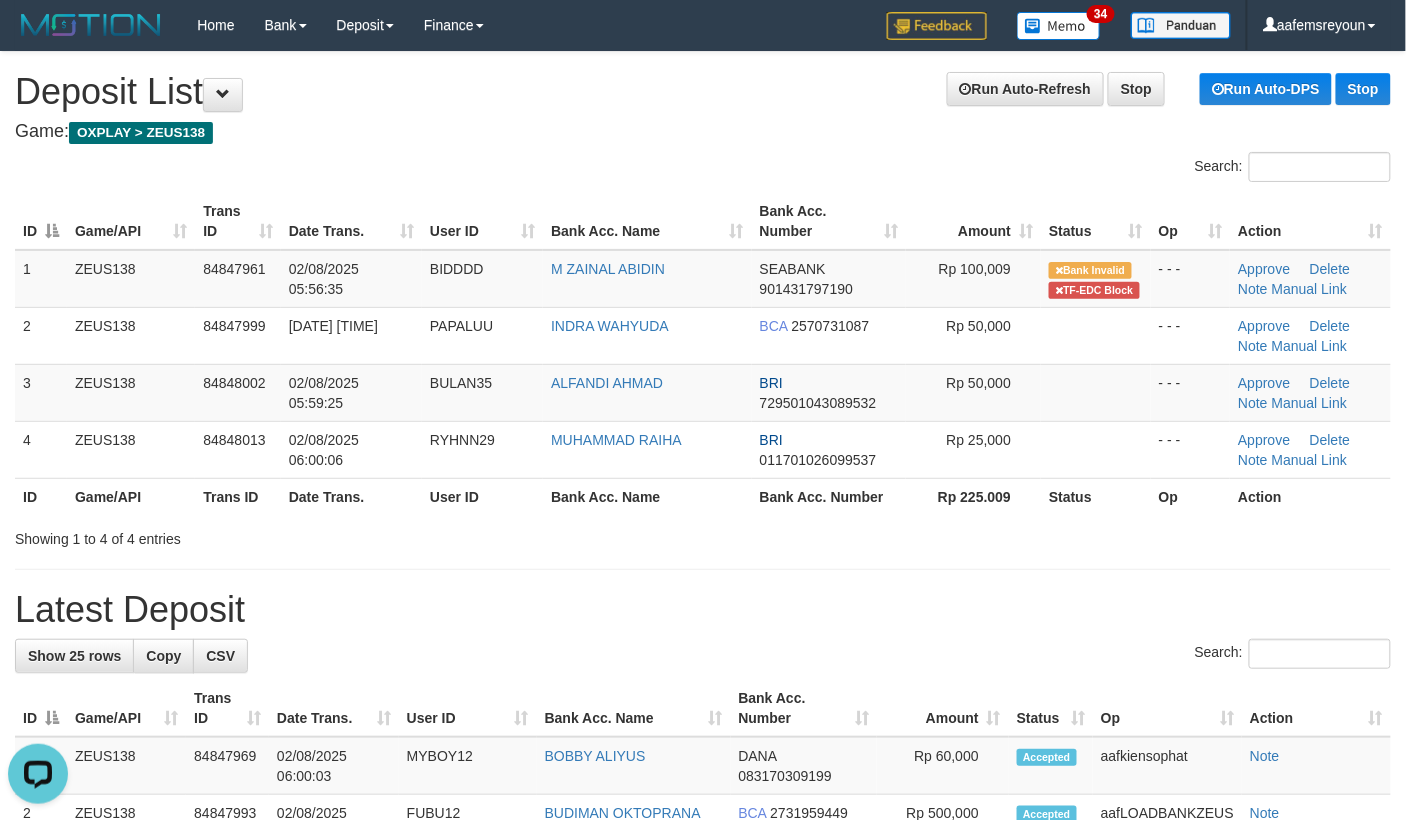 click on "Showing 1 to 4 of 4 entries" at bounding box center (703, 535) 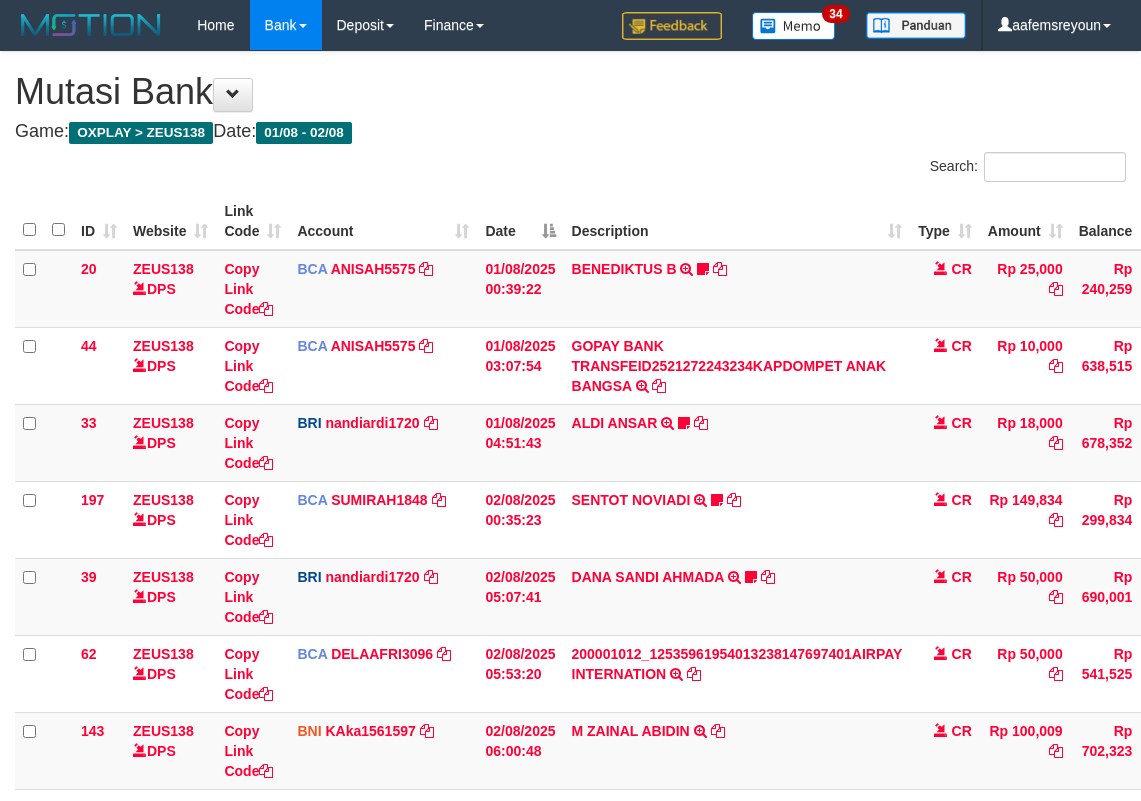 scroll, scrollTop: 72, scrollLeft: 0, axis: vertical 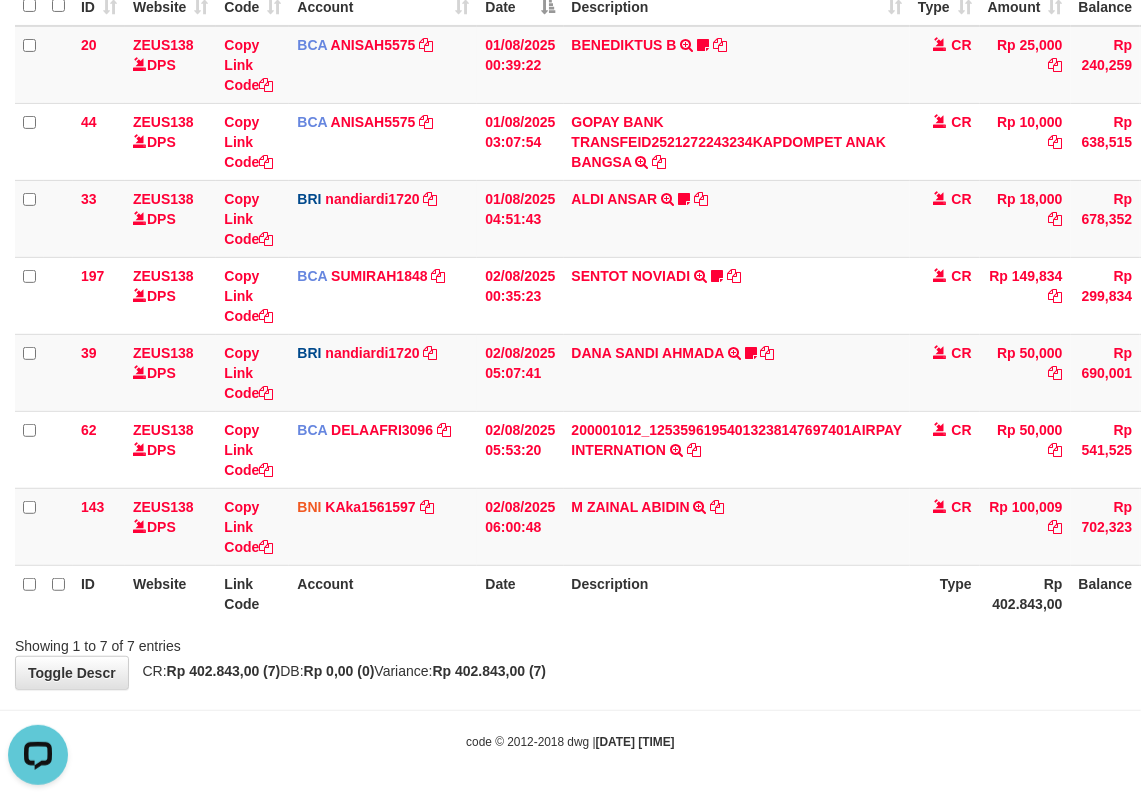 drag, startPoint x: 981, startPoint y: 637, endPoint x: 801, endPoint y: 625, distance: 180.39955 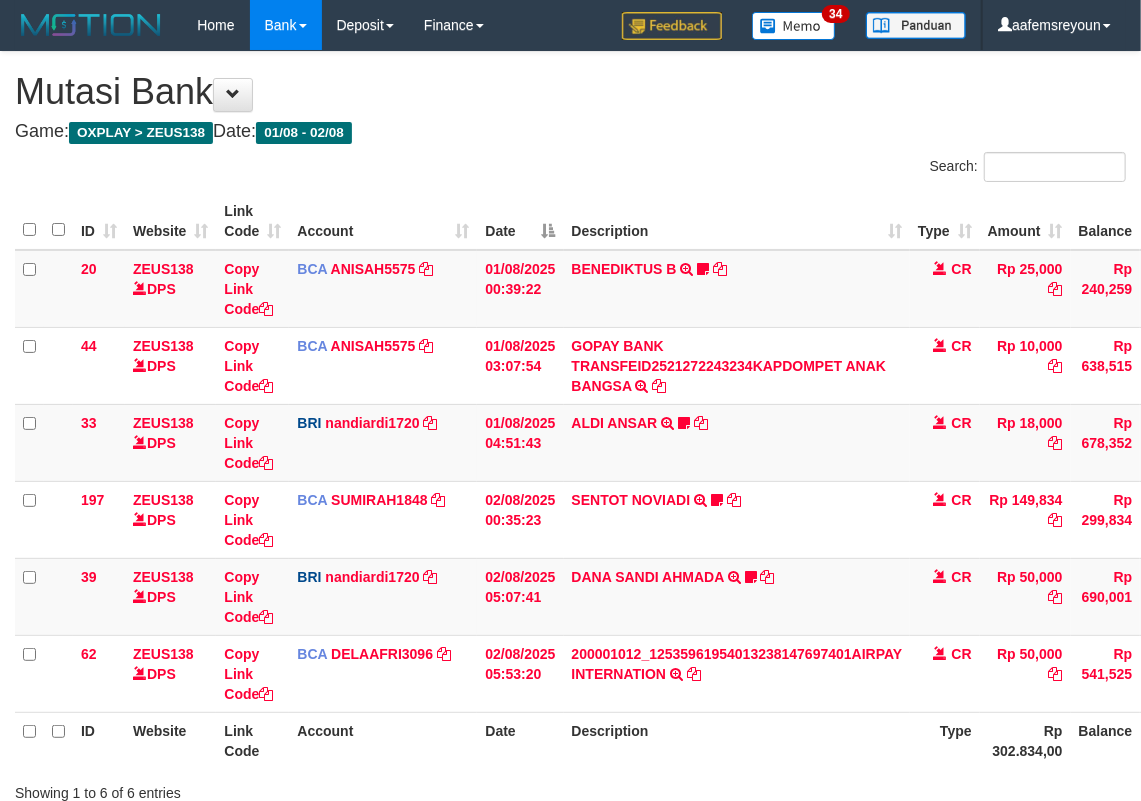 scroll, scrollTop: 149, scrollLeft: 0, axis: vertical 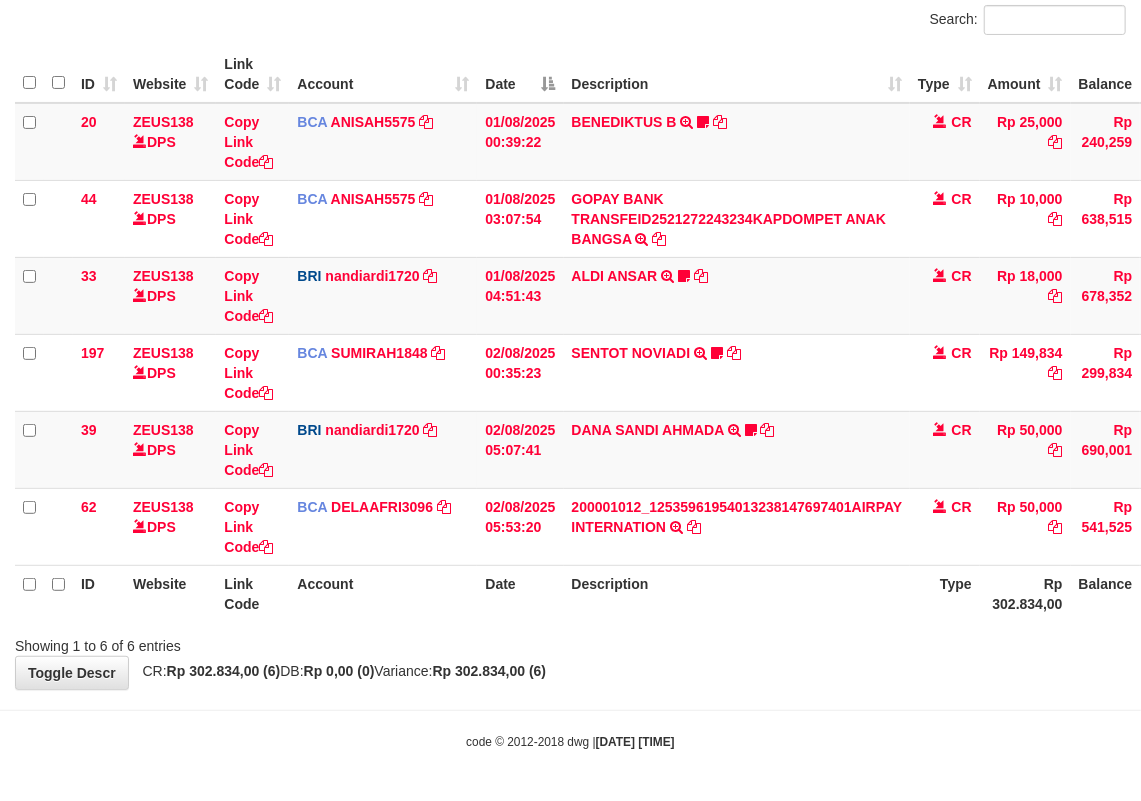 click on "Description" at bounding box center (737, 593) 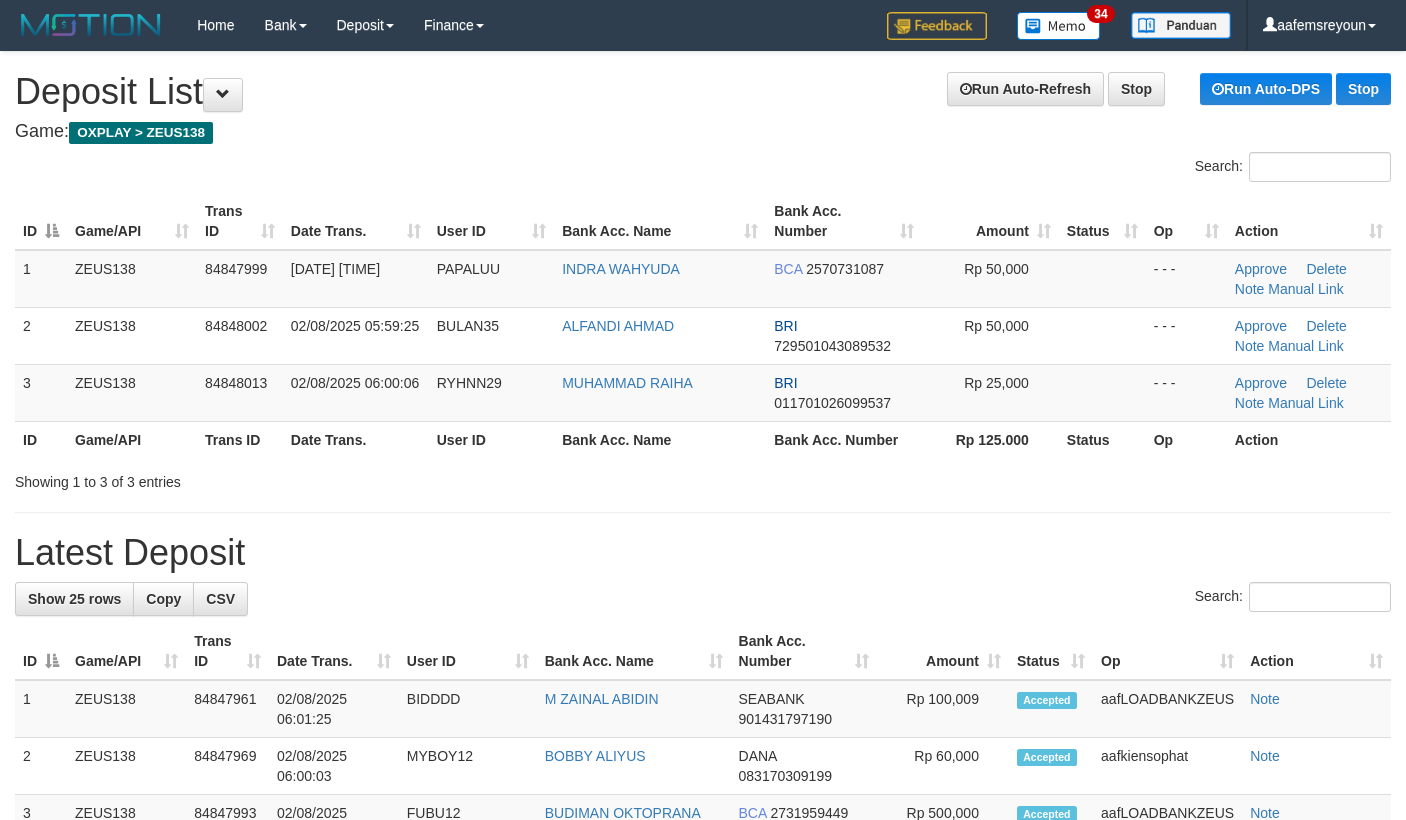 scroll, scrollTop: 0, scrollLeft: 0, axis: both 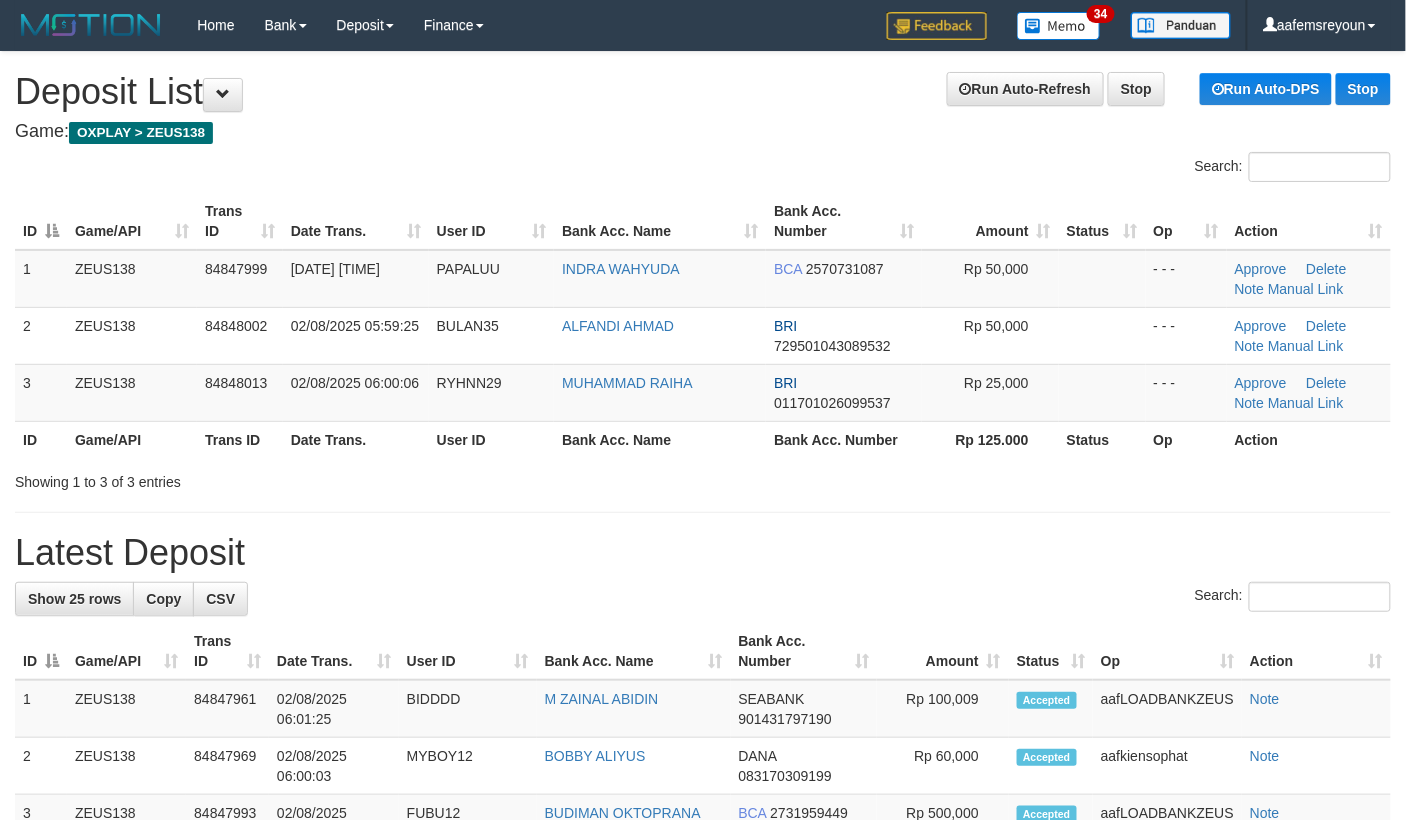 drag, startPoint x: 969, startPoint y: 541, endPoint x: 1413, endPoint y: 560, distance: 444.40634 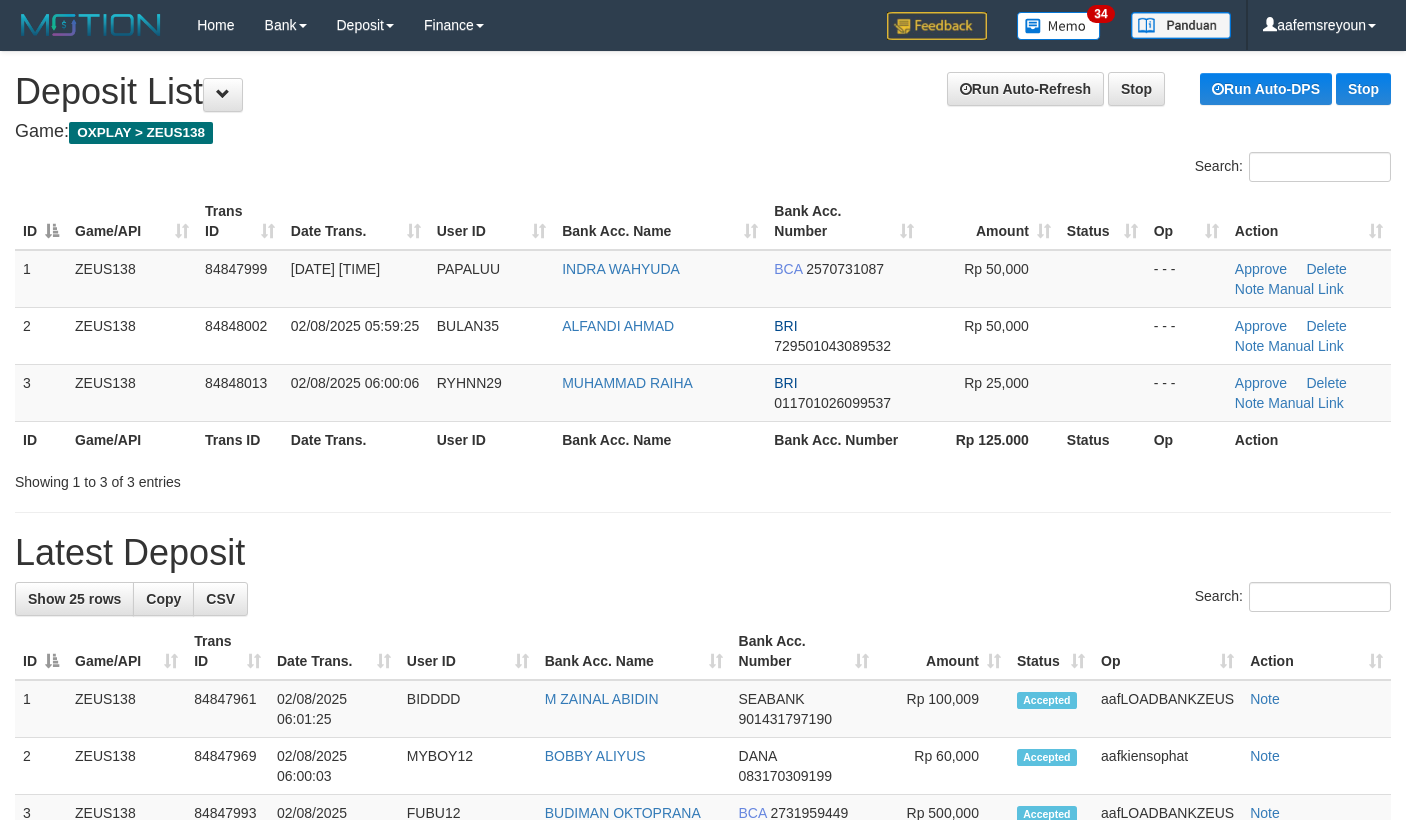 scroll, scrollTop: 0, scrollLeft: 0, axis: both 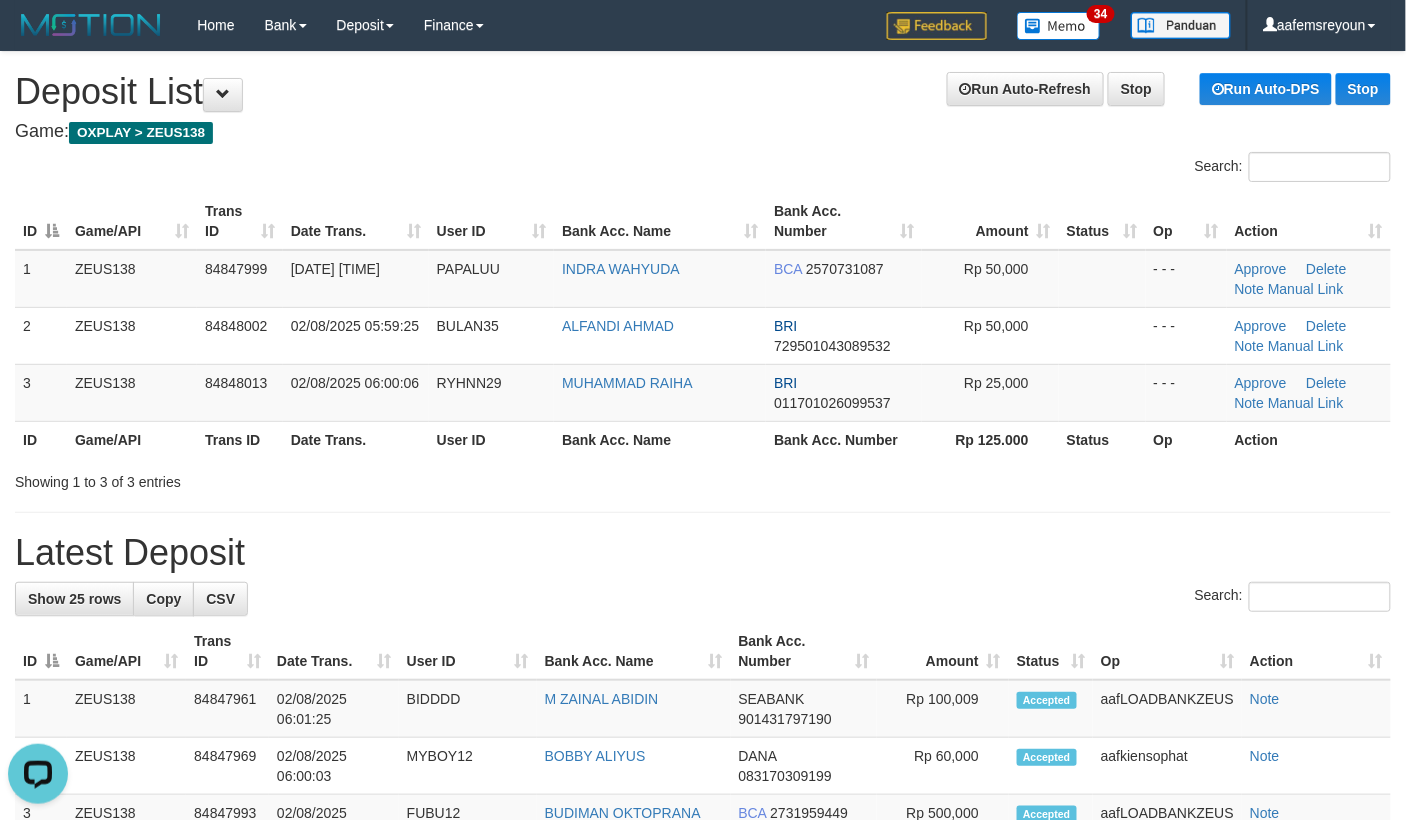 click on "**********" at bounding box center [703, 1135] 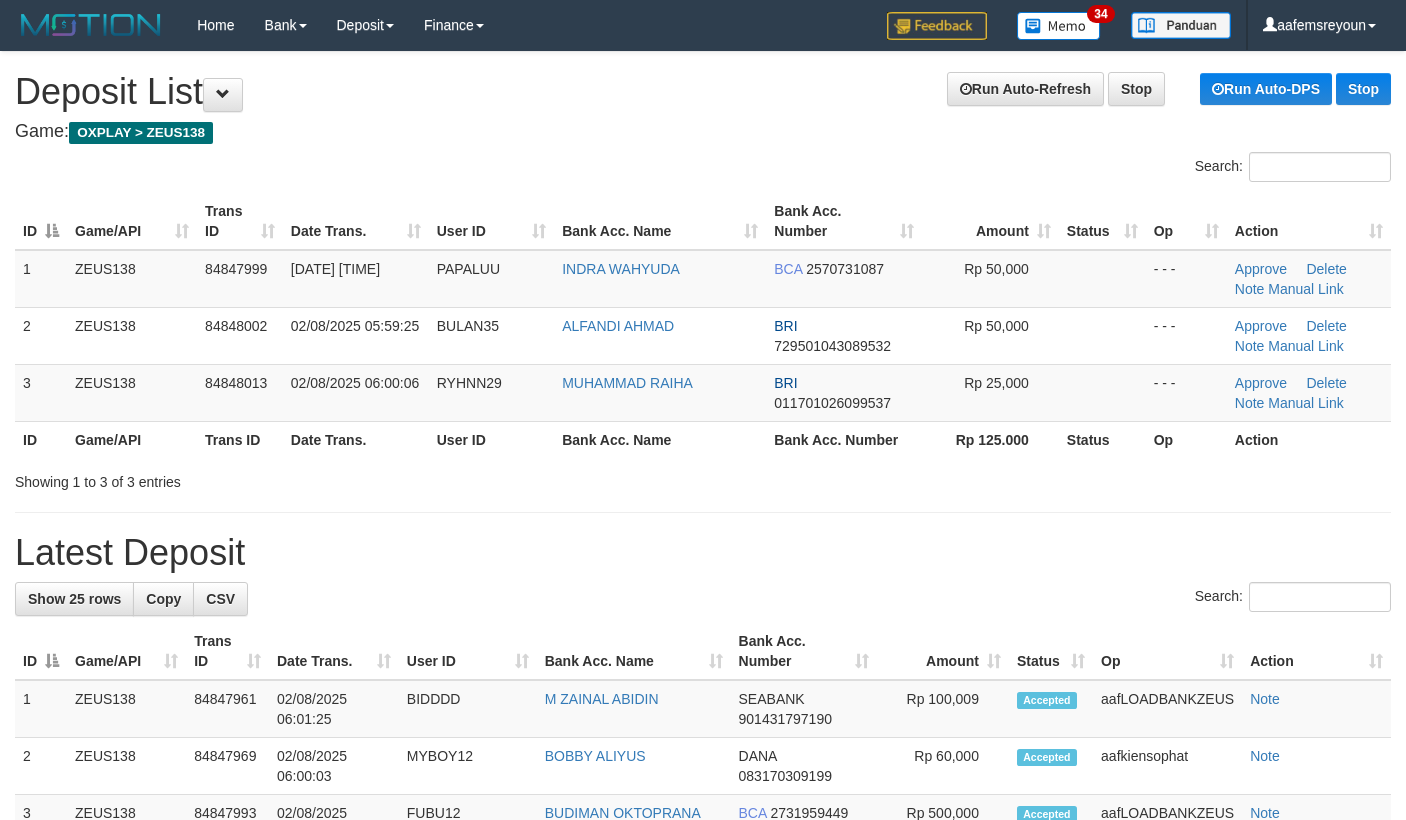 scroll, scrollTop: 0, scrollLeft: 0, axis: both 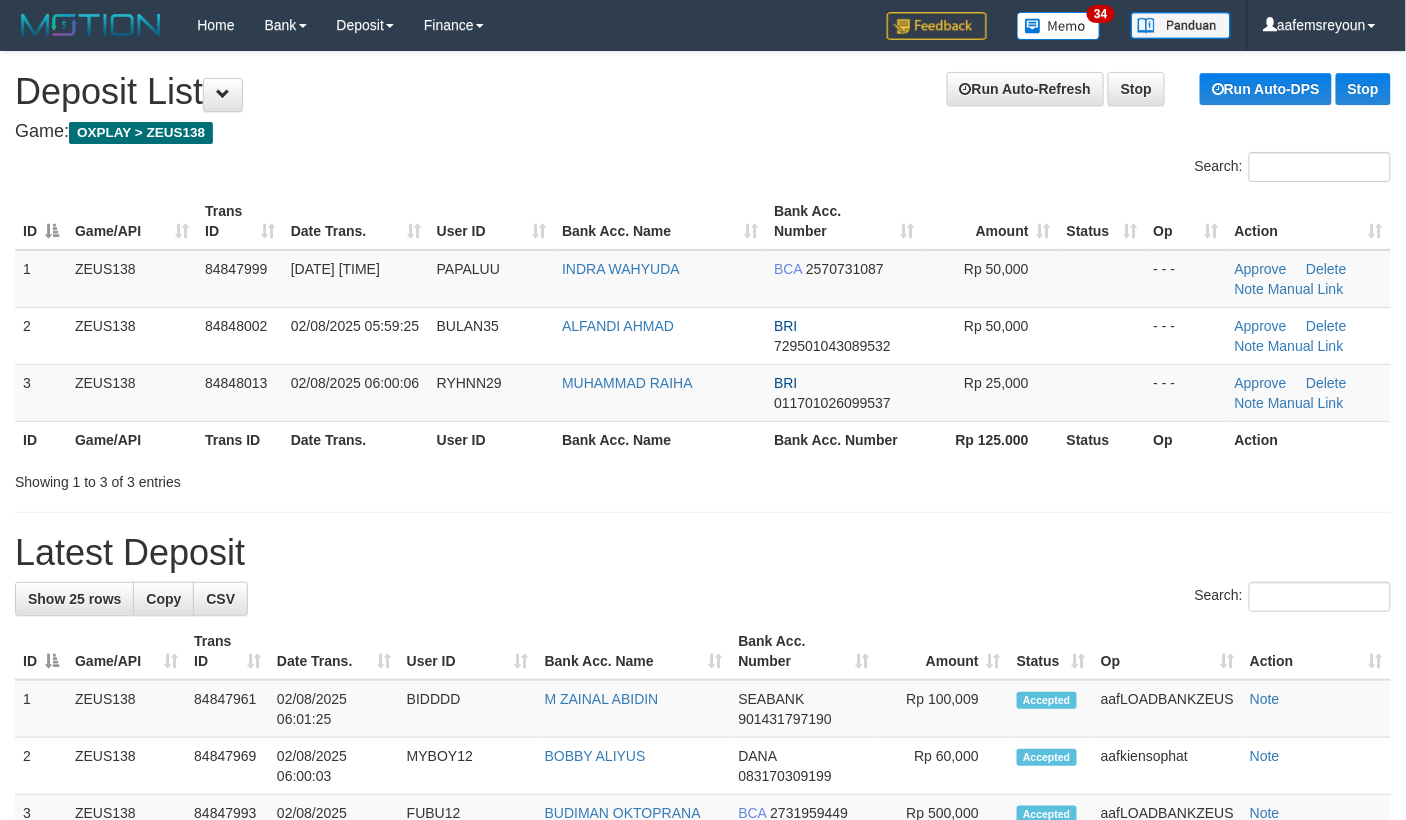 click on "**********" at bounding box center [703, 1135] 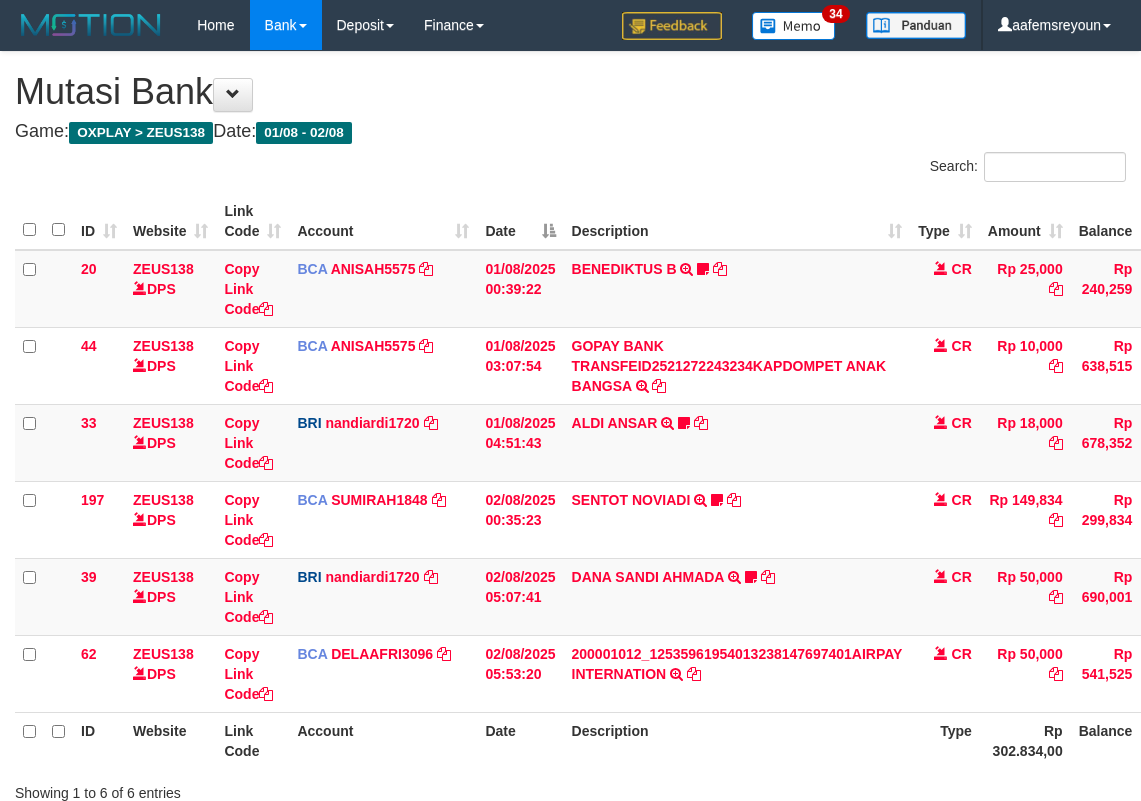 scroll, scrollTop: 84, scrollLeft: 0, axis: vertical 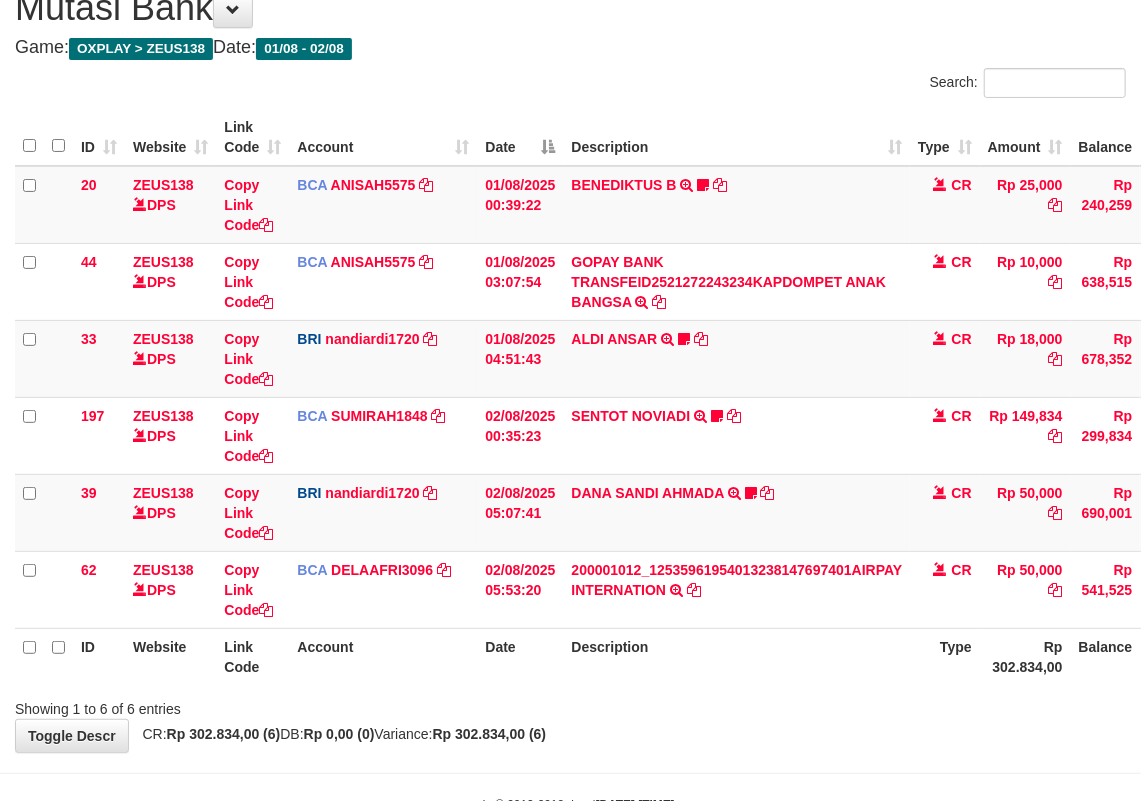 click on "Description" at bounding box center (737, 656) 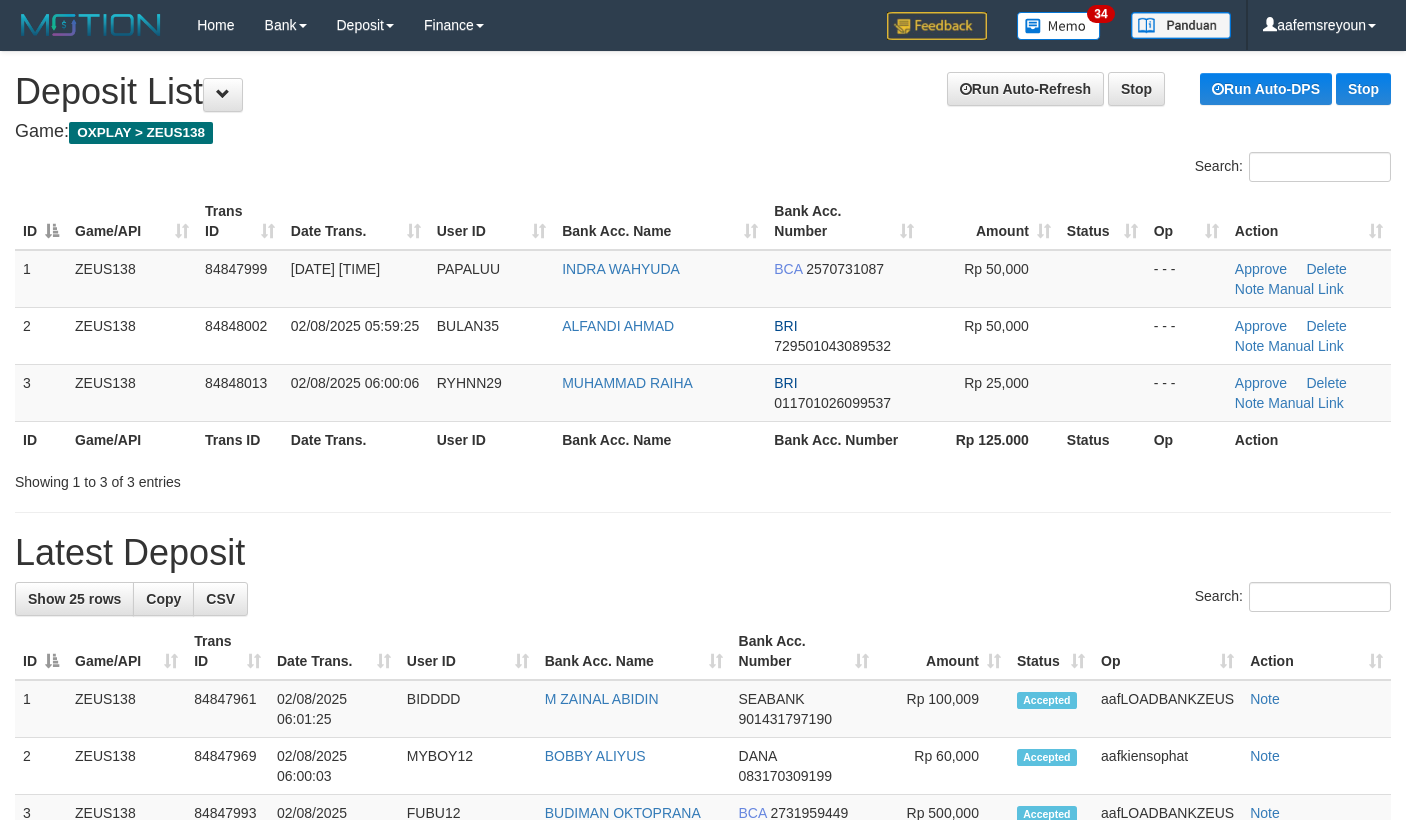 scroll, scrollTop: 0, scrollLeft: 0, axis: both 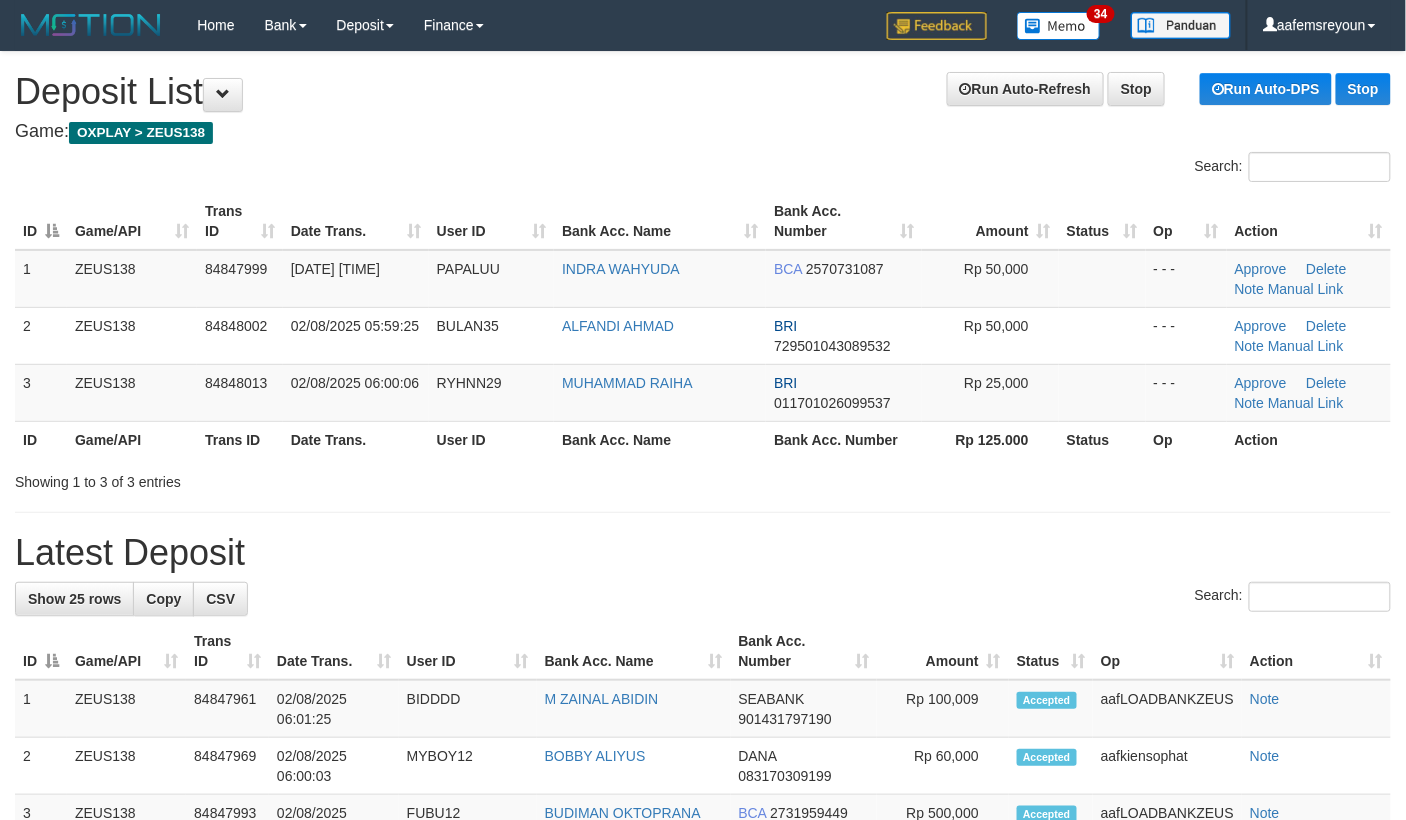 click on "Latest Deposit" at bounding box center (703, 553) 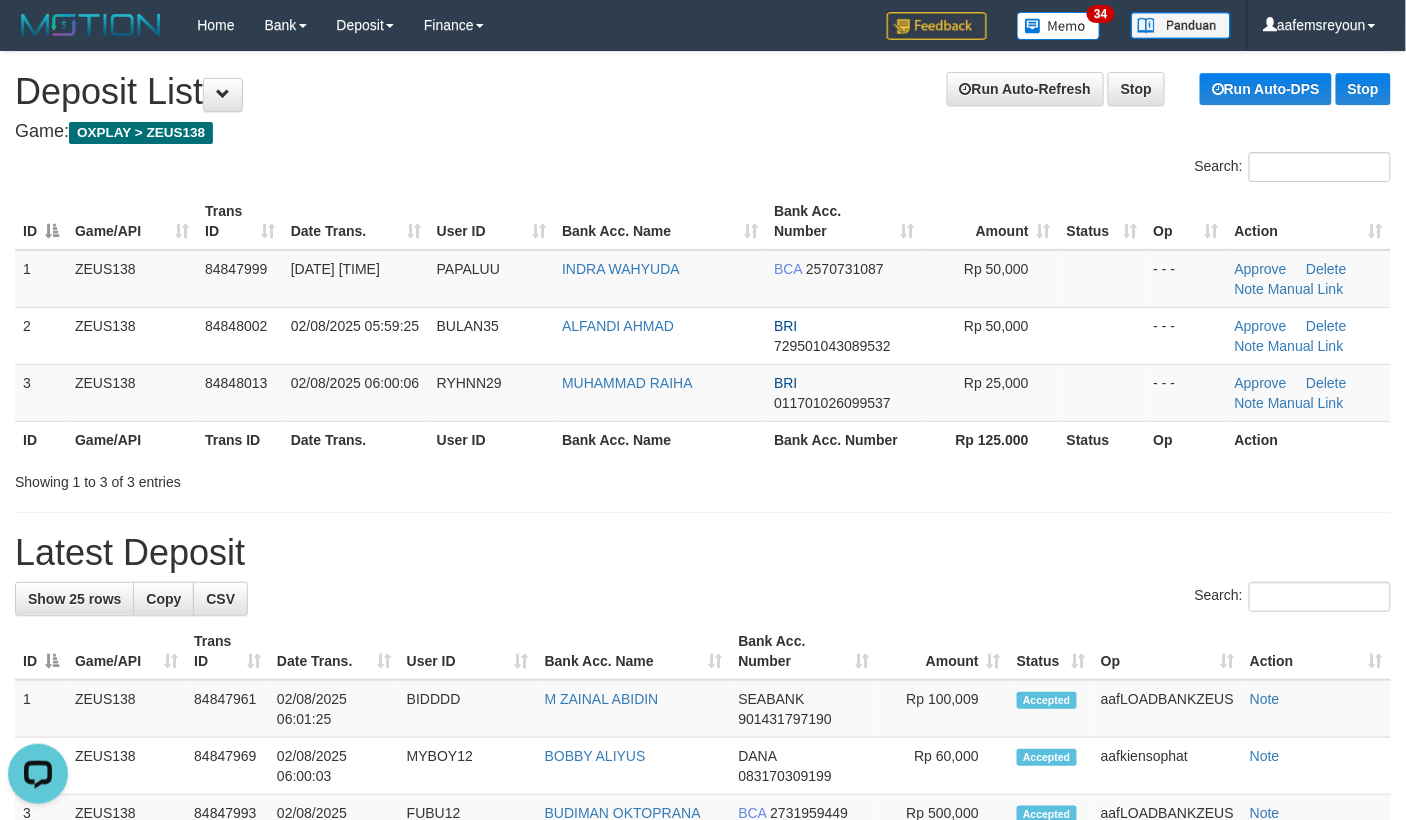 scroll, scrollTop: 0, scrollLeft: 0, axis: both 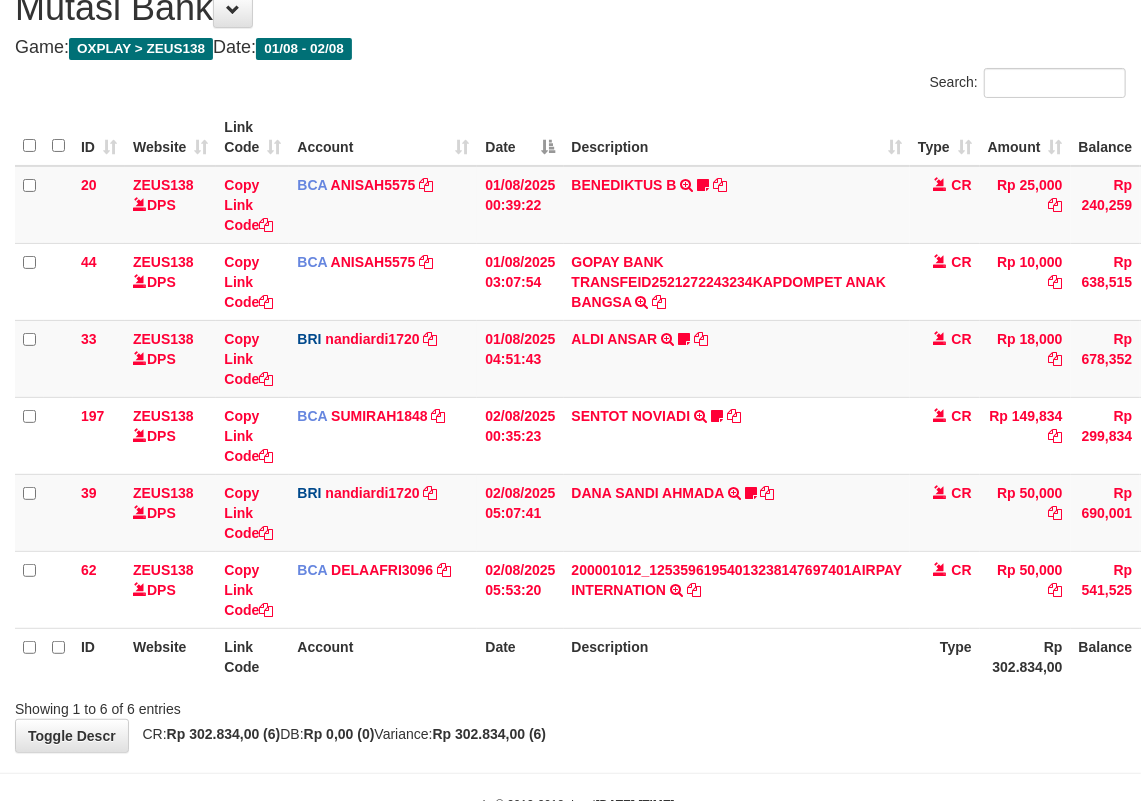 click on "Description" at bounding box center (737, 656) 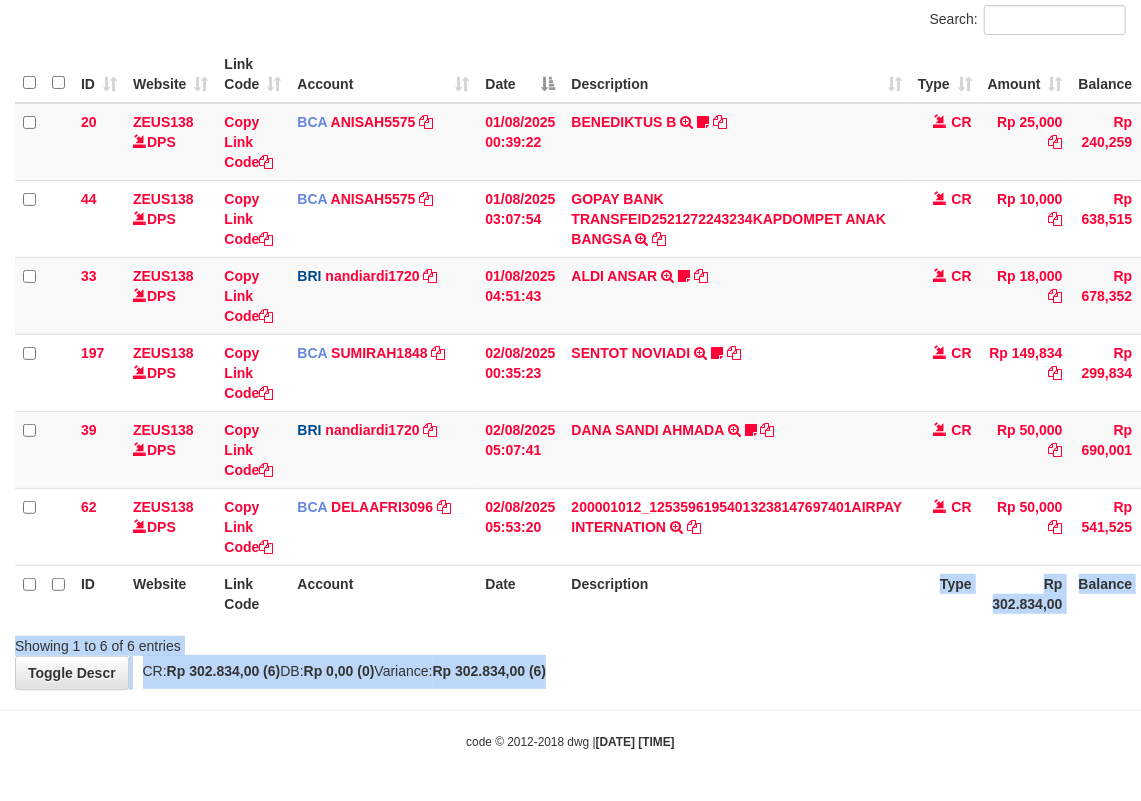 click on "**********" at bounding box center [570, 297] 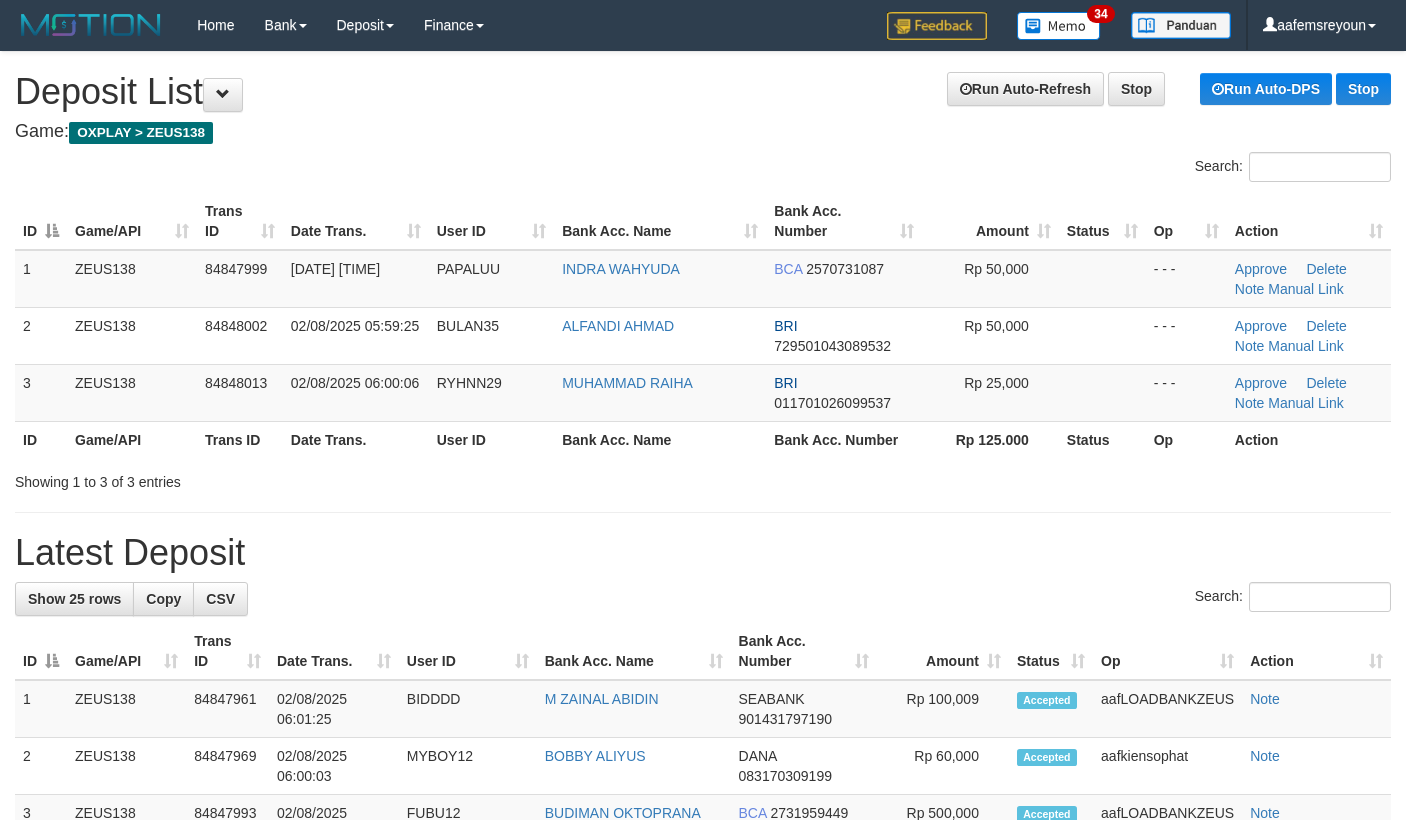 scroll, scrollTop: 0, scrollLeft: 0, axis: both 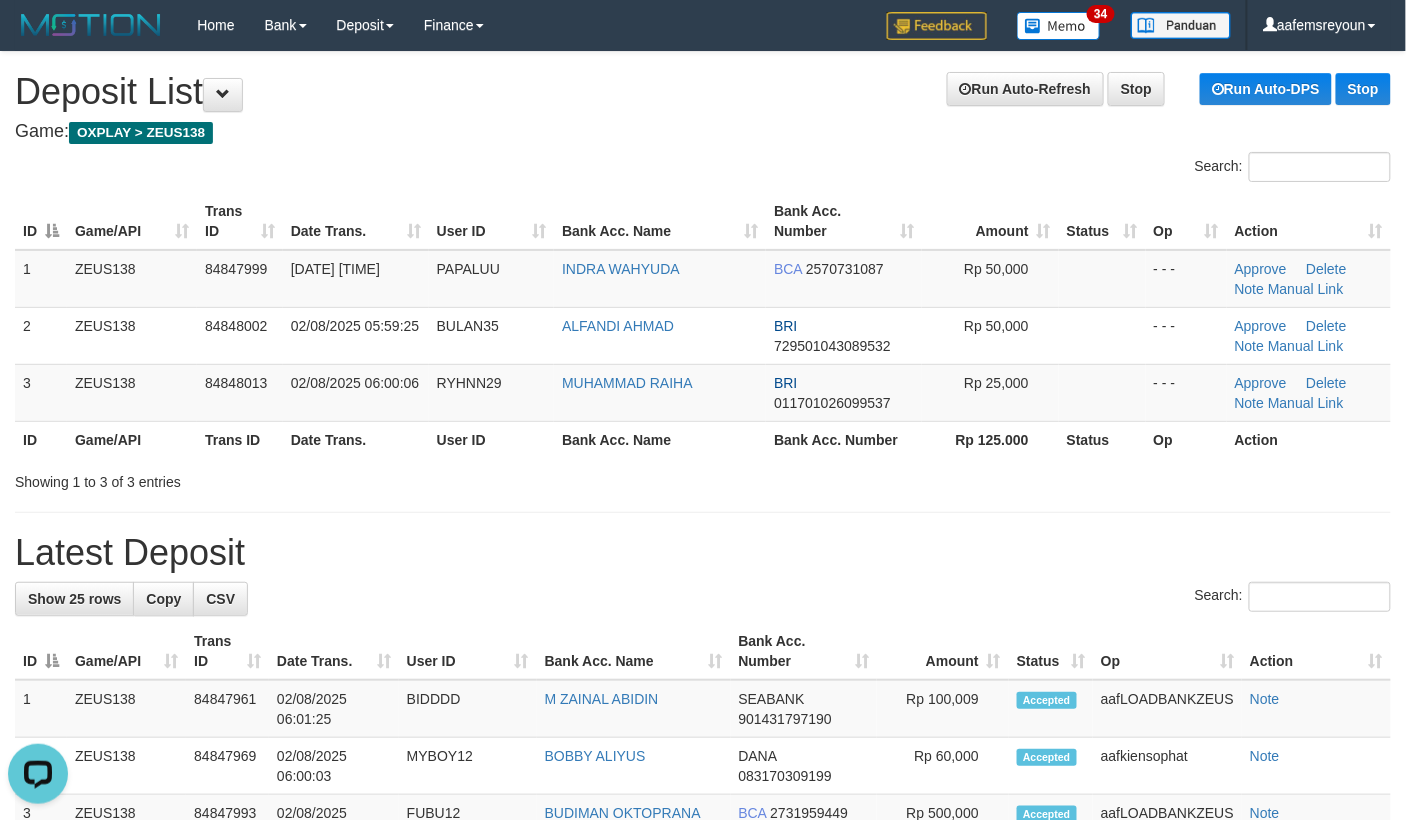 click on "Latest Deposit" at bounding box center [703, 553] 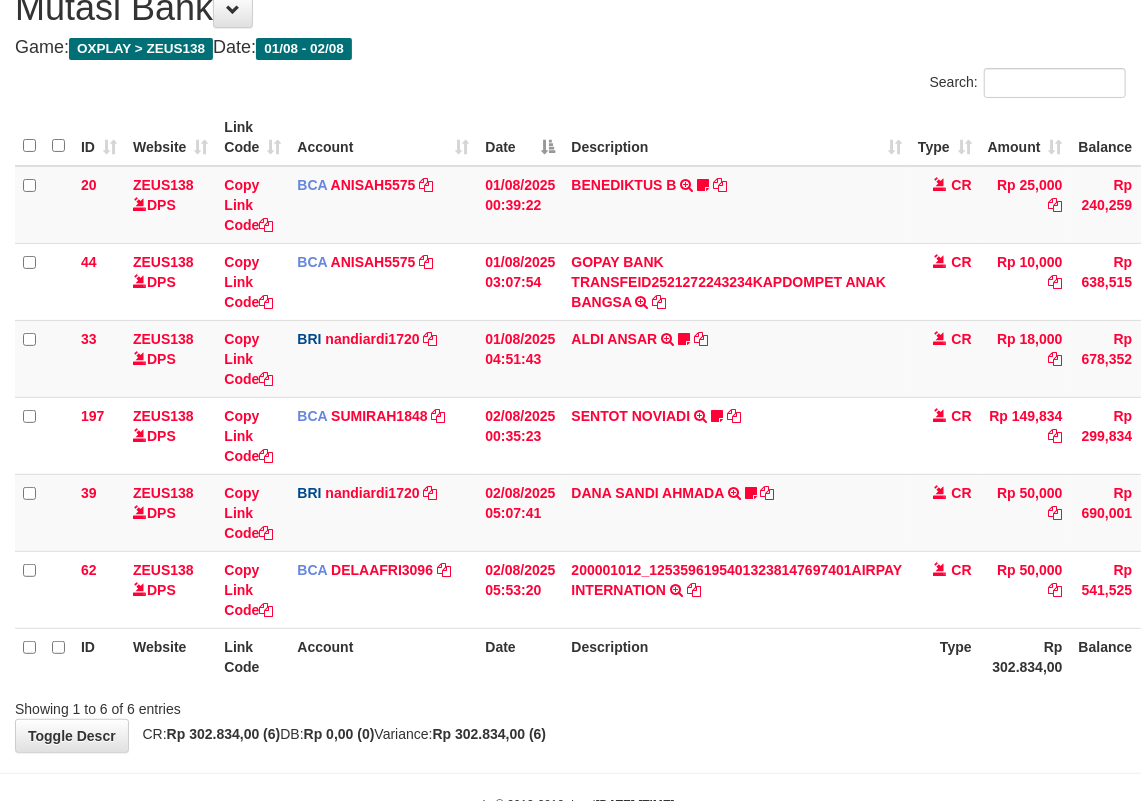 click on "Description" at bounding box center [737, 656] 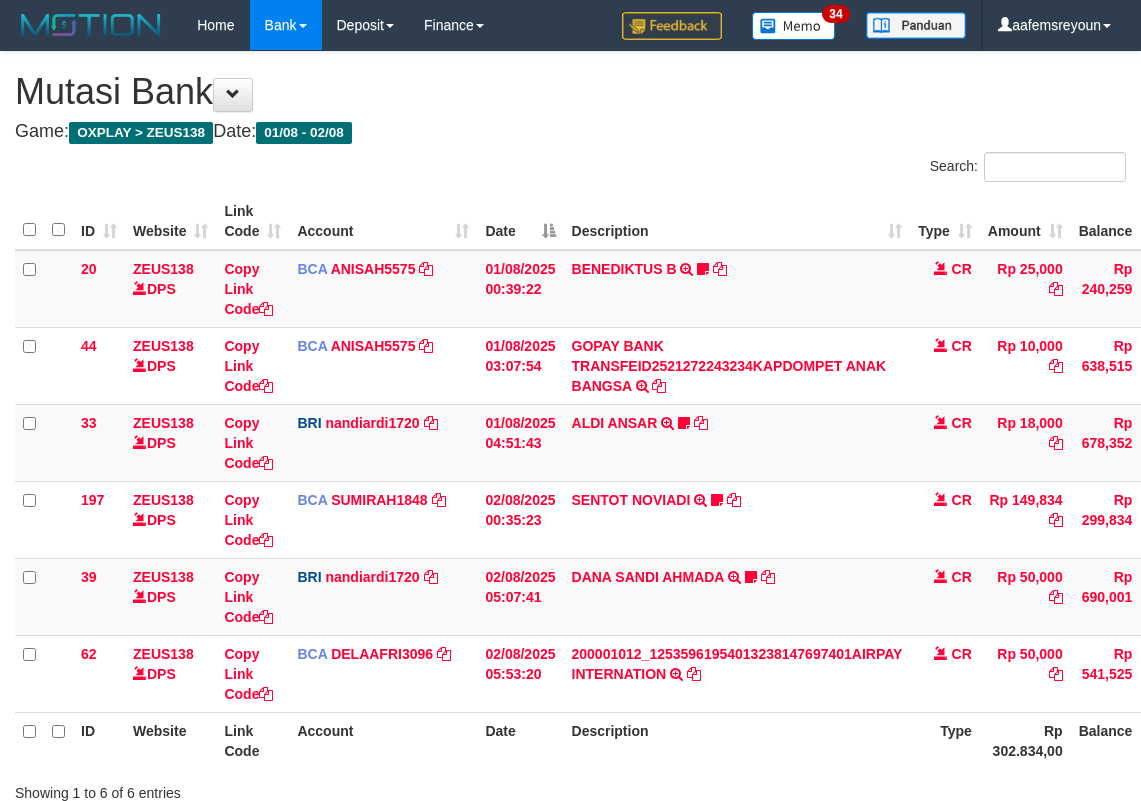 scroll, scrollTop: 84, scrollLeft: 0, axis: vertical 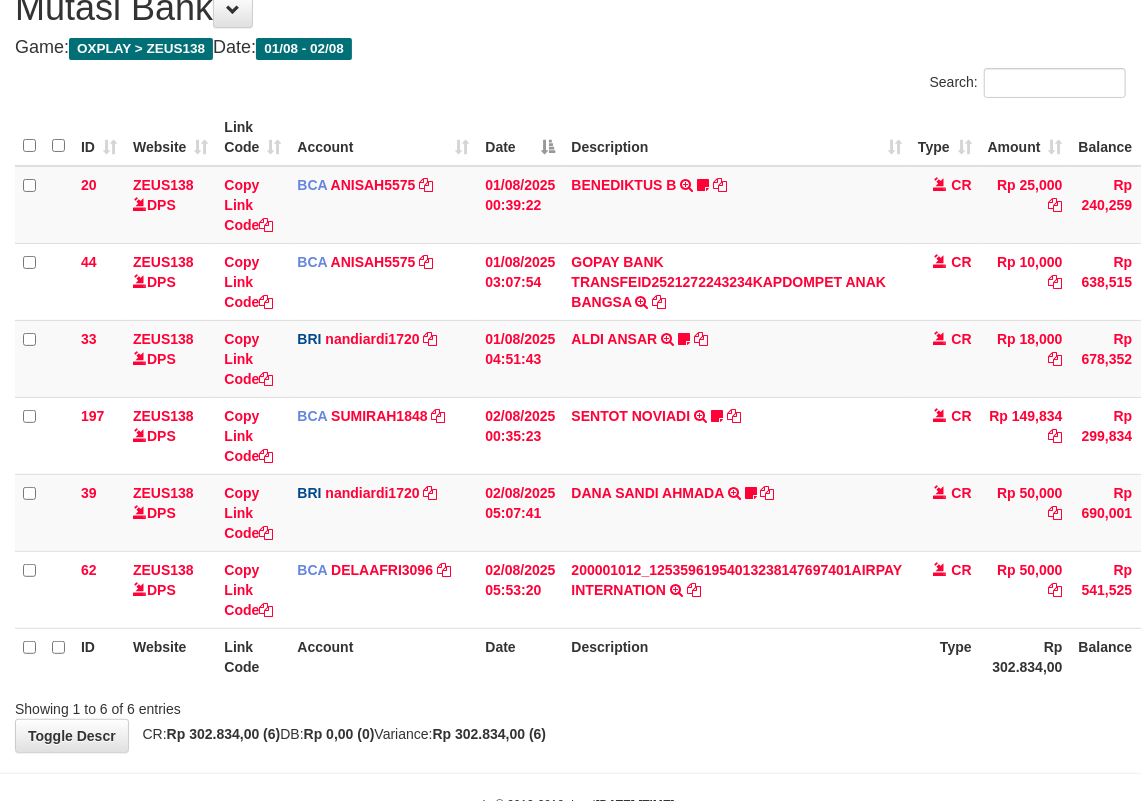 click on "Description" at bounding box center (737, 656) 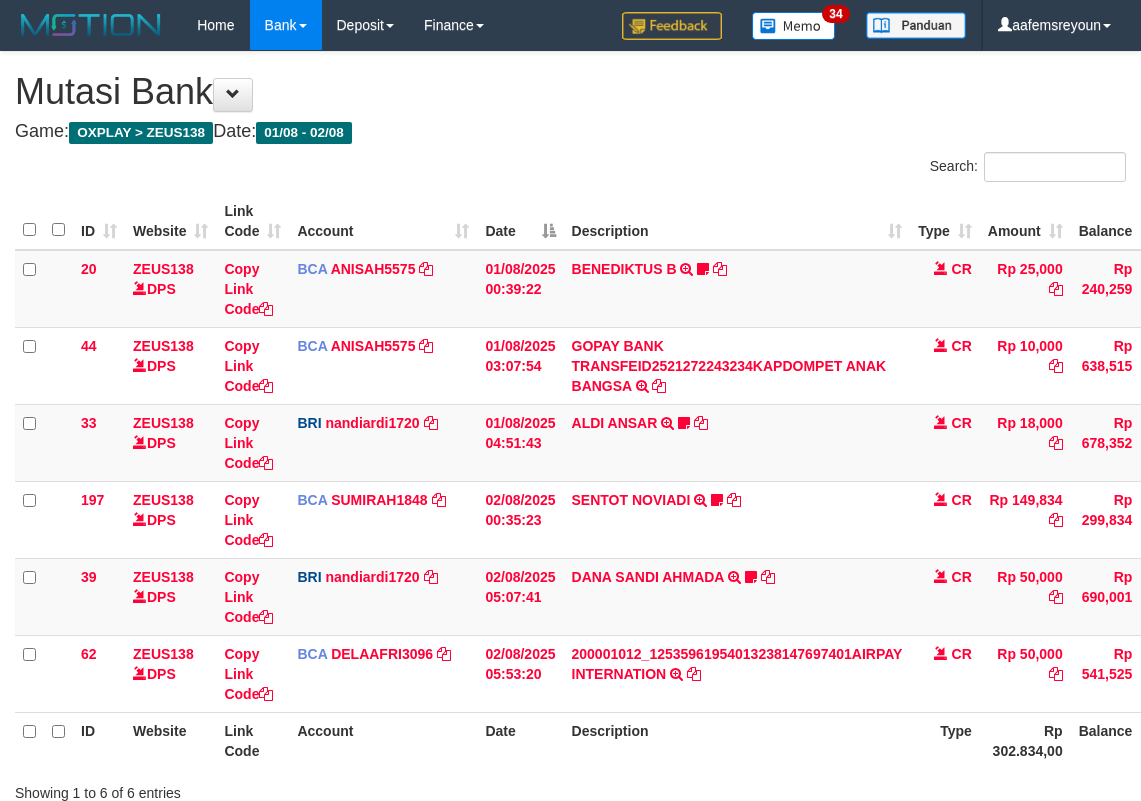 scroll, scrollTop: 84, scrollLeft: 0, axis: vertical 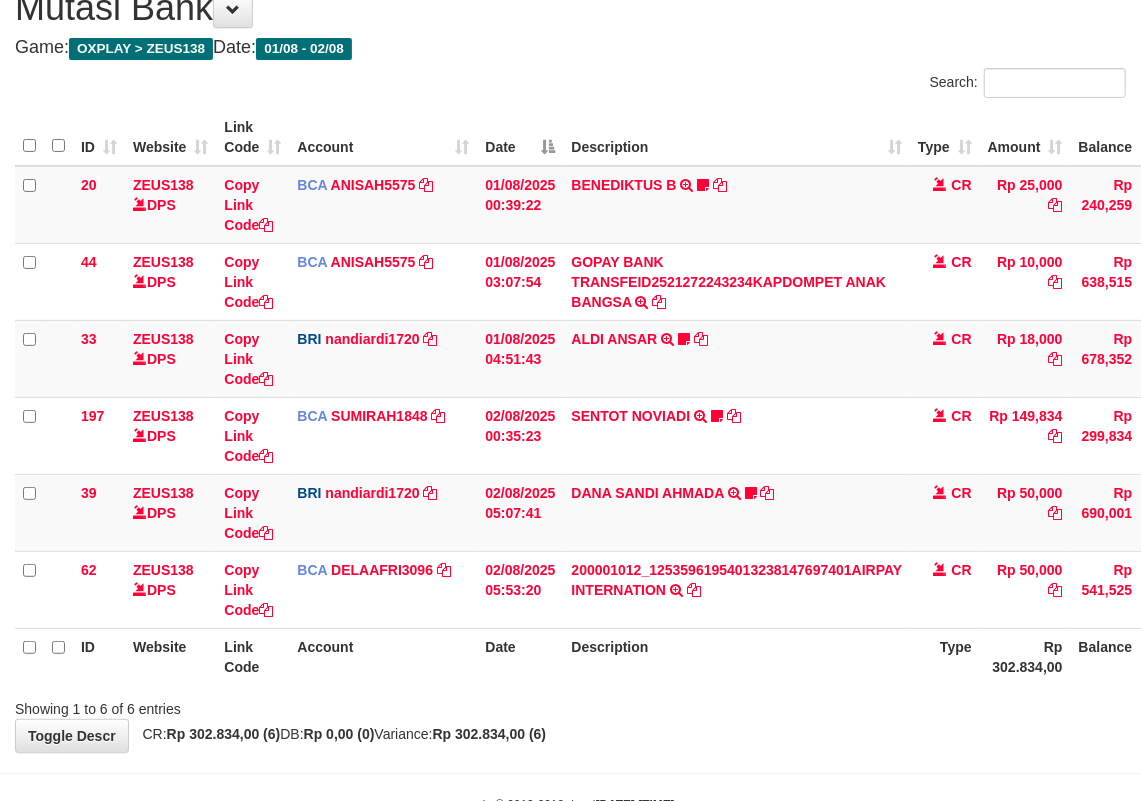 click on "Description" at bounding box center [737, 656] 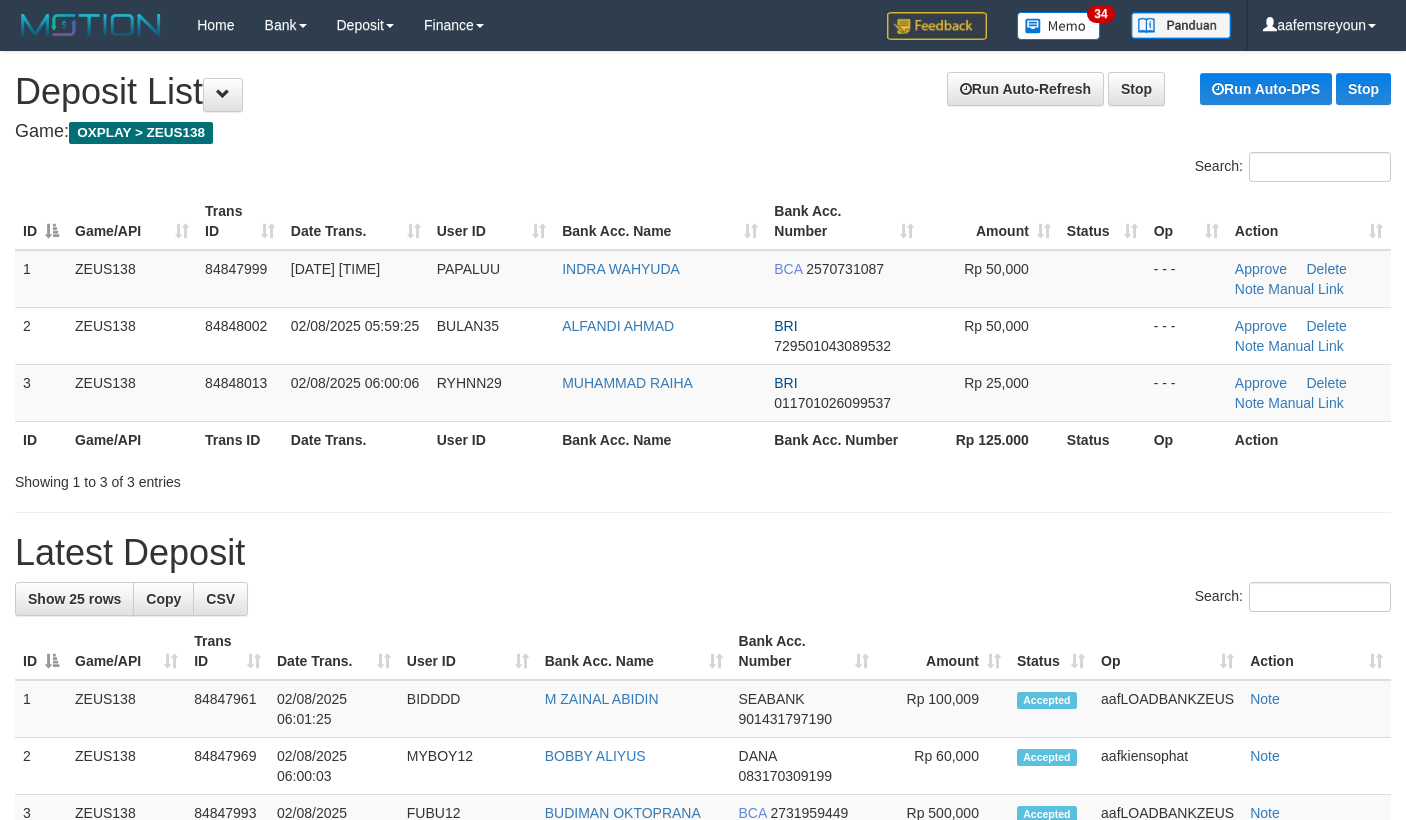 scroll, scrollTop: 0, scrollLeft: 0, axis: both 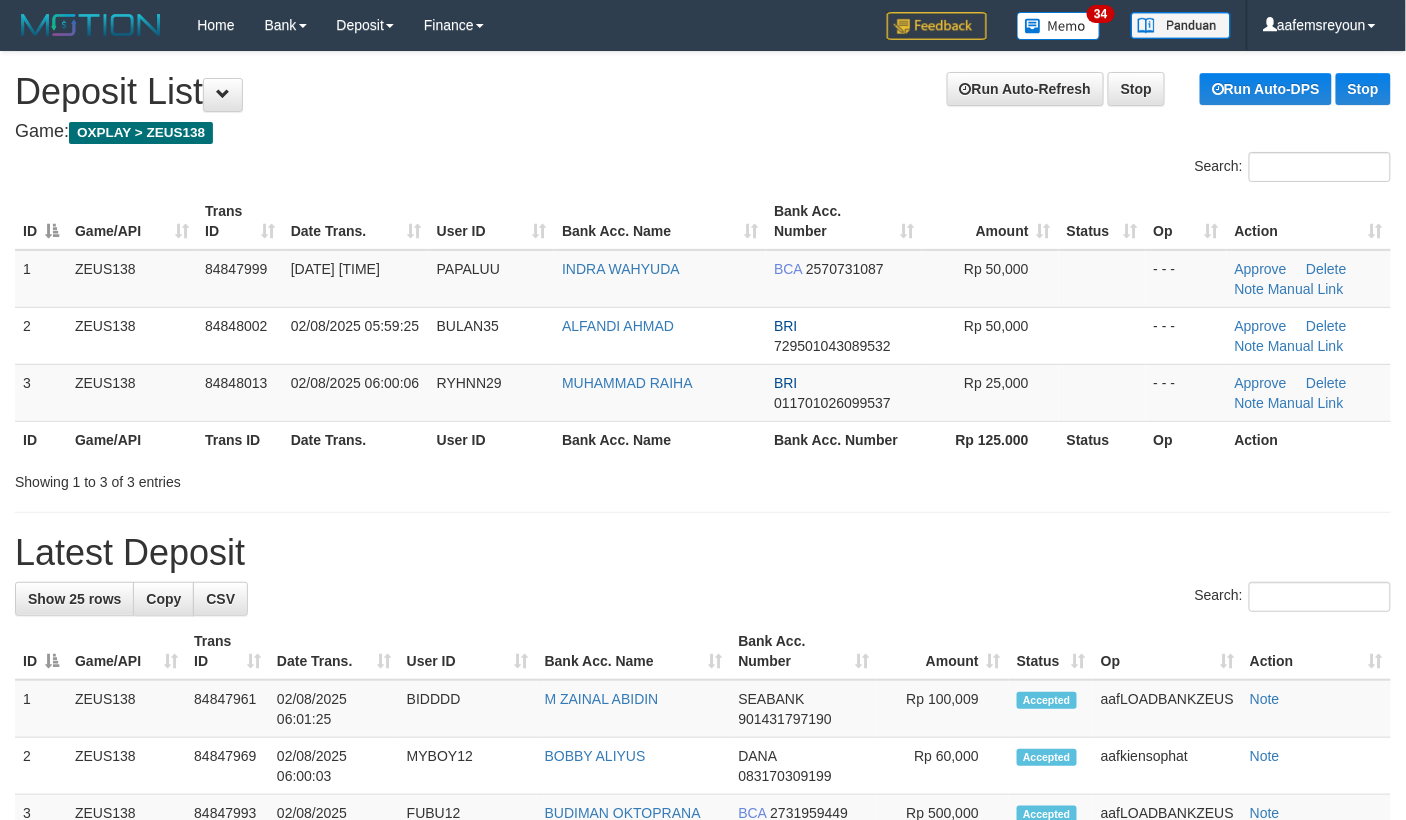 drag, startPoint x: 792, startPoint y: 474, endPoint x: 1384, endPoint y: 597, distance: 604.6429 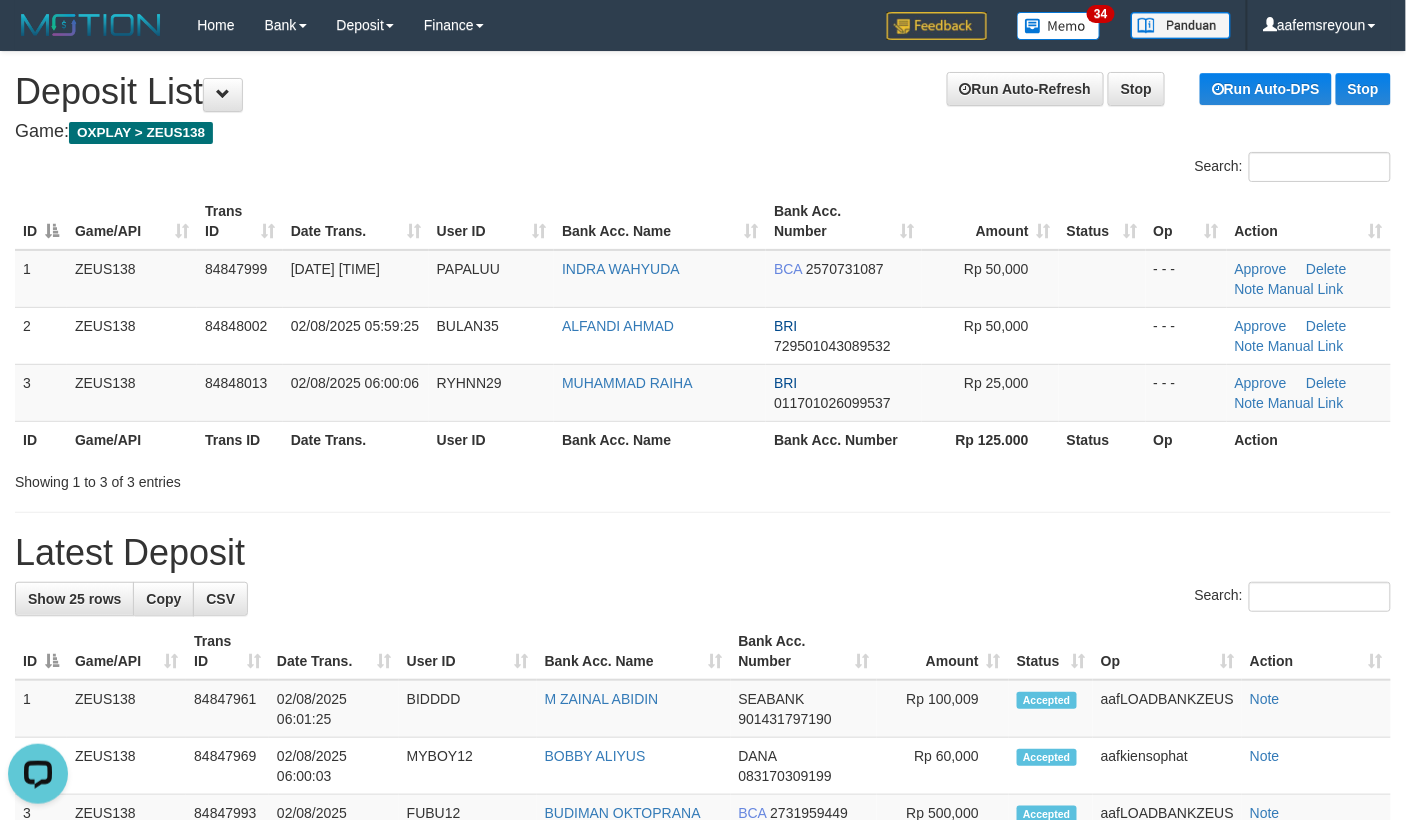 scroll, scrollTop: 0, scrollLeft: 0, axis: both 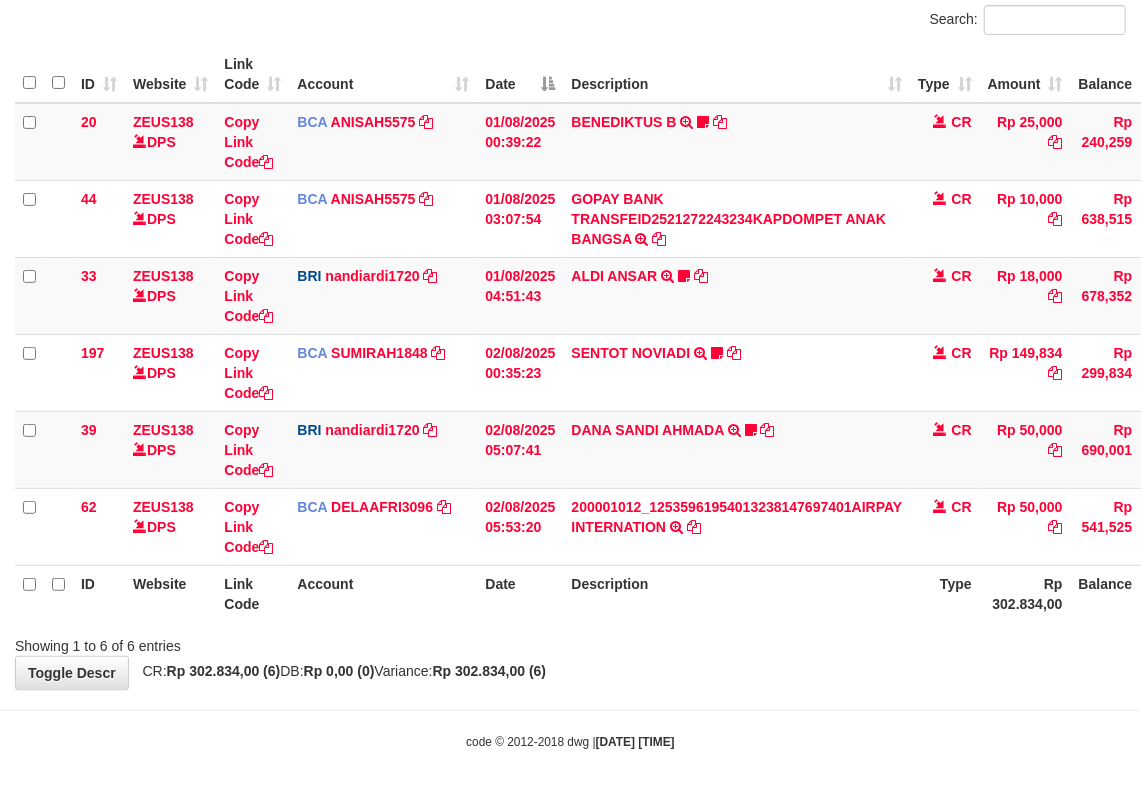 drag, startPoint x: 806, startPoint y: 706, endPoint x: 777, endPoint y: 709, distance: 29.15476 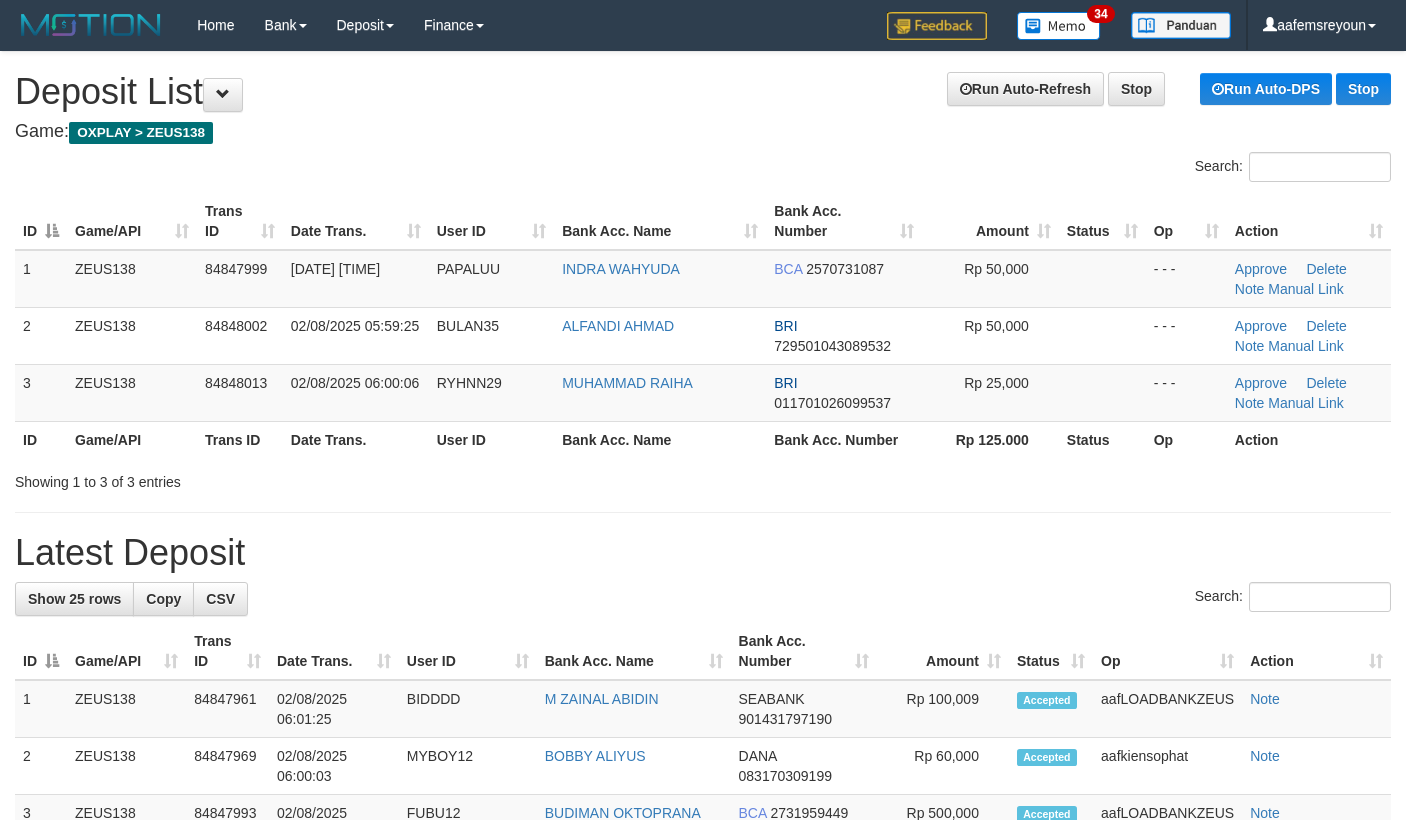 scroll, scrollTop: 0, scrollLeft: 0, axis: both 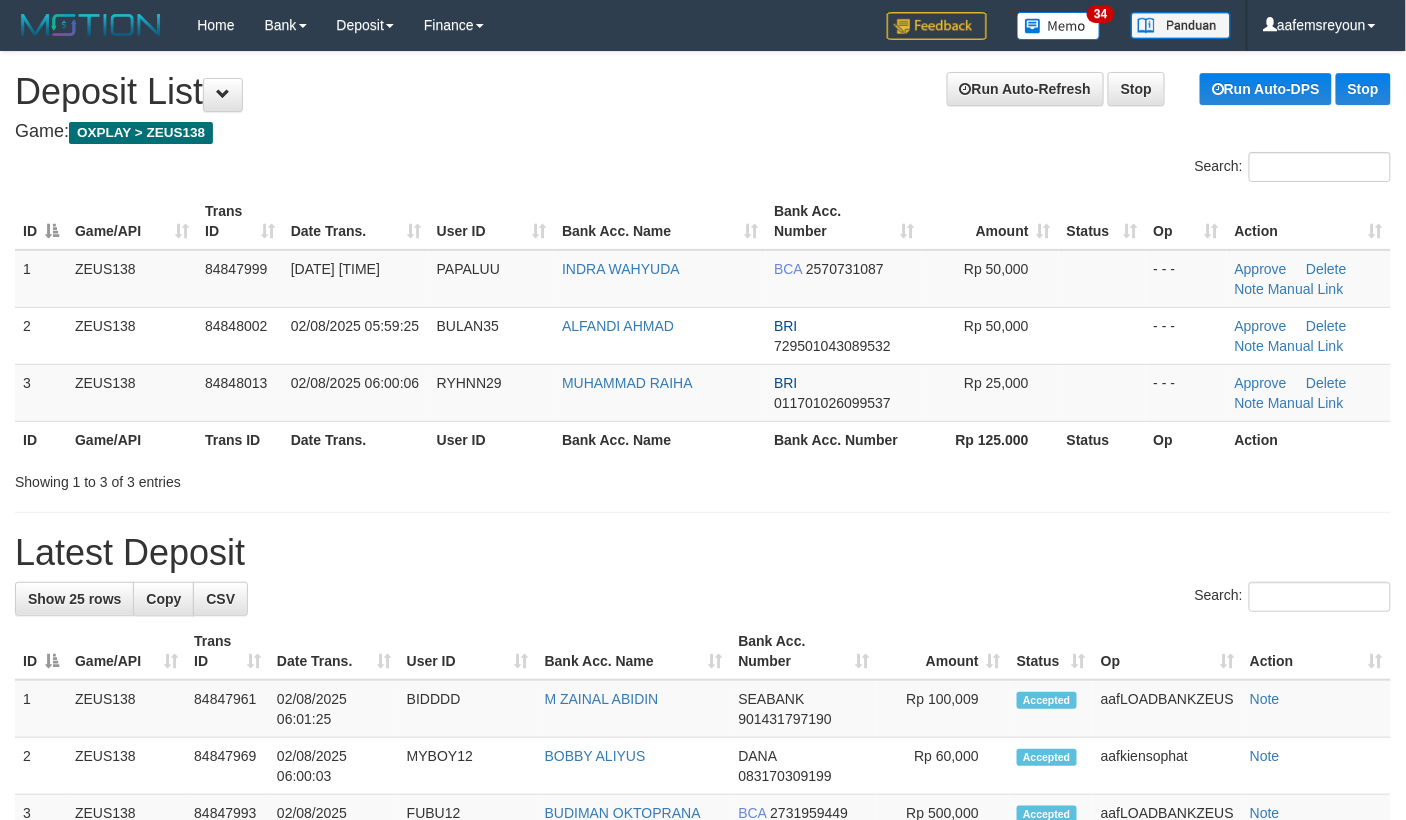 drag, startPoint x: 605, startPoint y: 585, endPoint x: 1254, endPoint y: 678, distance: 655.62946 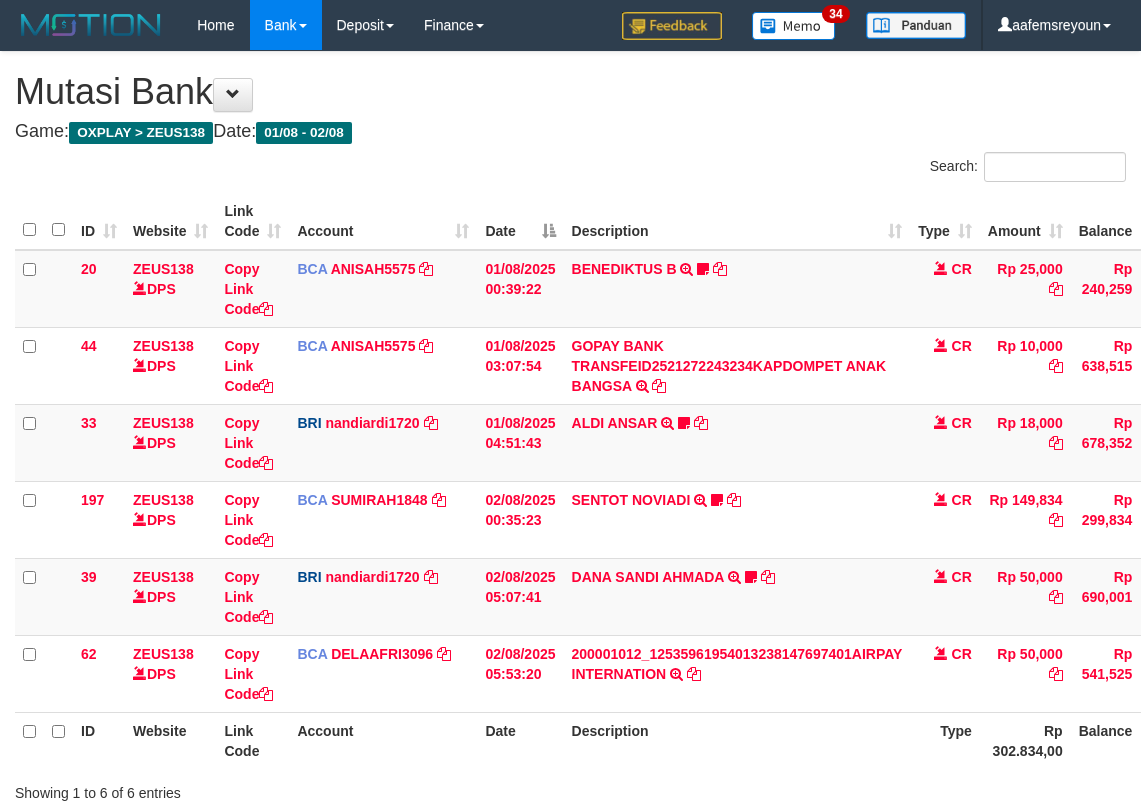 scroll, scrollTop: 84, scrollLeft: 0, axis: vertical 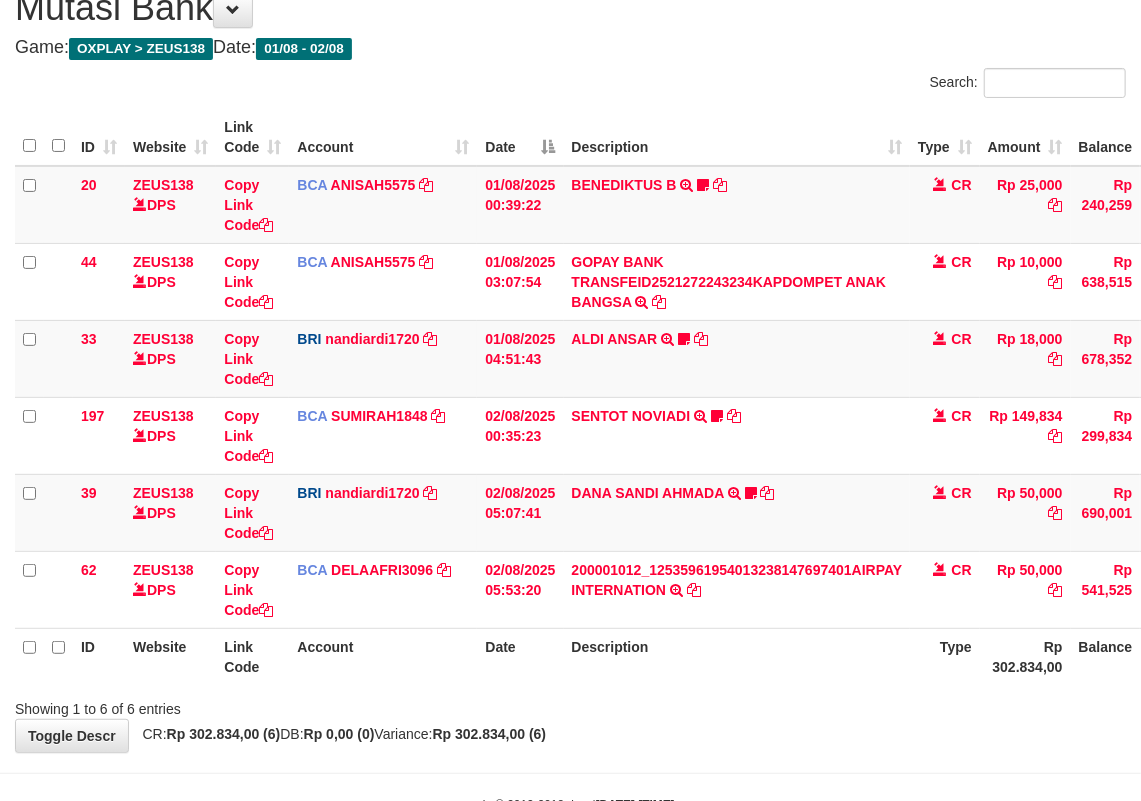 click on "Showing 1 to 6 of 6 entries" at bounding box center (570, 705) 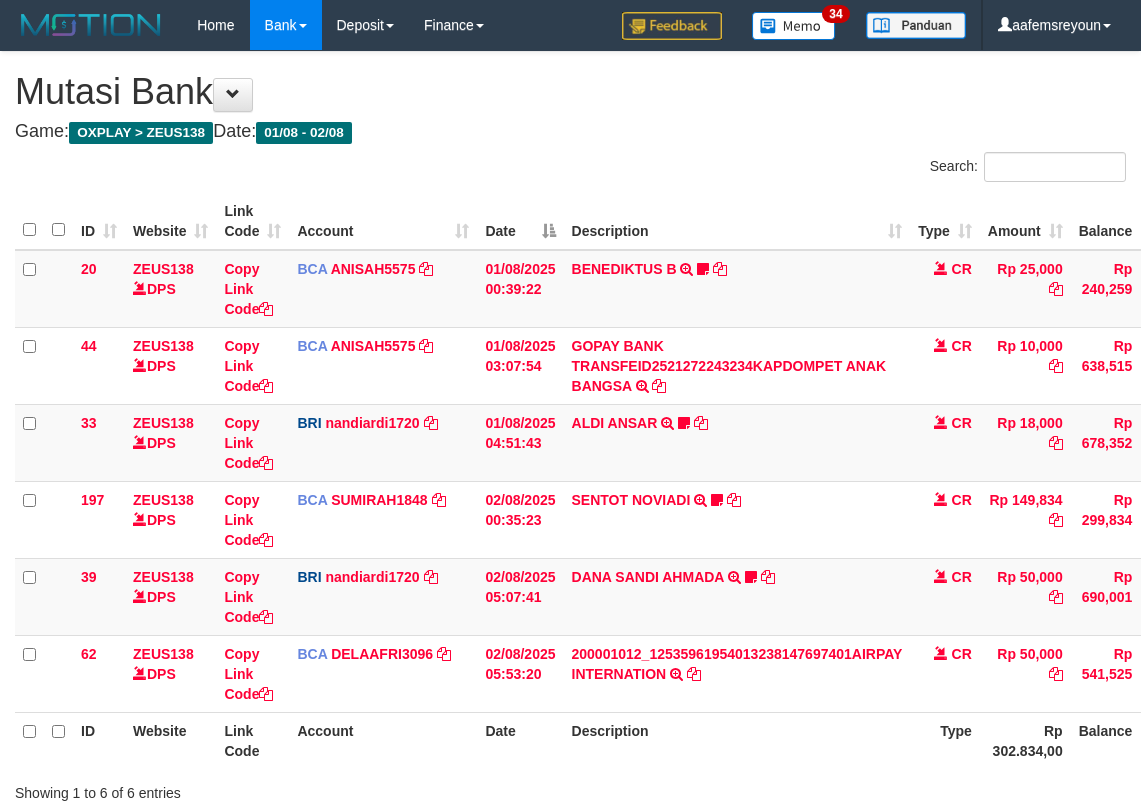scroll, scrollTop: 84, scrollLeft: 0, axis: vertical 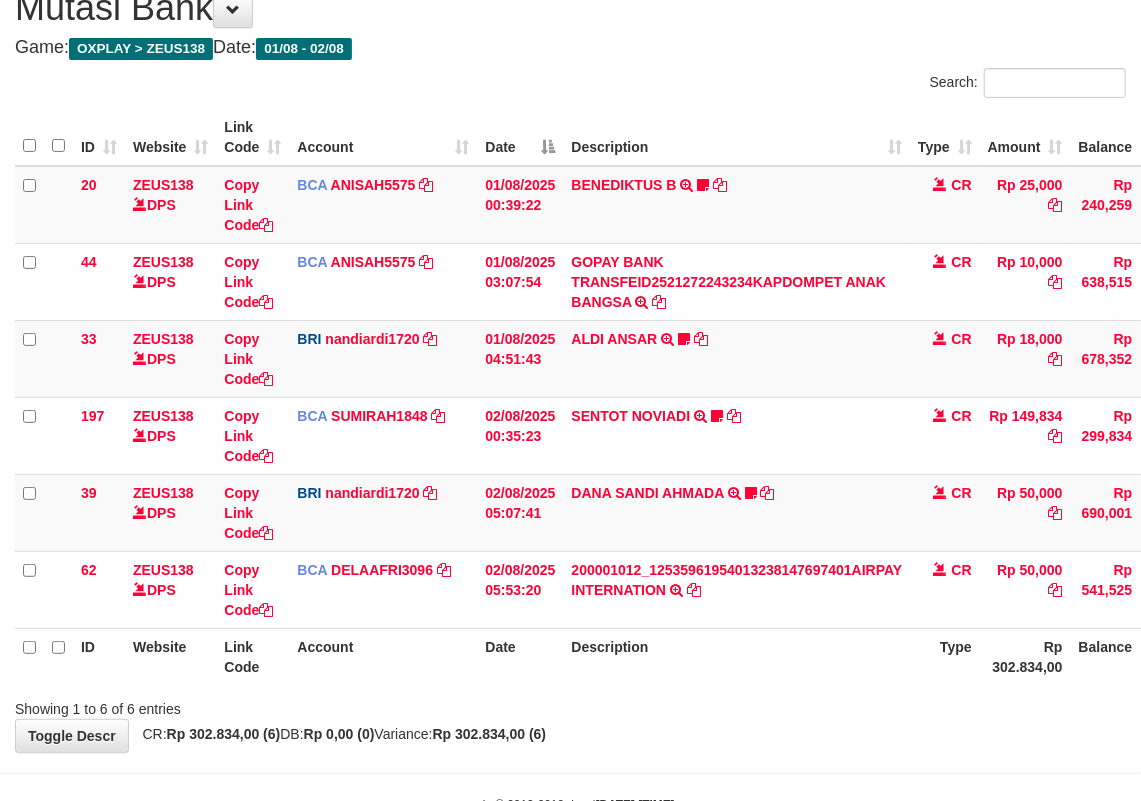 click on "**********" at bounding box center (570, 360) 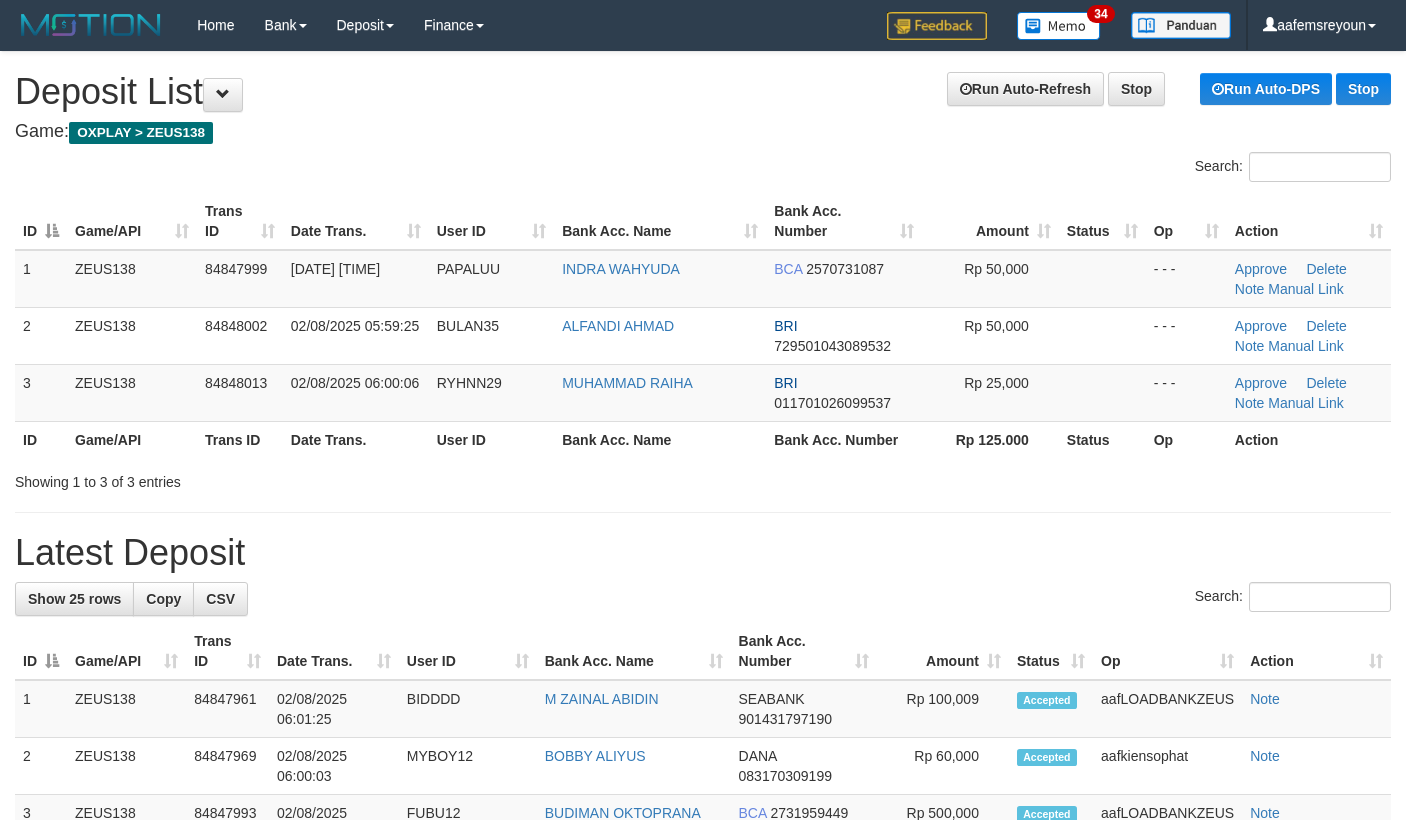 scroll, scrollTop: 0, scrollLeft: 0, axis: both 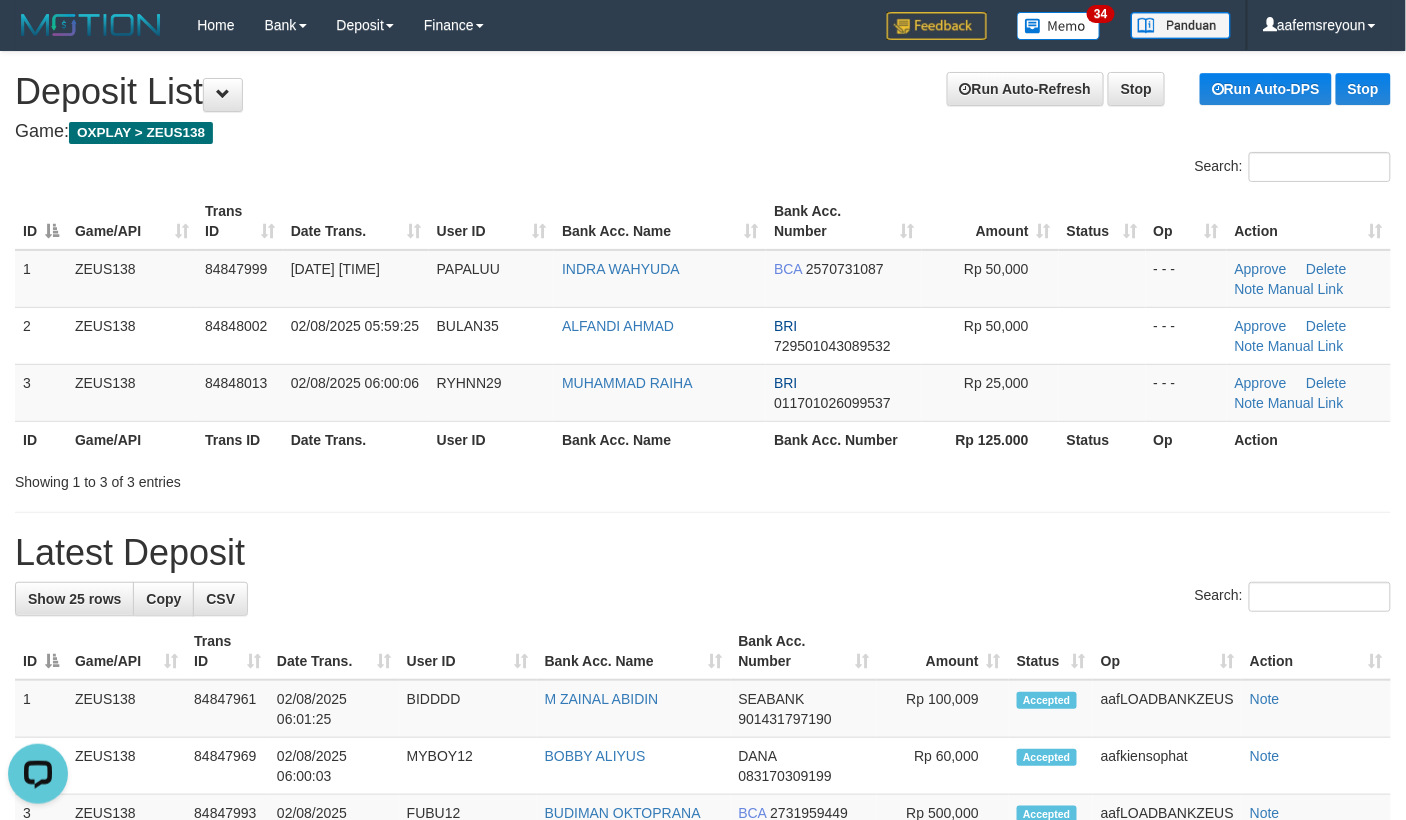 click on "**********" at bounding box center (703, 1135) 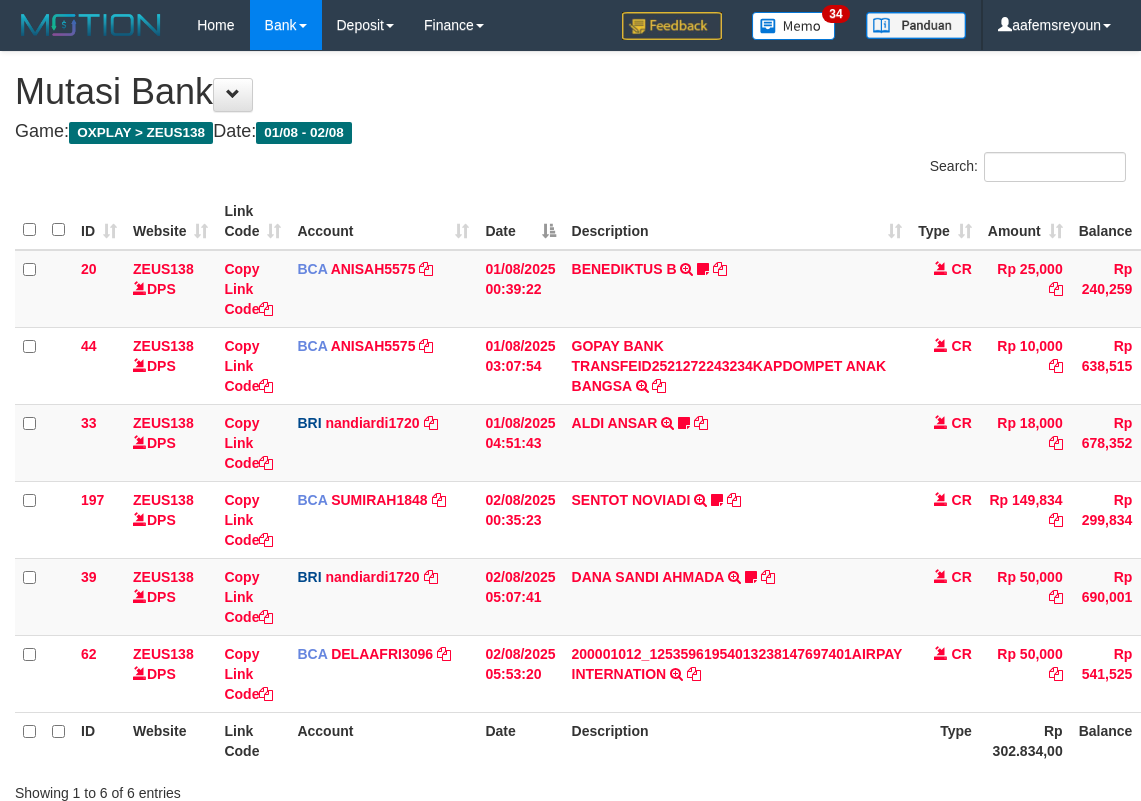 click on "**********" at bounding box center (570, 444) 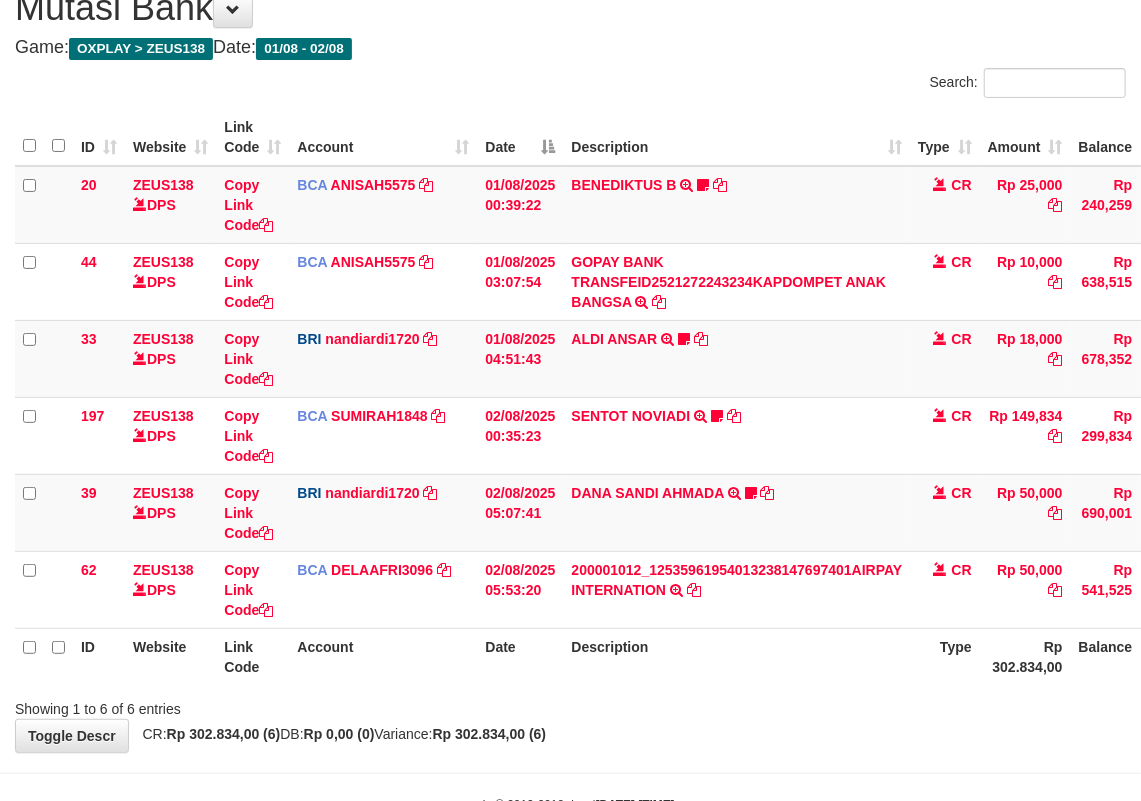 click on "**********" at bounding box center [570, 360] 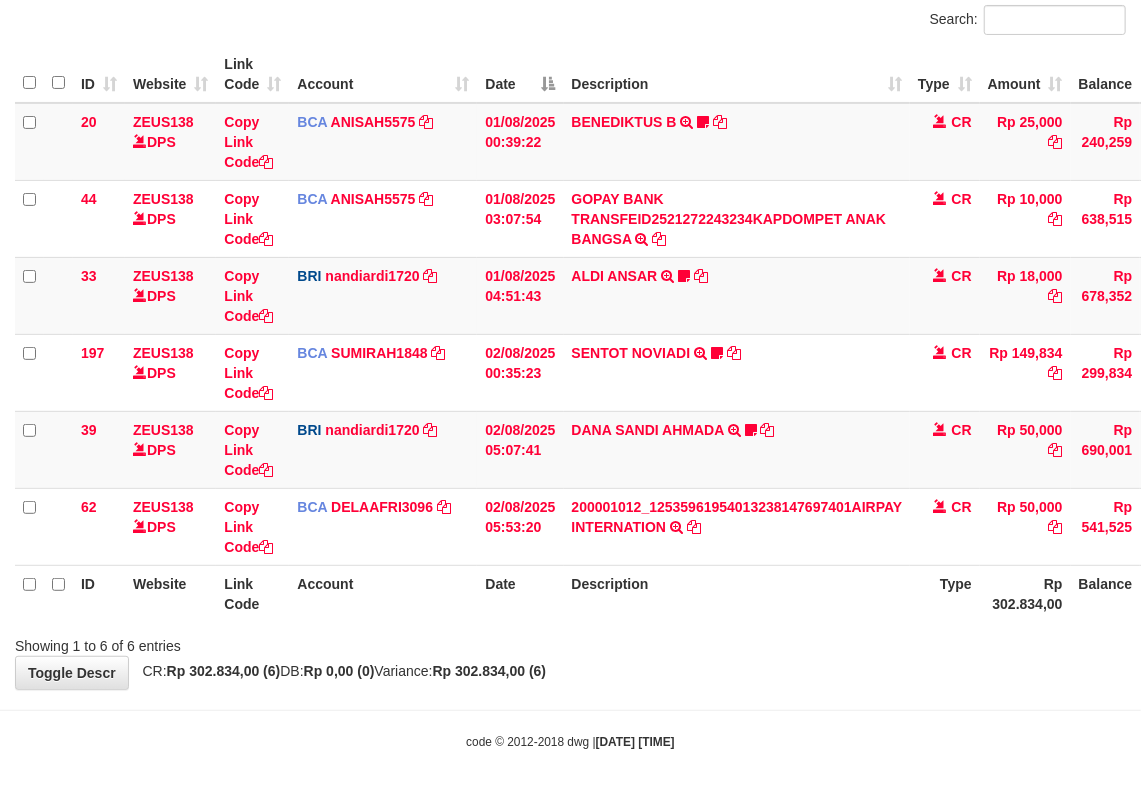 click on "Toggle navigation
Home
Bank
Account List
Mutasi Bank
Search
Sync
Note Mutasi
Deposit
DPS Fetch
DPS List
History
Note DPS
Finance
Financial Data
aafemsreyoun
My Profile
Log Out" at bounding box center [570, 327] 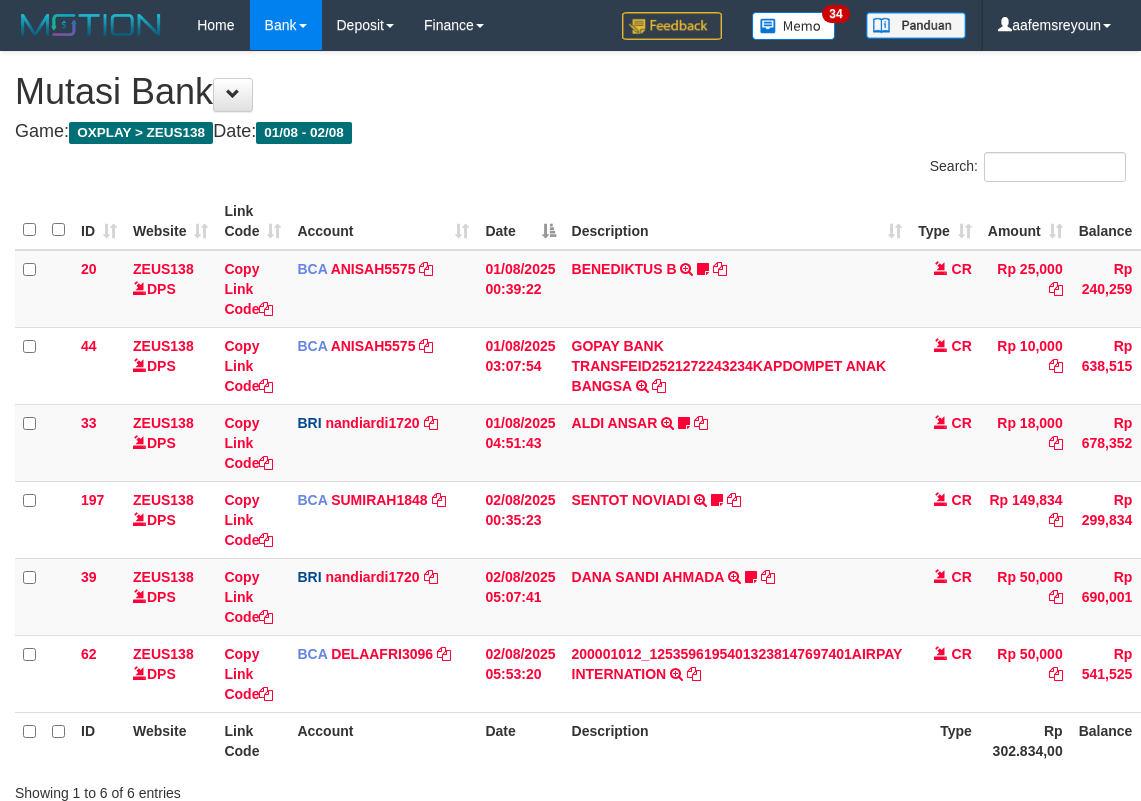 scroll, scrollTop: 84, scrollLeft: 0, axis: vertical 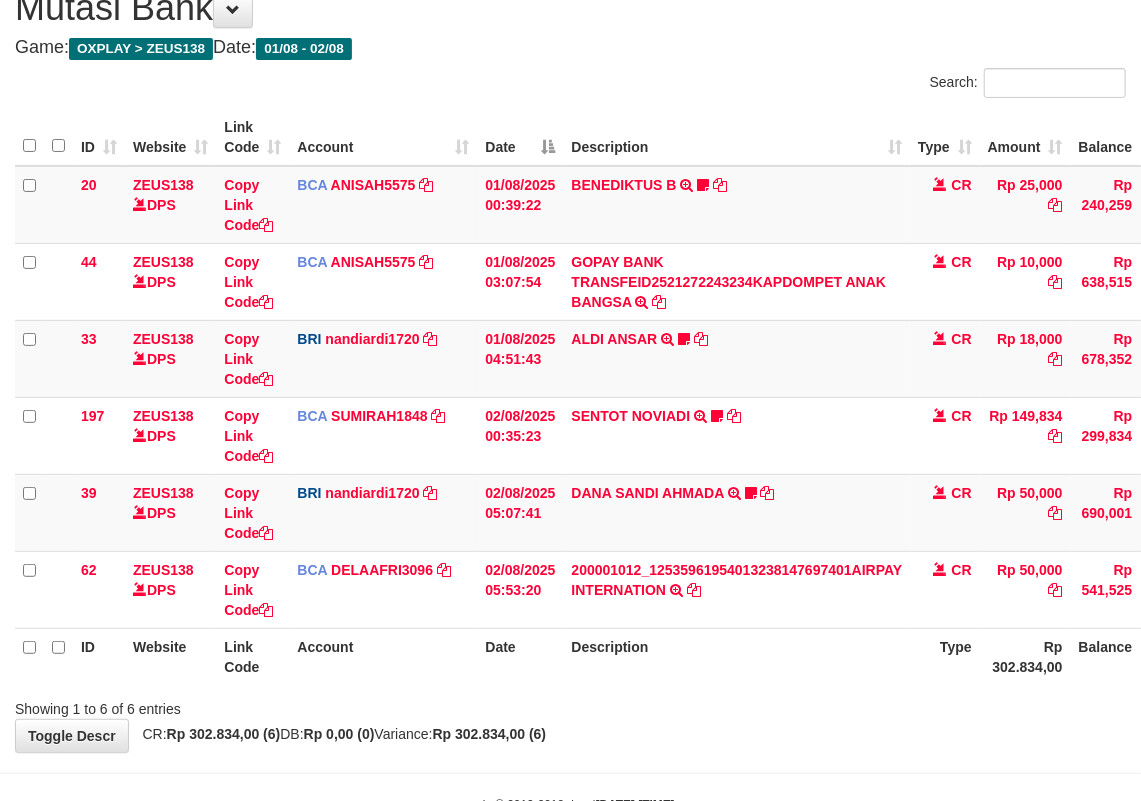 click on "Showing 1 to 6 of 6 entries" at bounding box center (570, 705) 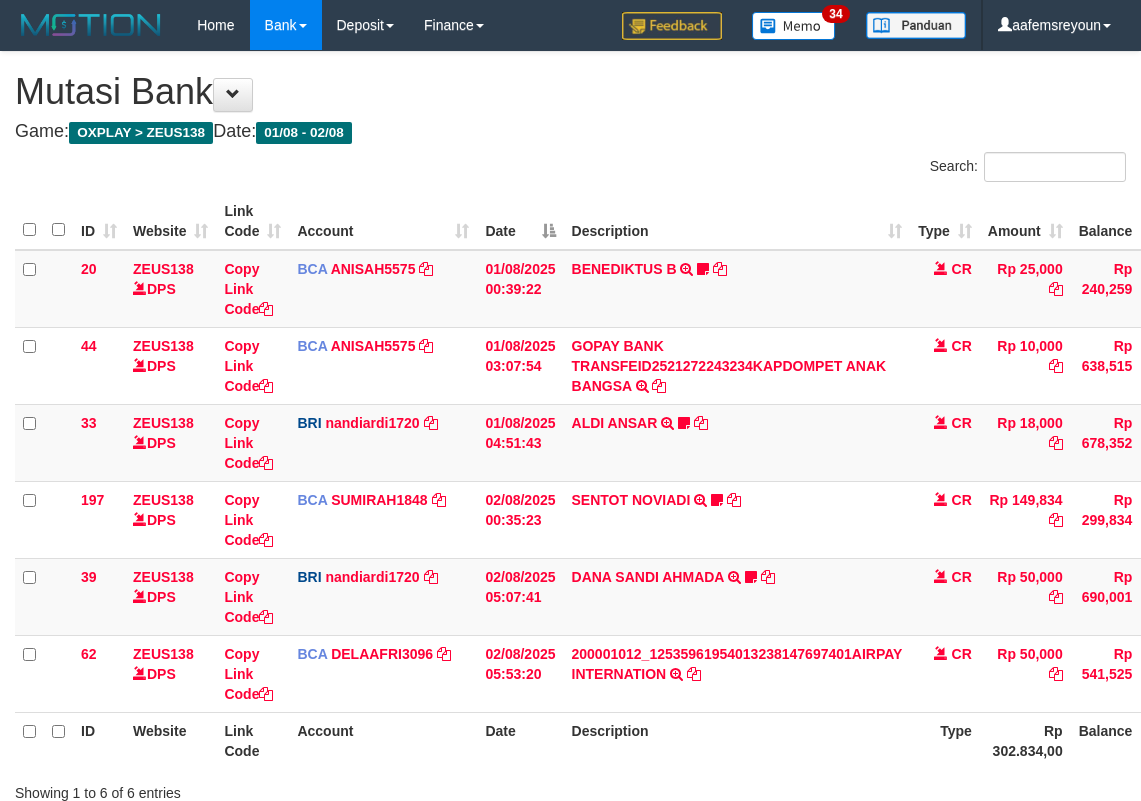 scroll, scrollTop: 84, scrollLeft: 0, axis: vertical 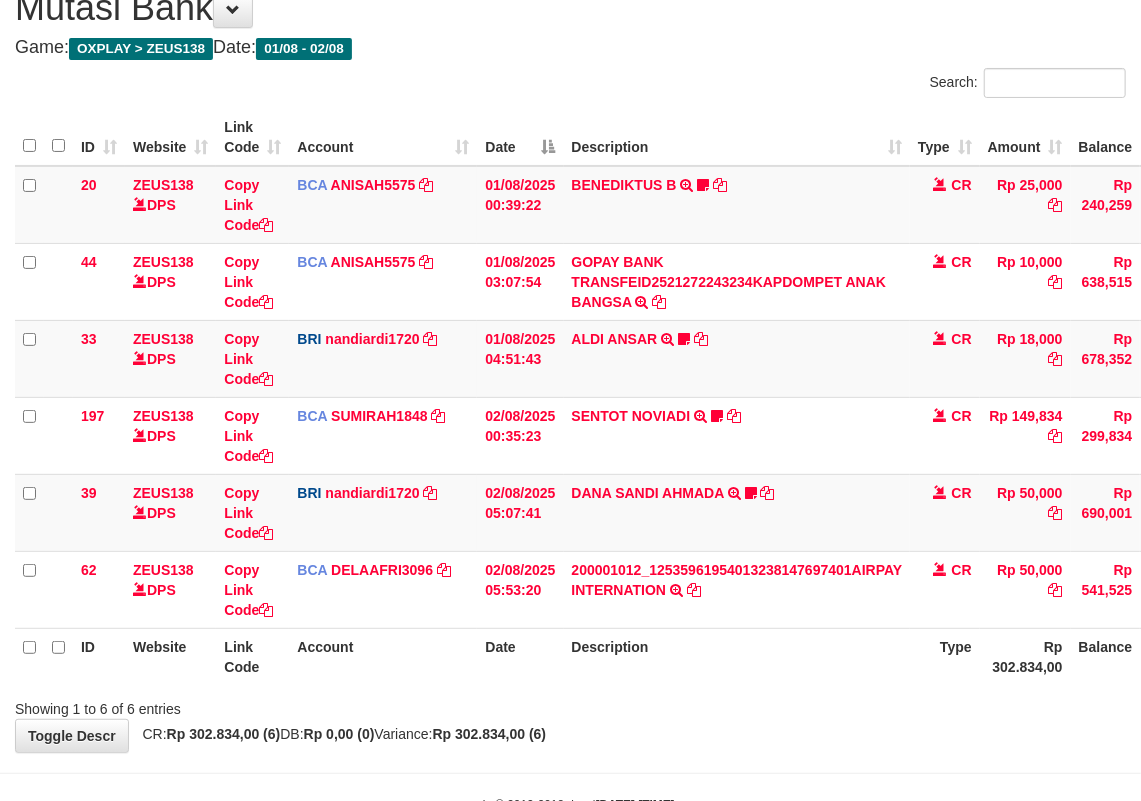 click on "Description" at bounding box center (737, 656) 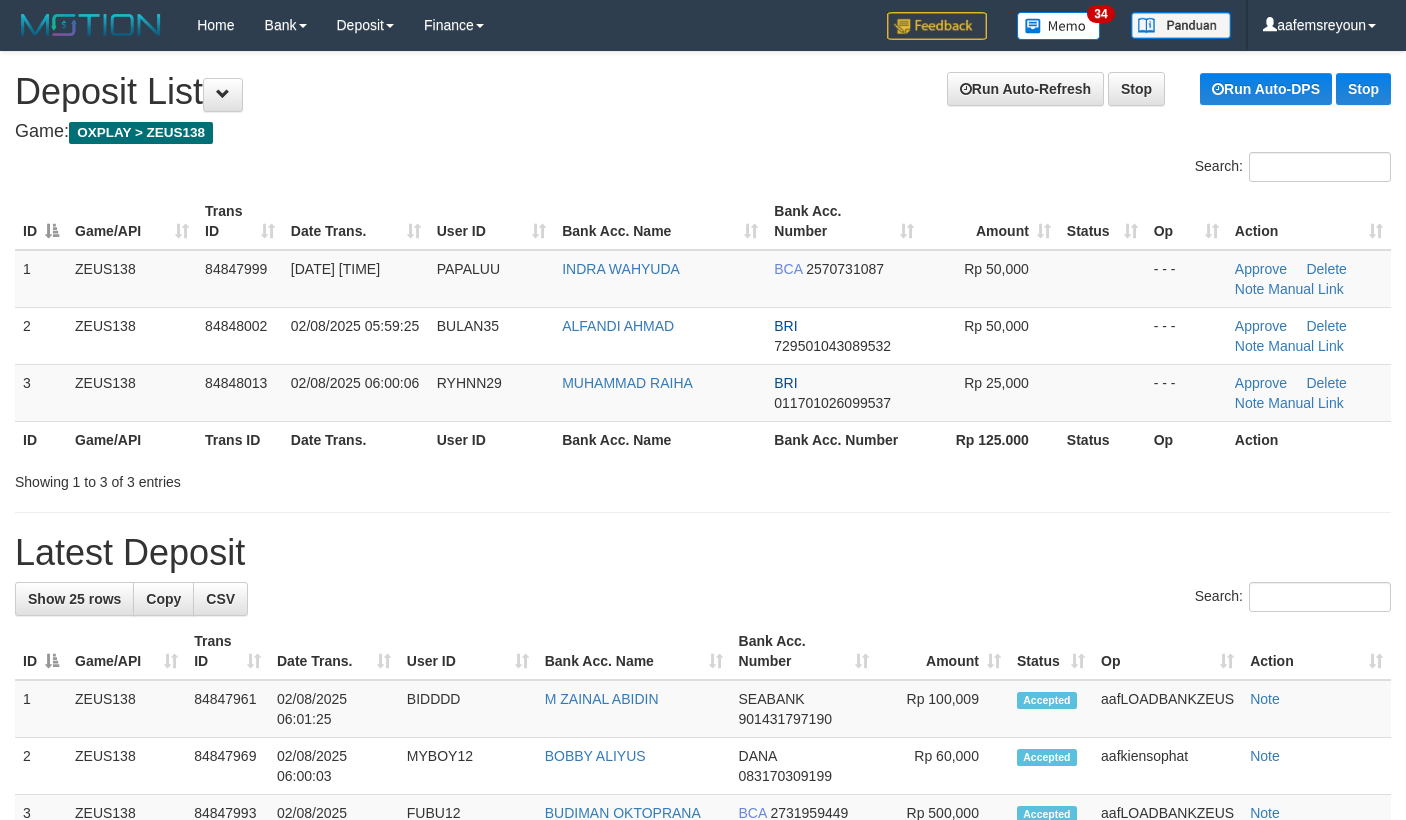 scroll, scrollTop: 0, scrollLeft: 0, axis: both 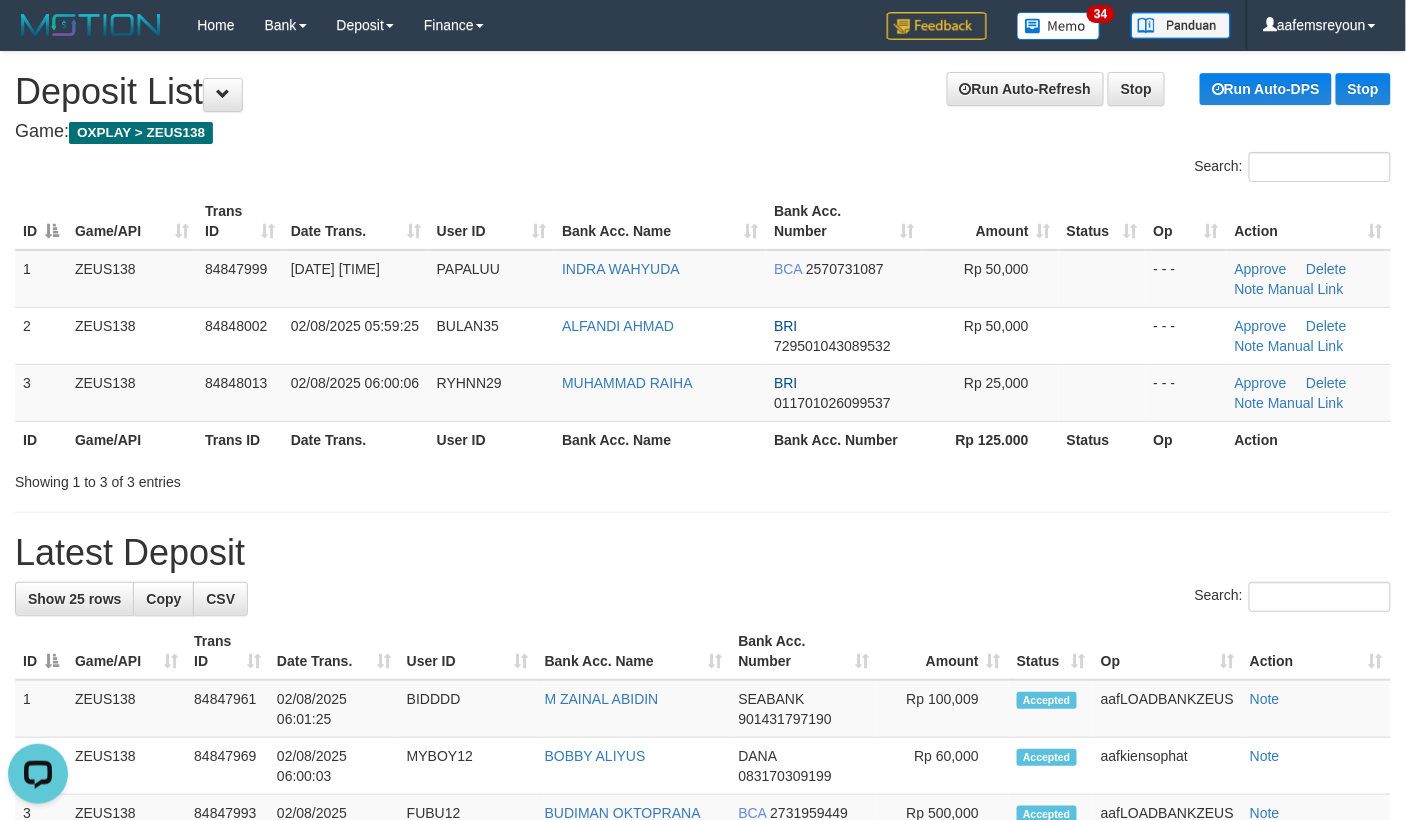 click on "Latest Deposit" at bounding box center (703, 553) 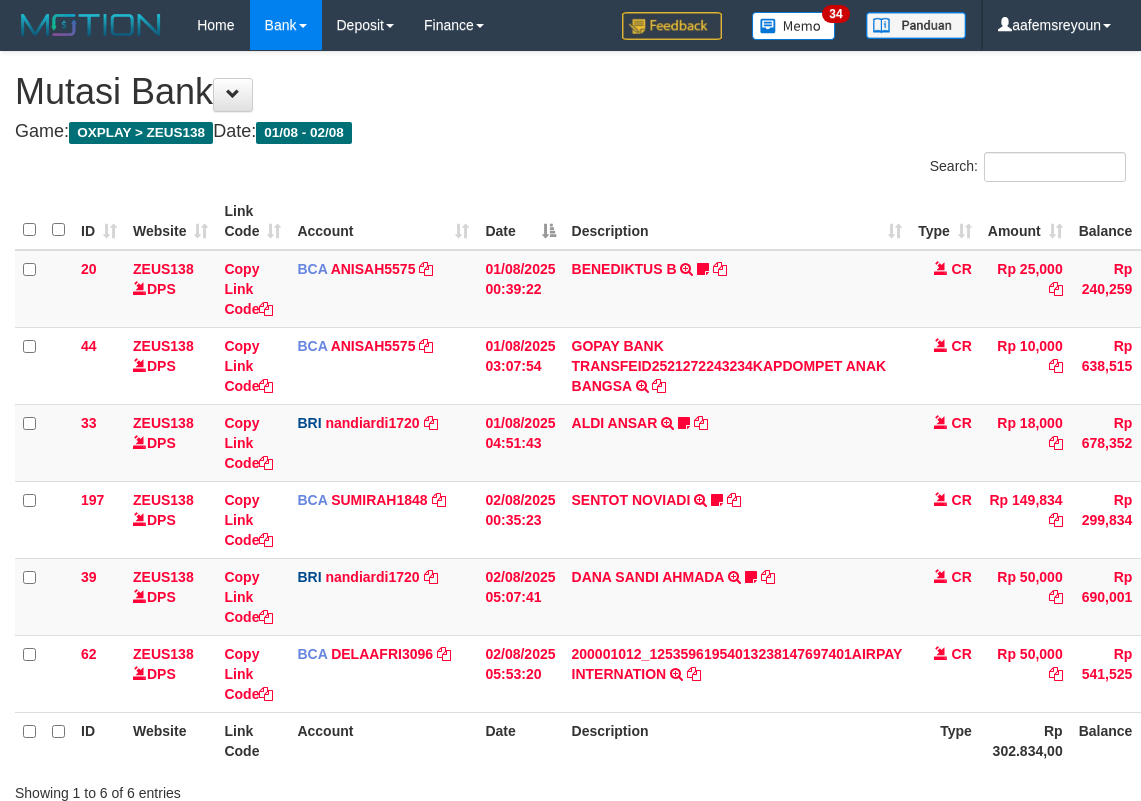 scroll, scrollTop: 149, scrollLeft: 0, axis: vertical 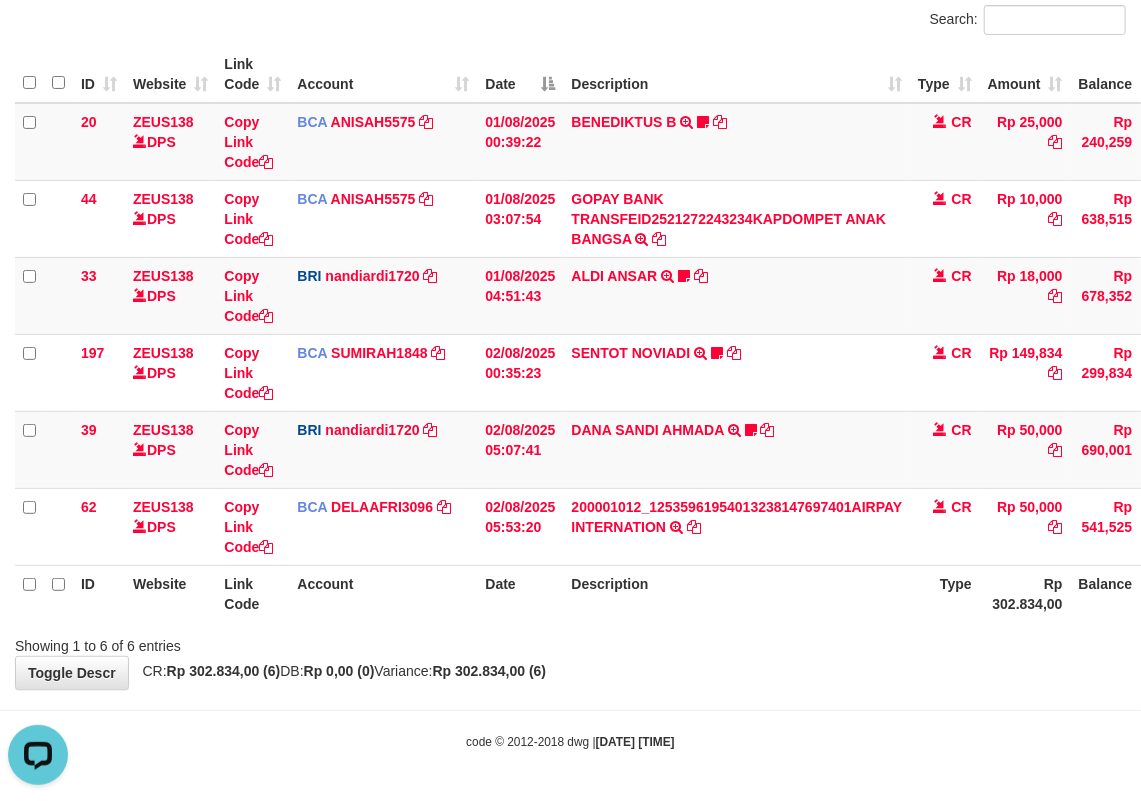 click on "Showing 1 to 6 of 6 entries" at bounding box center [570, 642] 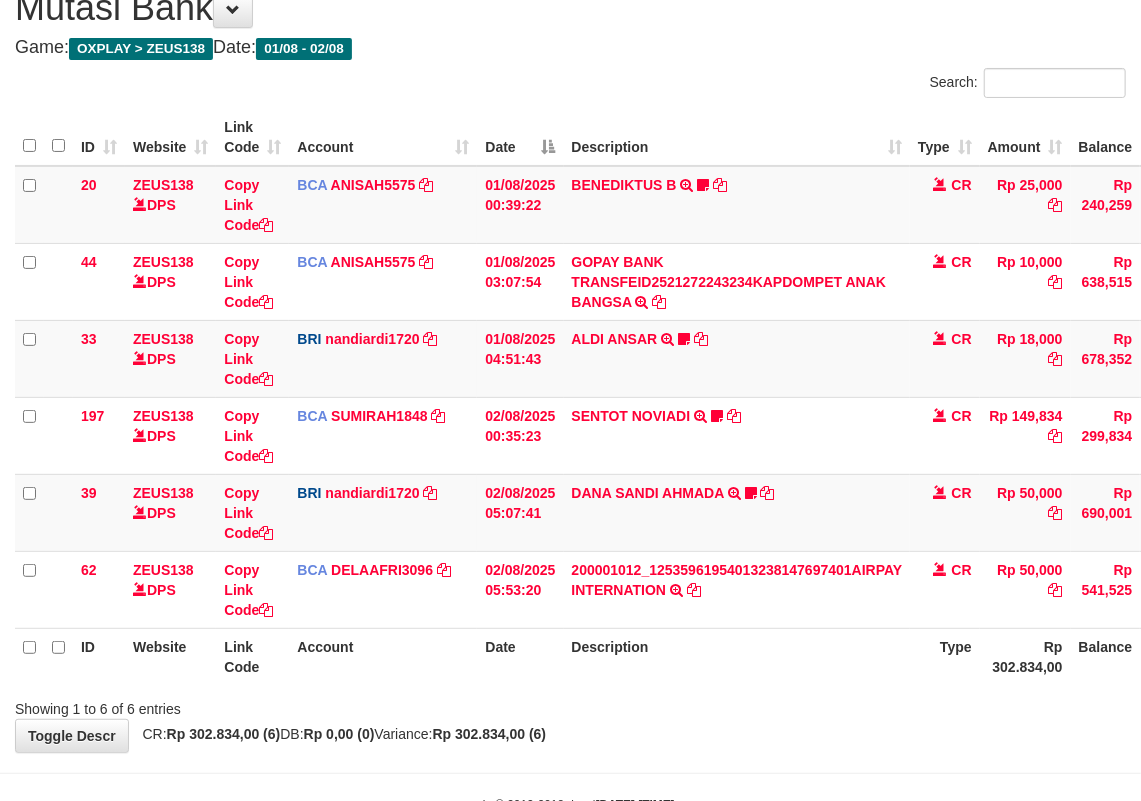 scroll, scrollTop: 149, scrollLeft: 0, axis: vertical 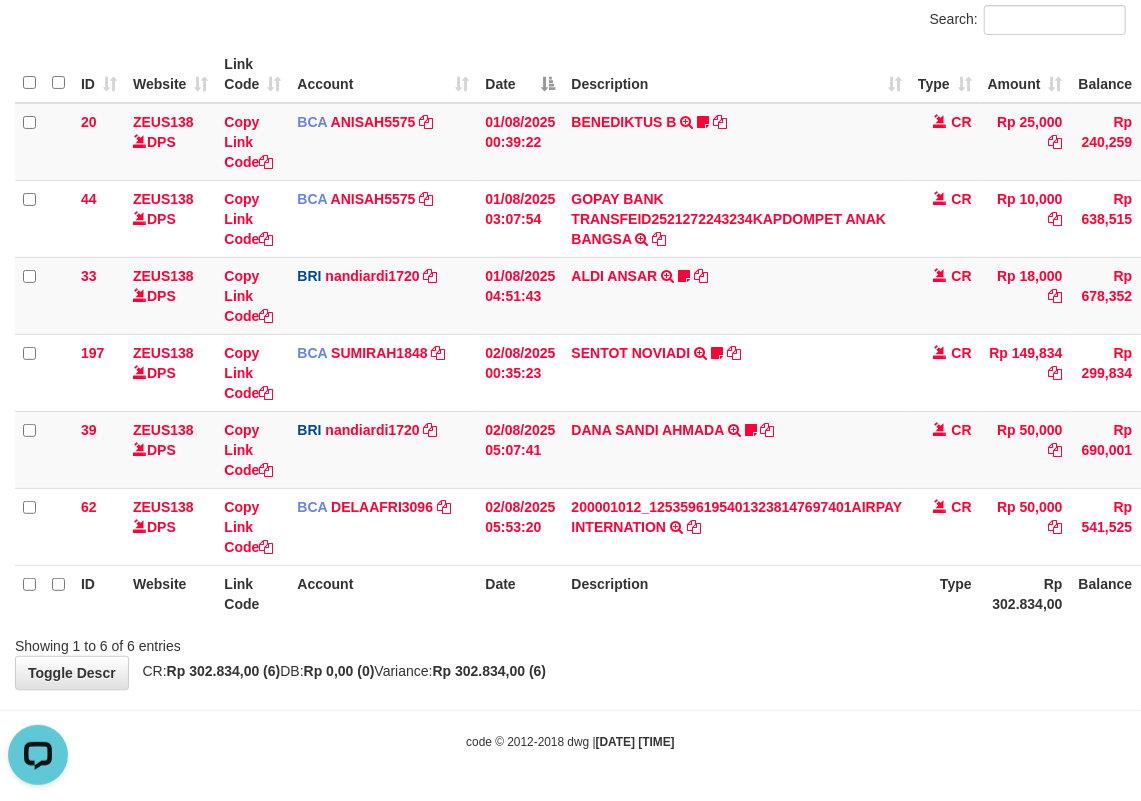 click on "Rp 302.834,00 (6)" at bounding box center [490, 671] 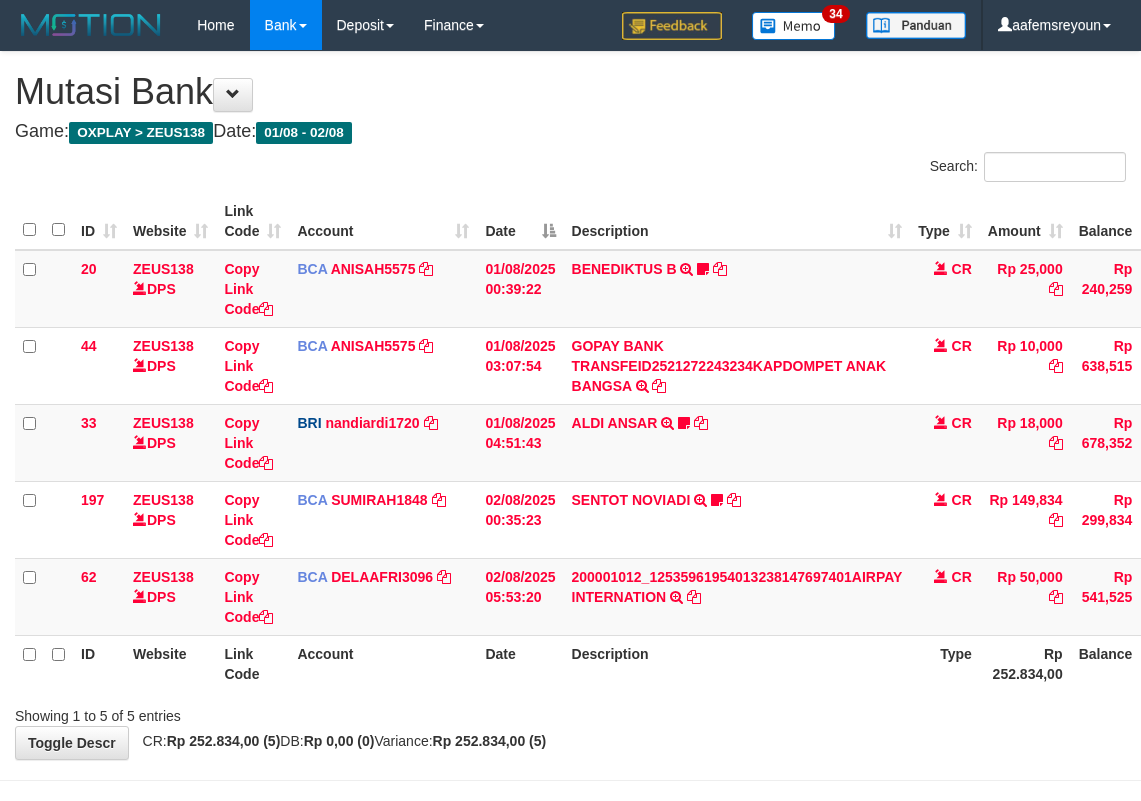 scroll, scrollTop: 0, scrollLeft: 0, axis: both 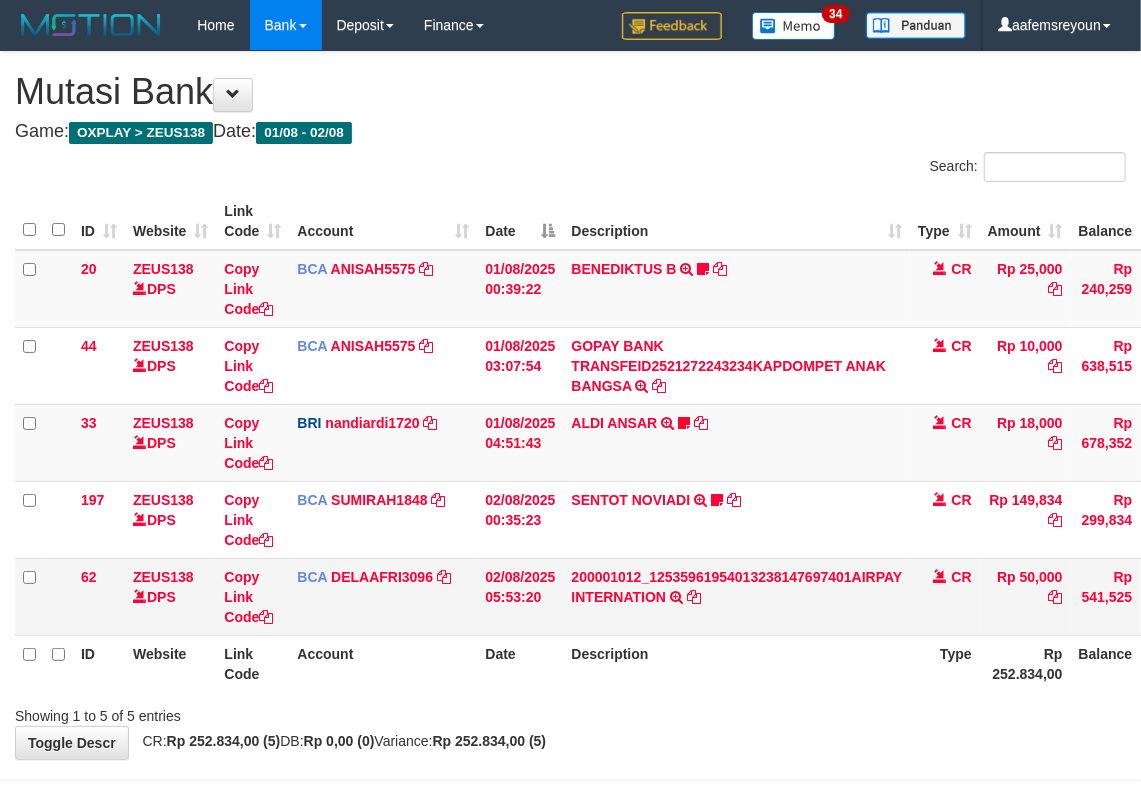 click on "200001012_12535961954013238147697401AIRPAY INTERNATION         TRSF E-BANKING CR 0208/FTSCY/WS95051
50000.00200001012_12535961954013238147697401AIRPAY INTERNATION" at bounding box center [737, 596] 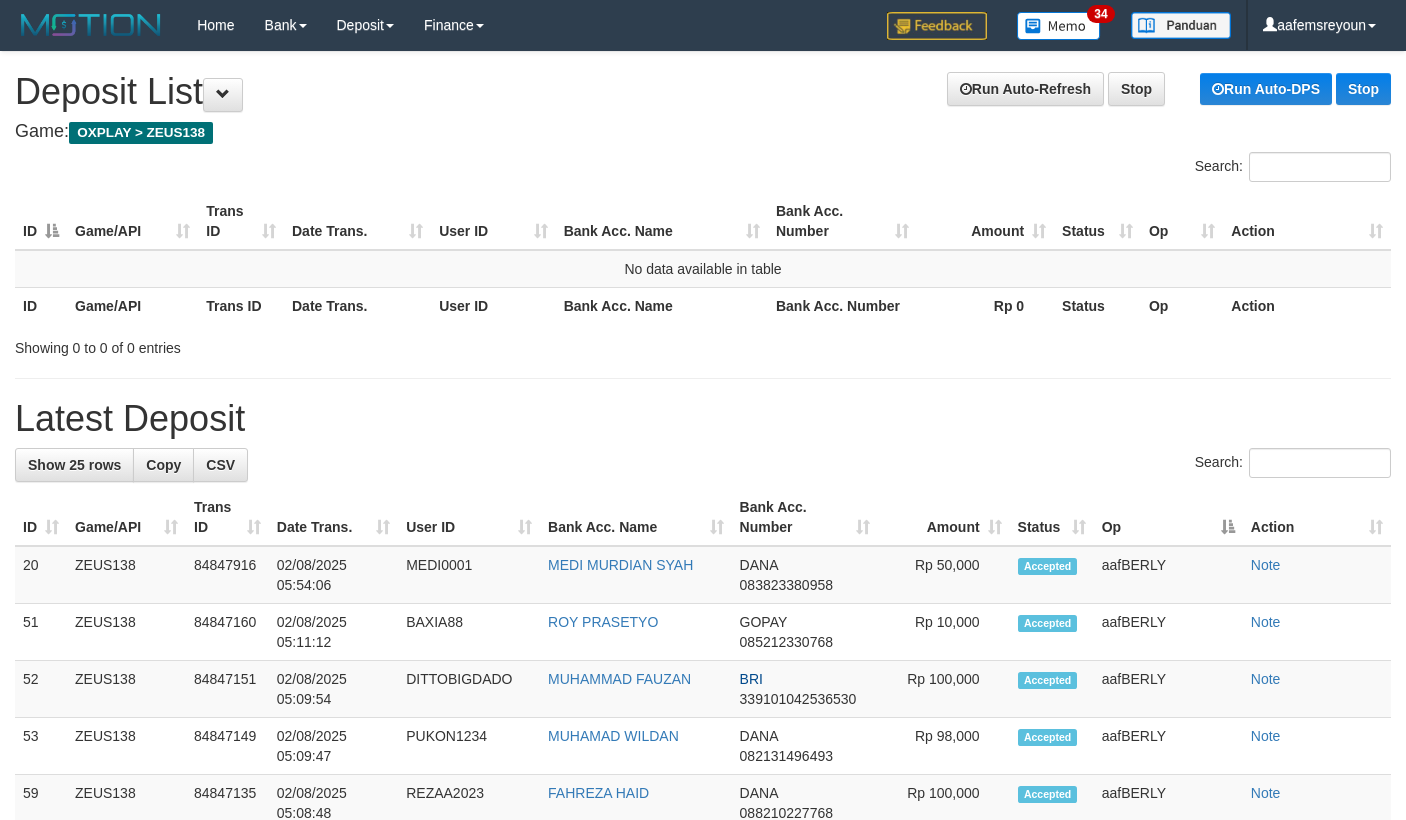 scroll, scrollTop: 0, scrollLeft: 0, axis: both 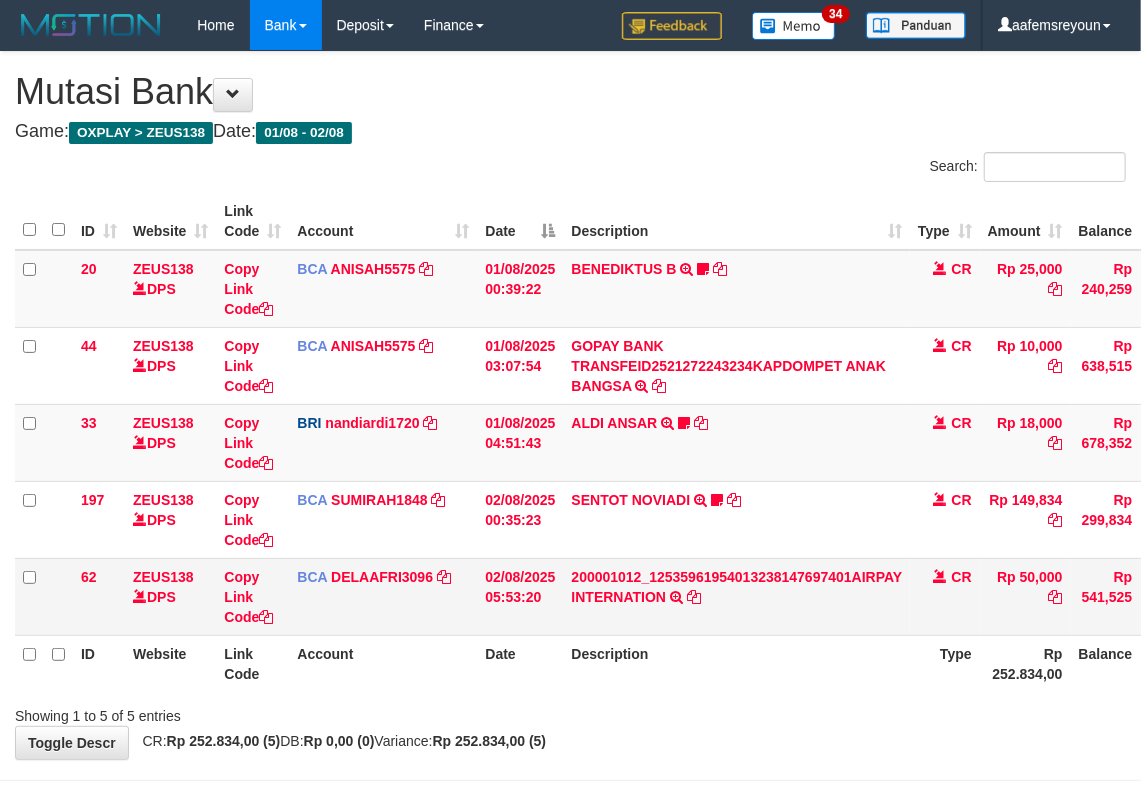 click on "Description" at bounding box center [737, 663] 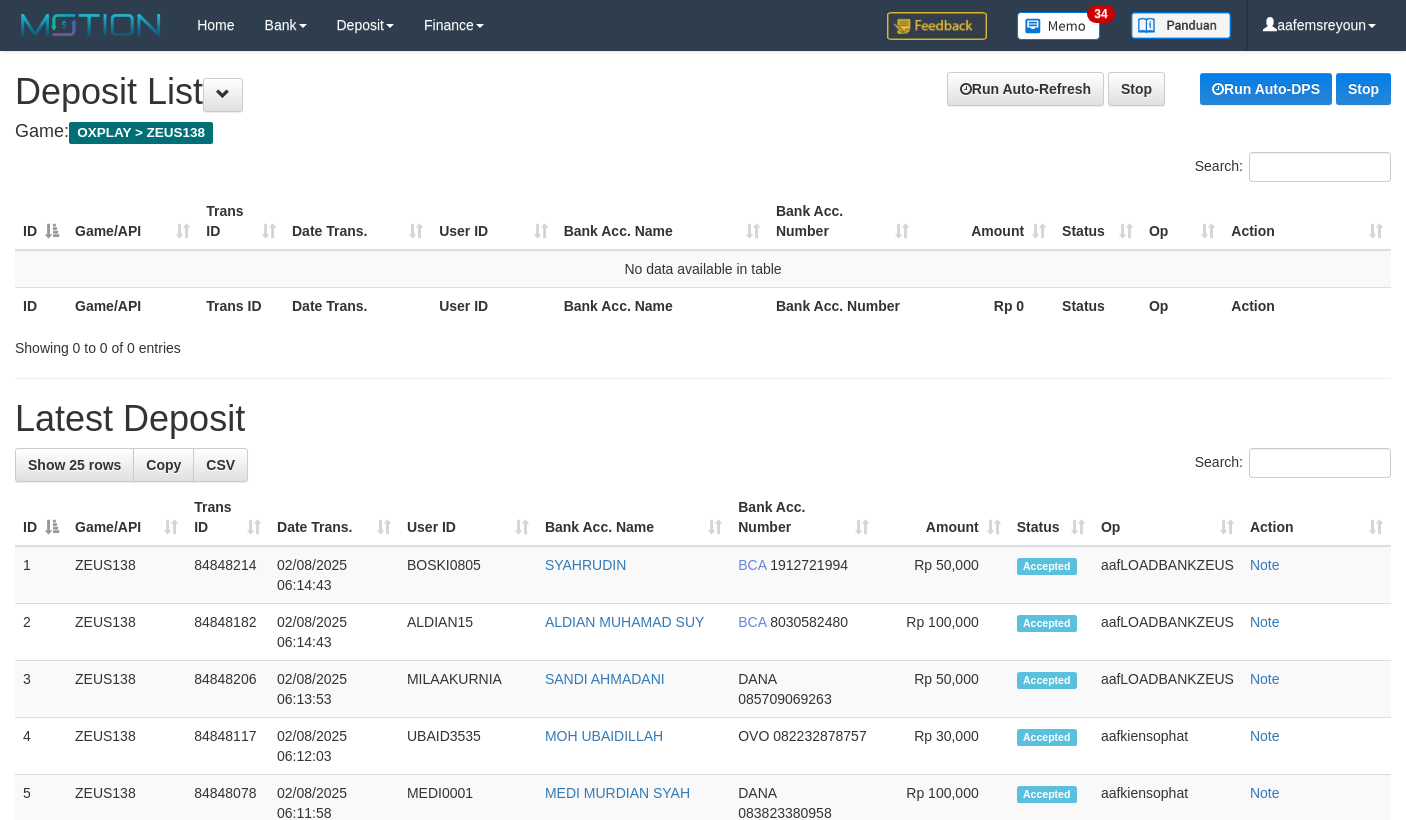 scroll, scrollTop: 0, scrollLeft: 0, axis: both 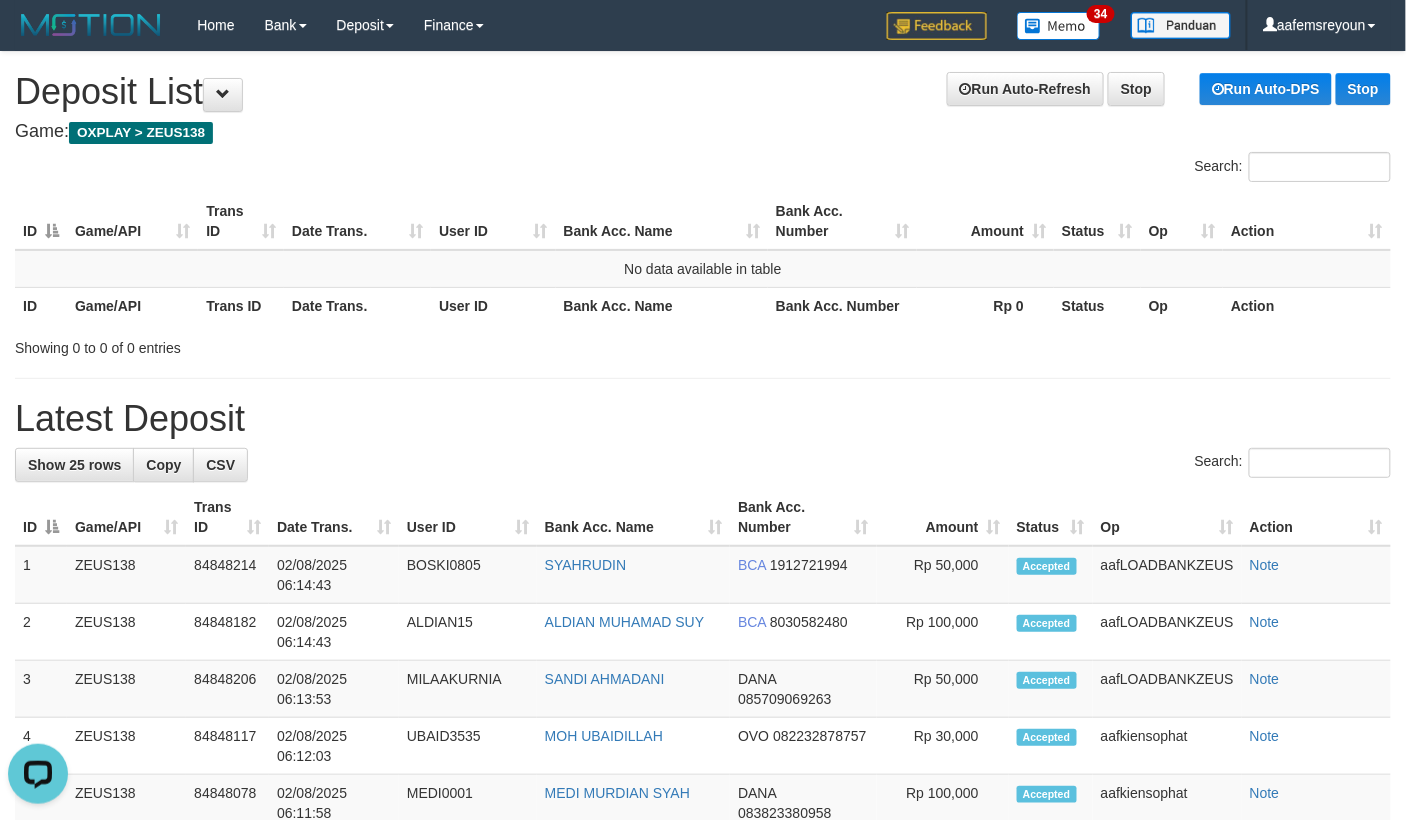 drag, startPoint x: 413, startPoint y: 500, endPoint x: 449, endPoint y: 501, distance: 36.013885 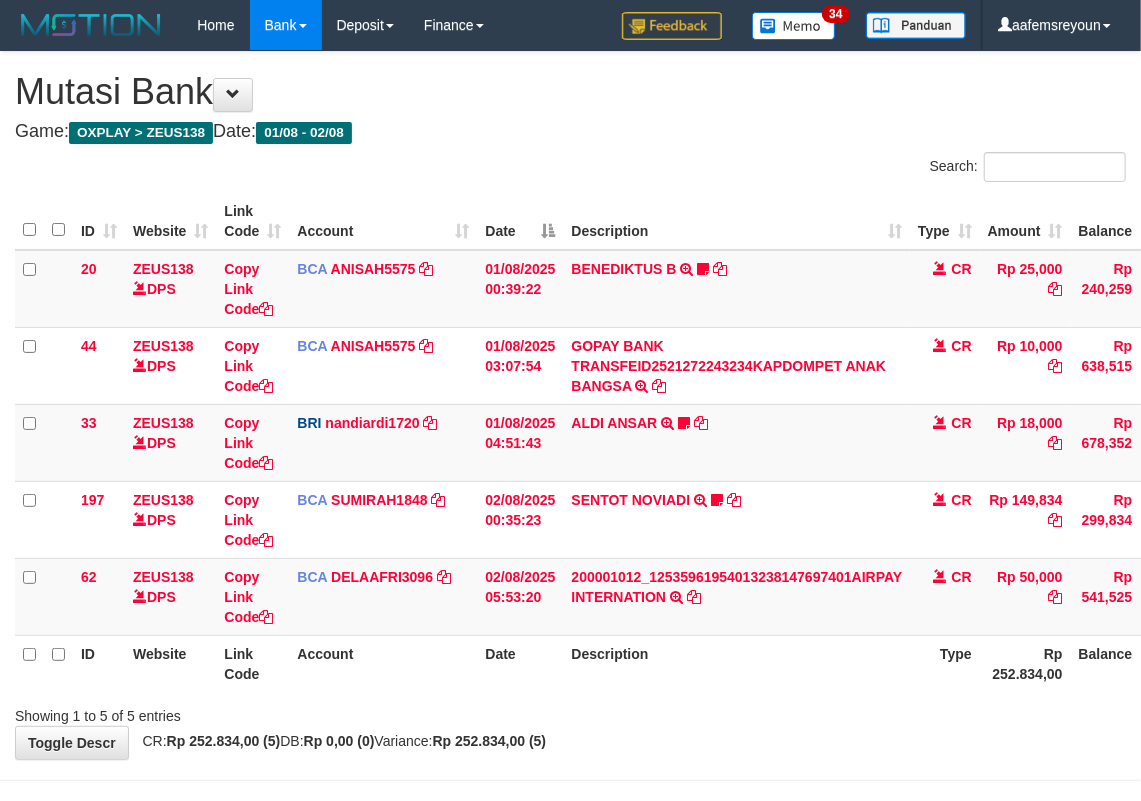 scroll, scrollTop: 72, scrollLeft: 0, axis: vertical 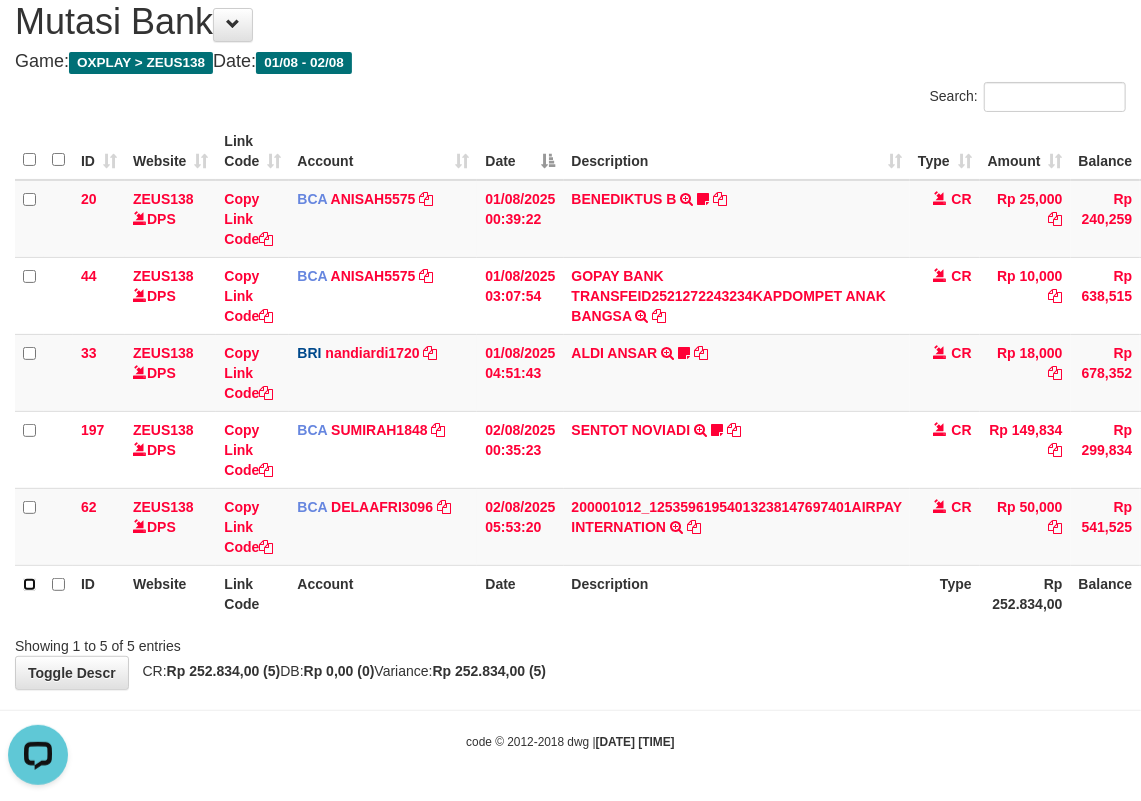 click at bounding box center [29, 593] 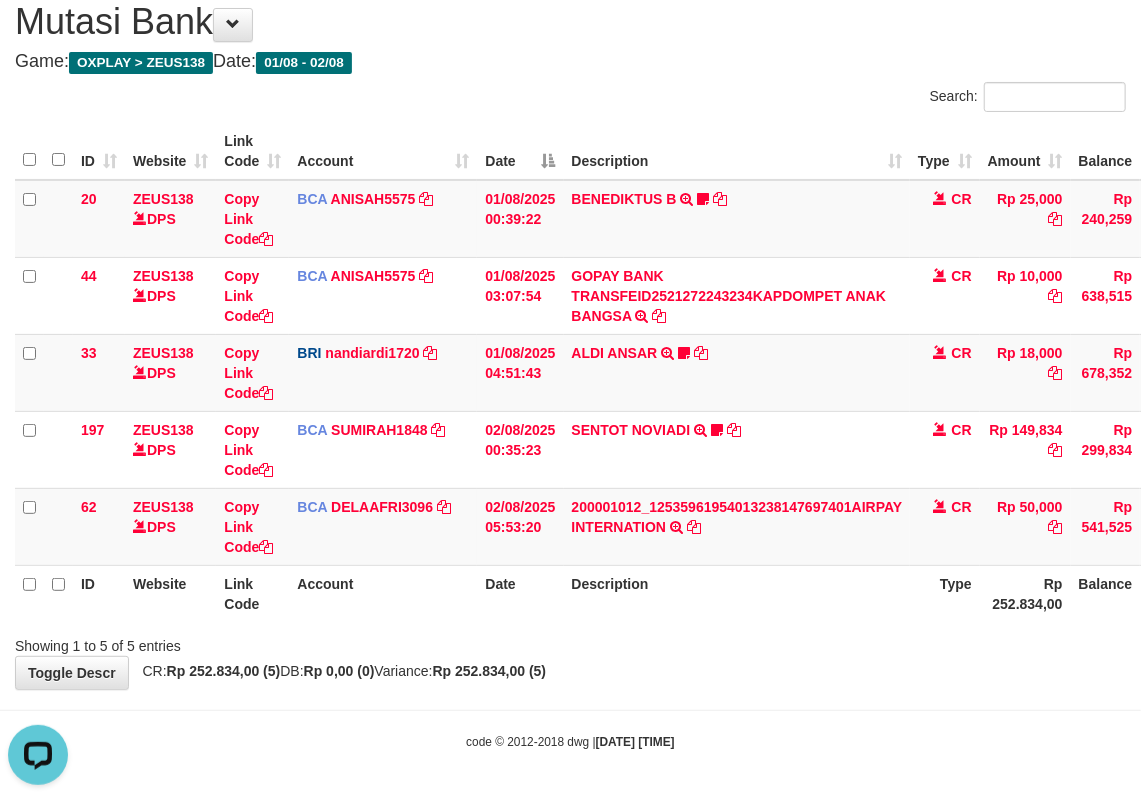 drag, startPoint x: 457, startPoint y: 601, endPoint x: 446, endPoint y: 582, distance: 21.954498 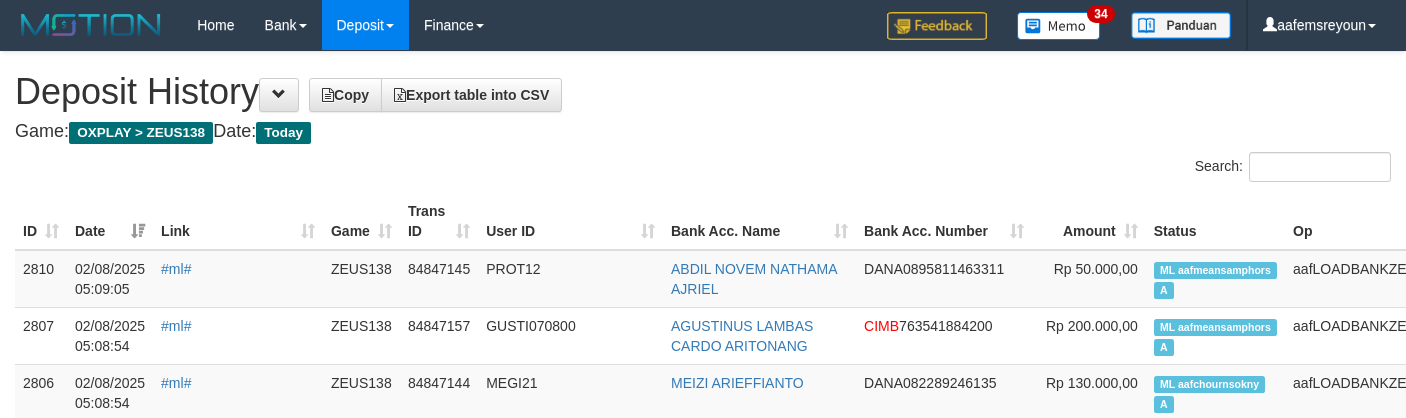 scroll, scrollTop: 0, scrollLeft: 0, axis: both 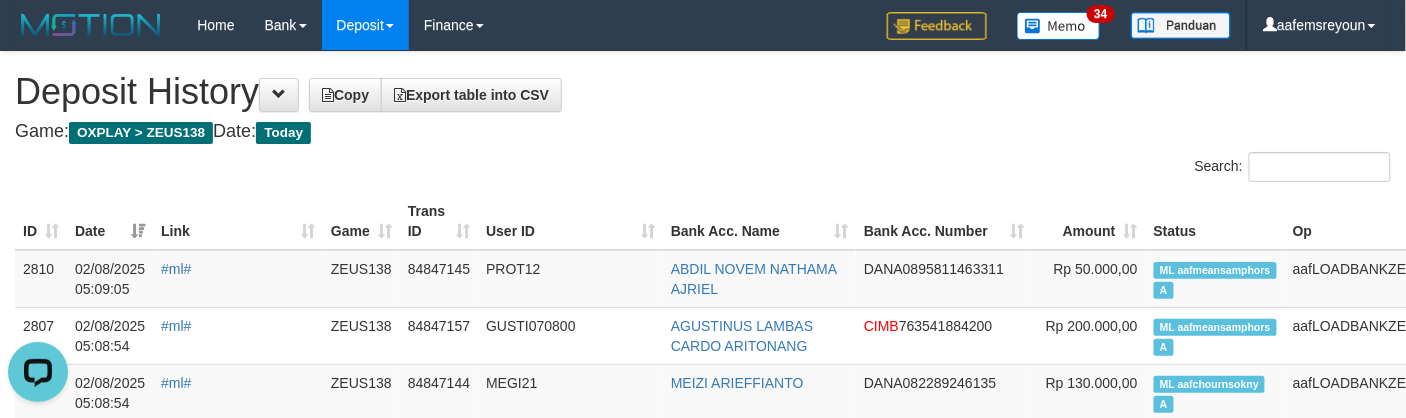 click on "Game:   OXPLAY > ZEUS138    				Date:  Today" at bounding box center (703, 132) 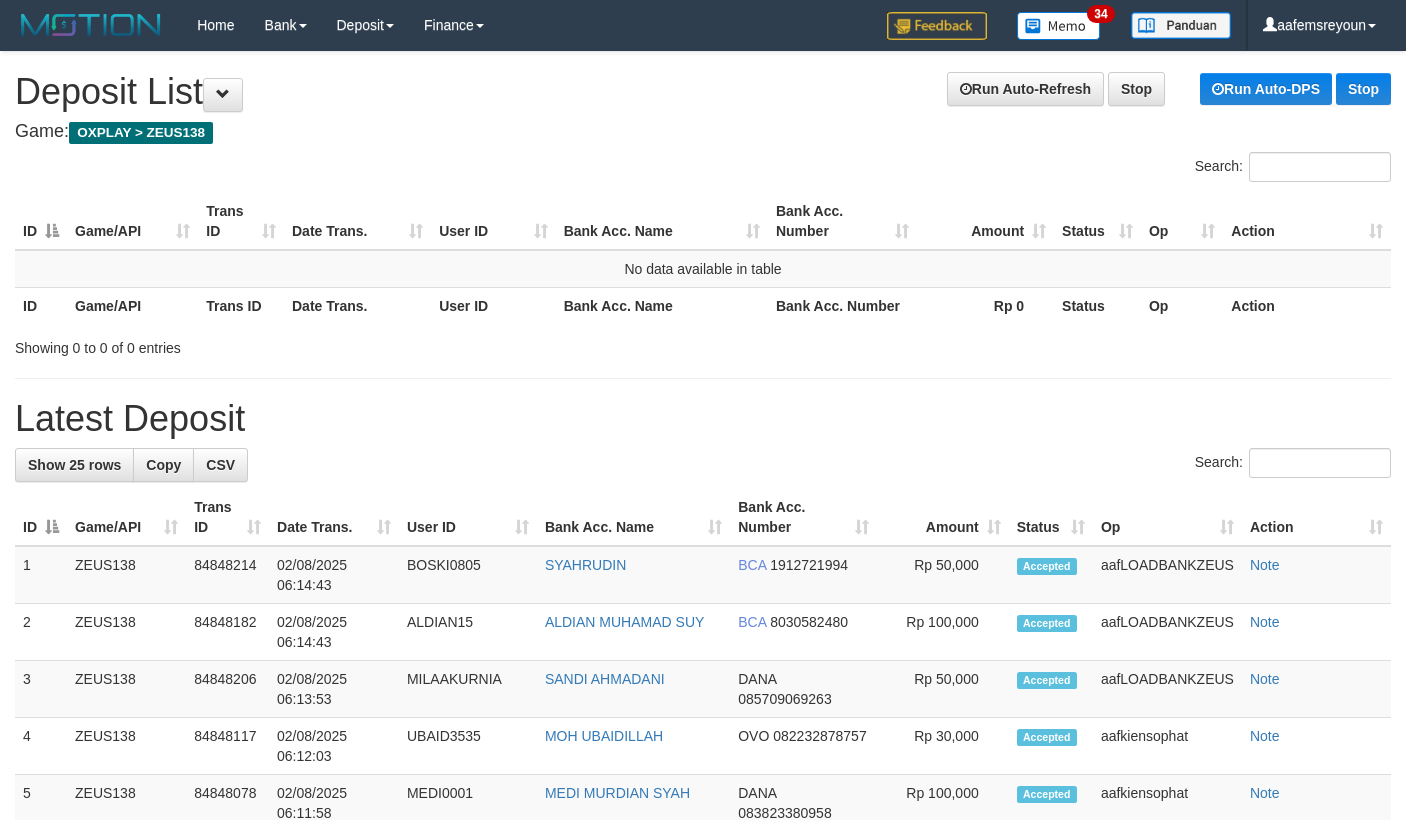 scroll, scrollTop: 0, scrollLeft: 0, axis: both 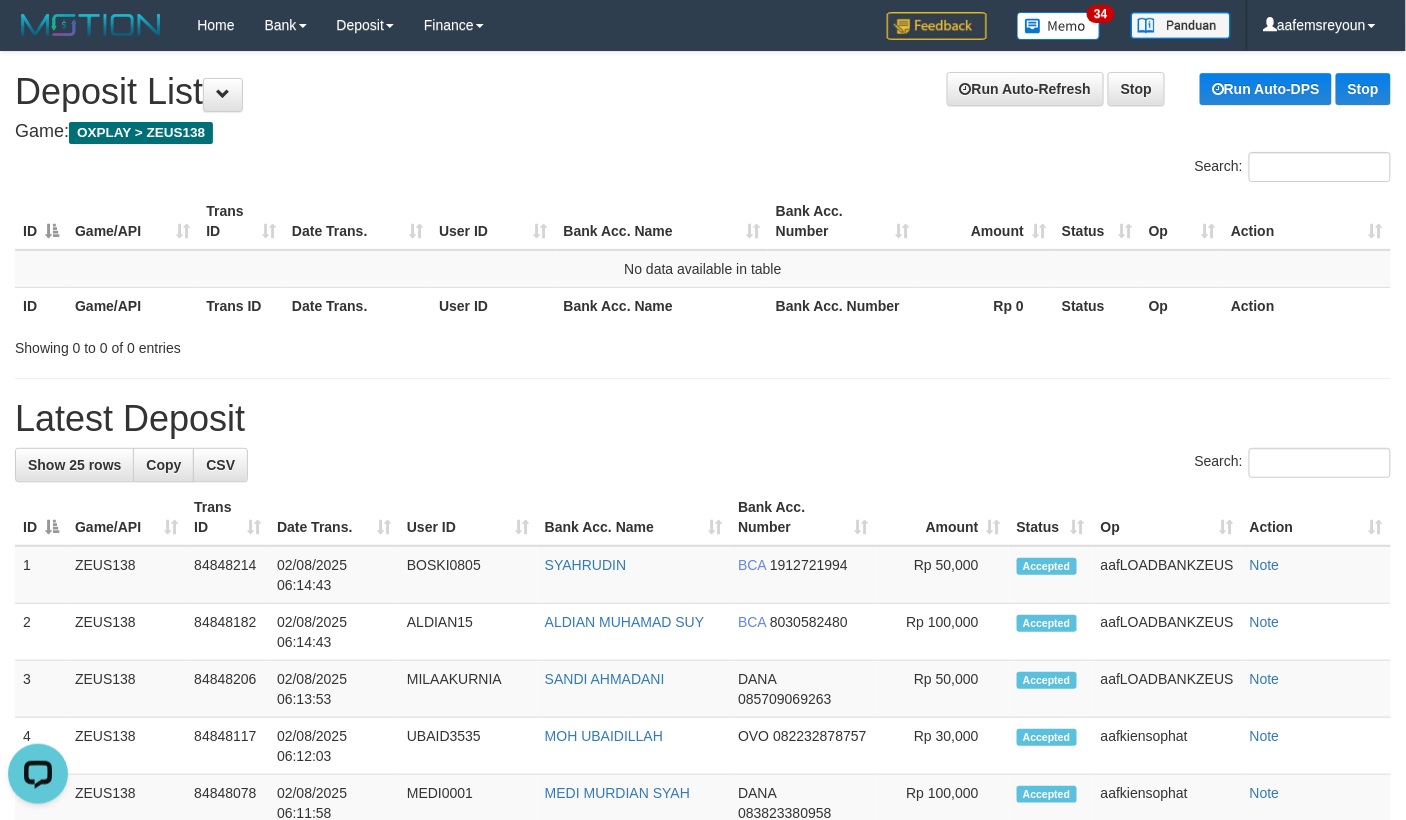 click on "Latest Deposit" at bounding box center (703, 419) 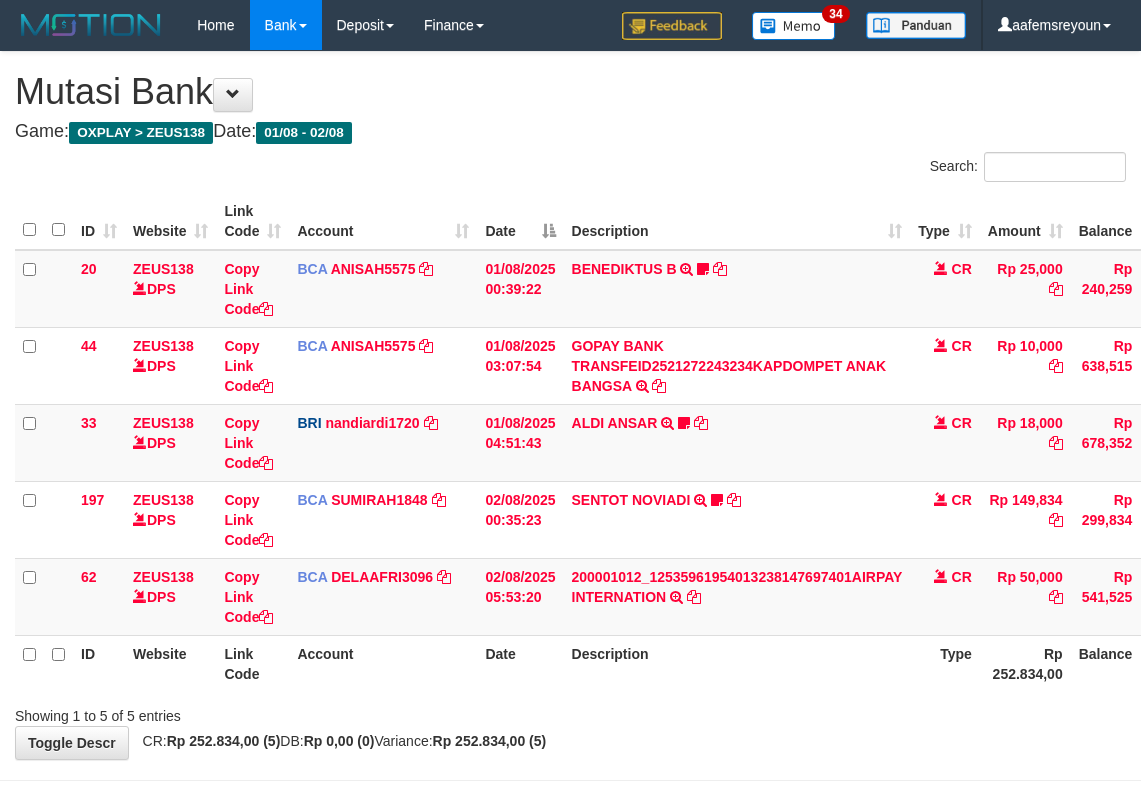 scroll, scrollTop: 72, scrollLeft: 0, axis: vertical 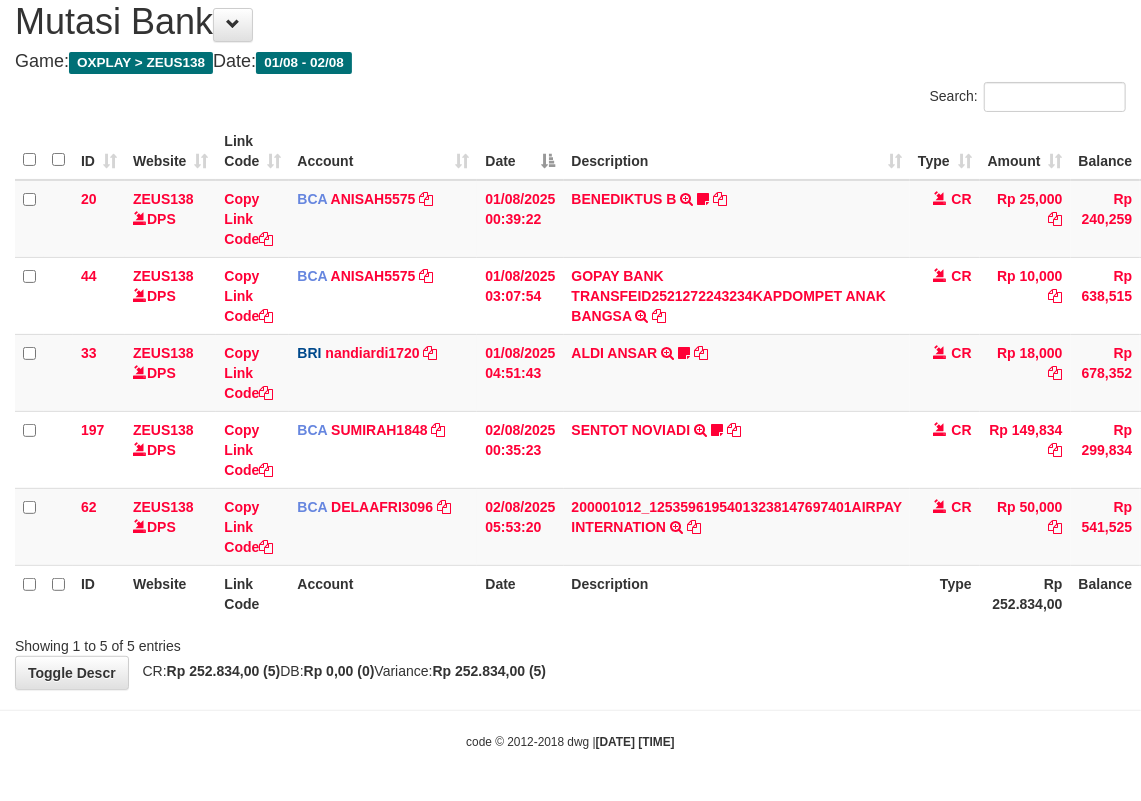 drag, startPoint x: 557, startPoint y: 581, endPoint x: 2, endPoint y: 444, distance: 571.659 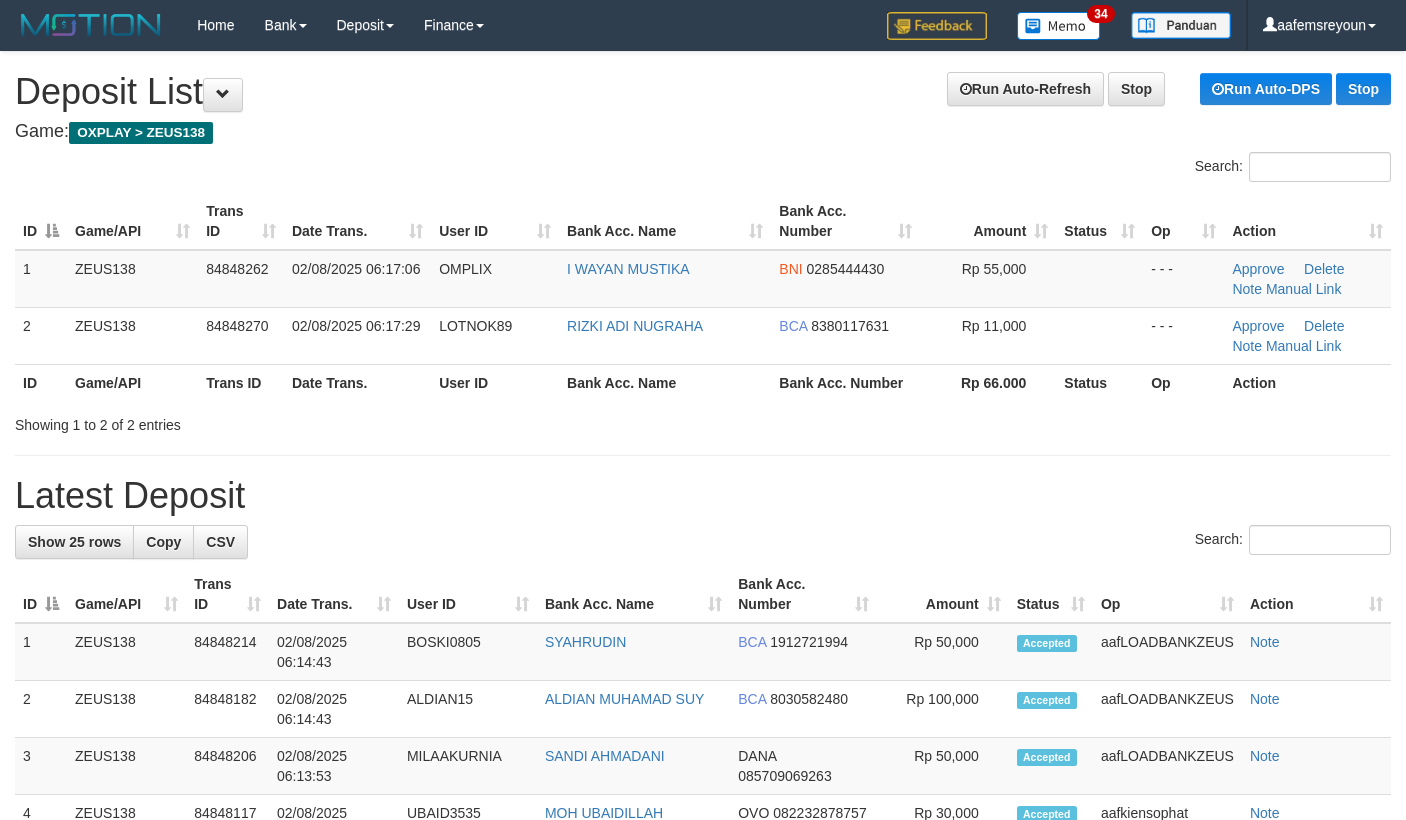 scroll, scrollTop: 0, scrollLeft: 0, axis: both 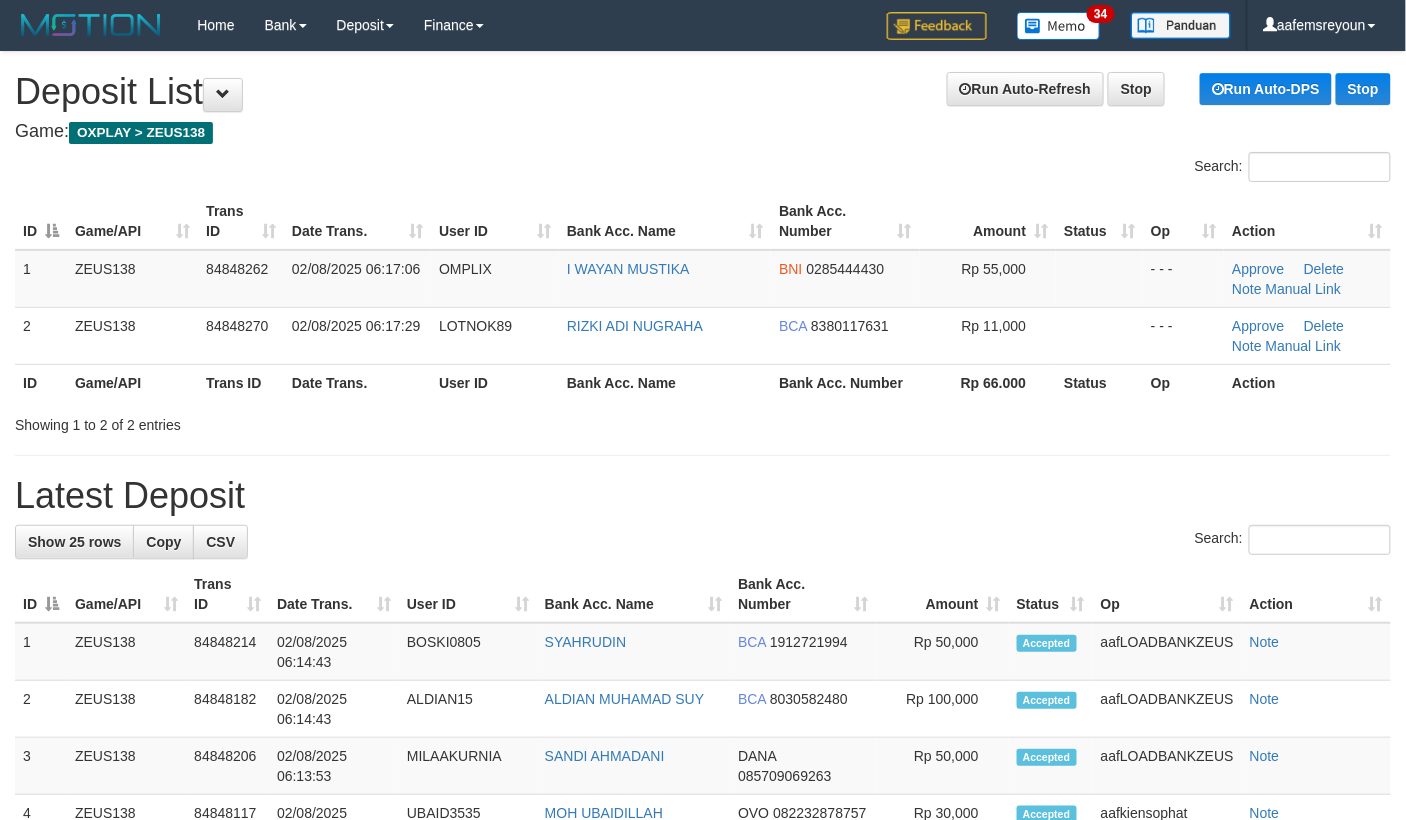 click on "Bank Acc. Number" at bounding box center (845, 382) 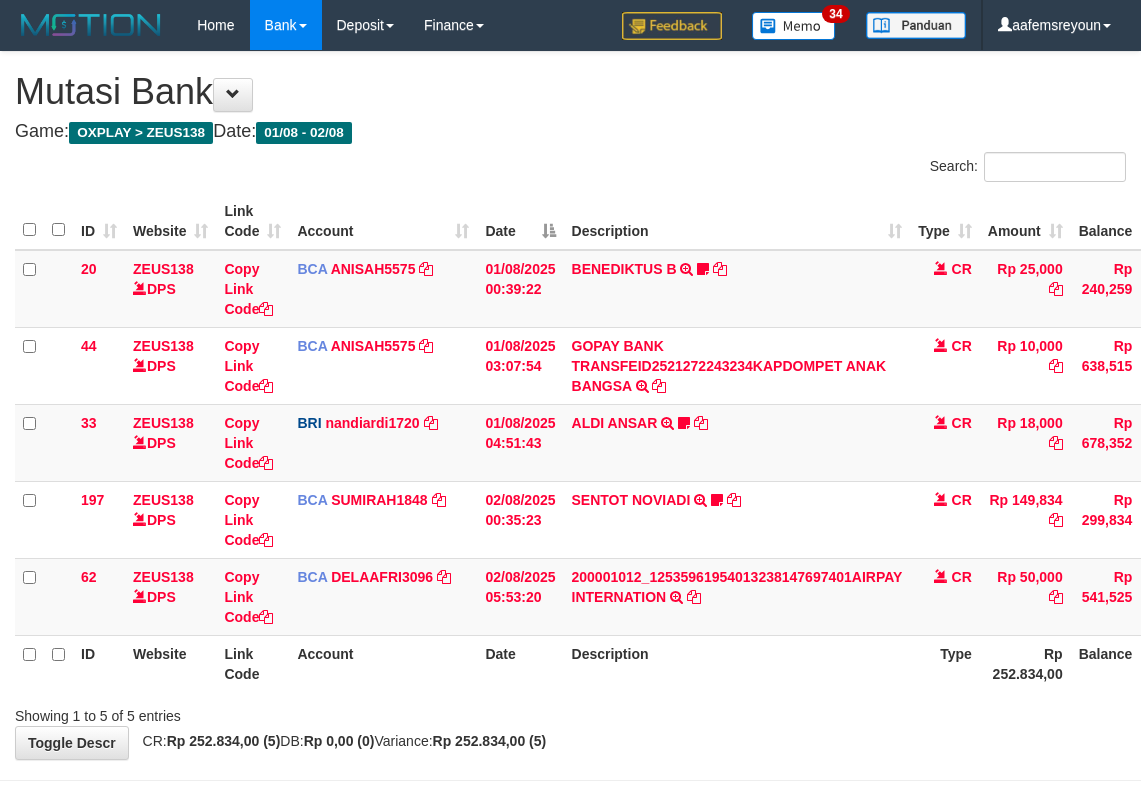 scroll, scrollTop: 72, scrollLeft: 0, axis: vertical 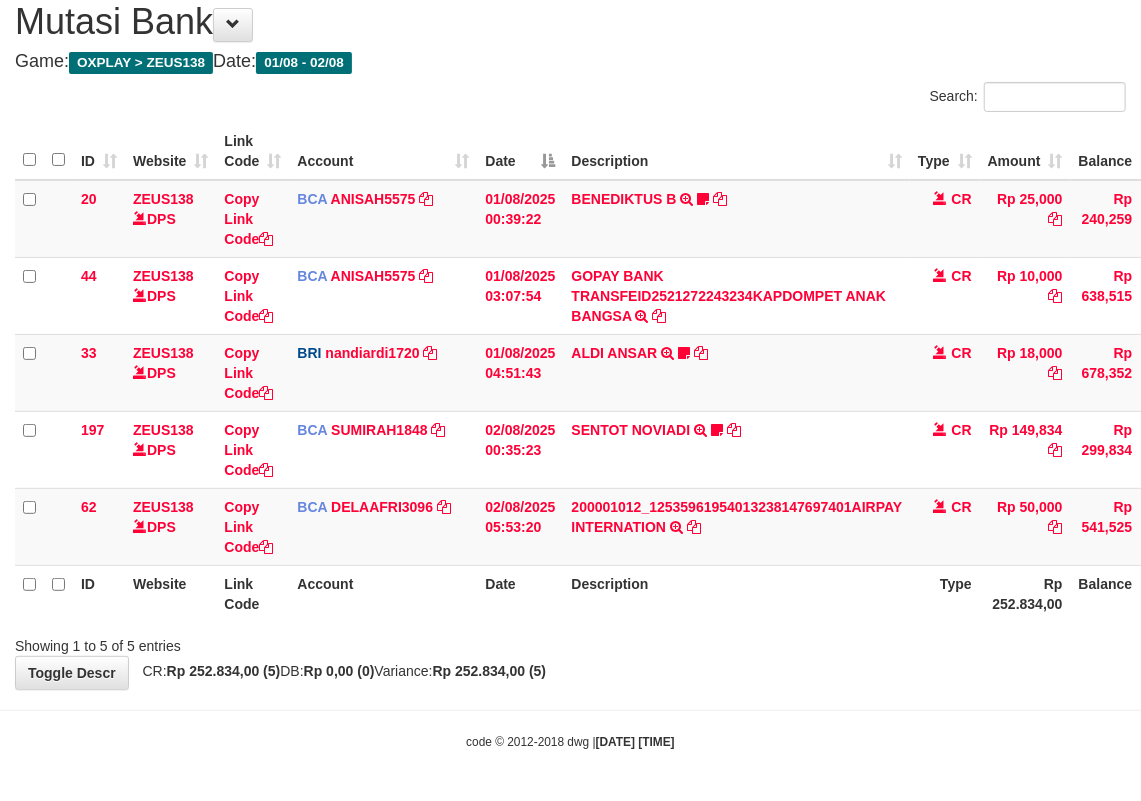 click on "Showing 1 to 5 of 5 entries" at bounding box center [570, 642] 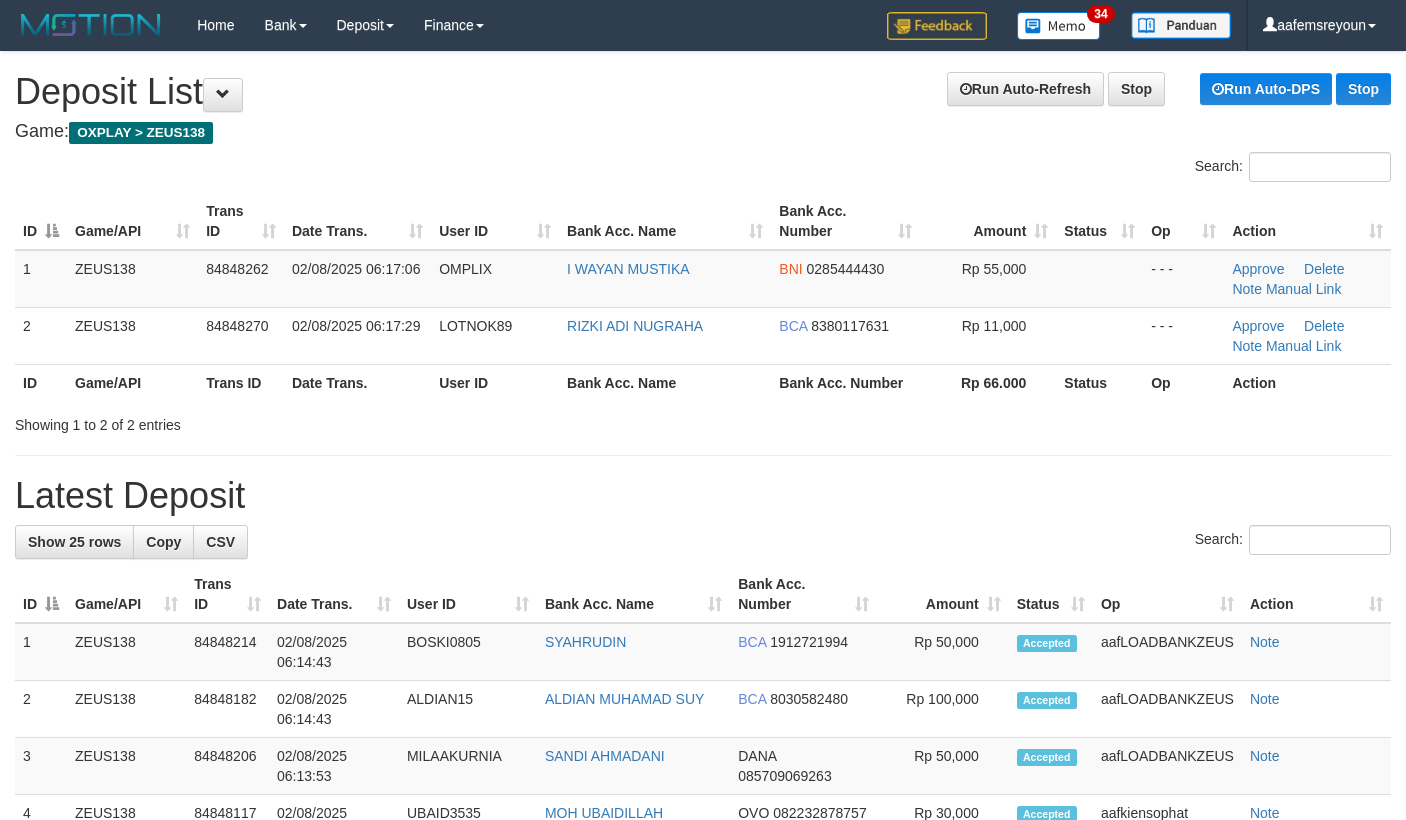 scroll, scrollTop: 0, scrollLeft: 0, axis: both 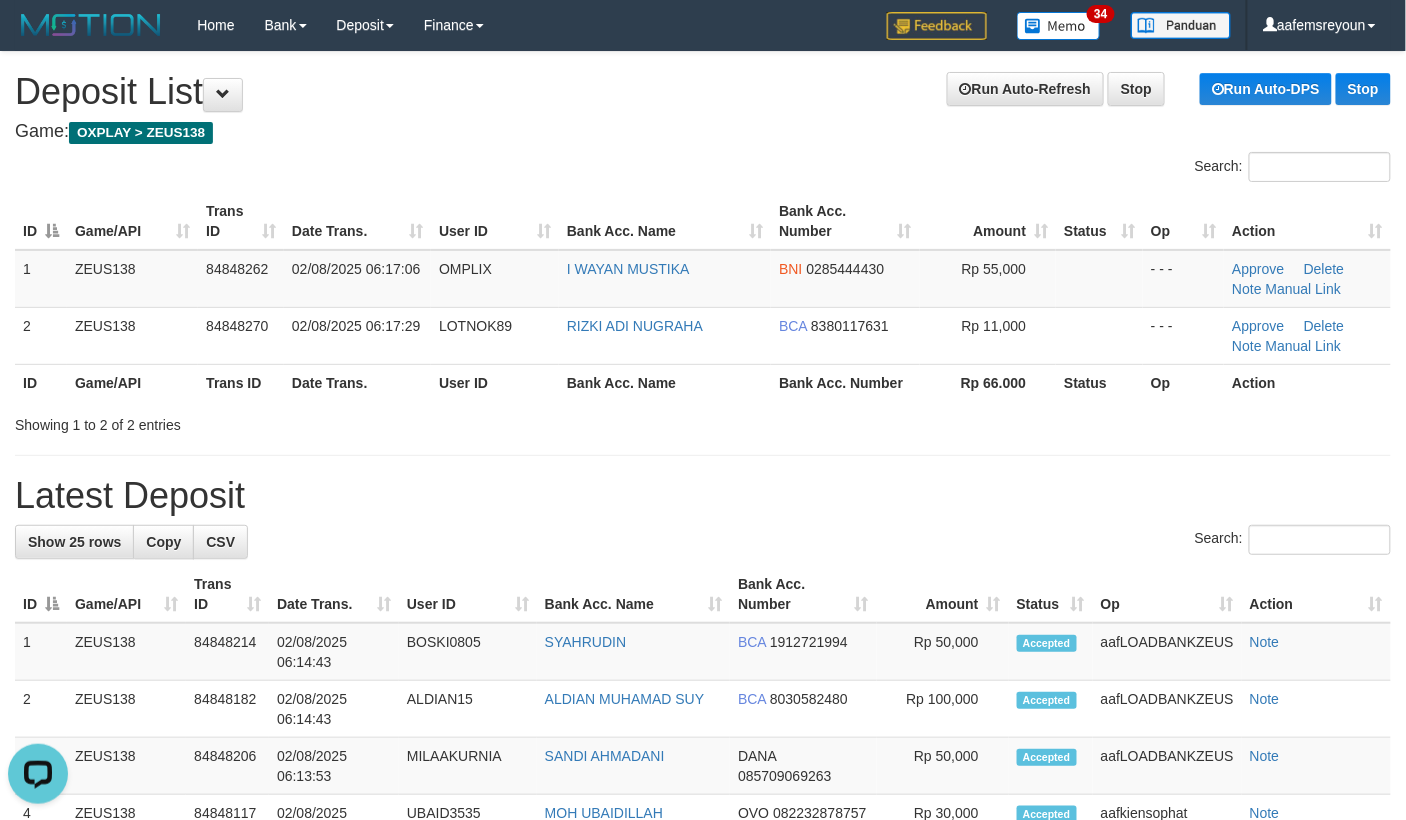 drag, startPoint x: 1086, startPoint y: 494, endPoint x: 1248, endPoint y: 522, distance: 164.40195 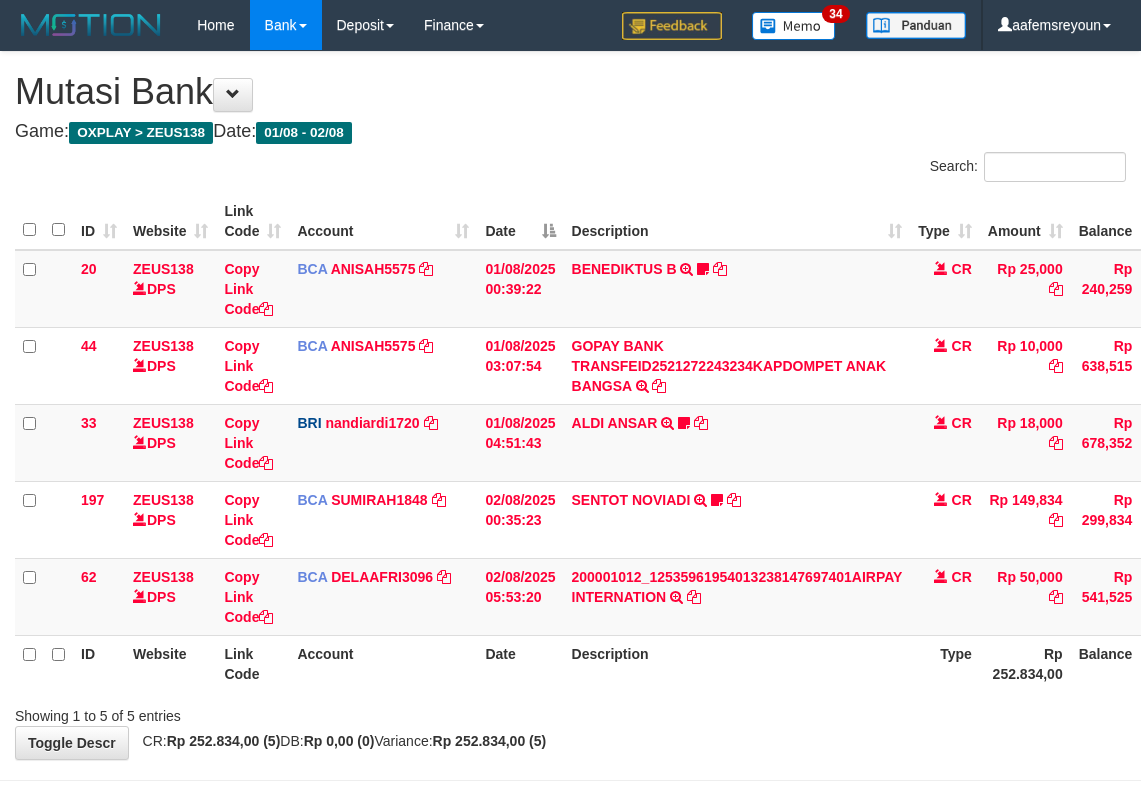 scroll, scrollTop: 72, scrollLeft: 0, axis: vertical 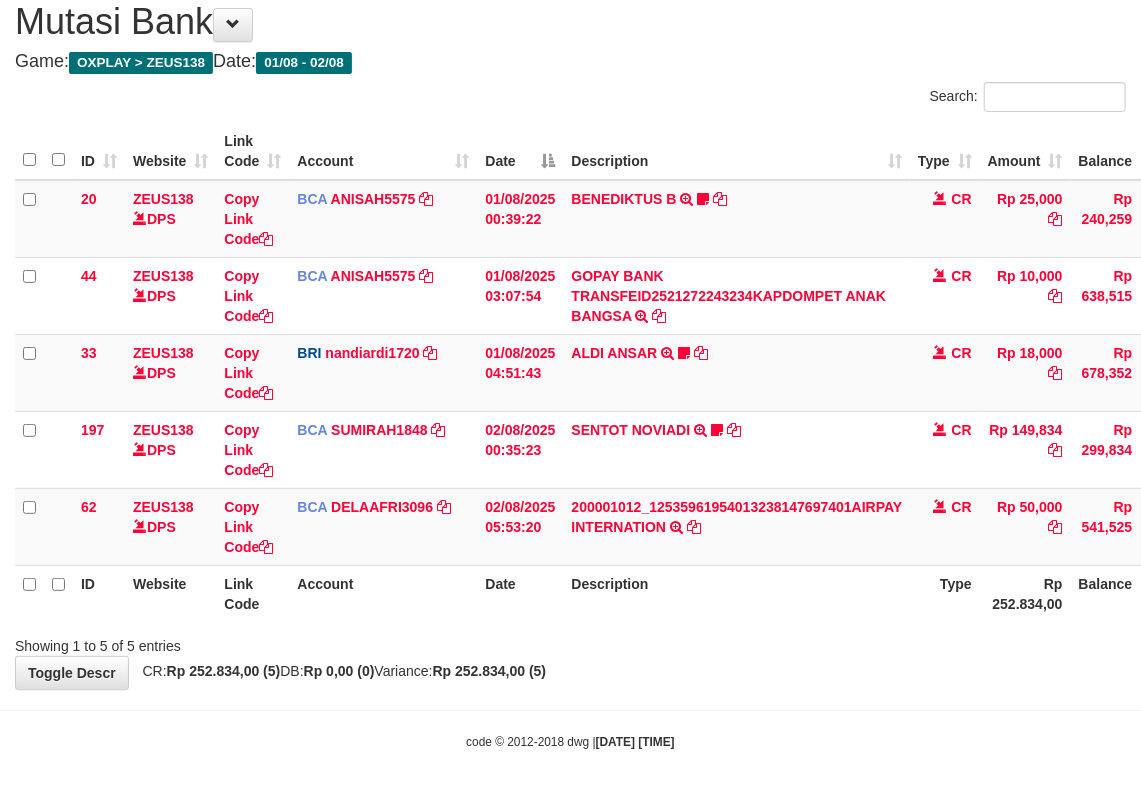 click on "**********" at bounding box center (570, 335) 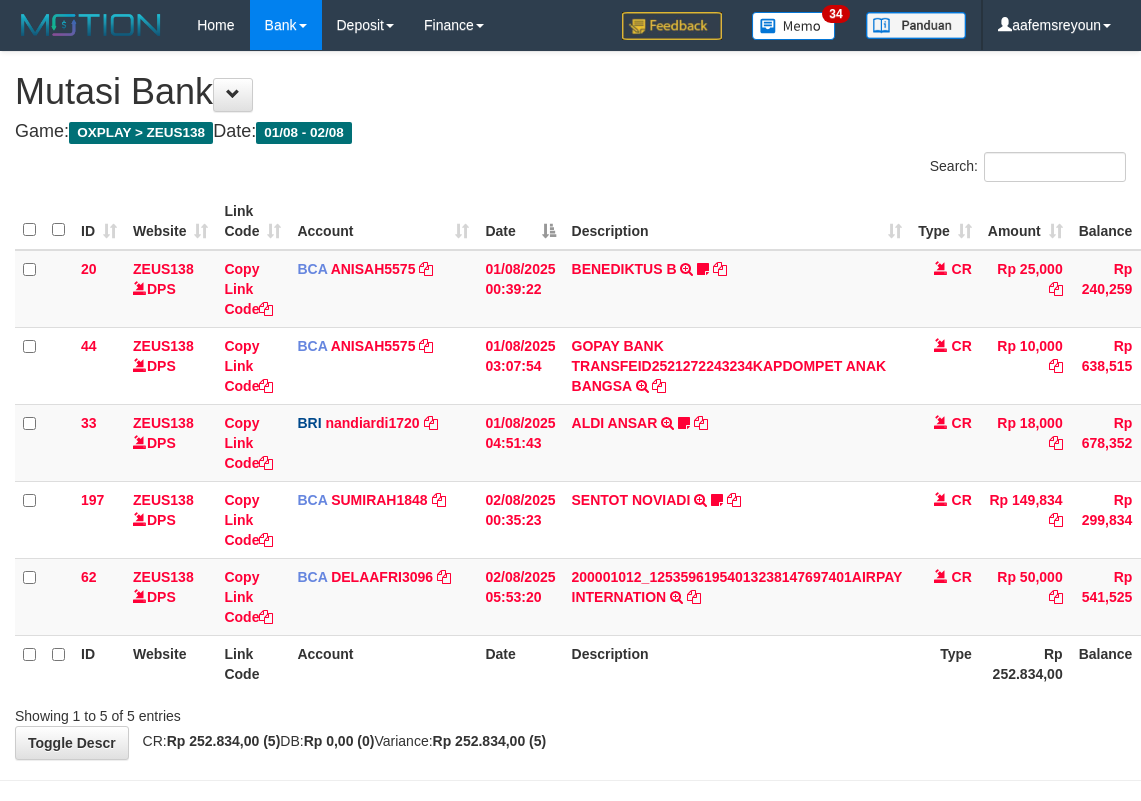 scroll, scrollTop: 72, scrollLeft: 0, axis: vertical 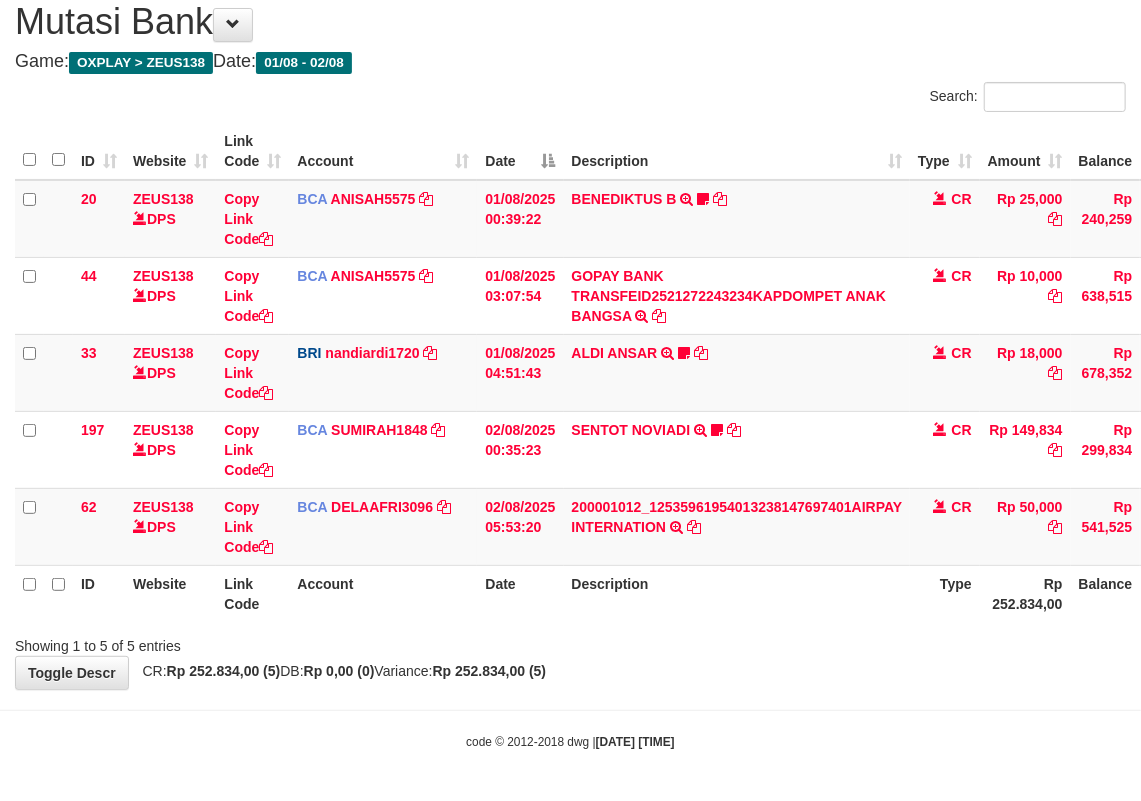 click on "Toggle navigation
Home
Bank
Account List
Mutasi Bank
Search
Sync
Note Mutasi
Deposit
DPS Fetch
DPS List
History
Note DPS
Finance
Financial Data
aafemsreyoun
My Profile
Log Out" at bounding box center [570, 365] 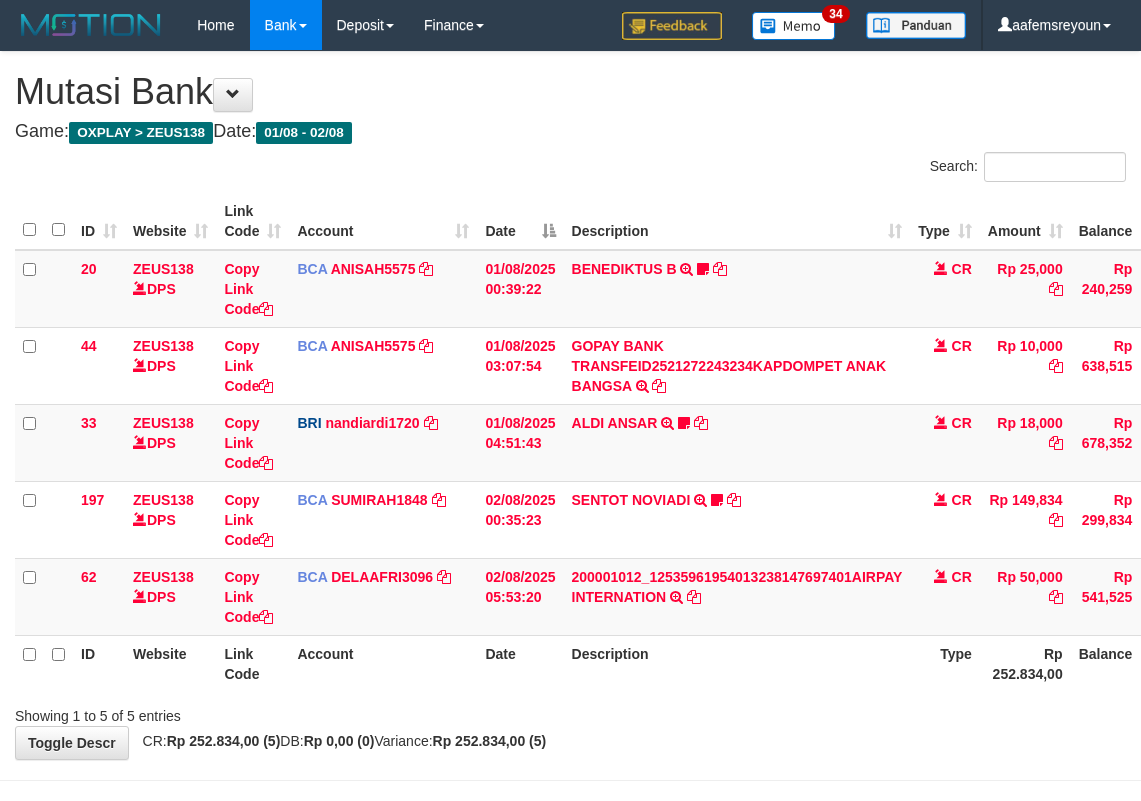 scroll, scrollTop: 72, scrollLeft: 0, axis: vertical 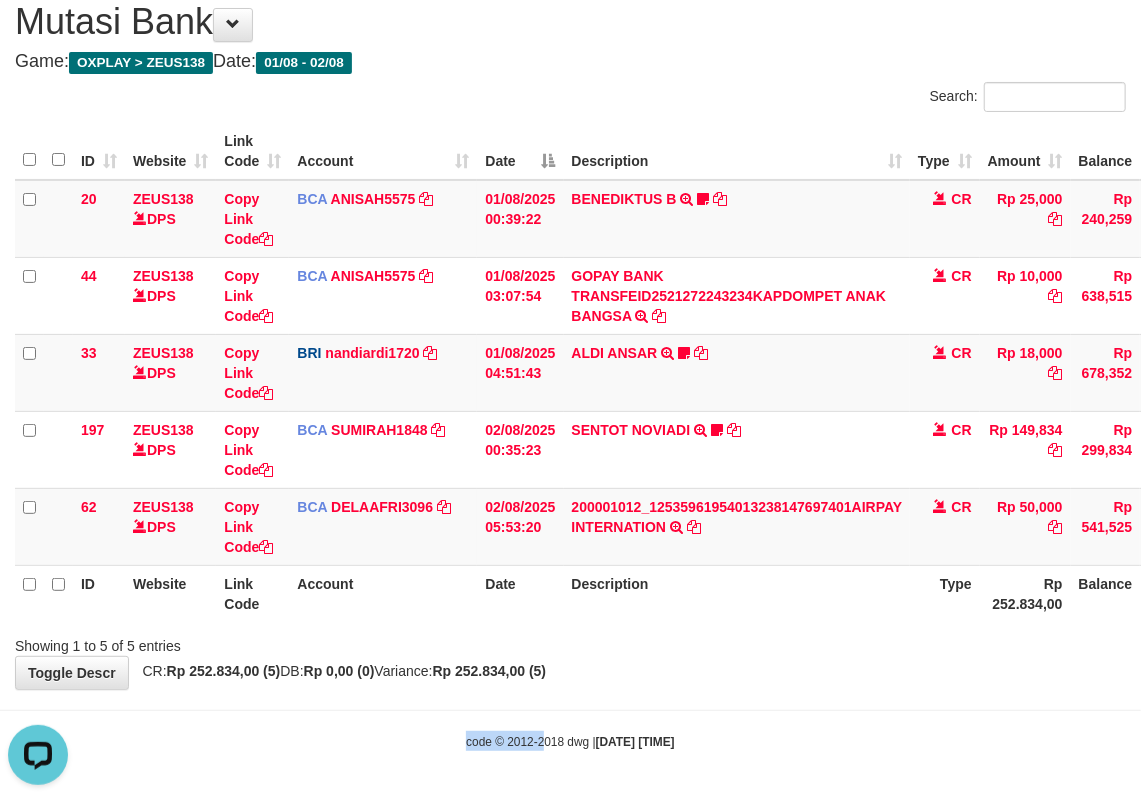 drag, startPoint x: 544, startPoint y: 713, endPoint x: 9, endPoint y: 558, distance: 557.0009 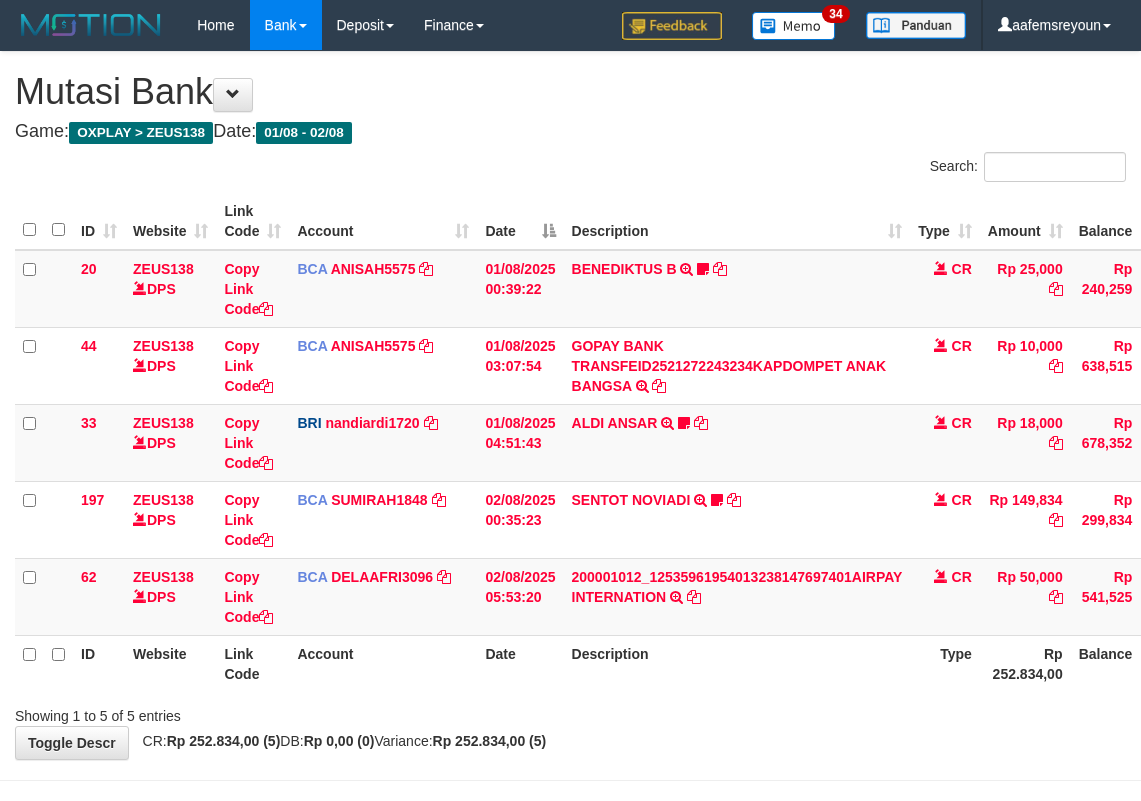 scroll, scrollTop: 72, scrollLeft: 0, axis: vertical 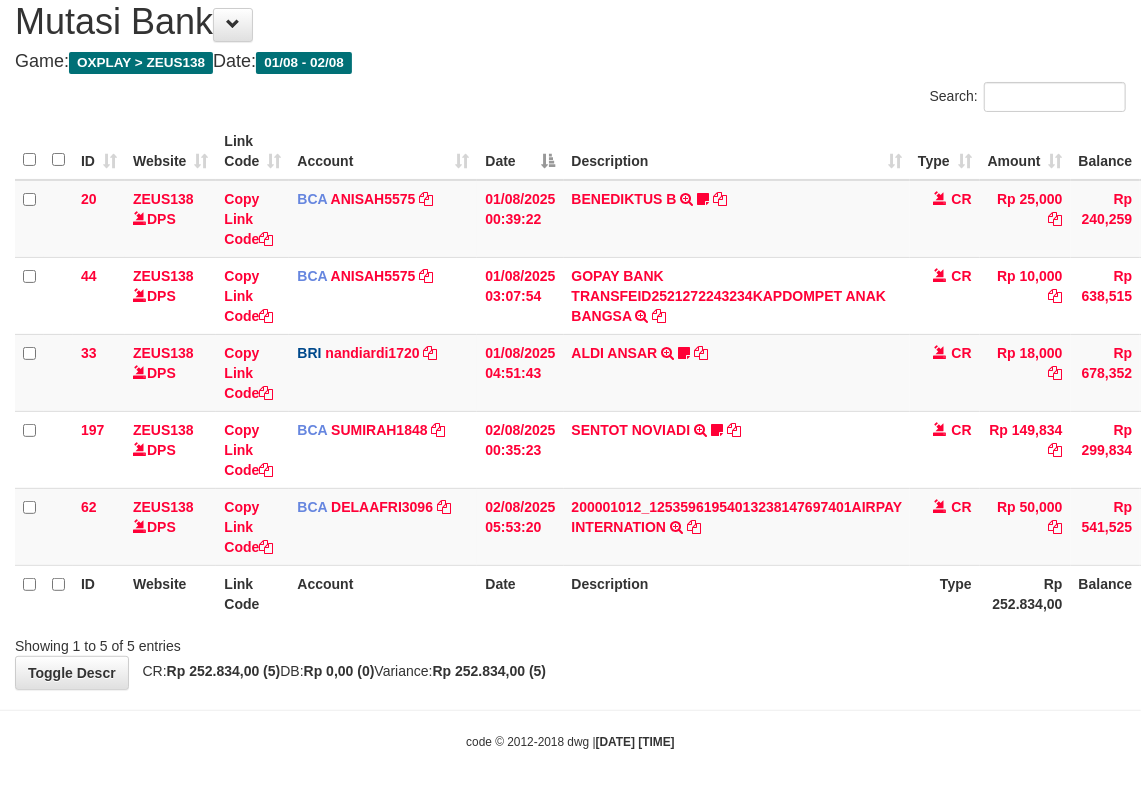 click on "Rp 252.834,00 (5)" at bounding box center (490, 671) 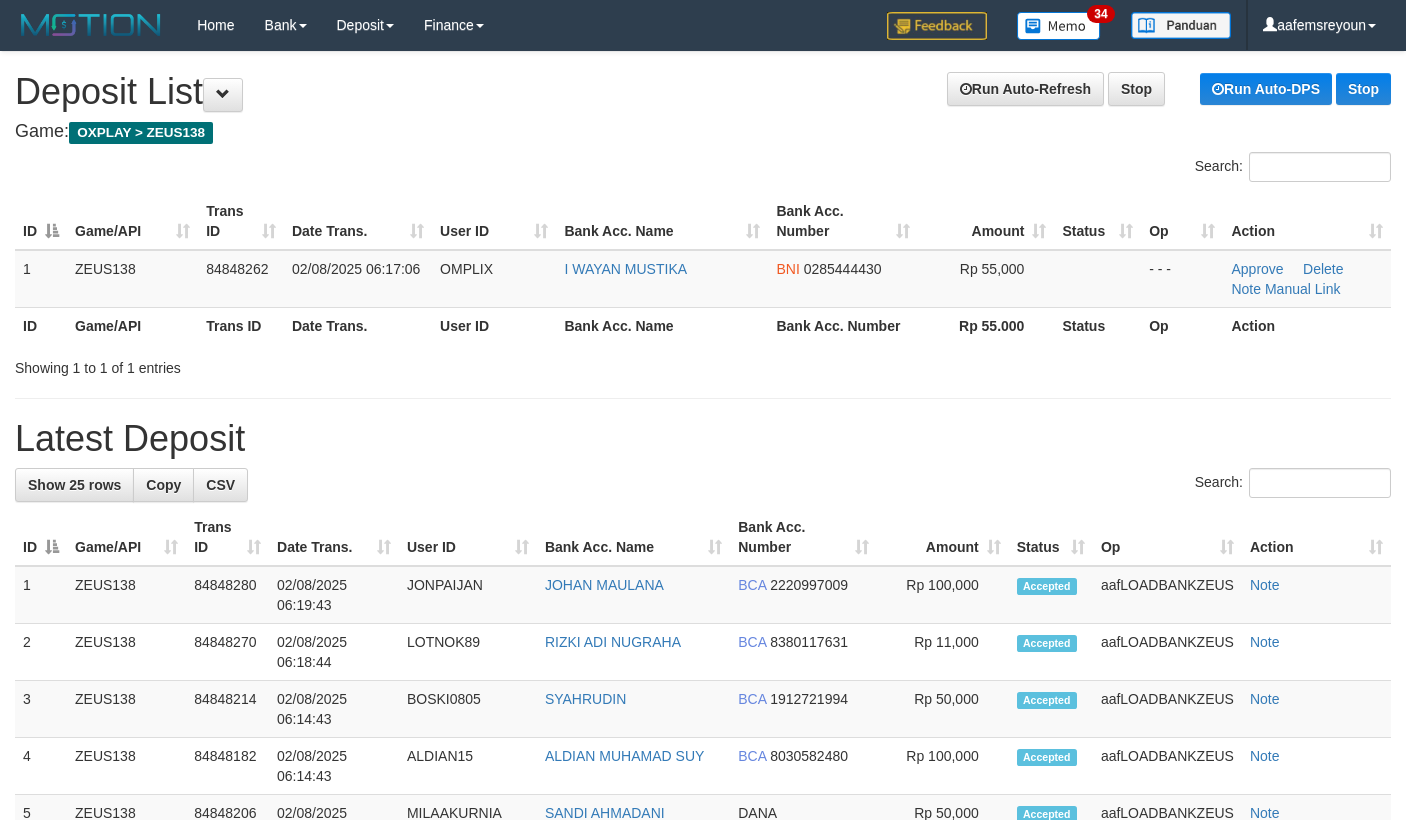 scroll, scrollTop: 0, scrollLeft: 0, axis: both 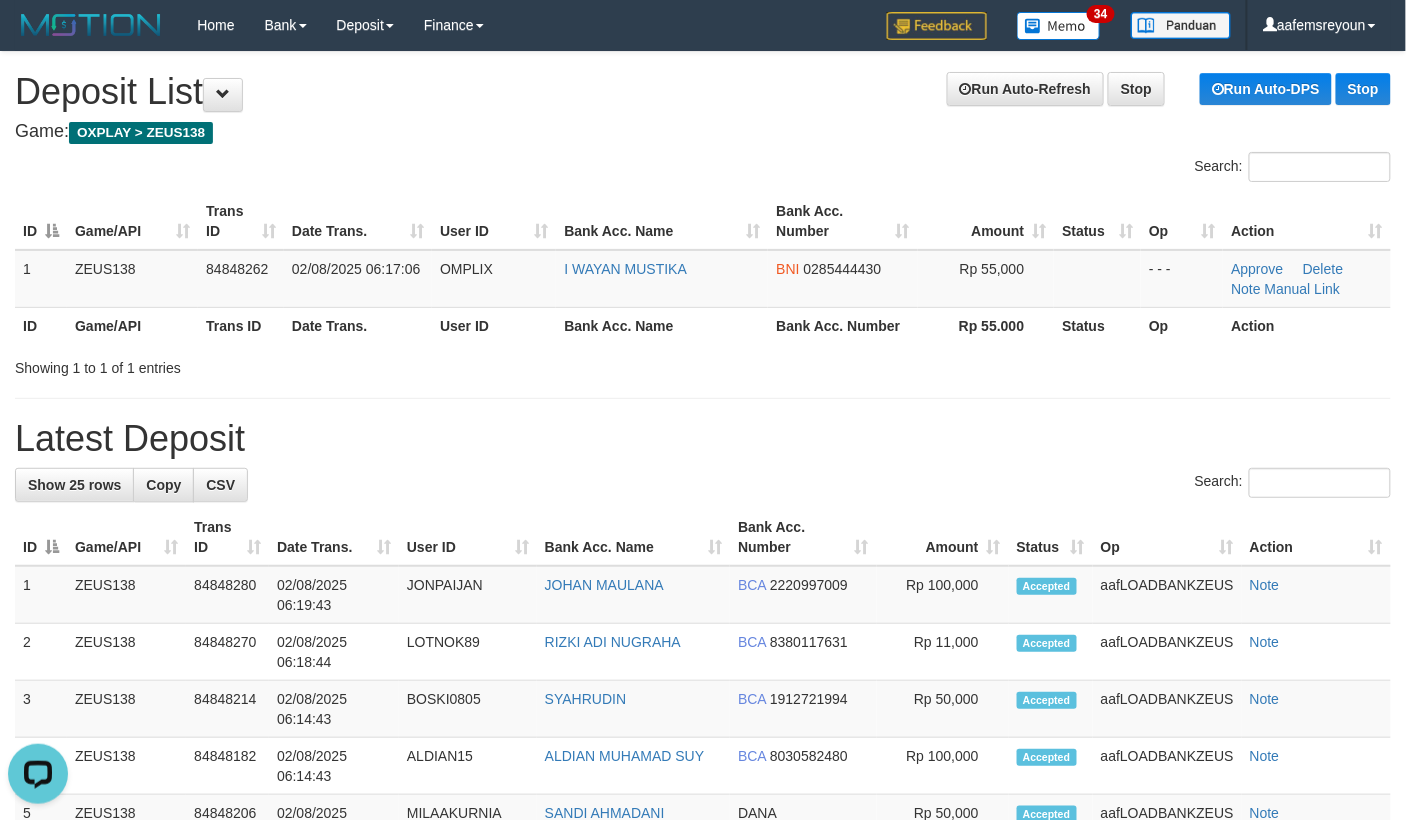 click on "Search:" at bounding box center [703, 485] 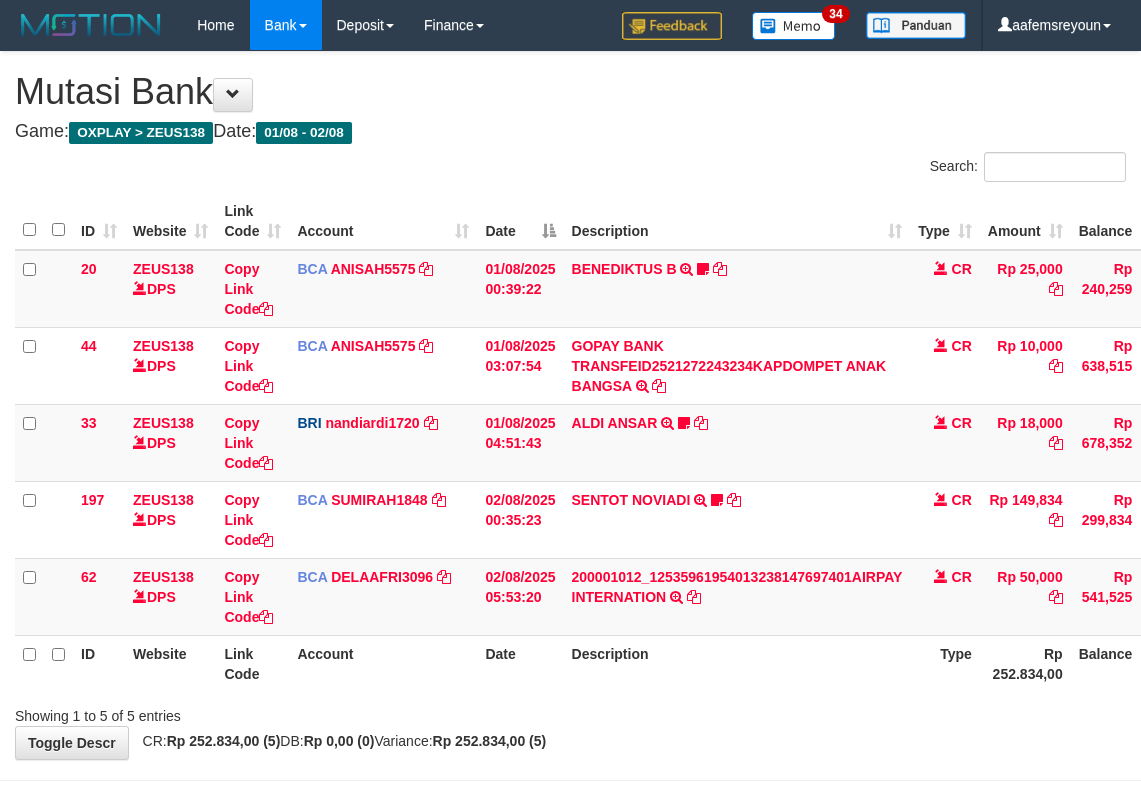 scroll, scrollTop: 72, scrollLeft: 0, axis: vertical 